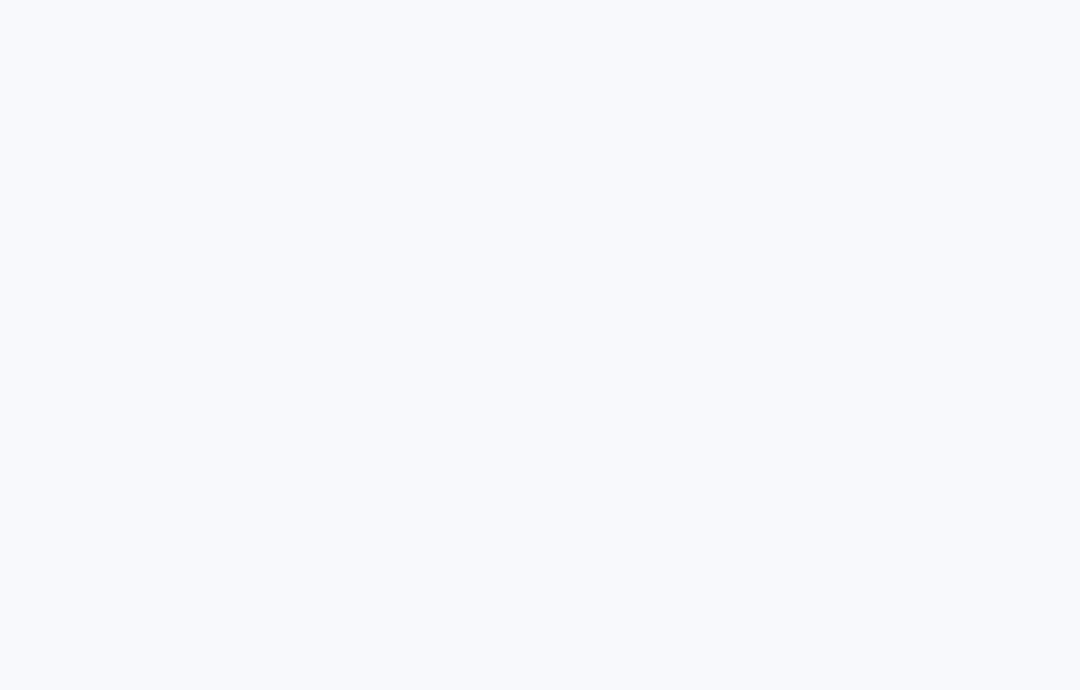 scroll, scrollTop: 0, scrollLeft: 0, axis: both 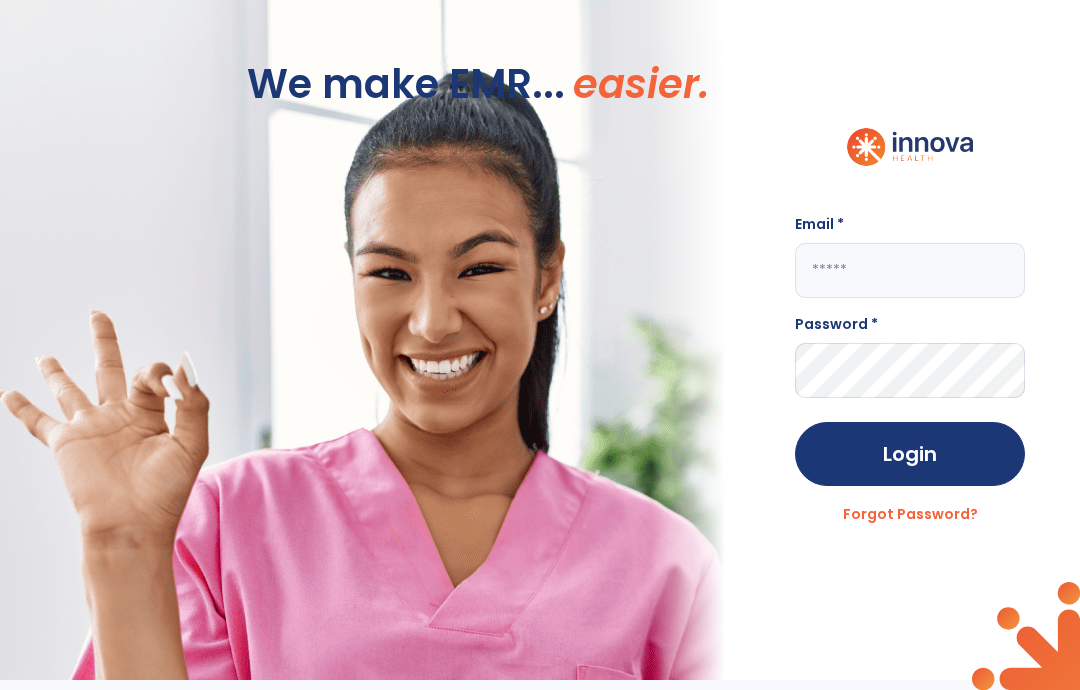 click 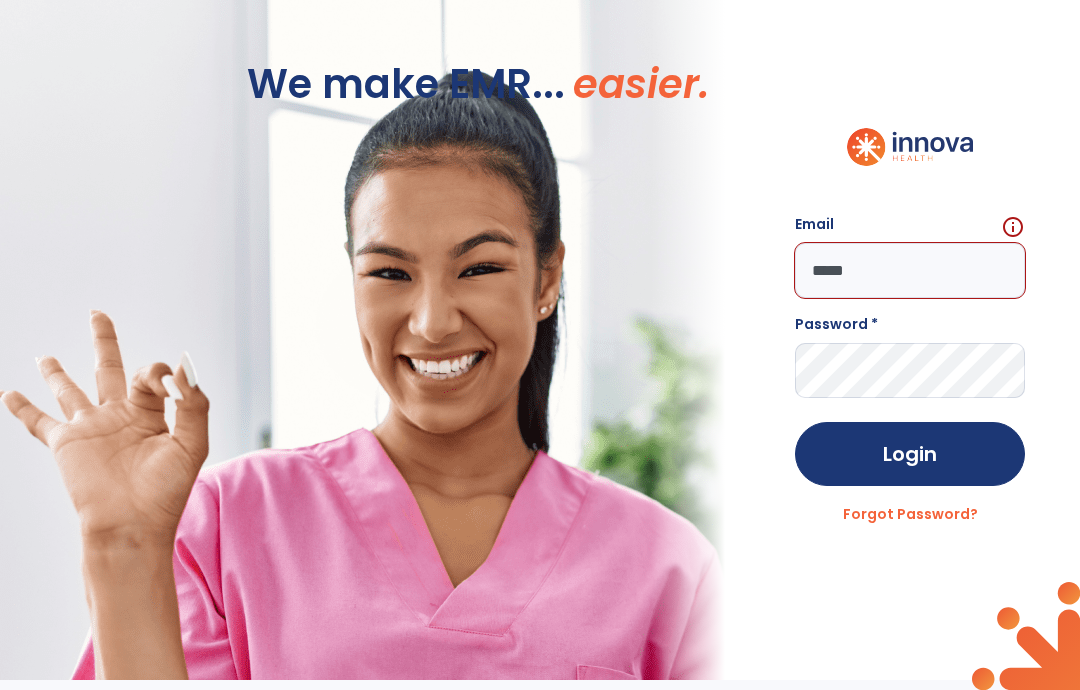 type on "**********" 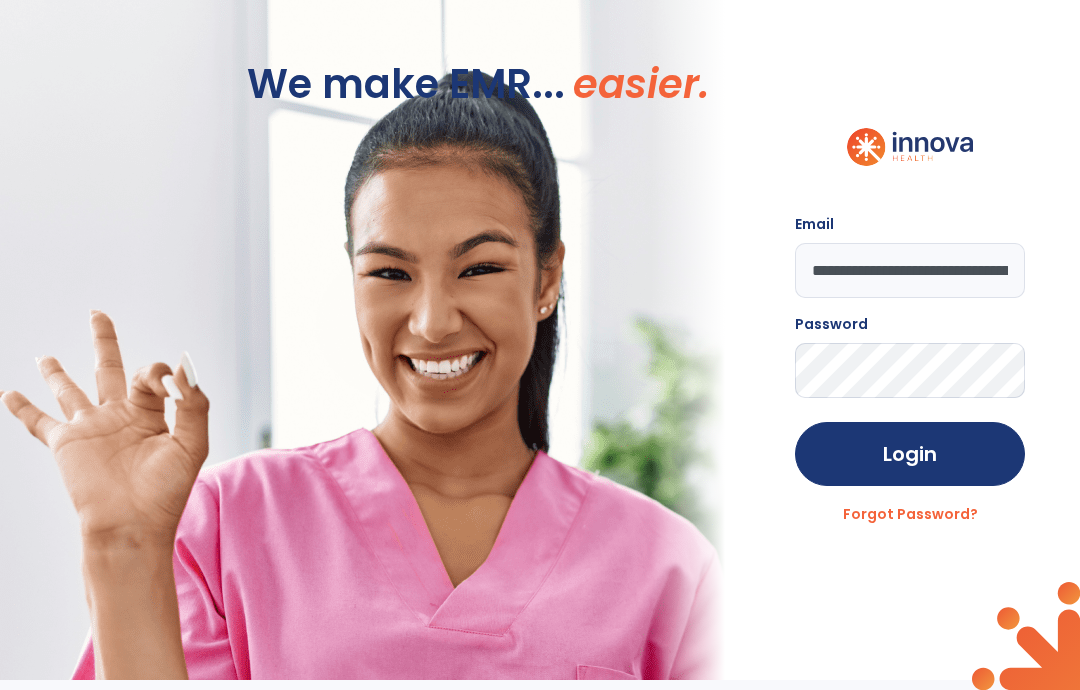 click on "Login" 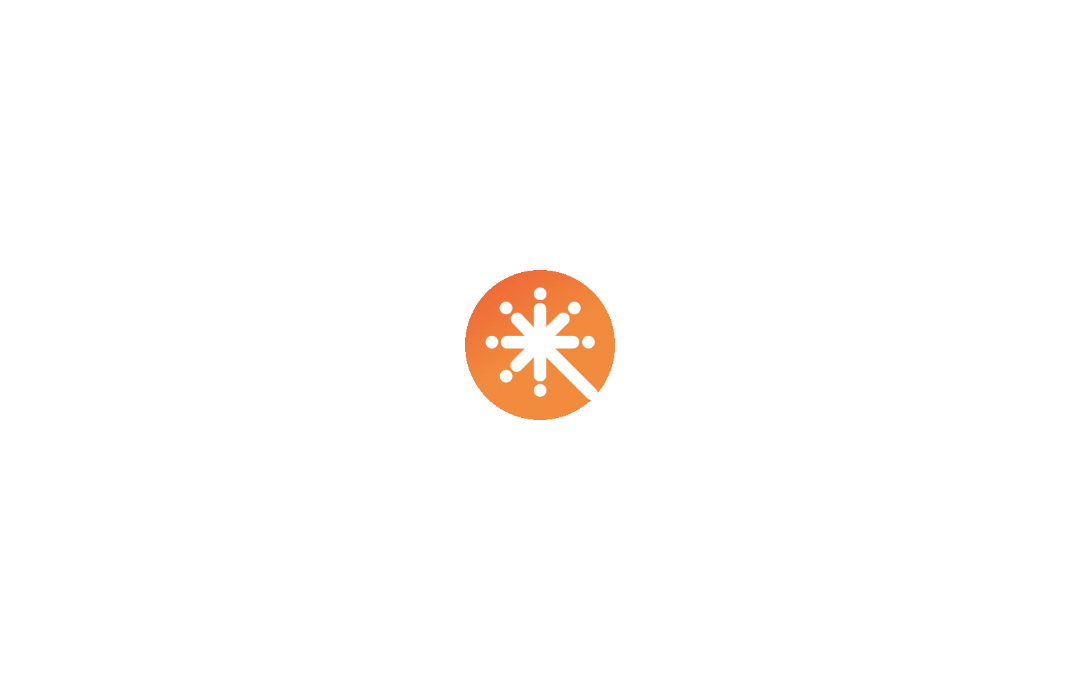 scroll, scrollTop: 0, scrollLeft: 0, axis: both 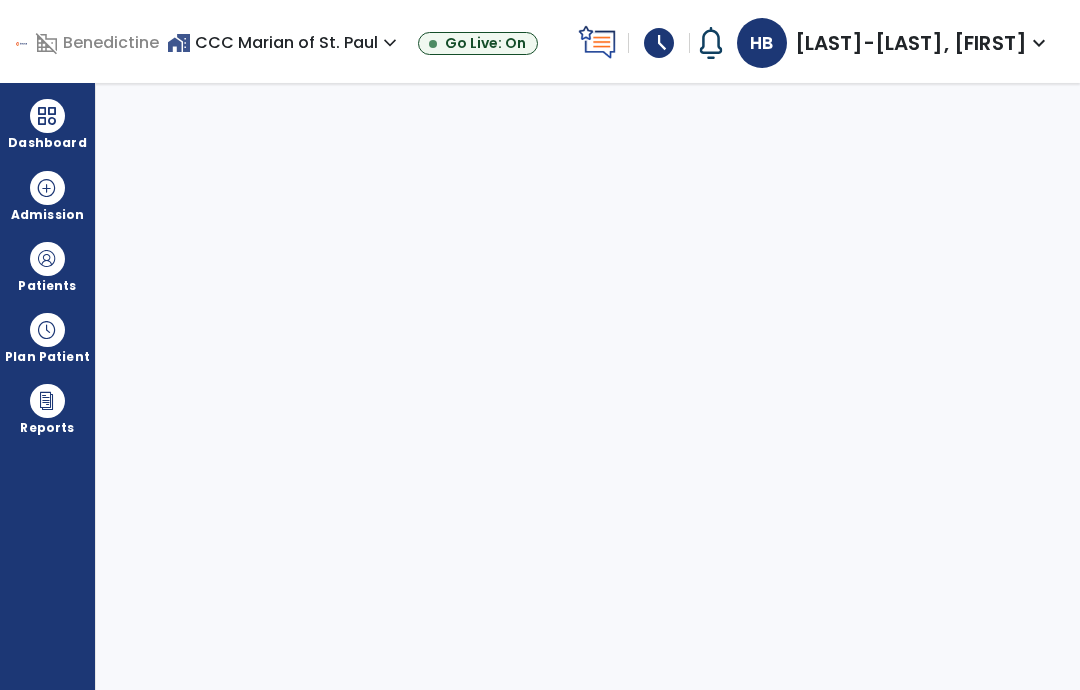 select on "****" 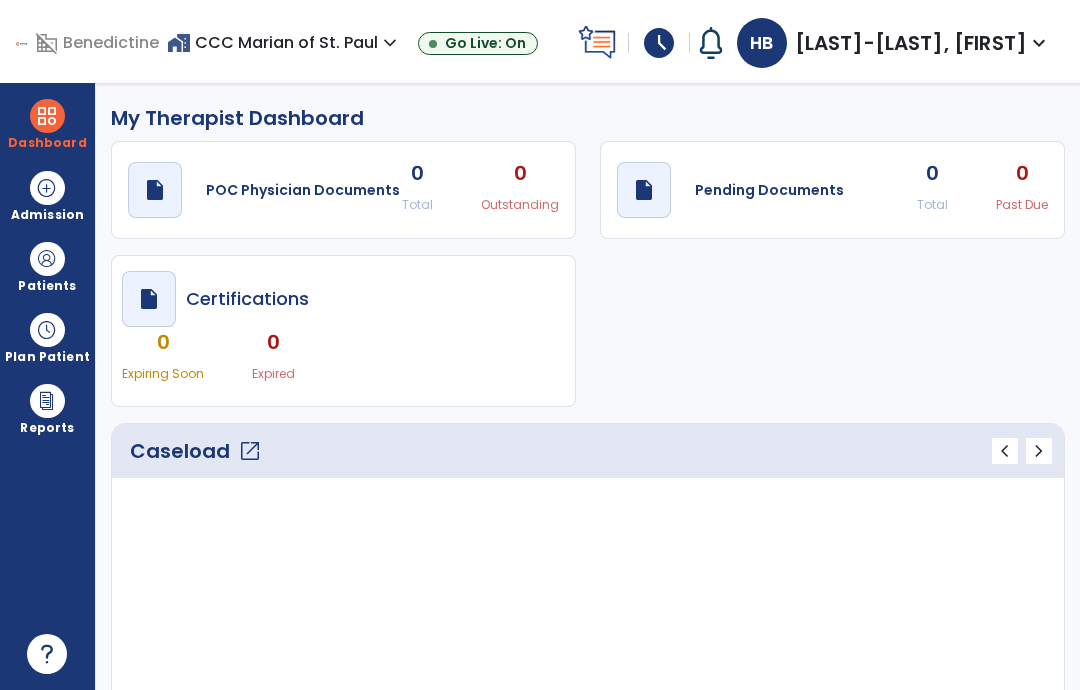 click on "Caseload   open_in_new" 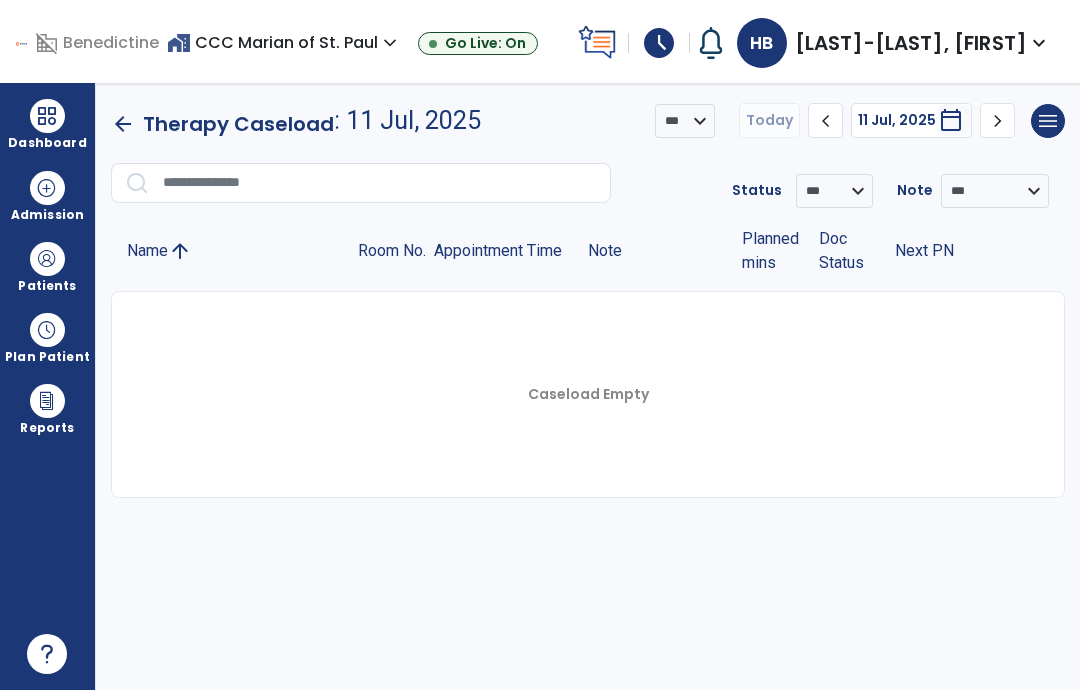 click on "home_work   CCC [NAME] of St. Paul   expand_more" at bounding box center (284, 42) 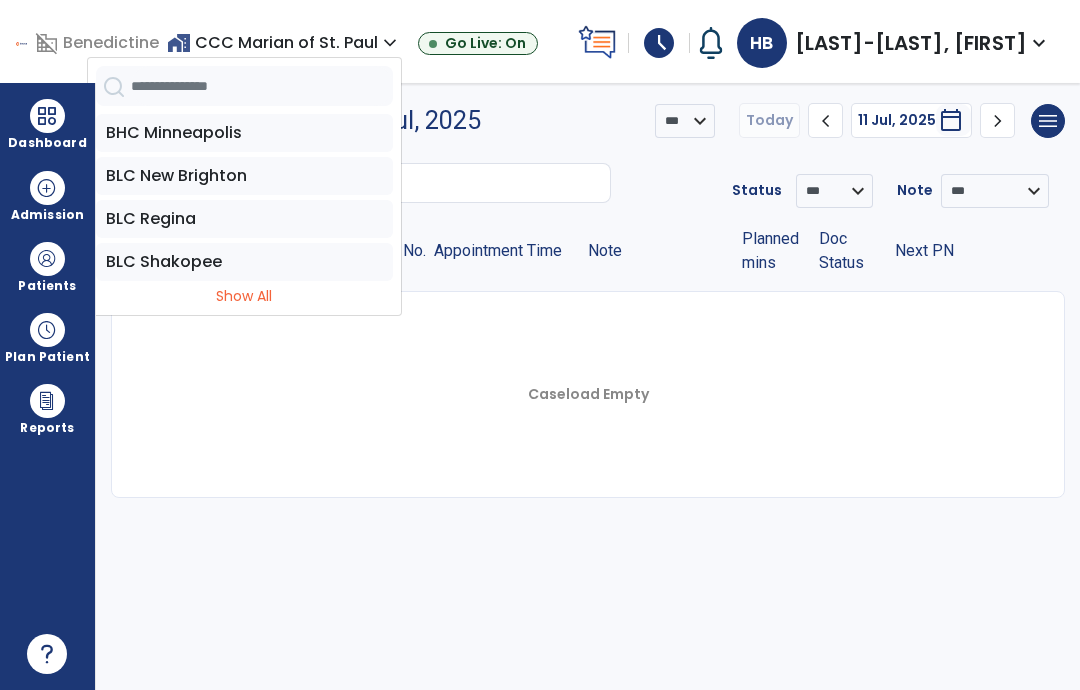 click at bounding box center [262, 86] 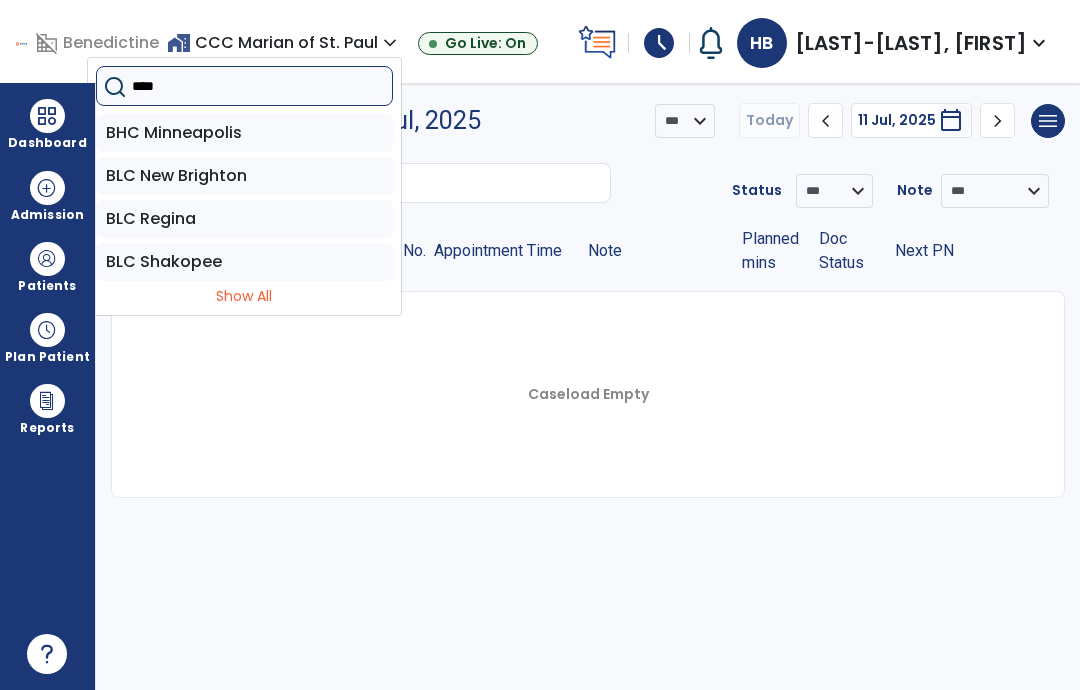 type on "*****" 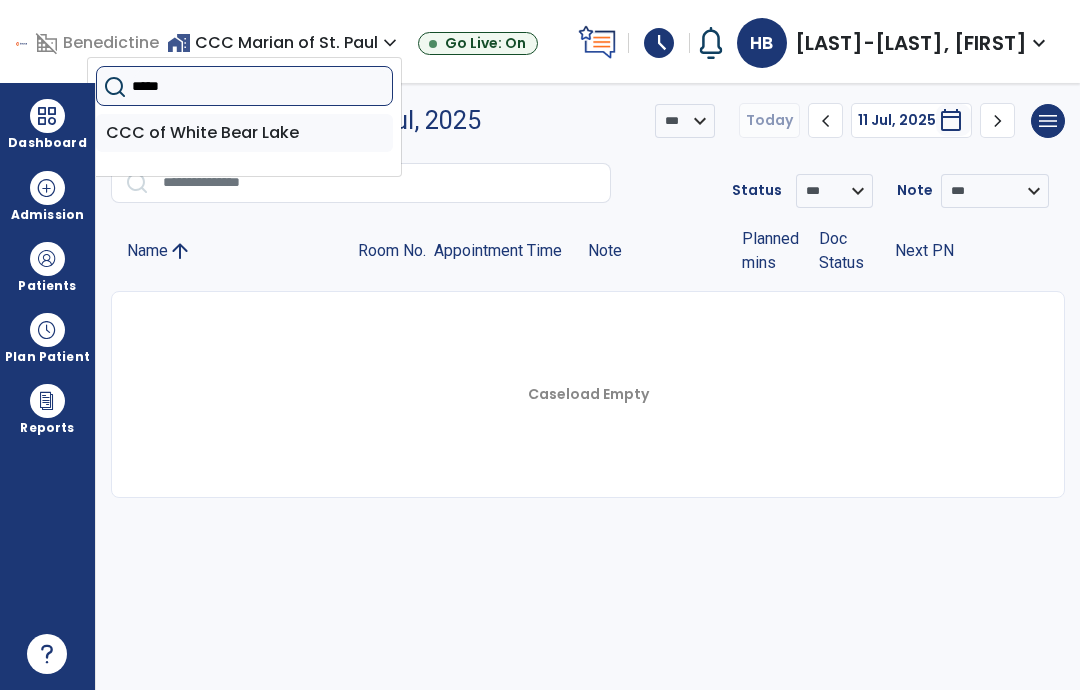 click on "CCC of White Bear Lake" at bounding box center (244, 133) 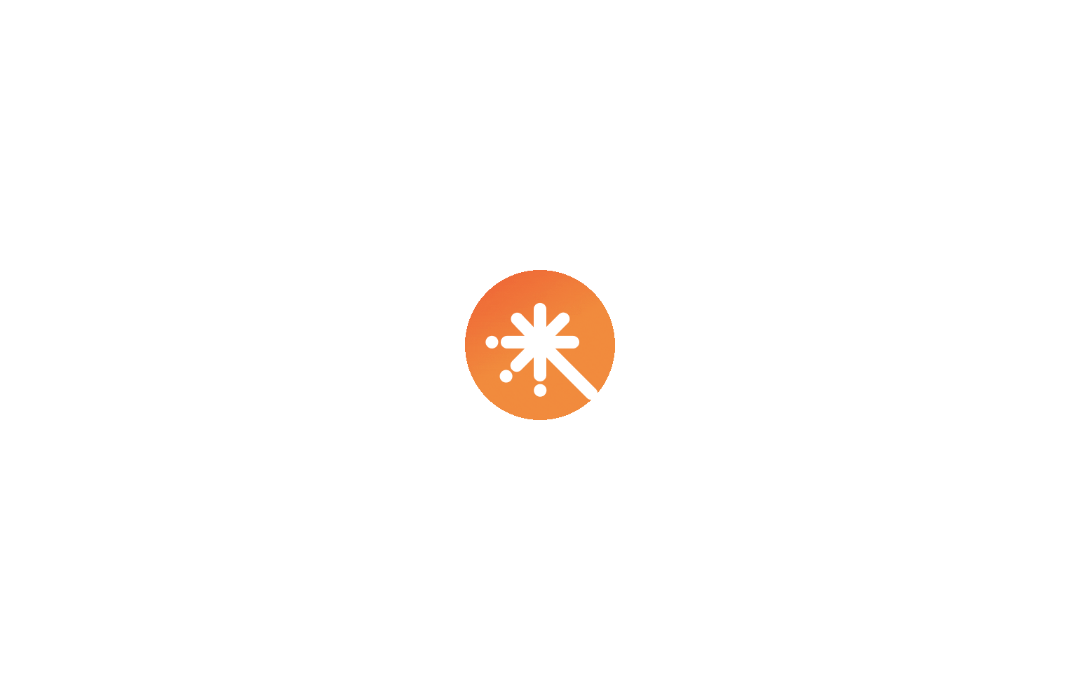 scroll, scrollTop: 0, scrollLeft: 0, axis: both 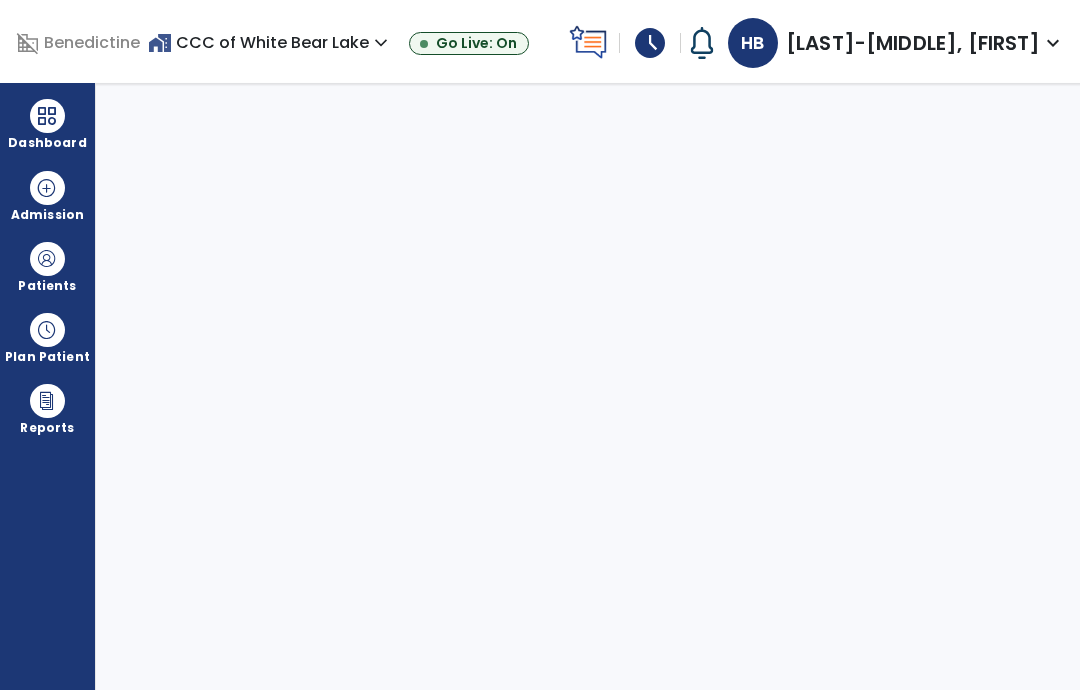 select on "****" 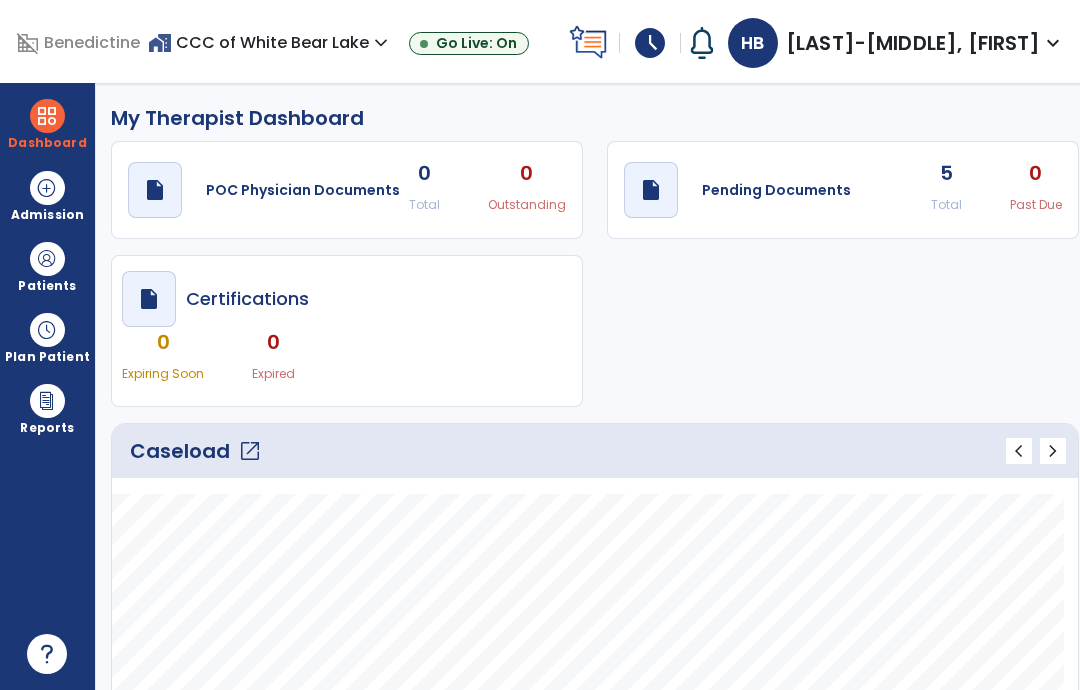click on "open_in_new" 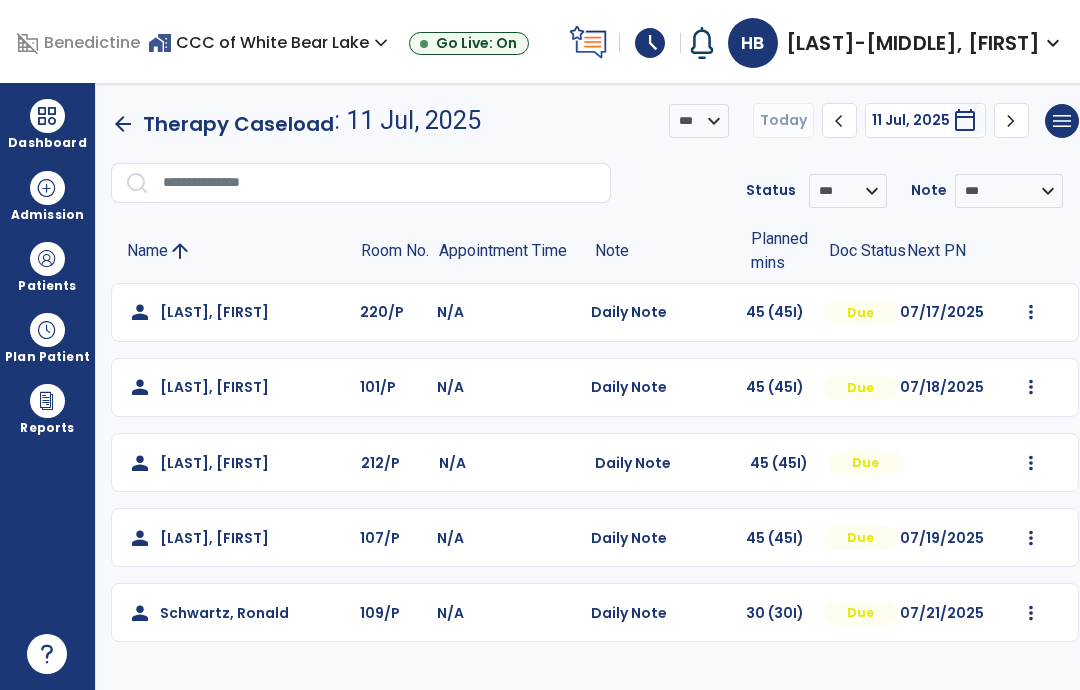 click on "Mark Visit As Complete   Reset Note   Open Document   G + C Mins" 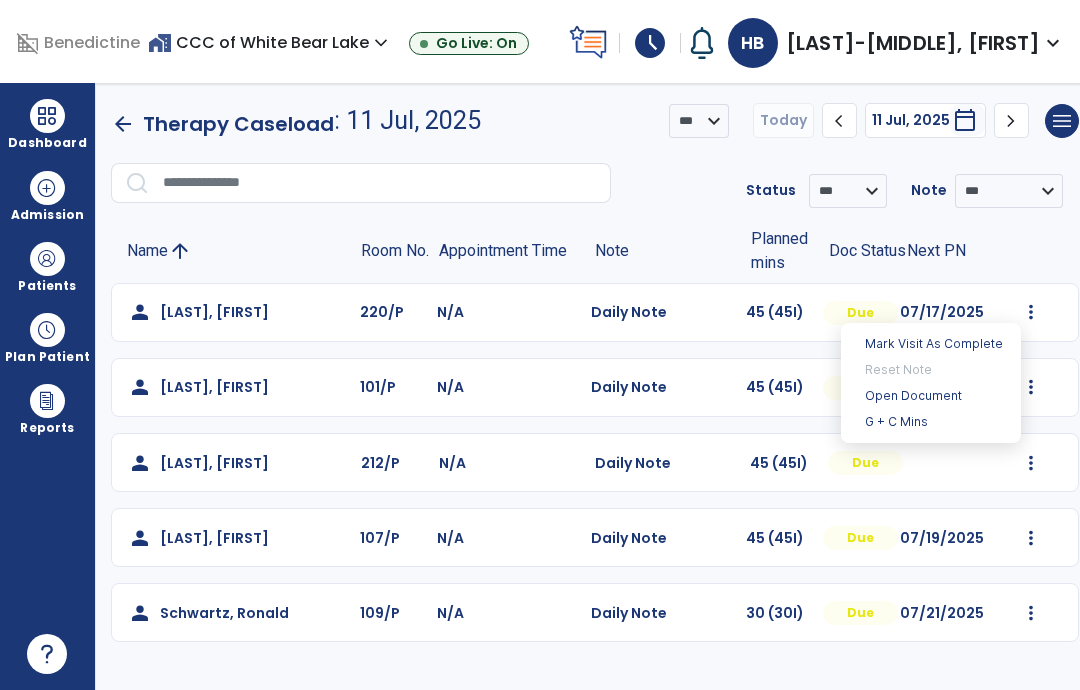 click on "Open Document" at bounding box center [931, 396] 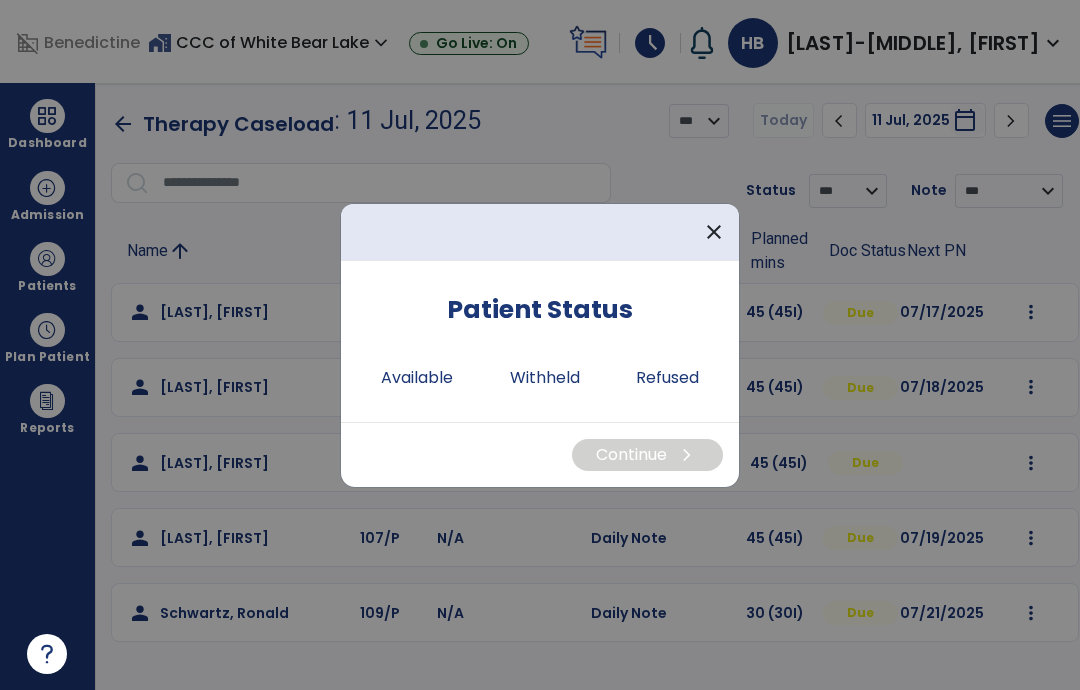 click on "Available" at bounding box center (417, 378) 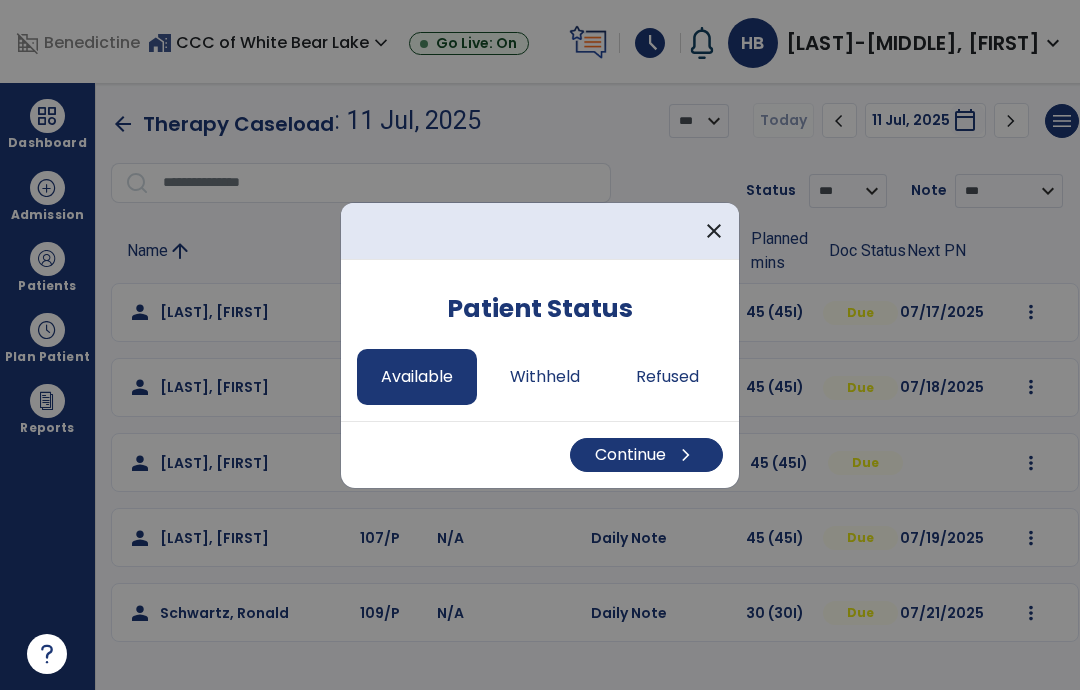 click on "Continue   chevron_right" at bounding box center [646, 455] 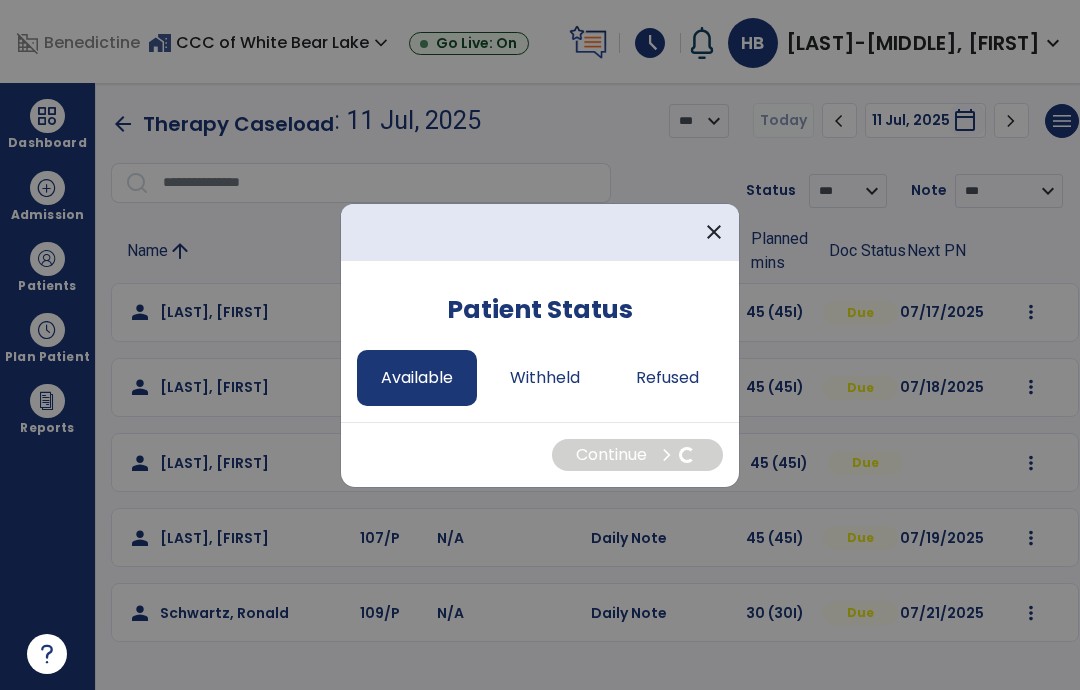 select on "*" 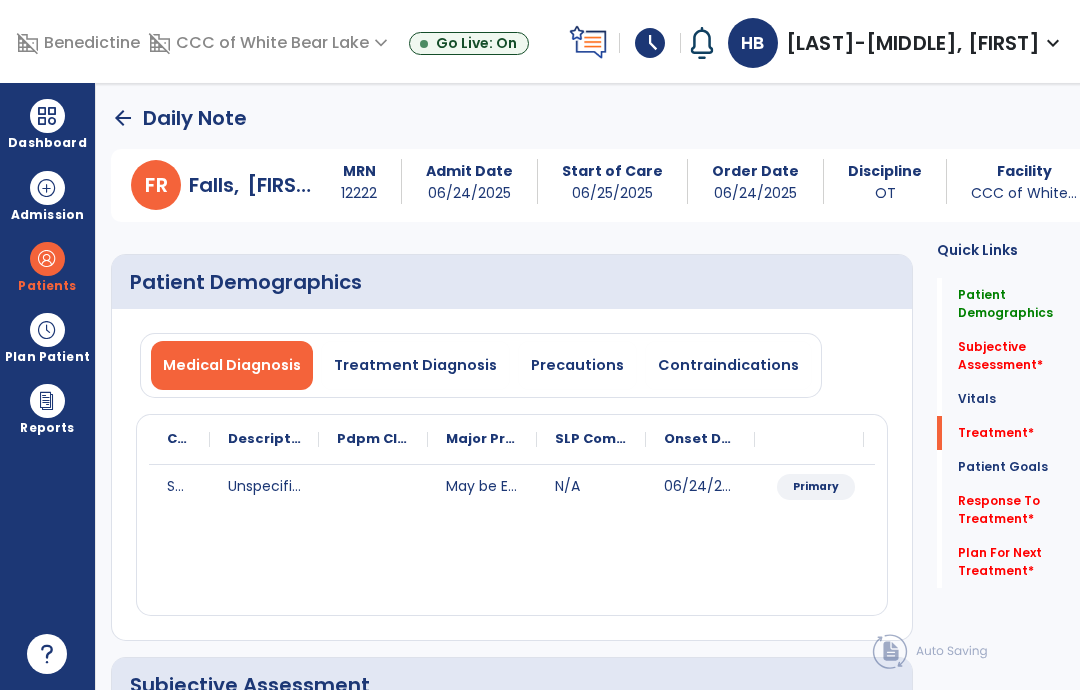 click on "Plan For Next Treatment   *" 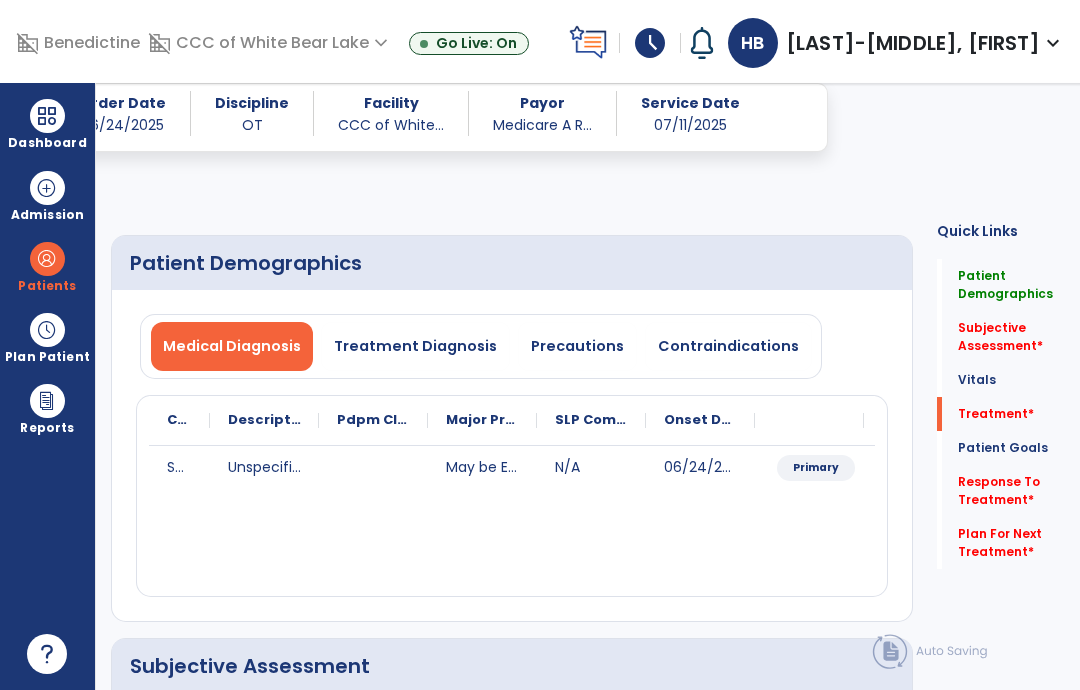scroll, scrollTop: 80, scrollLeft: 0, axis: vertical 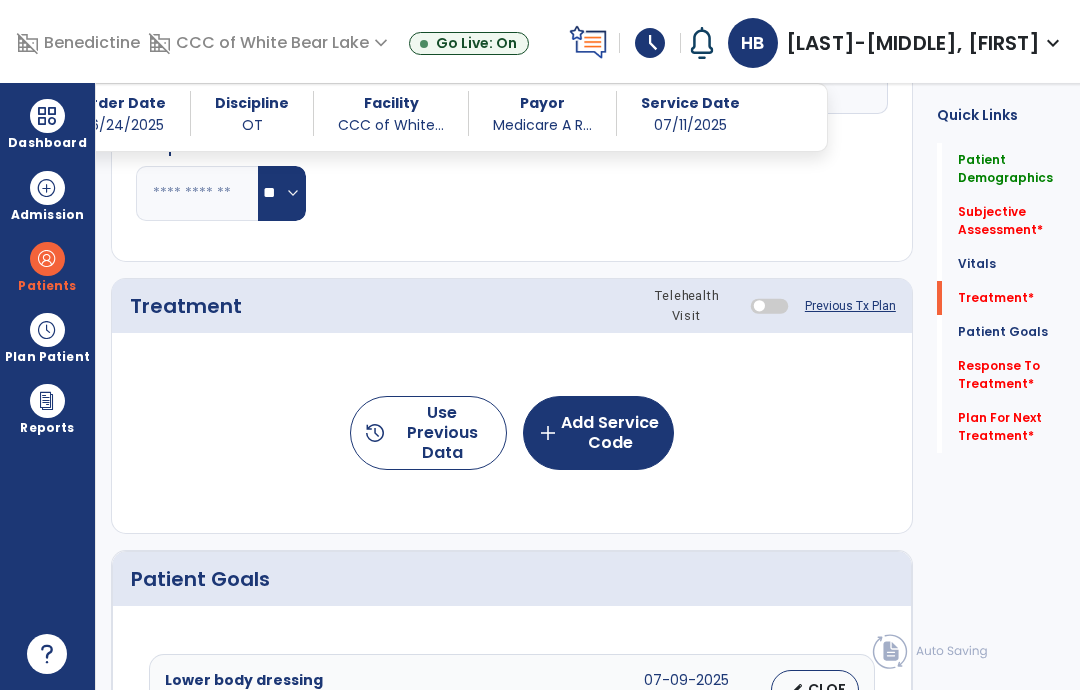 click on "Previous Tx Plan" 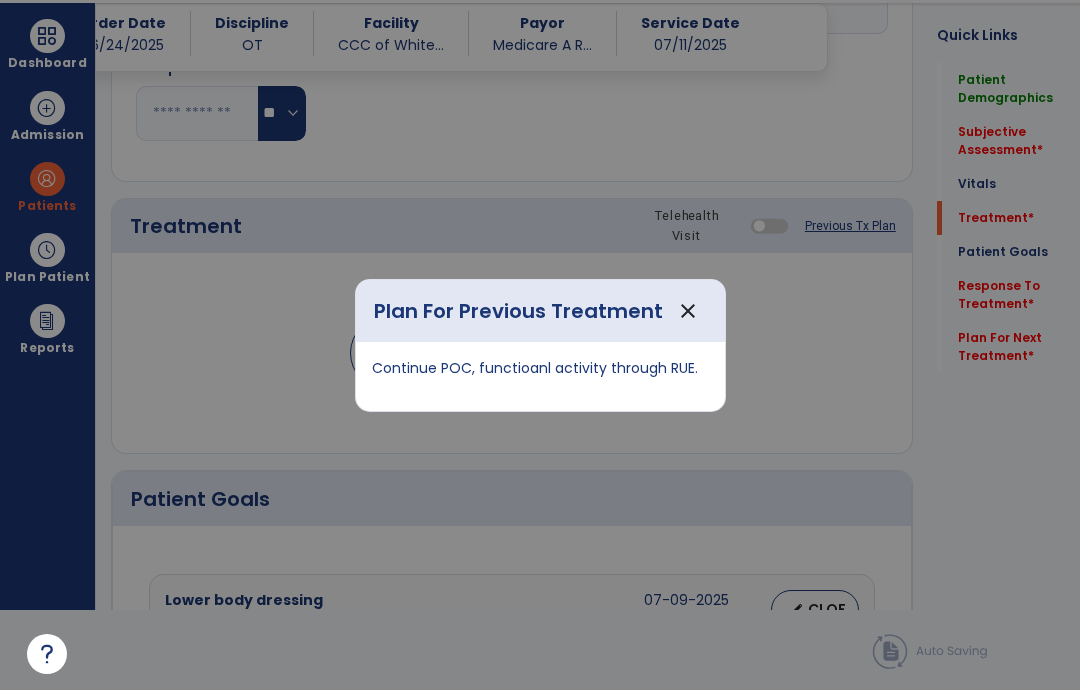 click on "Plan For Previous Treatment  close" at bounding box center [540, 311] 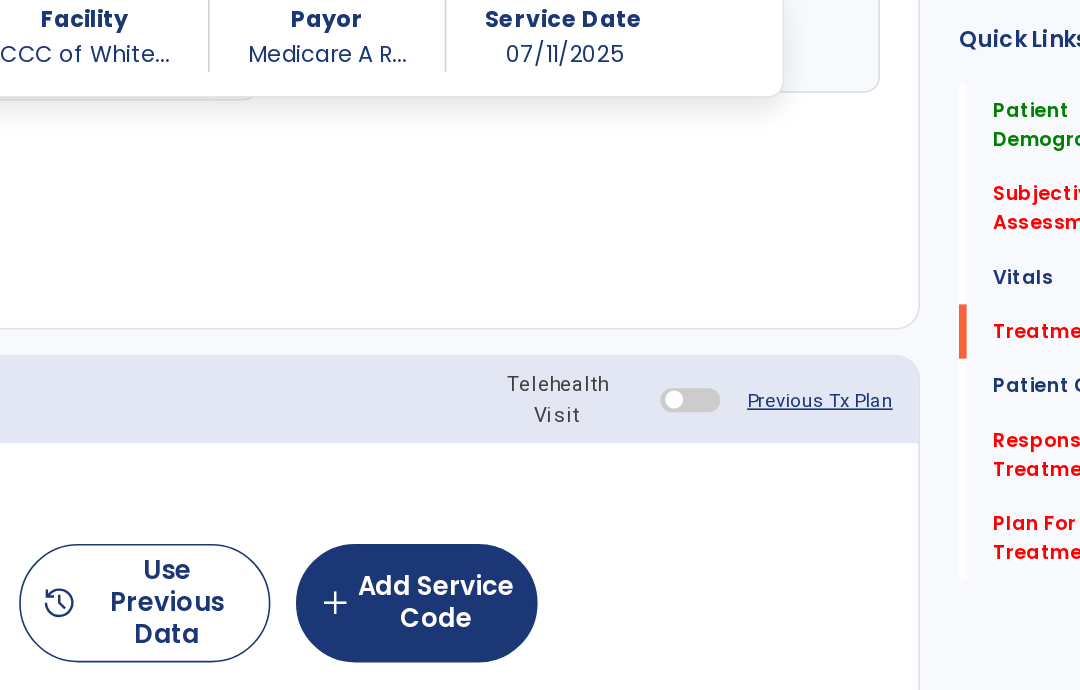scroll, scrollTop: 1057, scrollLeft: 0, axis: vertical 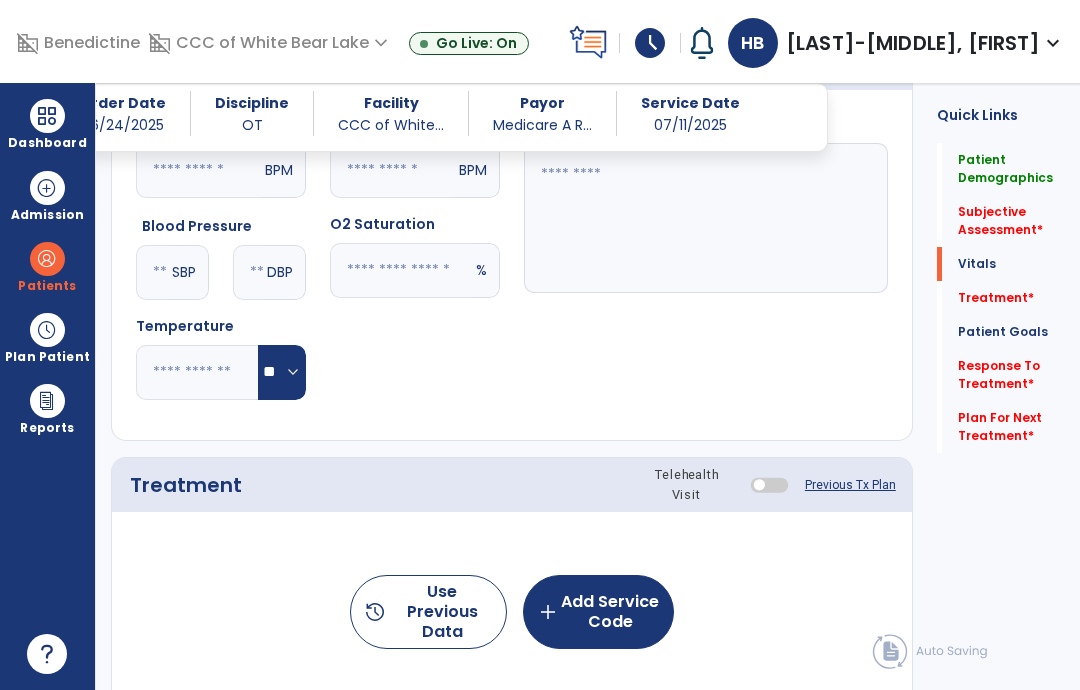 click on "add  Add Service Code" 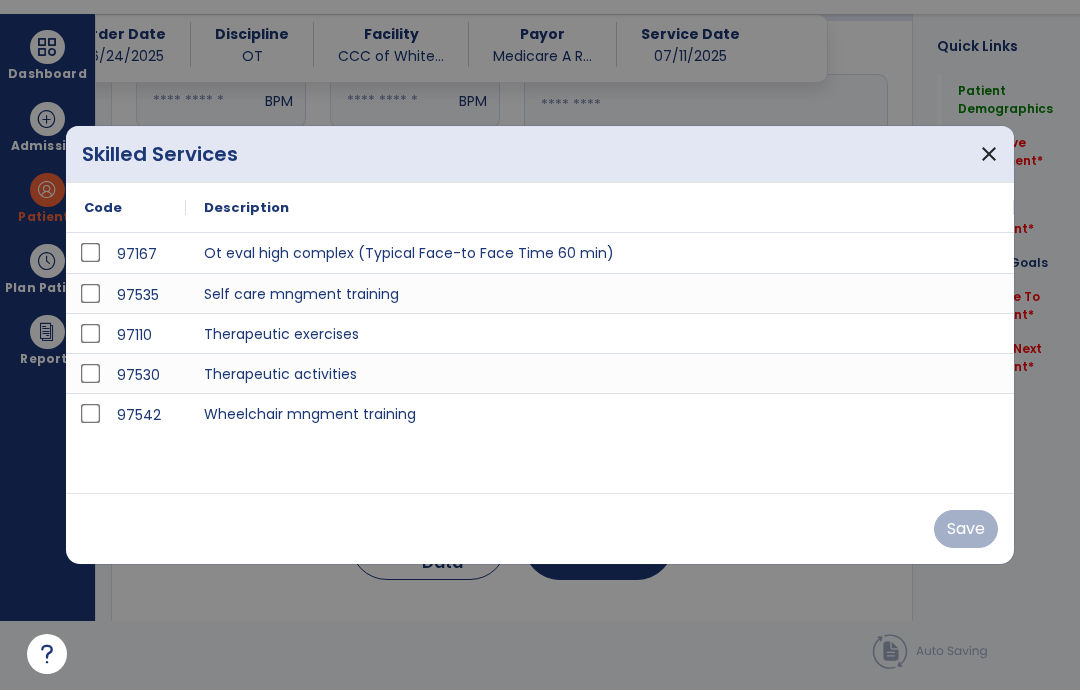 scroll, scrollTop: 0, scrollLeft: 0, axis: both 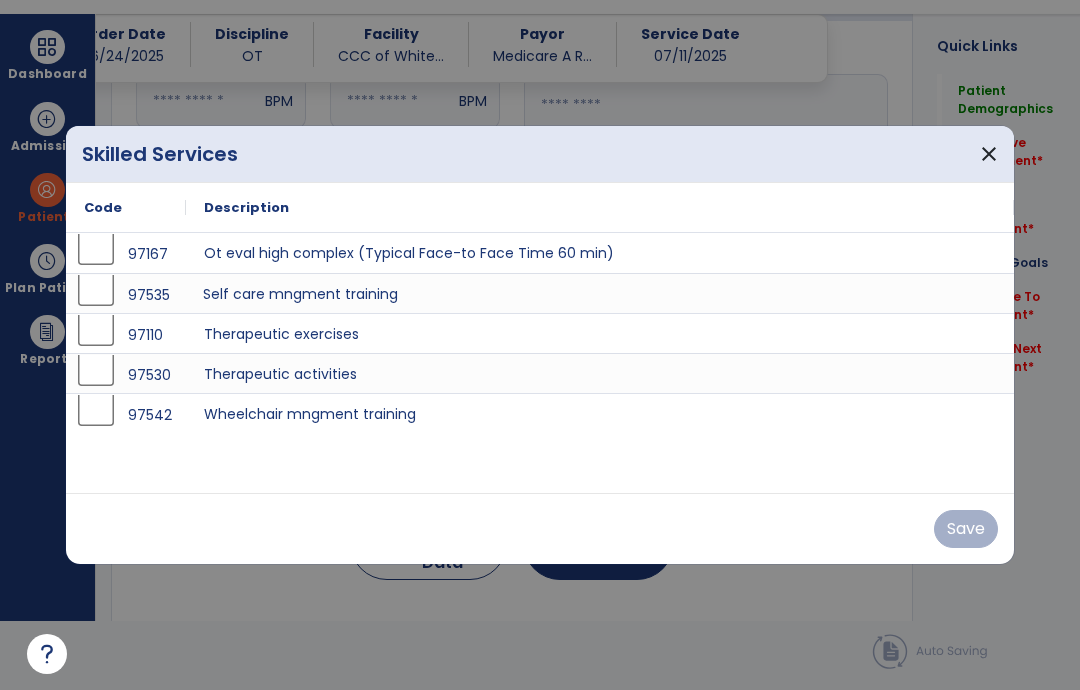 click on "Self care mngment training" at bounding box center [600, 293] 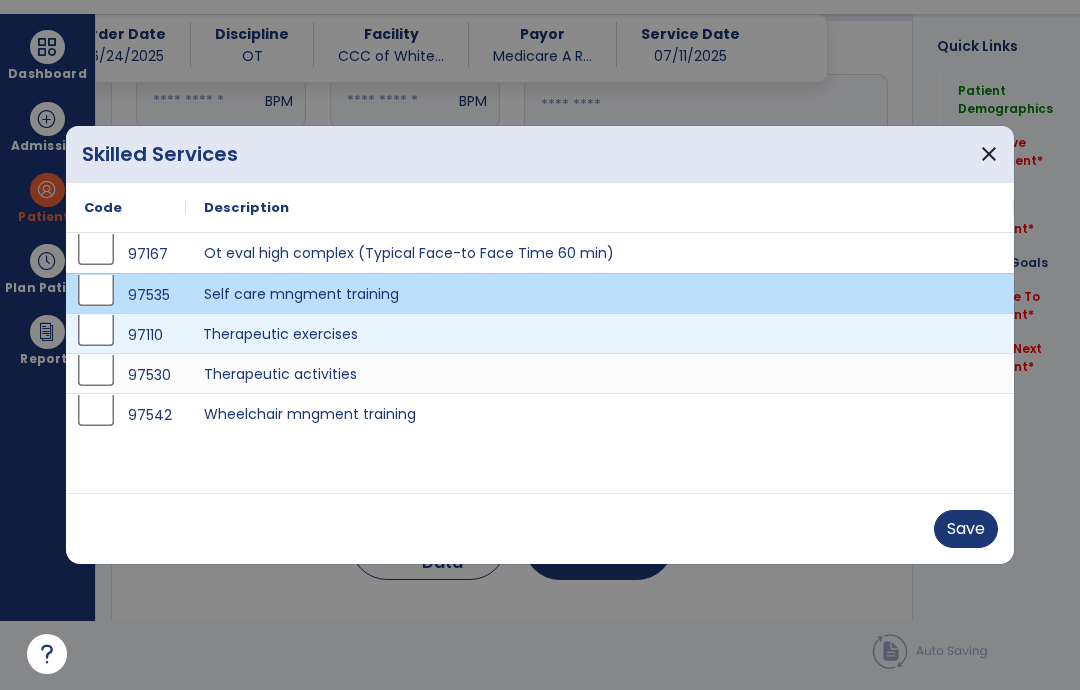 click on "Therapeutic exercises" at bounding box center (600, 333) 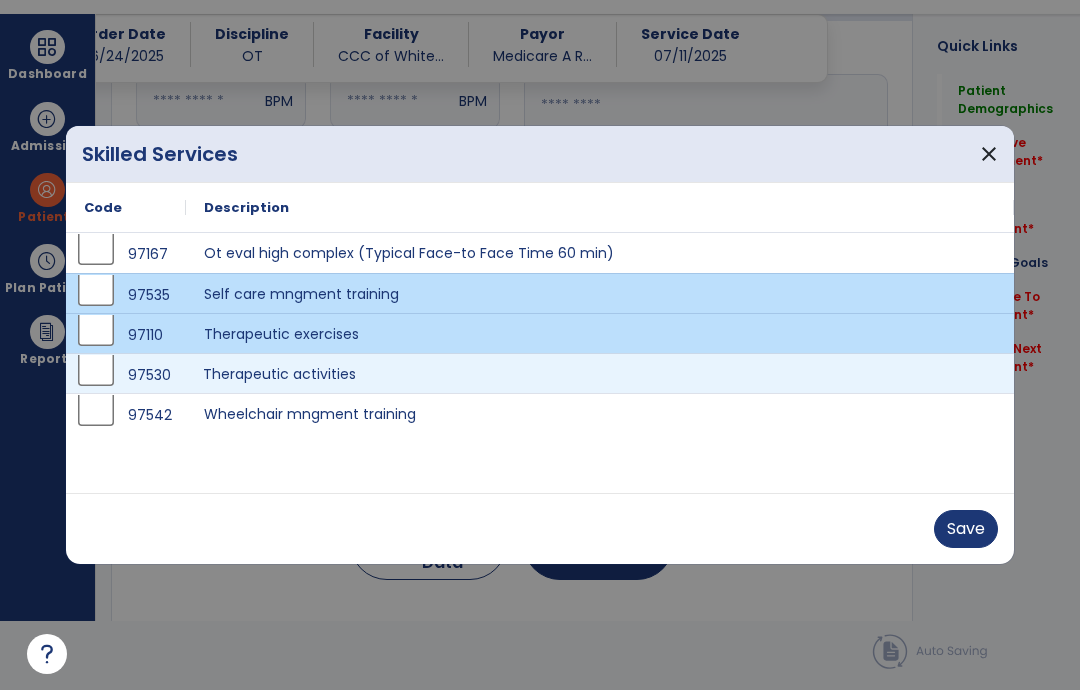 click on "Therapeutic activities" at bounding box center (600, 373) 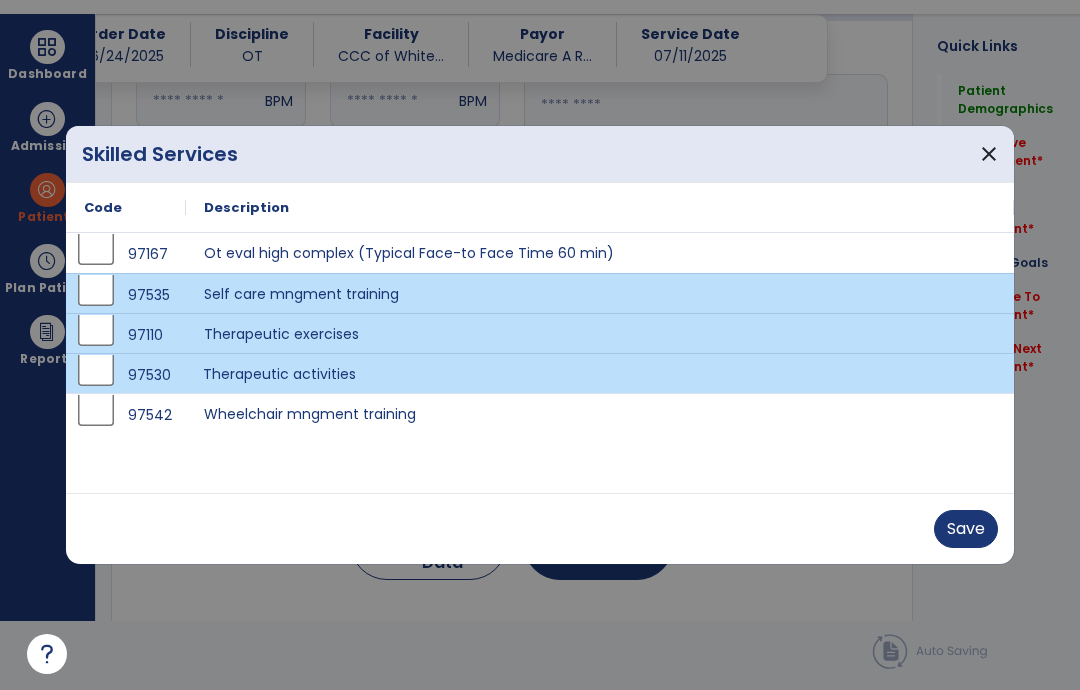 click on "Save" at bounding box center (966, 529) 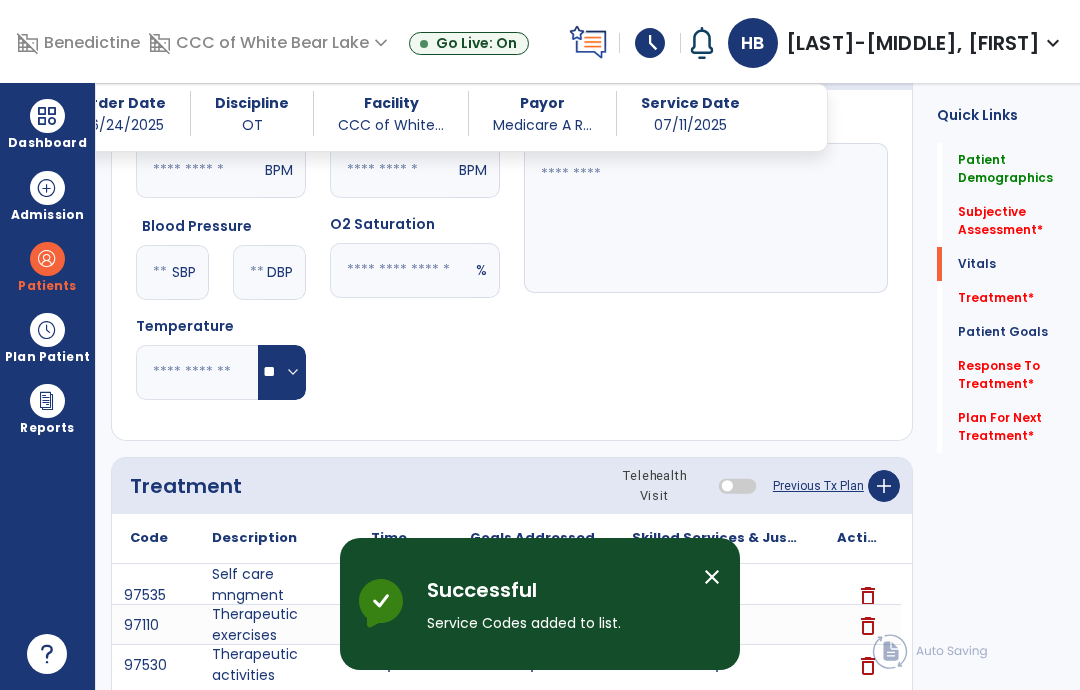 scroll, scrollTop: 69, scrollLeft: 0, axis: vertical 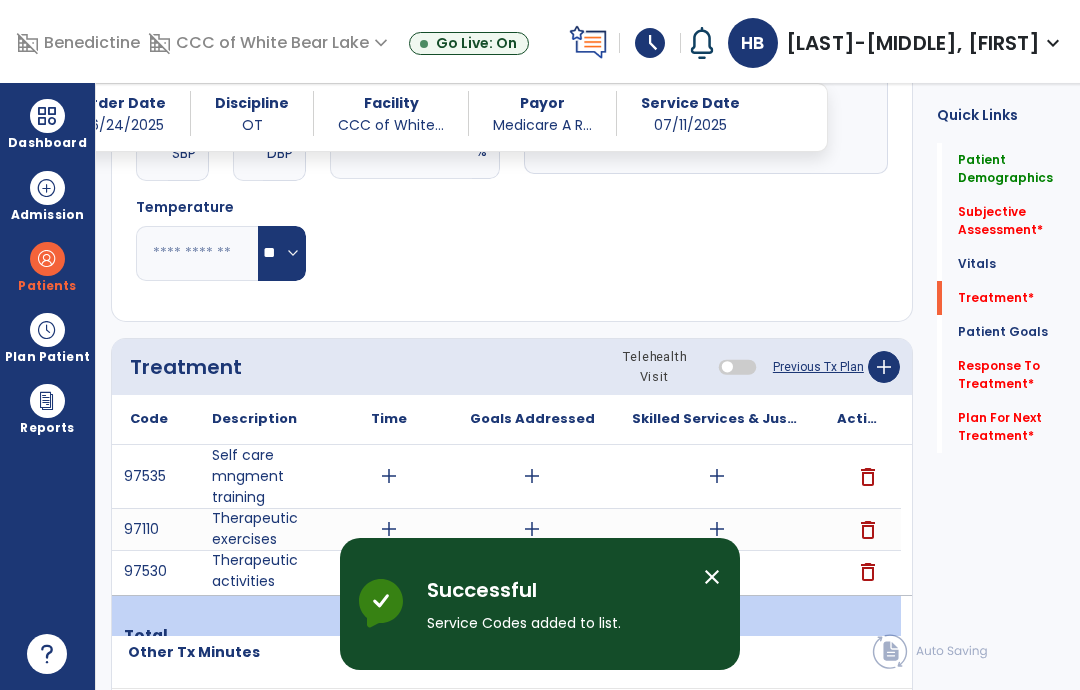 click on "add" at bounding box center (717, 476) 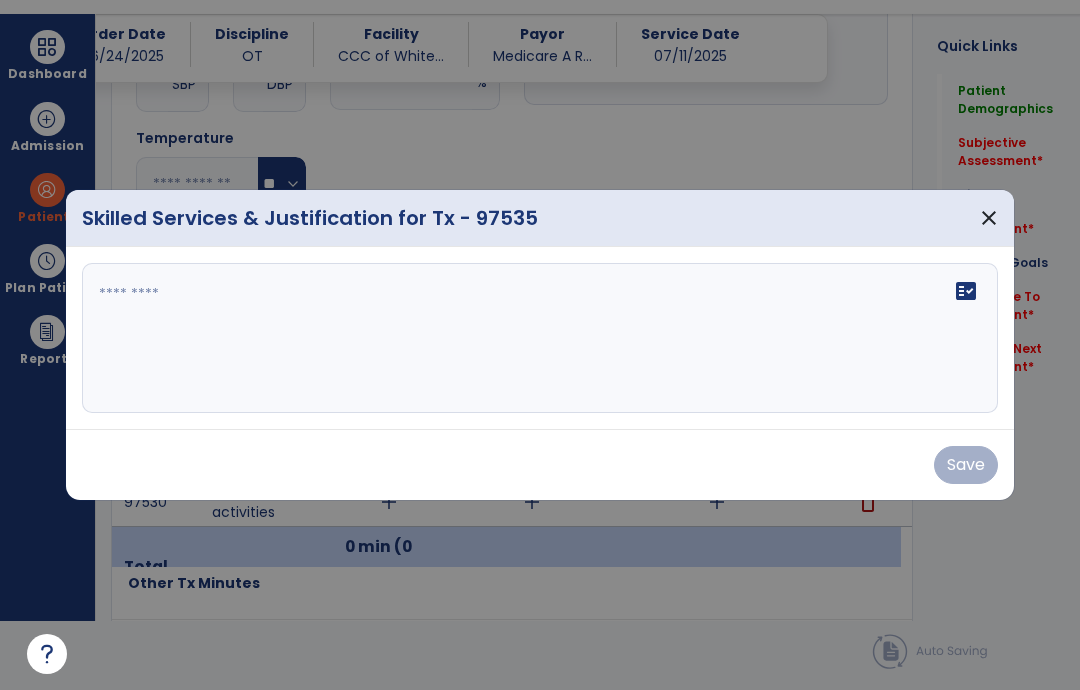 scroll, scrollTop: 0, scrollLeft: 0, axis: both 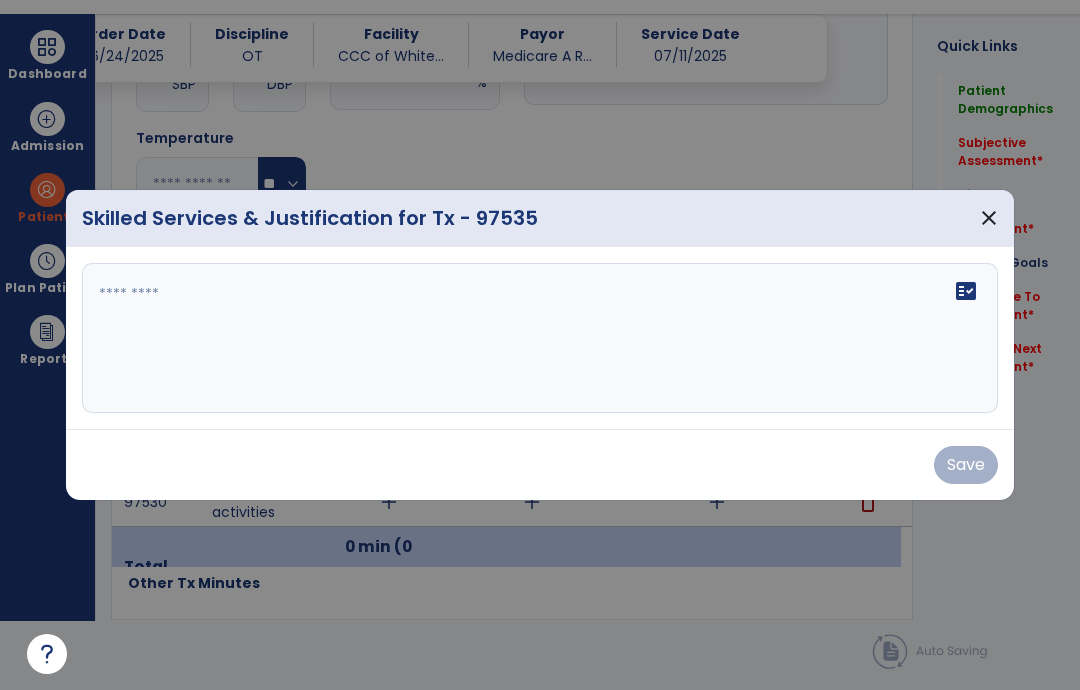 click on "close" at bounding box center [989, 218] 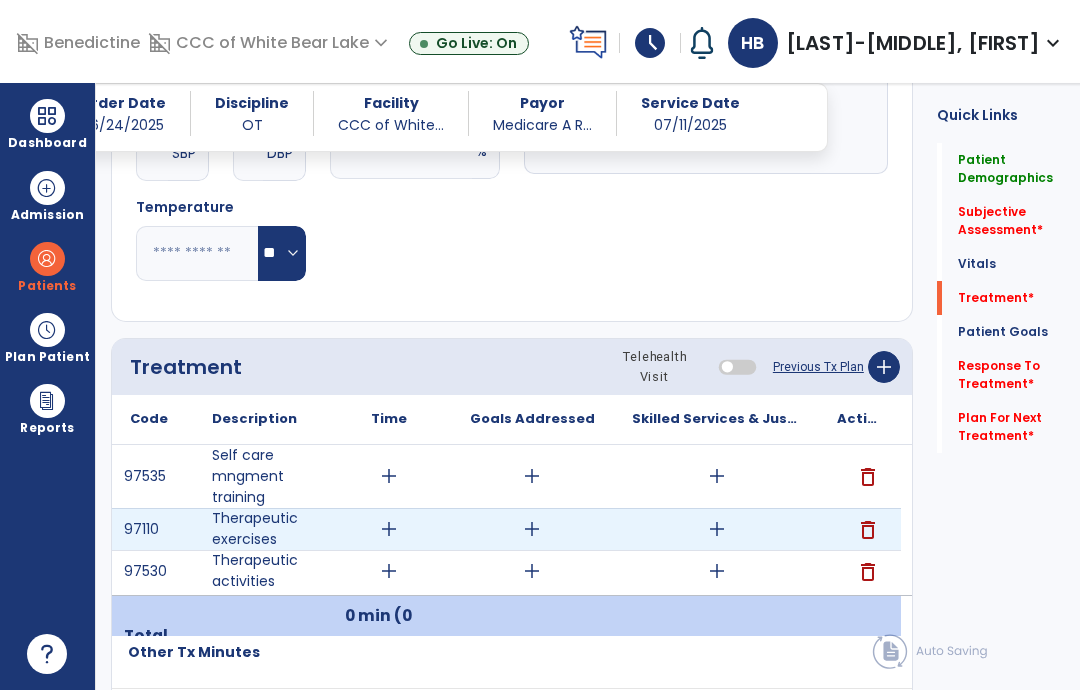 click on "add" at bounding box center (717, 529) 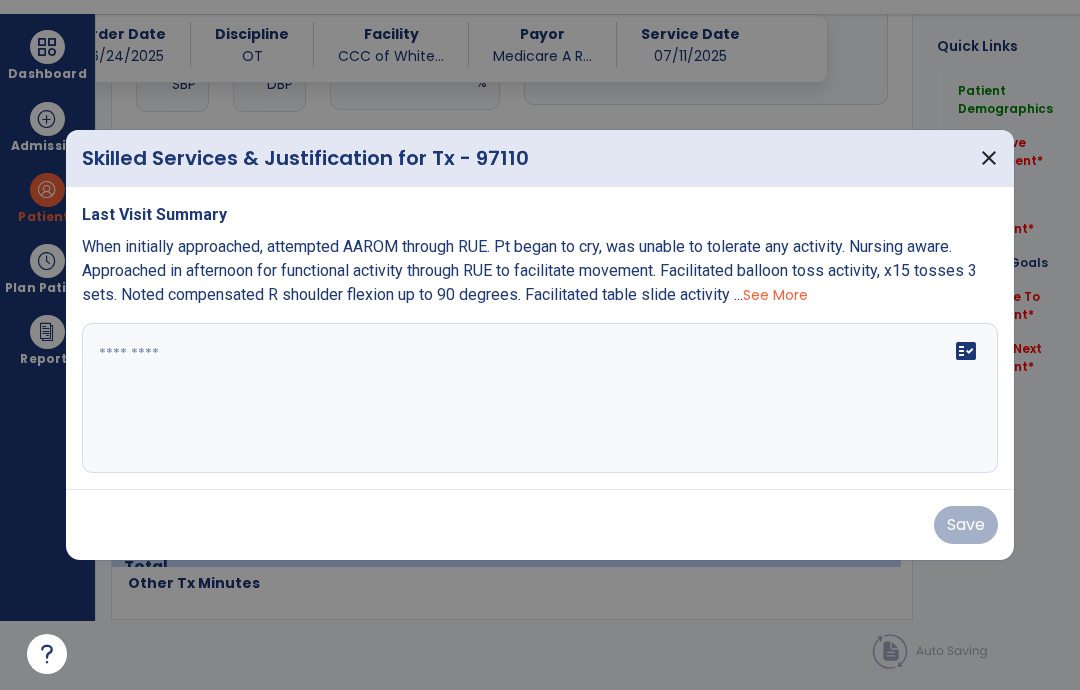 click on "See More" at bounding box center [775, 295] 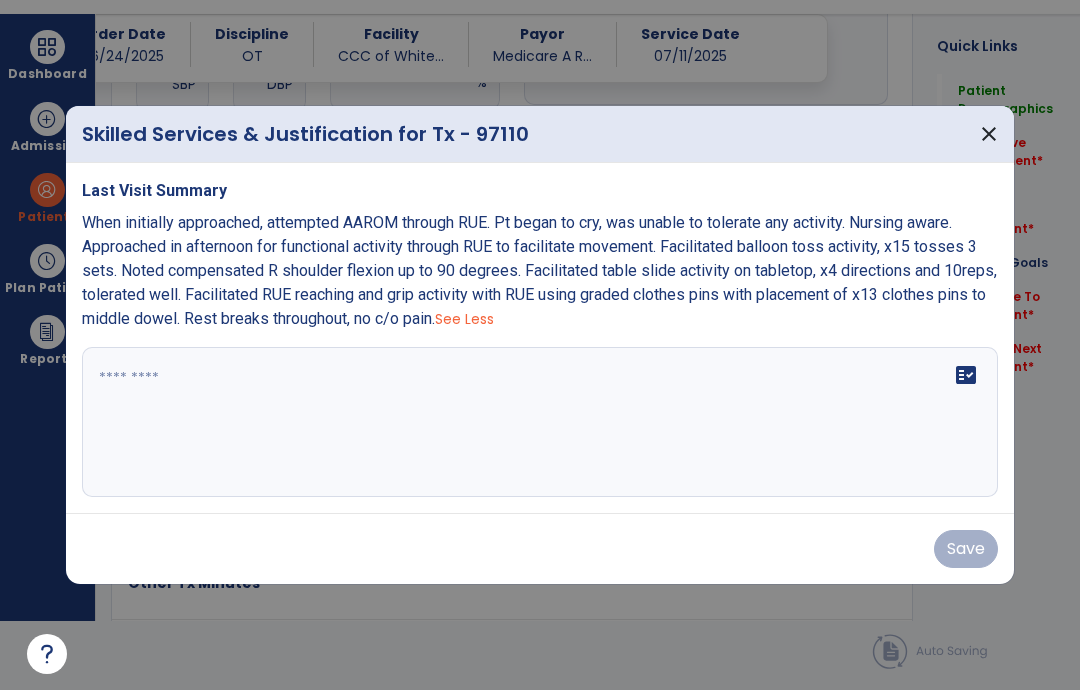 click on "close" at bounding box center (989, 134) 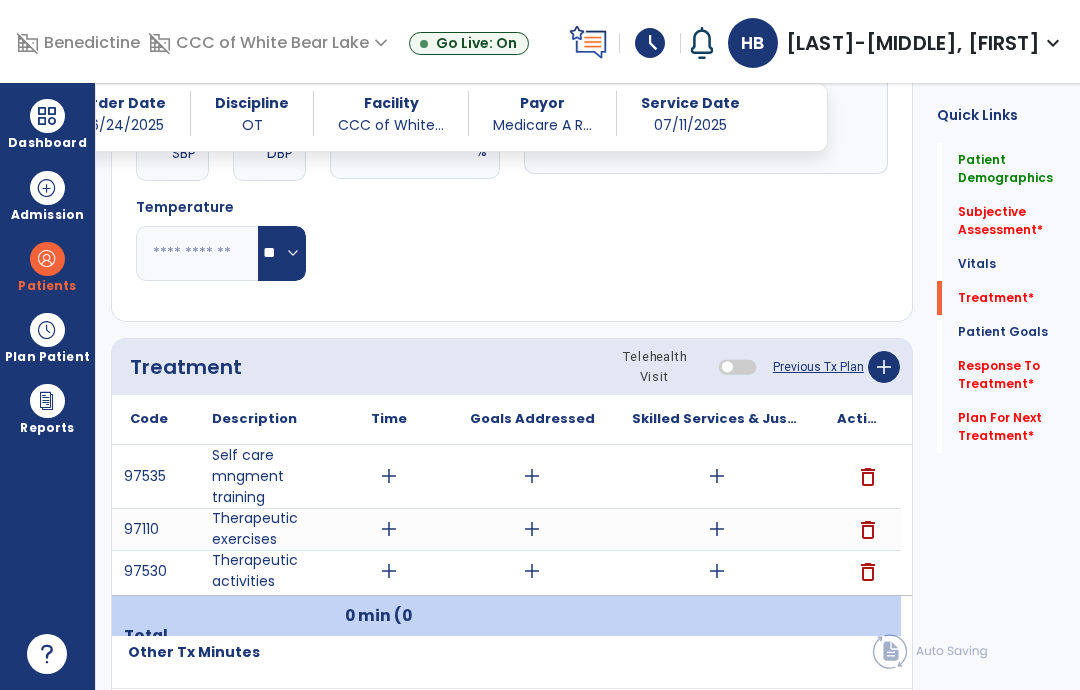 scroll, scrollTop: 69, scrollLeft: 0, axis: vertical 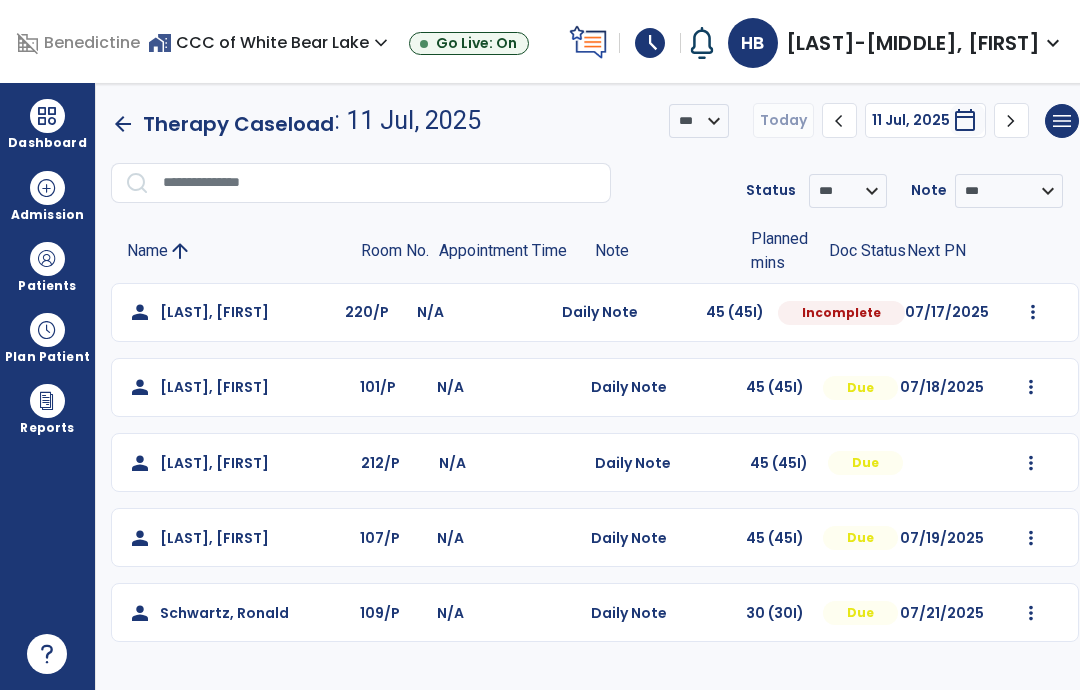 click at bounding box center [1033, 312] 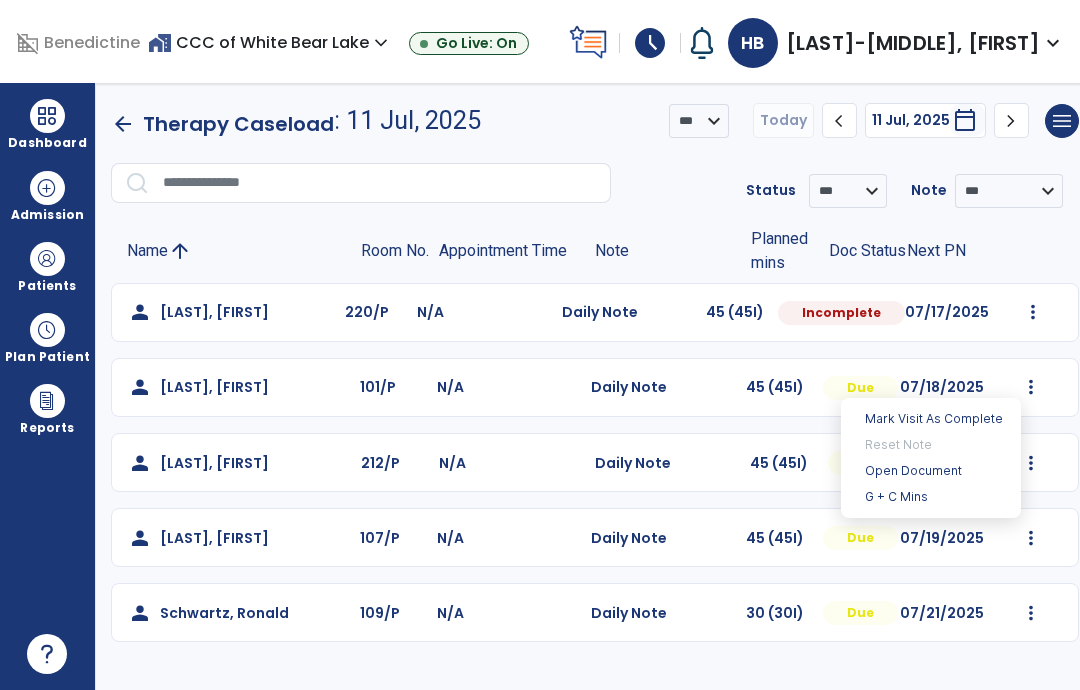 click on "Open Document" at bounding box center (931, 471) 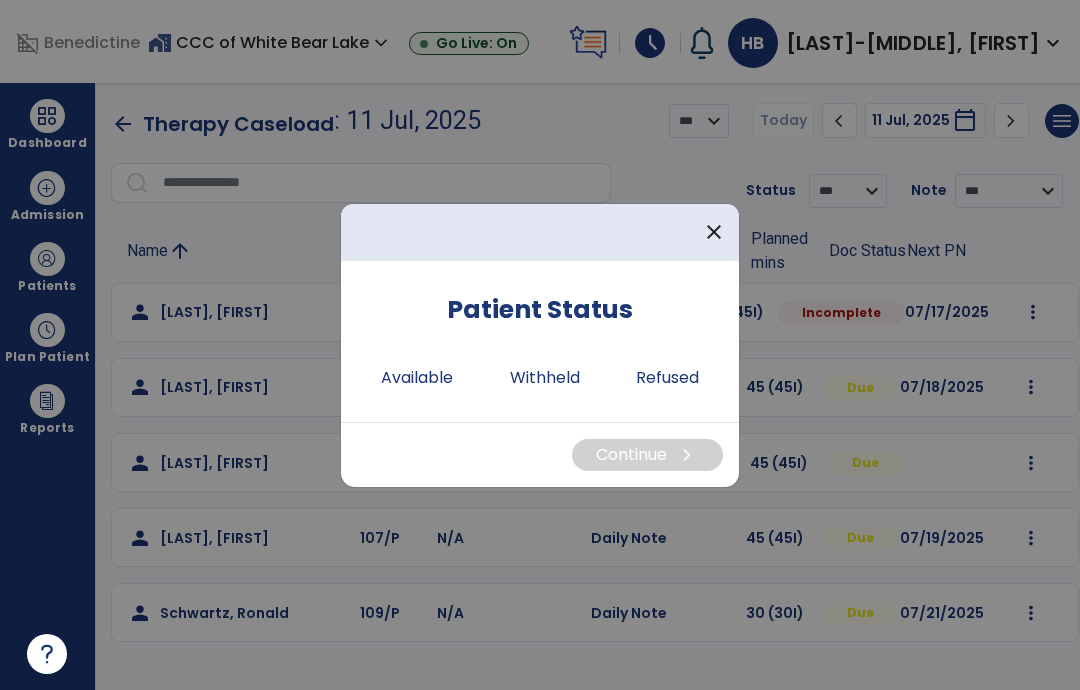 click on "Available" at bounding box center [417, 378] 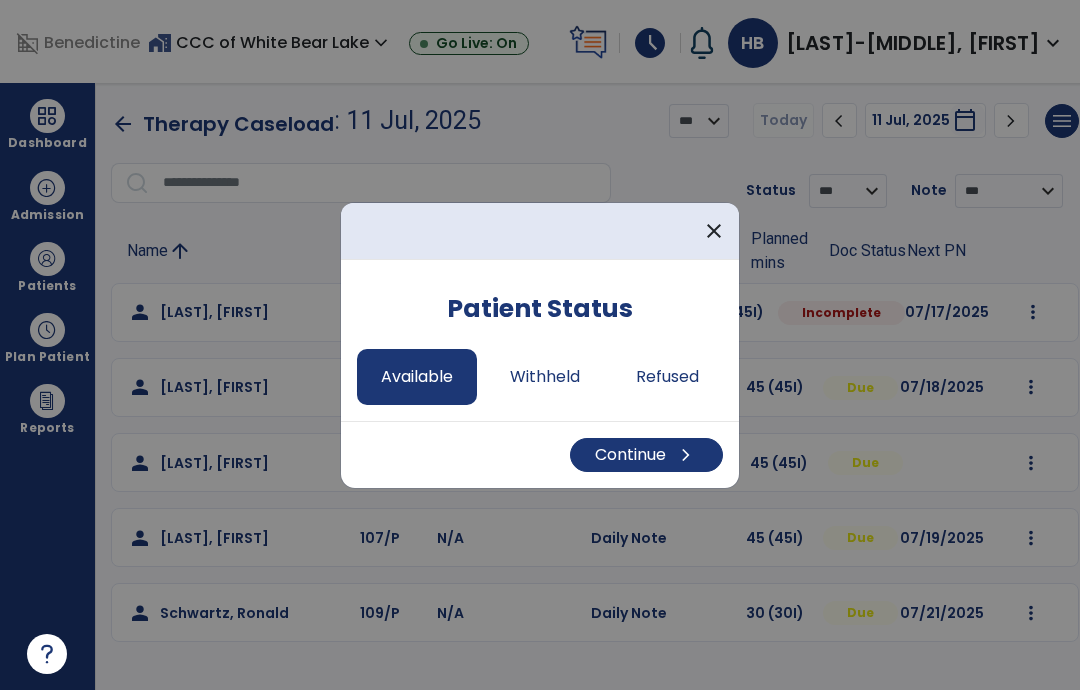click on "chevron_right" at bounding box center (686, 455) 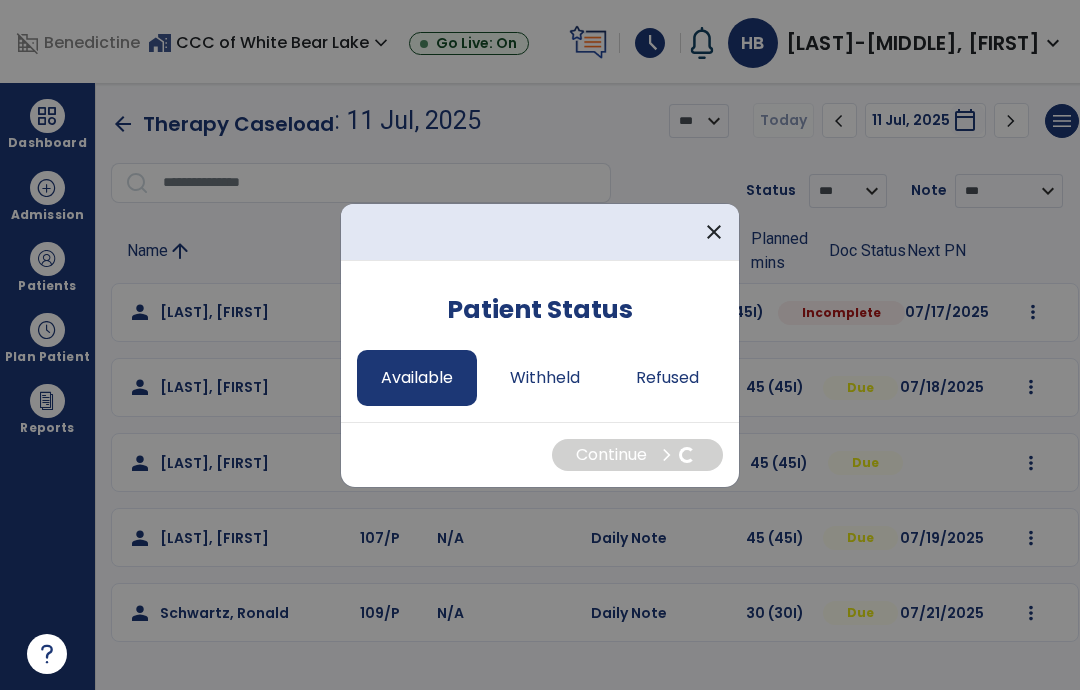 select on "*" 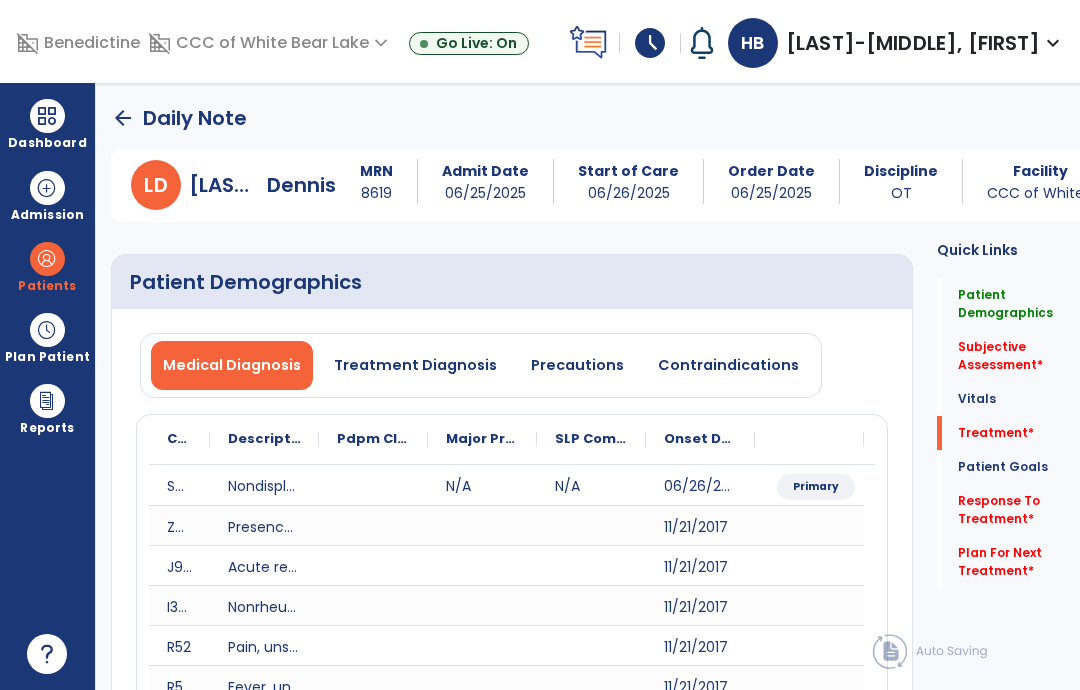 scroll, scrollTop: 4, scrollLeft: 0, axis: vertical 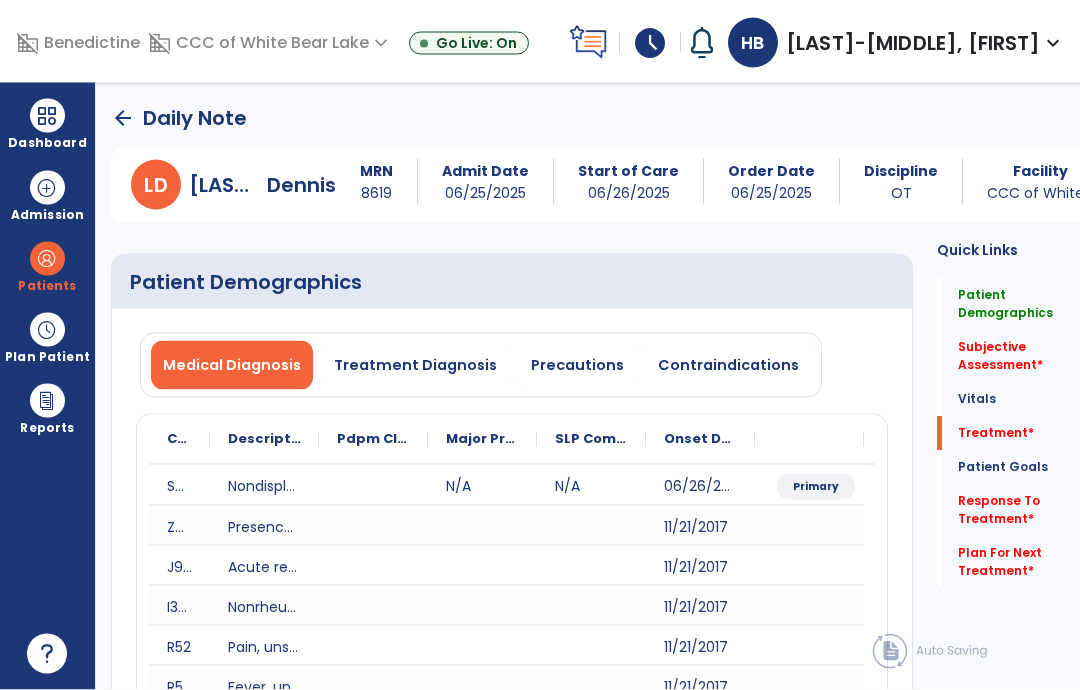 click on "Plan For Next Treatment   *" 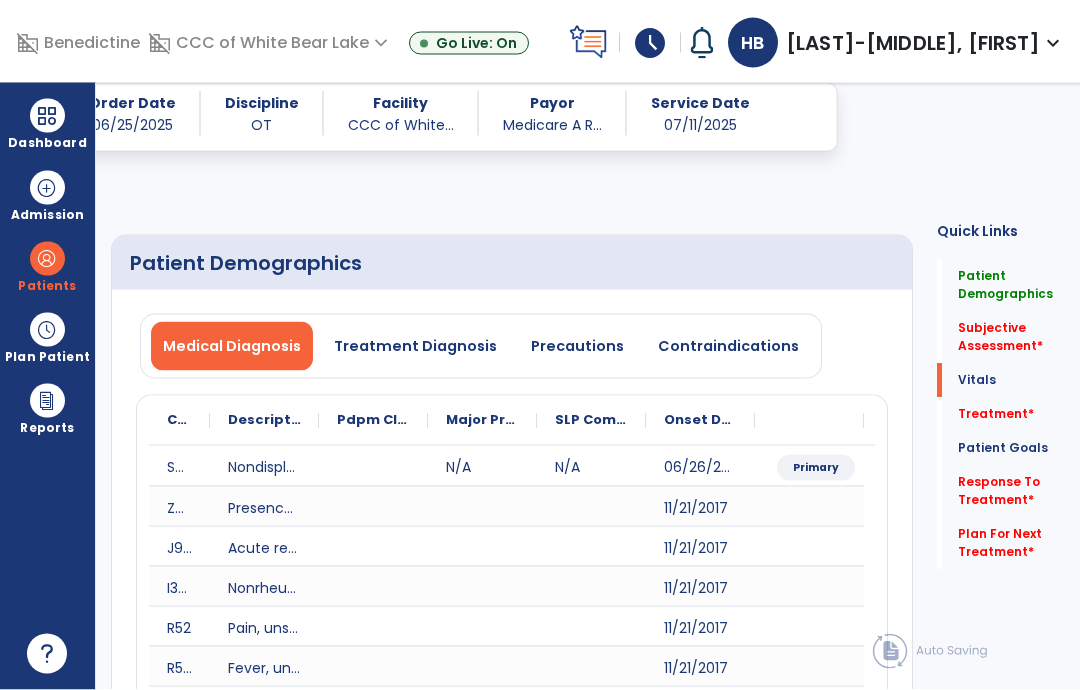 scroll, scrollTop: 1771, scrollLeft: 0, axis: vertical 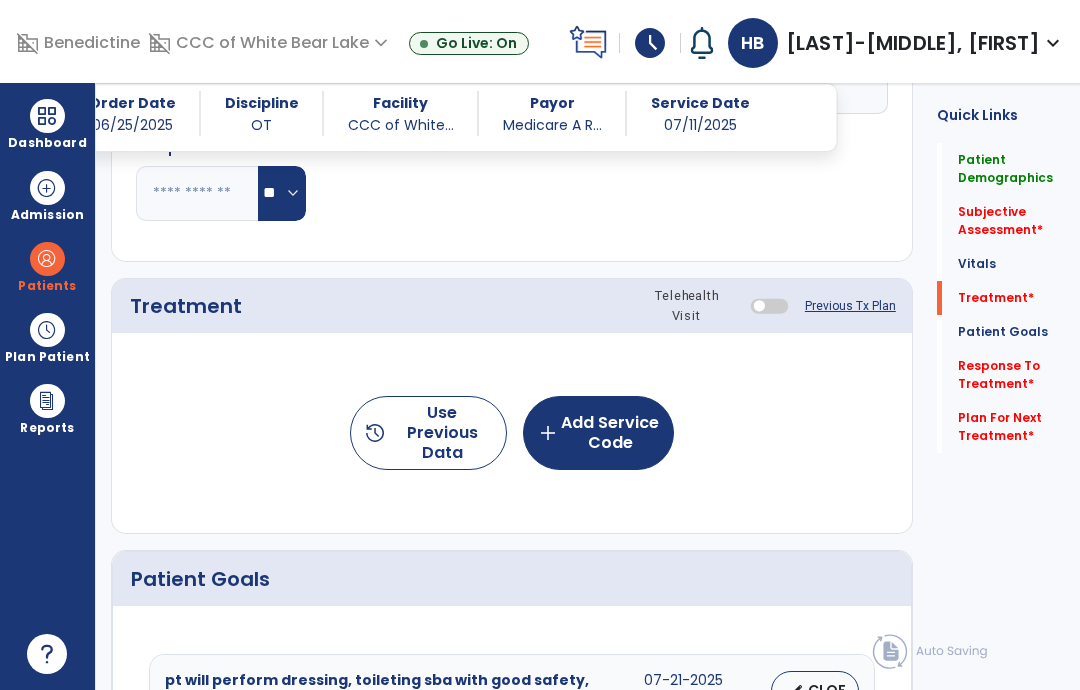 click on "Previous Tx Plan" 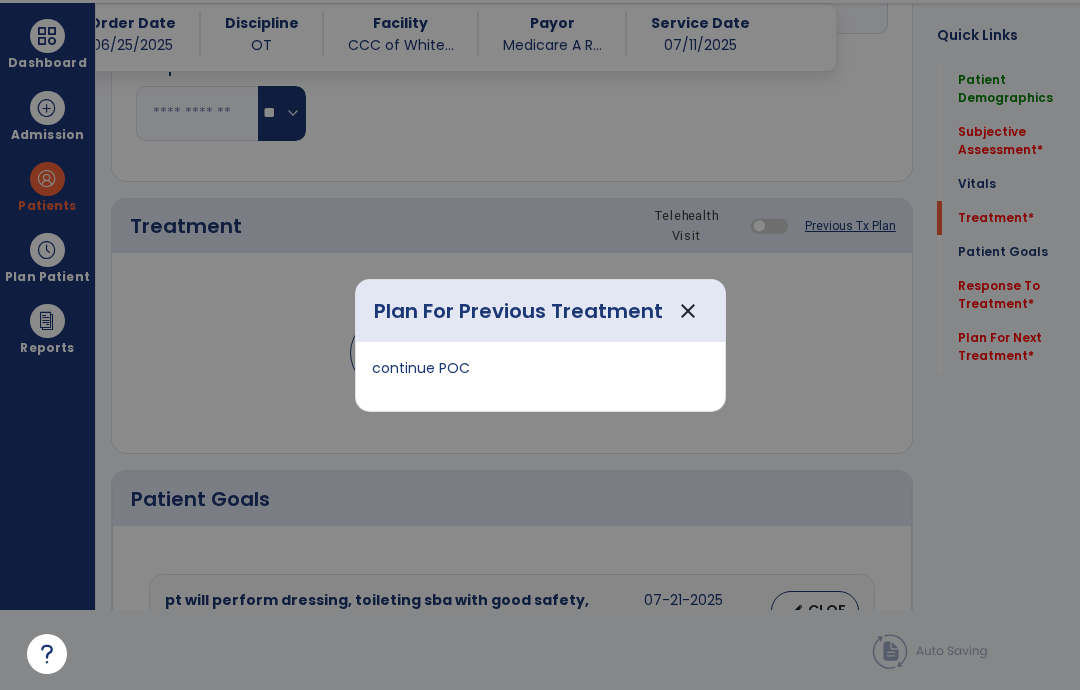 scroll, scrollTop: 0, scrollLeft: 0, axis: both 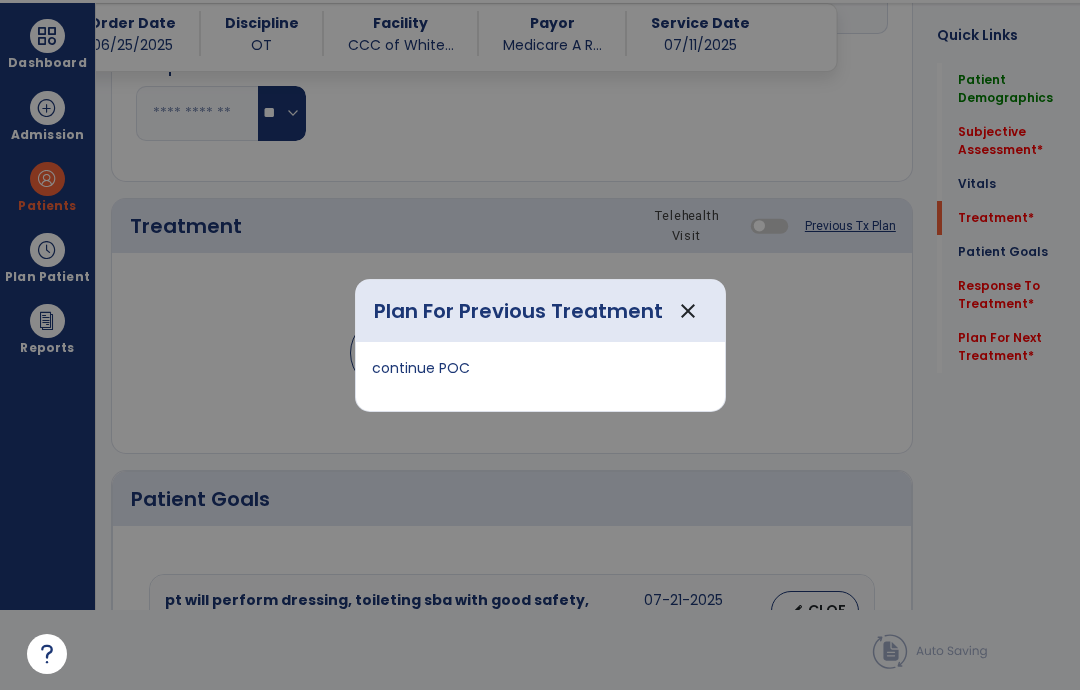 click on "close" at bounding box center [688, 311] 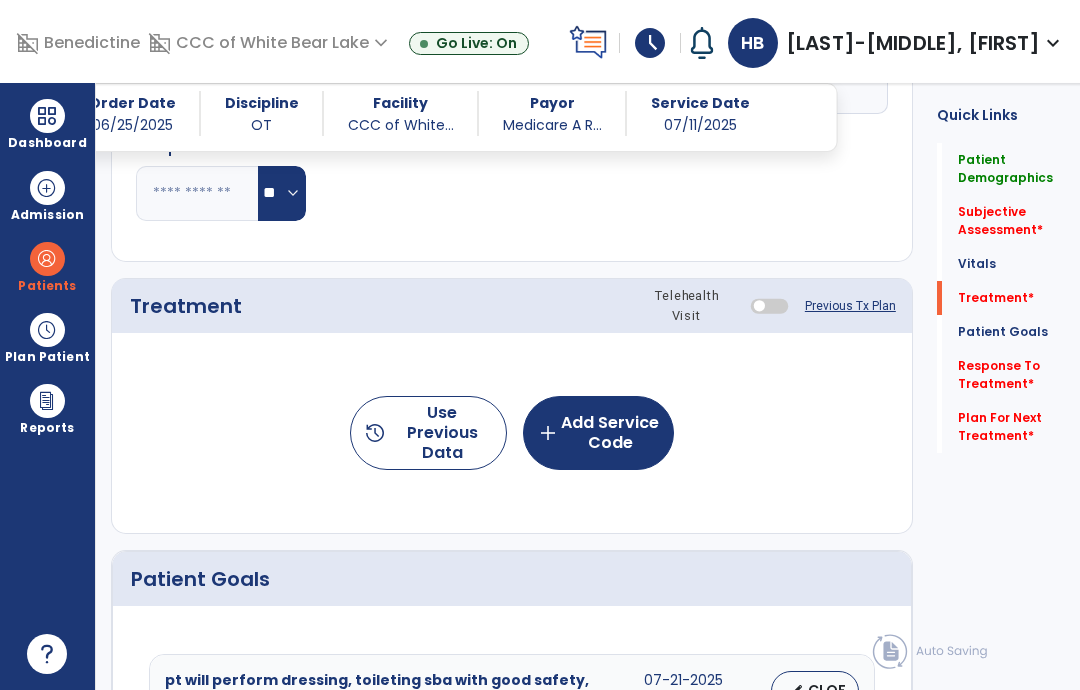 scroll, scrollTop: 80, scrollLeft: 0, axis: vertical 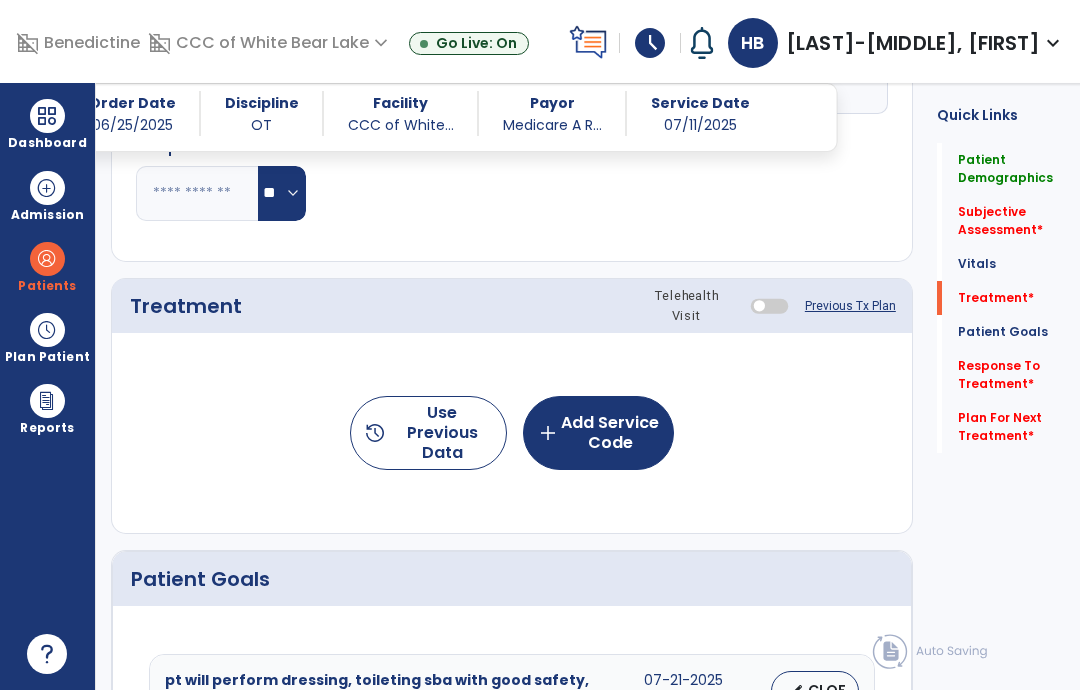 click on "add  Add Service Code" 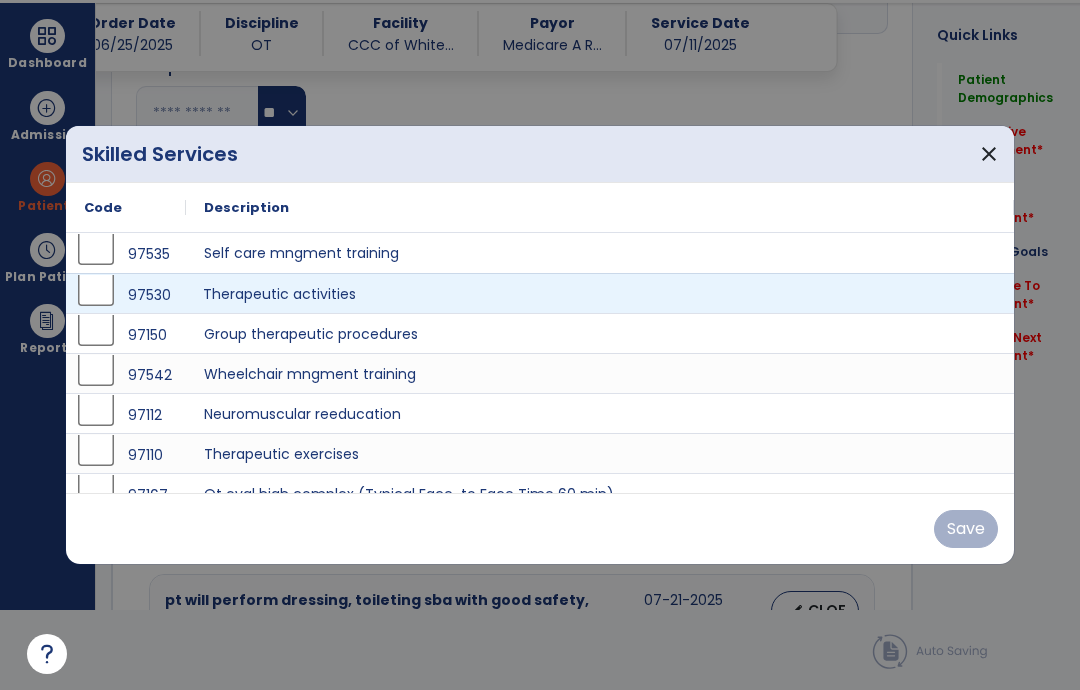 click on "Therapeutic activities" at bounding box center (600, 293) 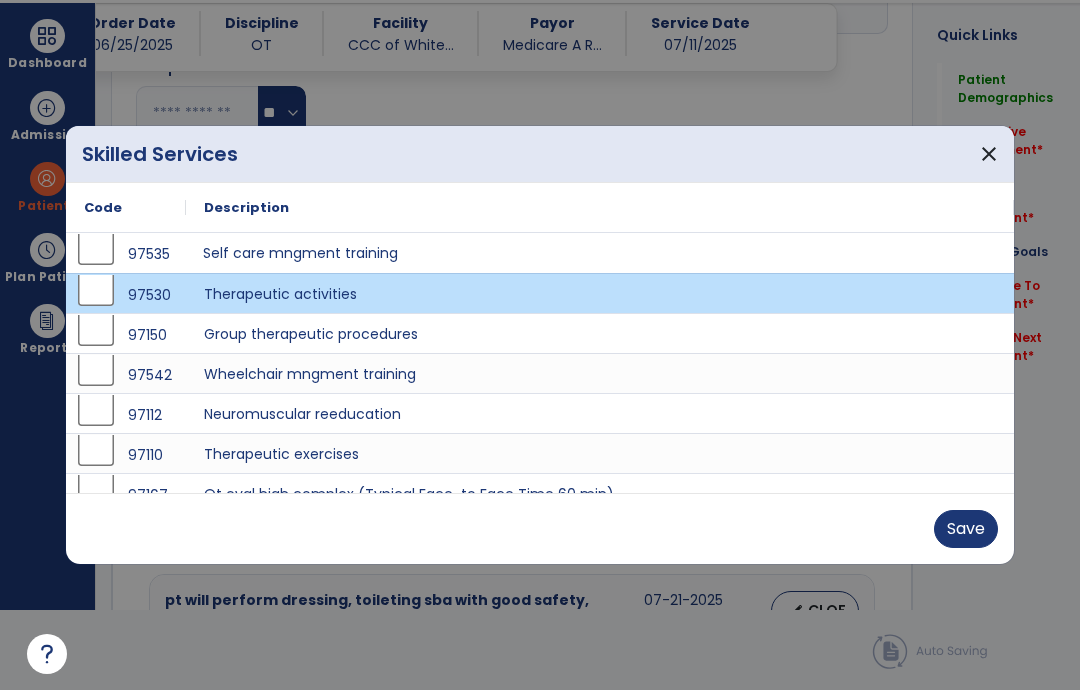 click on "Self care mngment training" at bounding box center [600, 253] 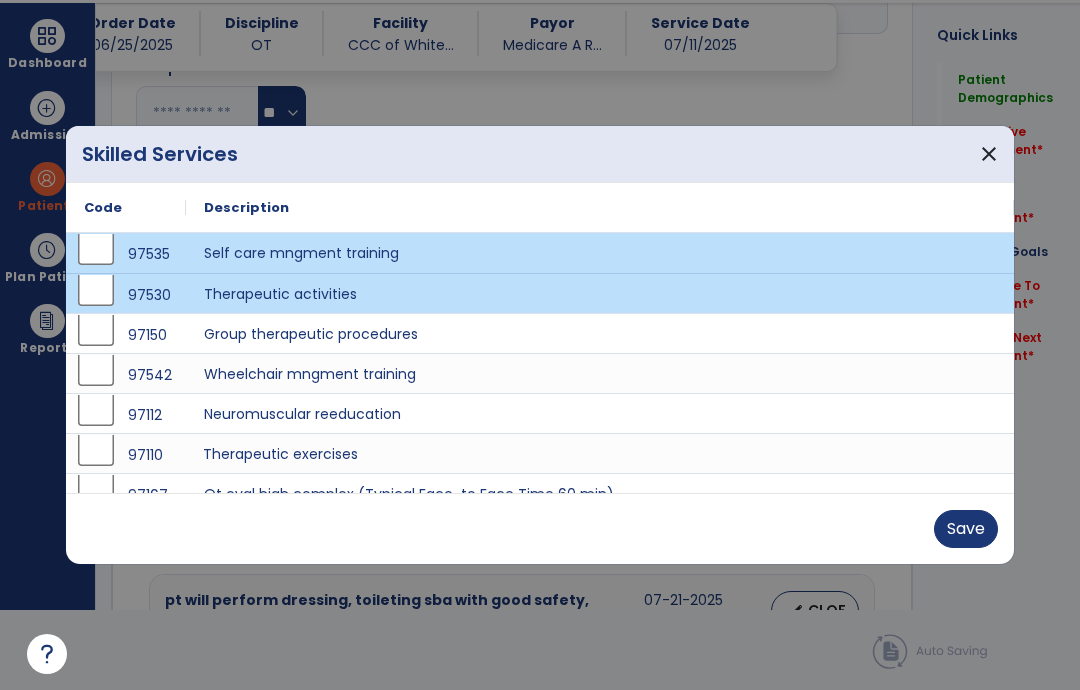 click on "Therapeutic exercises" at bounding box center (600, 453) 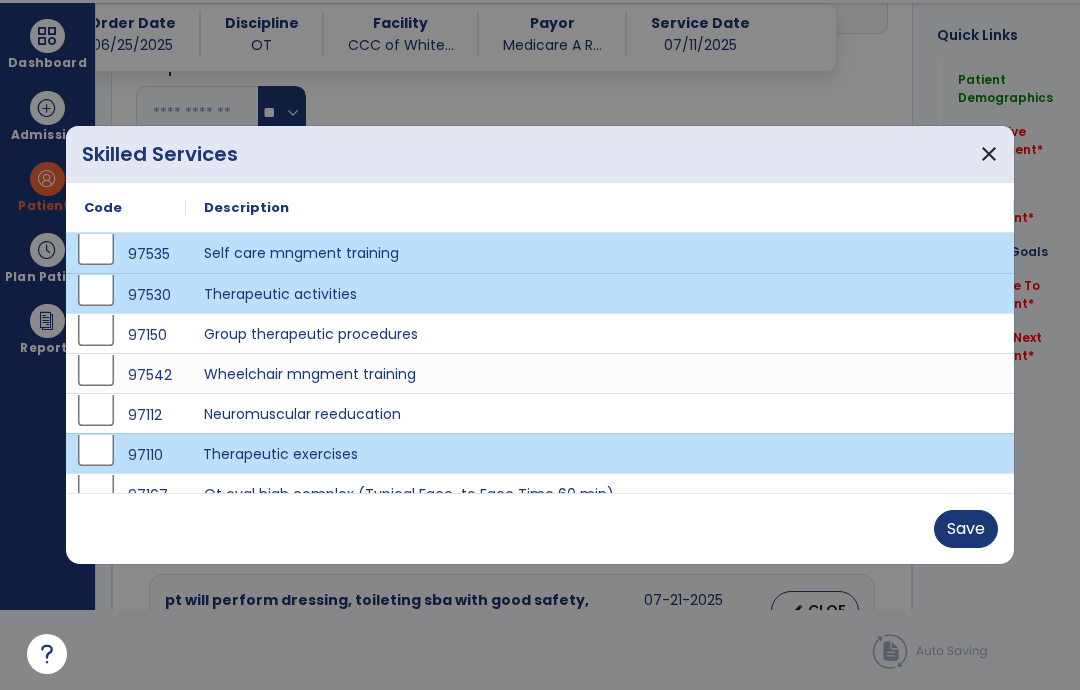 click on "Save" at bounding box center [966, 529] 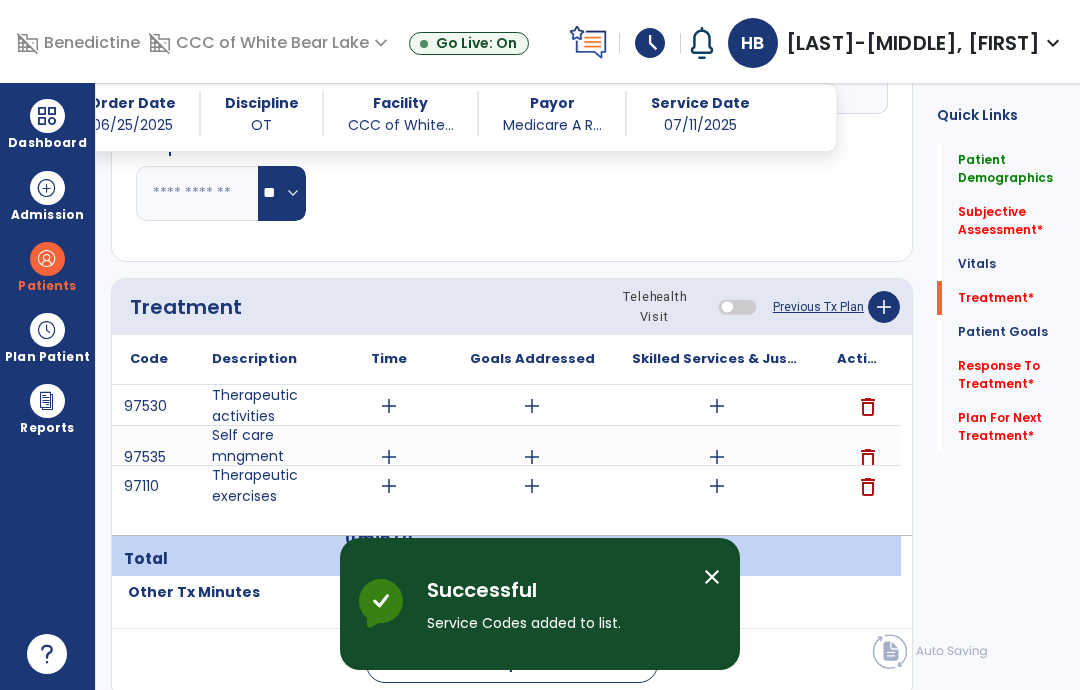 scroll, scrollTop: 80, scrollLeft: 0, axis: vertical 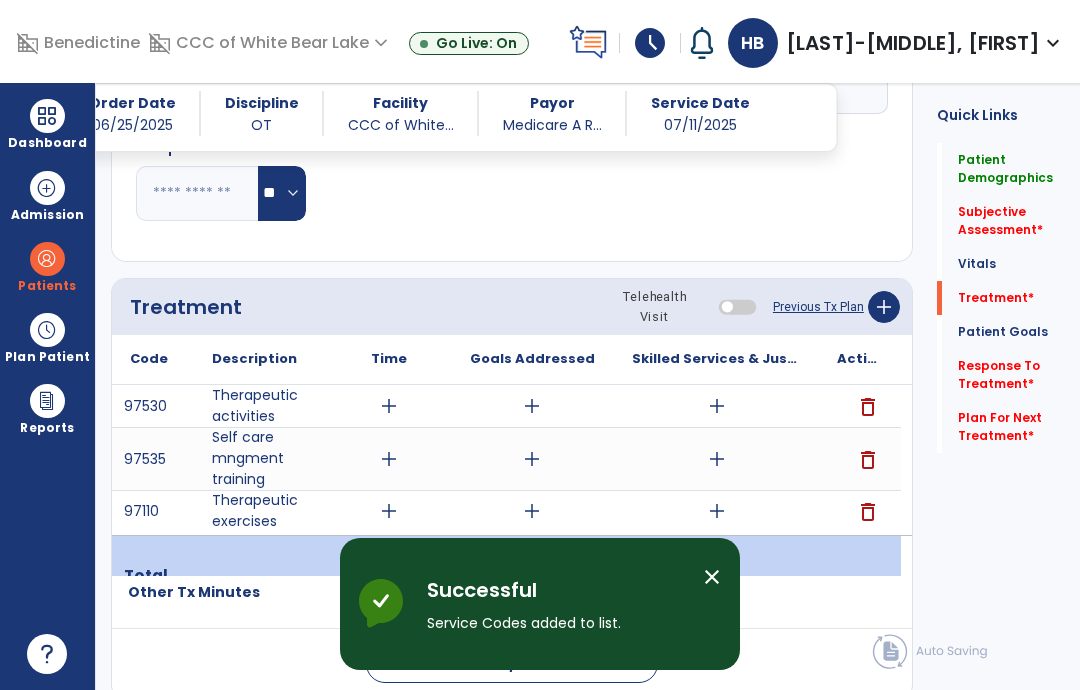 click on "add" at bounding box center (717, 406) 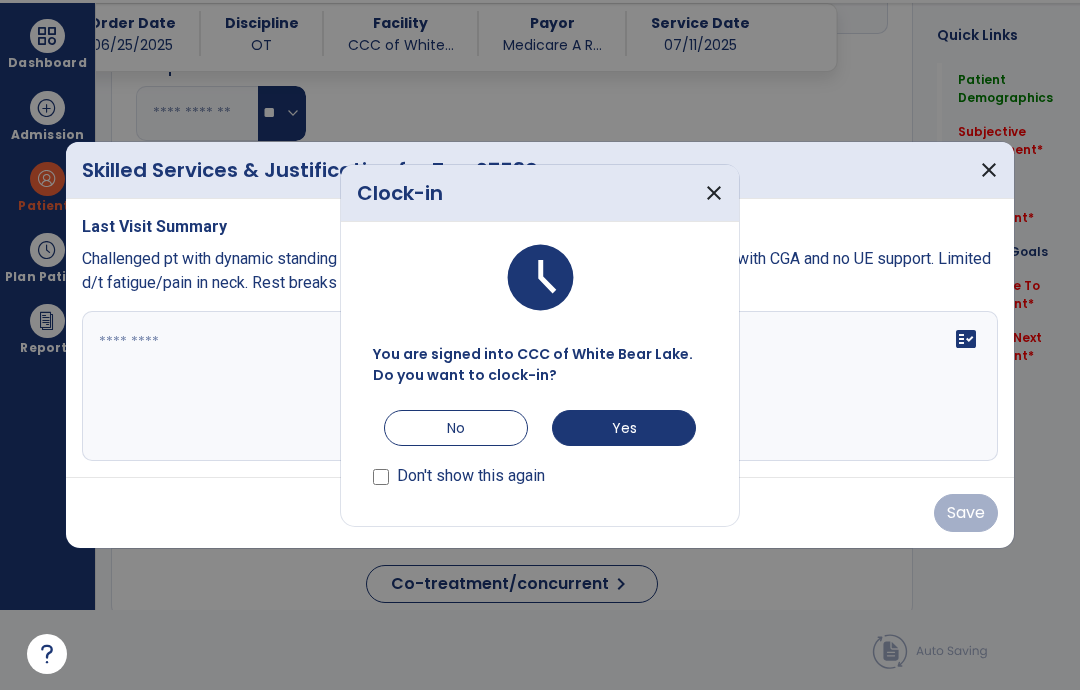 scroll, scrollTop: 0, scrollLeft: 0, axis: both 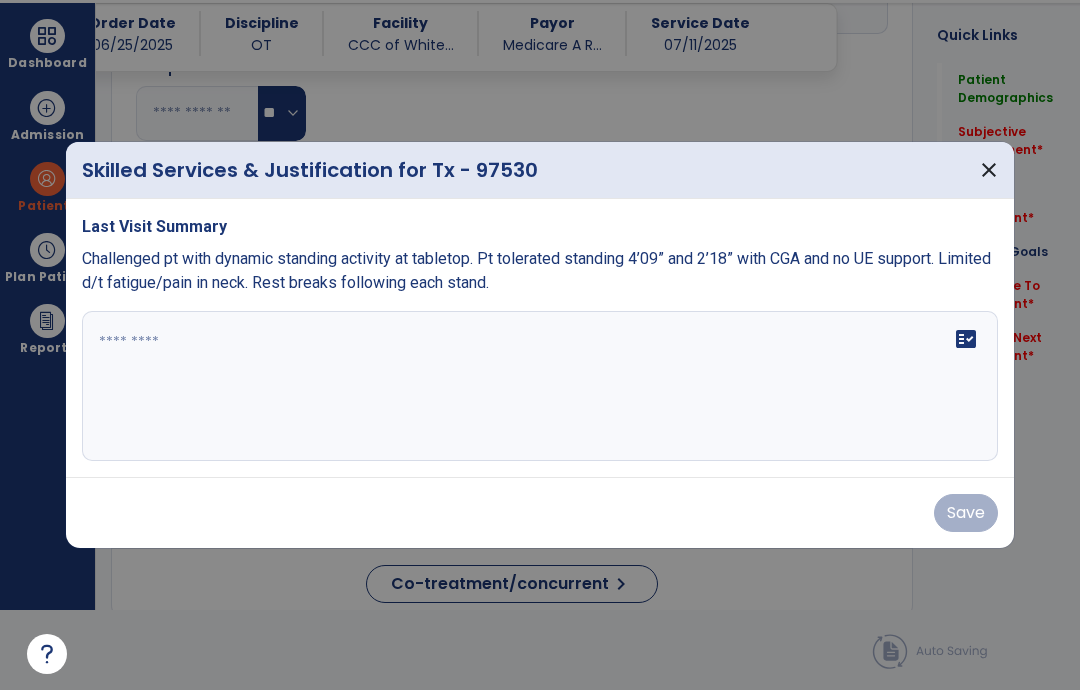 click on "close" at bounding box center [989, 170] 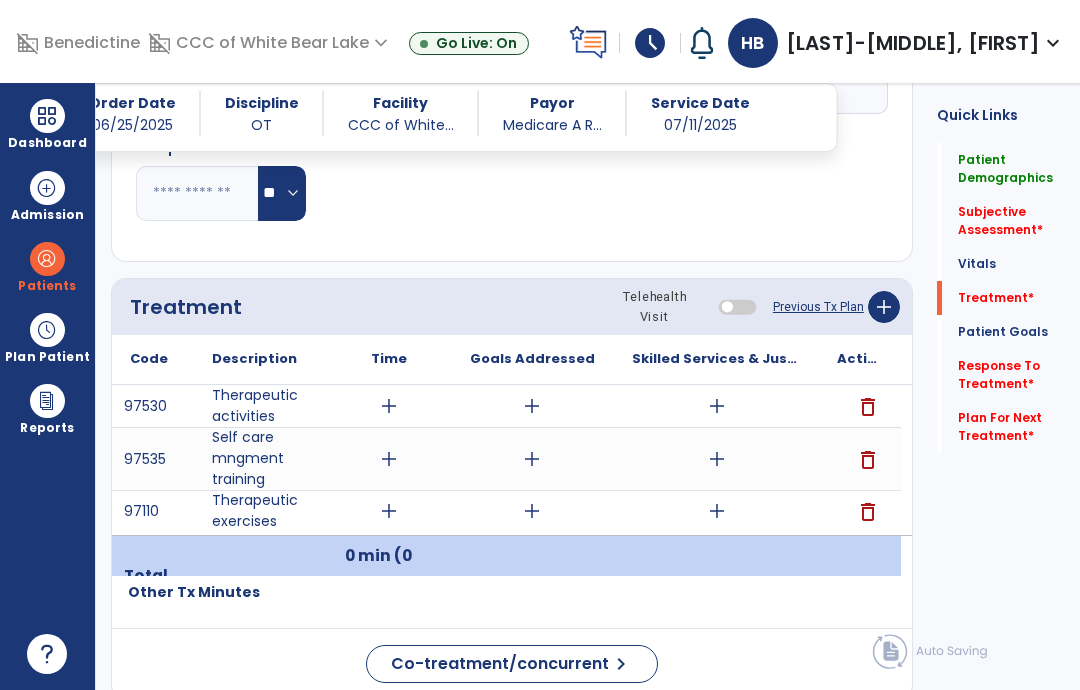 scroll, scrollTop: 80, scrollLeft: 0, axis: vertical 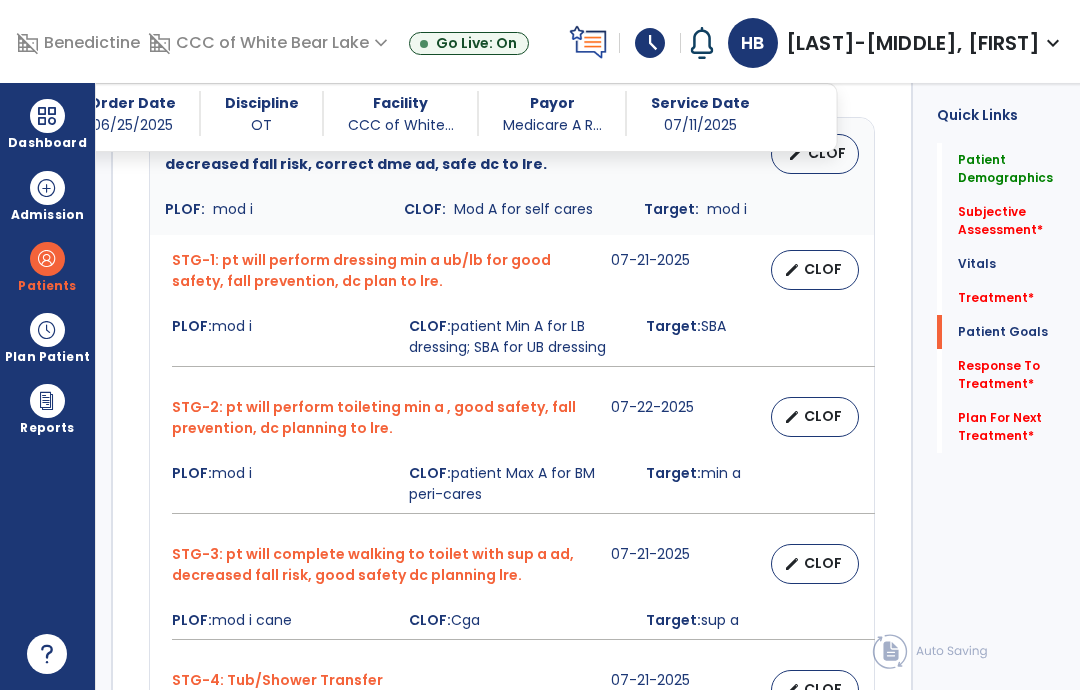 click on "Patient Goals" 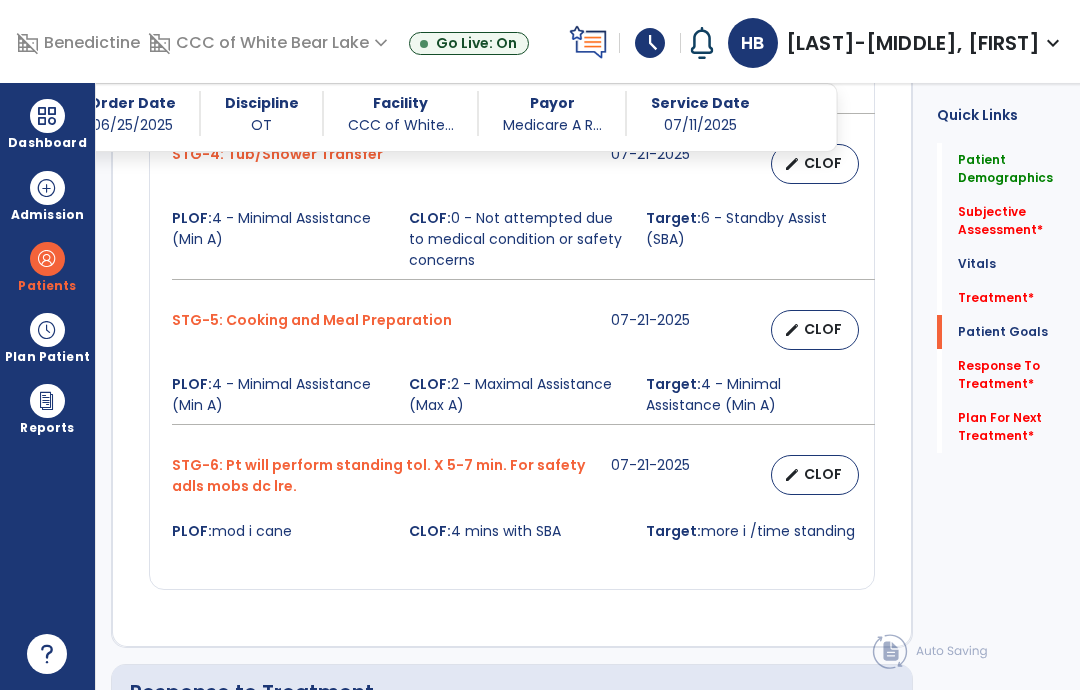 scroll, scrollTop: 3002, scrollLeft: 0, axis: vertical 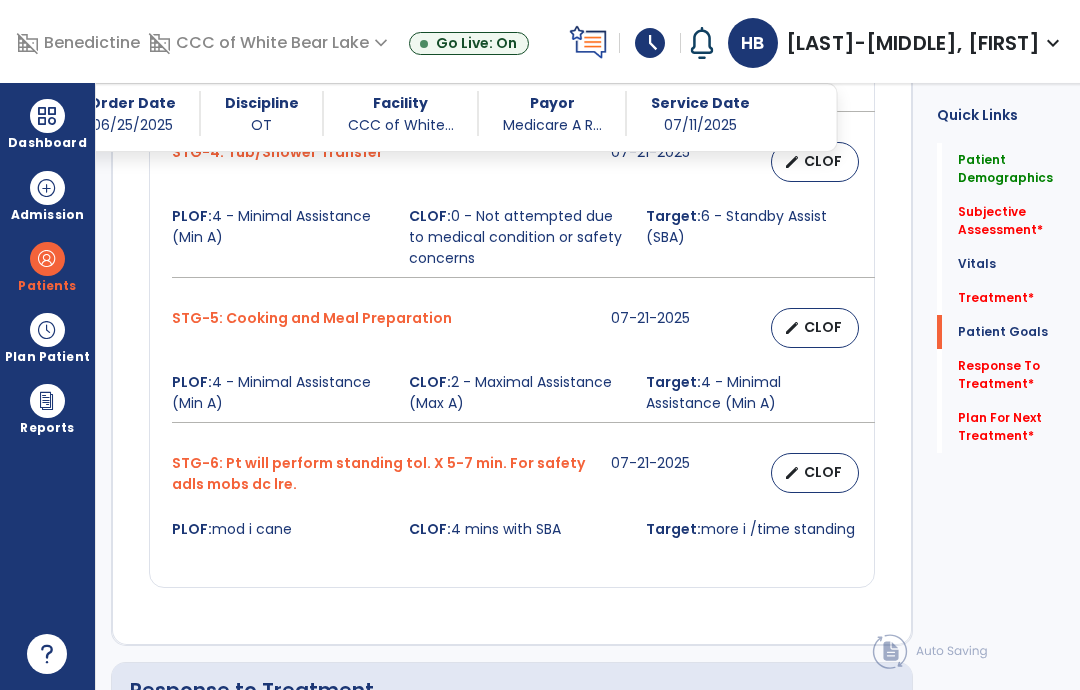 click on "Treatment   *" 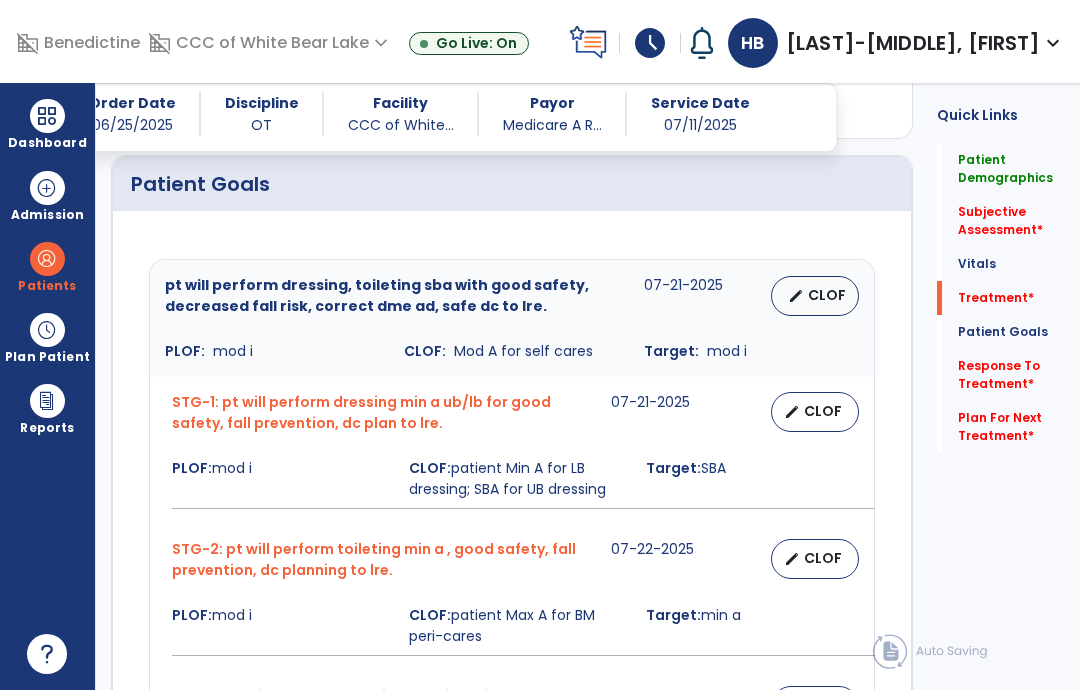 scroll, scrollTop: 1835, scrollLeft: 0, axis: vertical 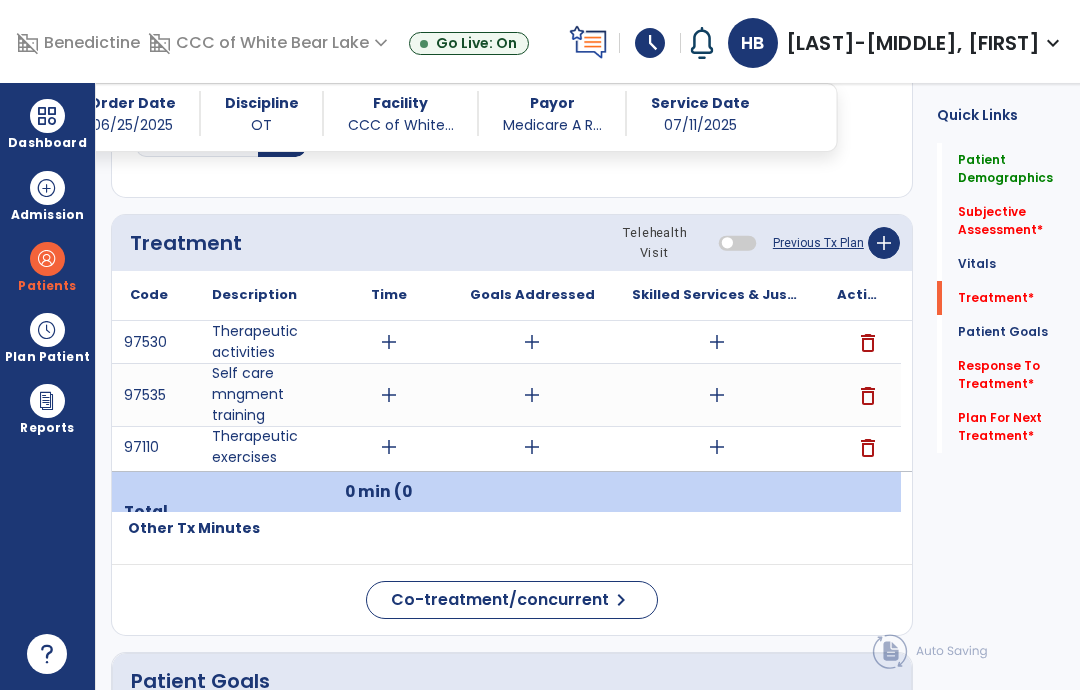 click at bounding box center [47, 259] 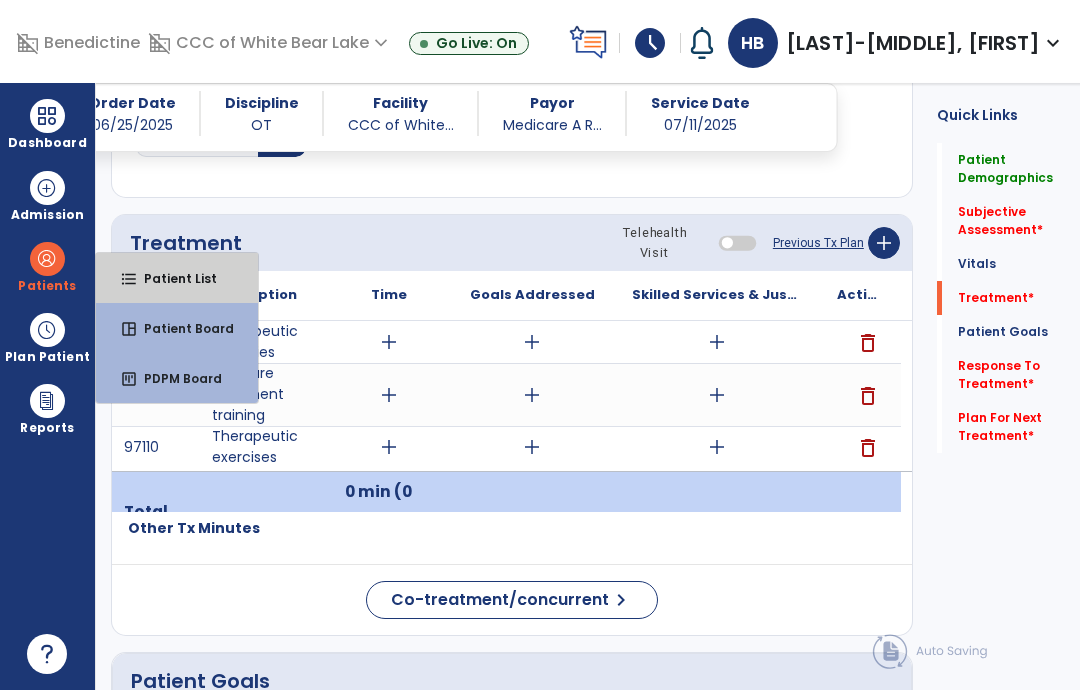 click on "Patient List" at bounding box center (172, 278) 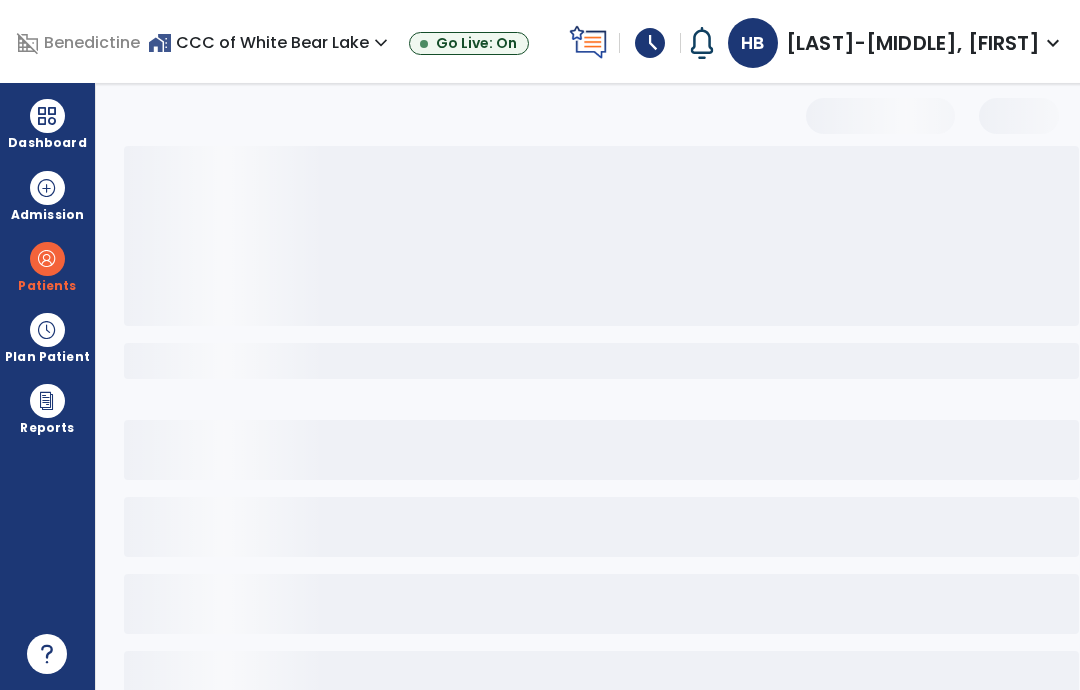 scroll, scrollTop: 0, scrollLeft: 0, axis: both 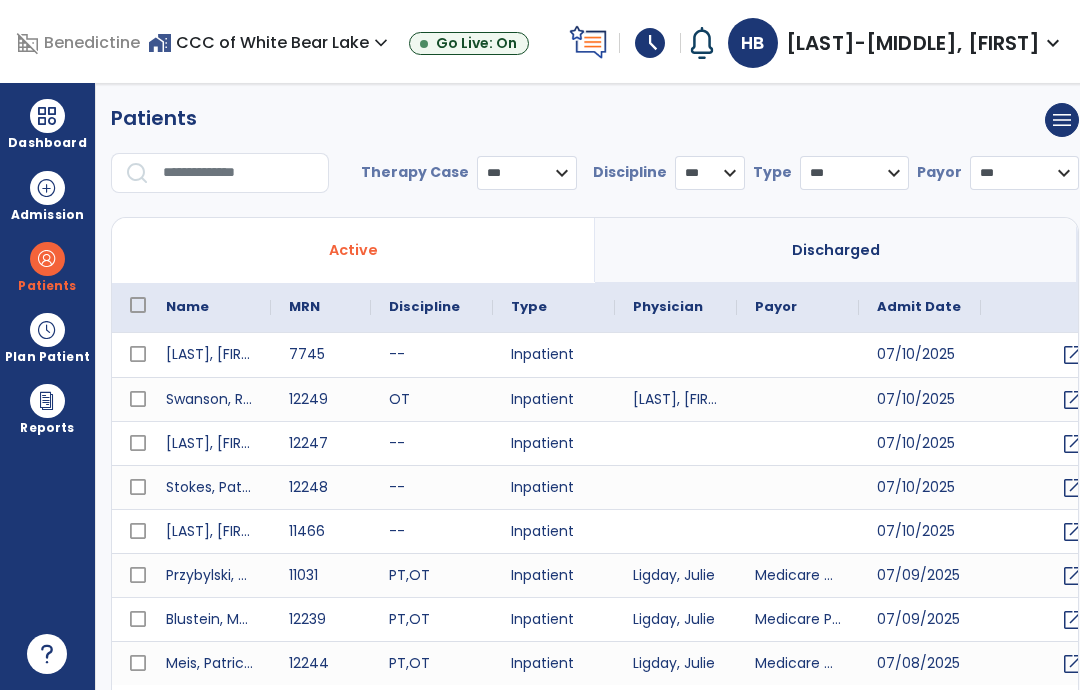 click at bounding box center [239, 173] 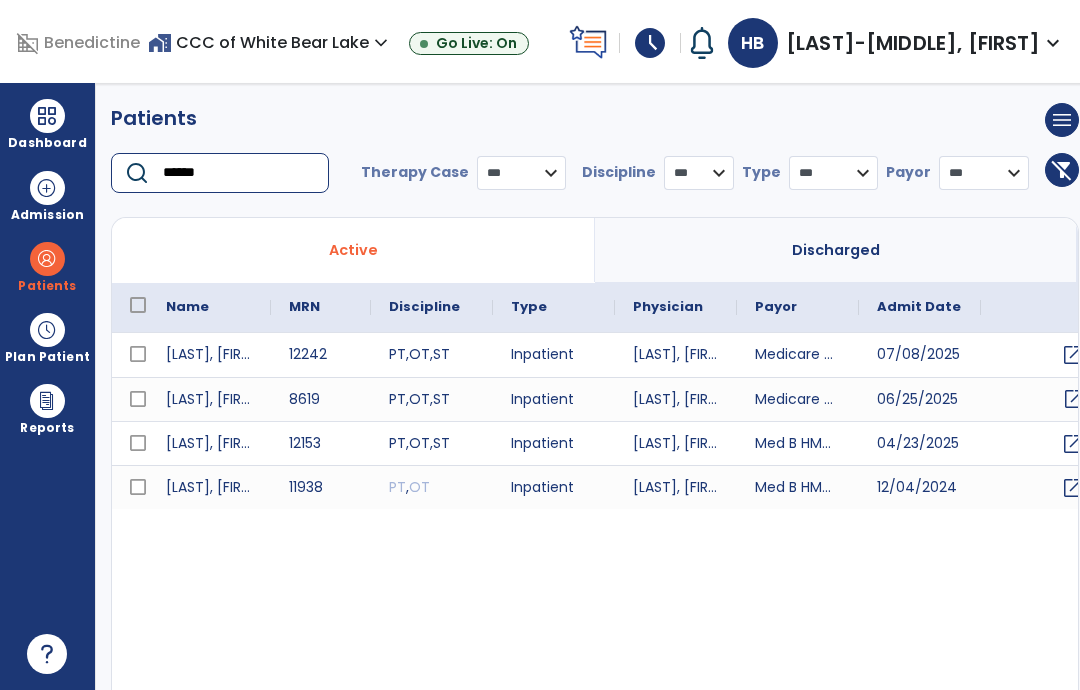 scroll, scrollTop: 0, scrollLeft: 68, axis: horizontal 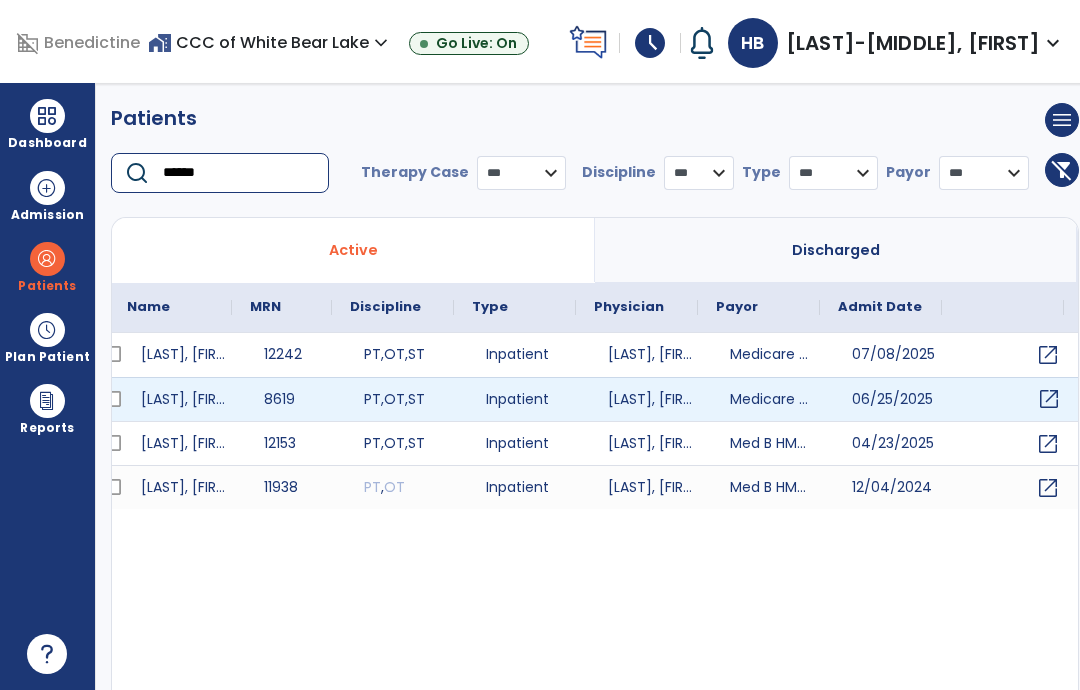 type on "******" 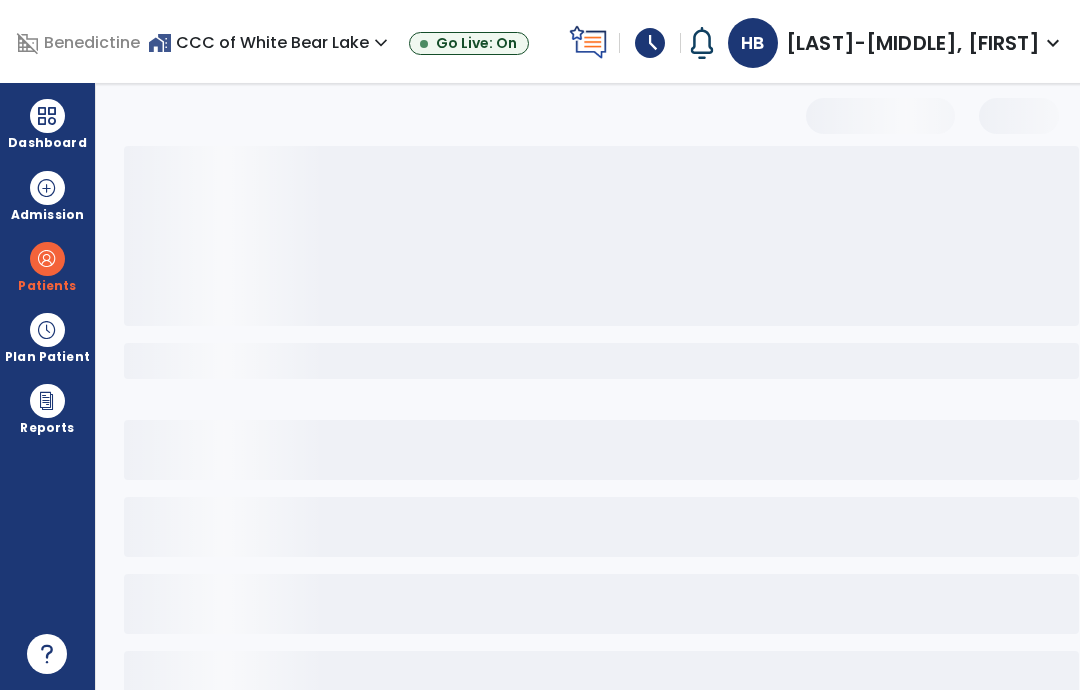 click at bounding box center (601, 236) 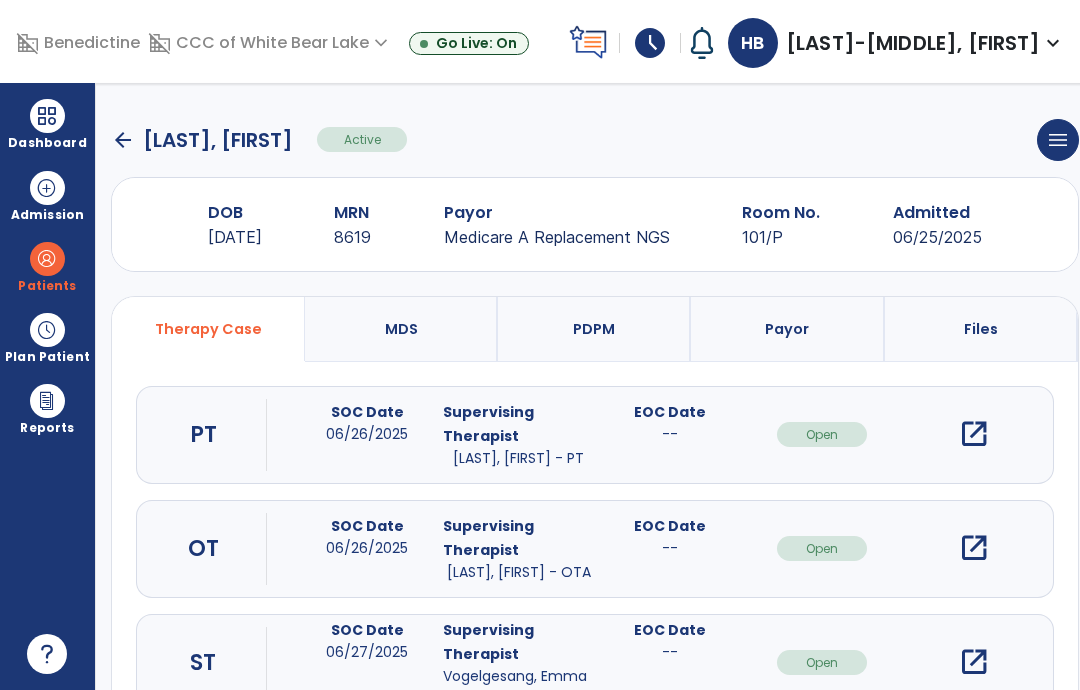 click on "open_in_new" at bounding box center (974, 548) 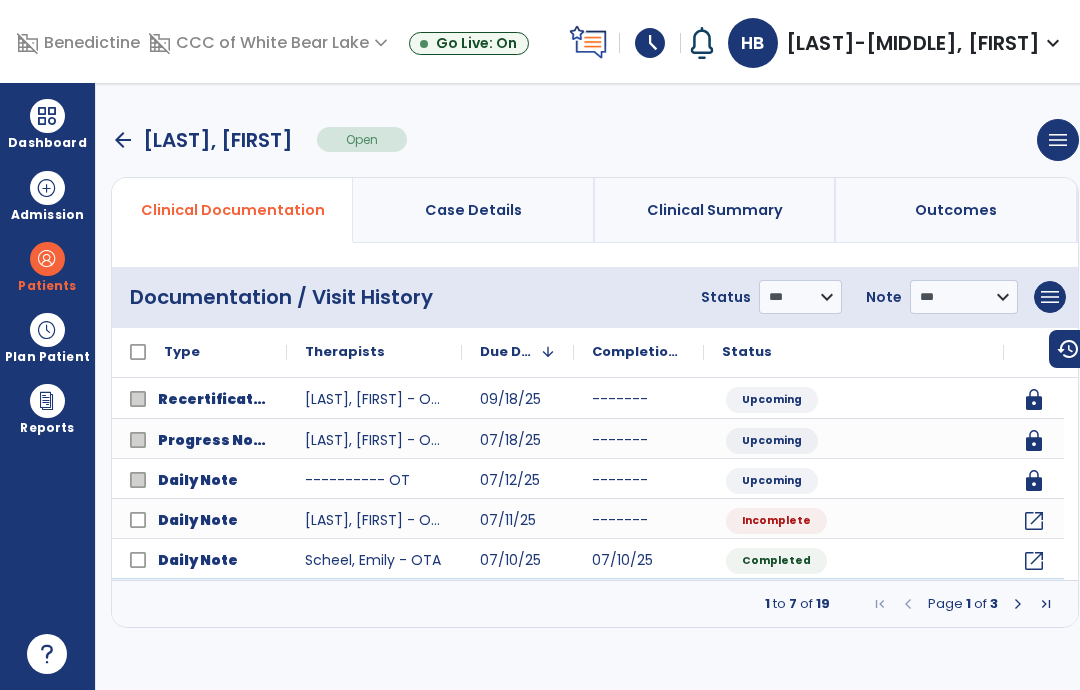 click on "open_in_new" 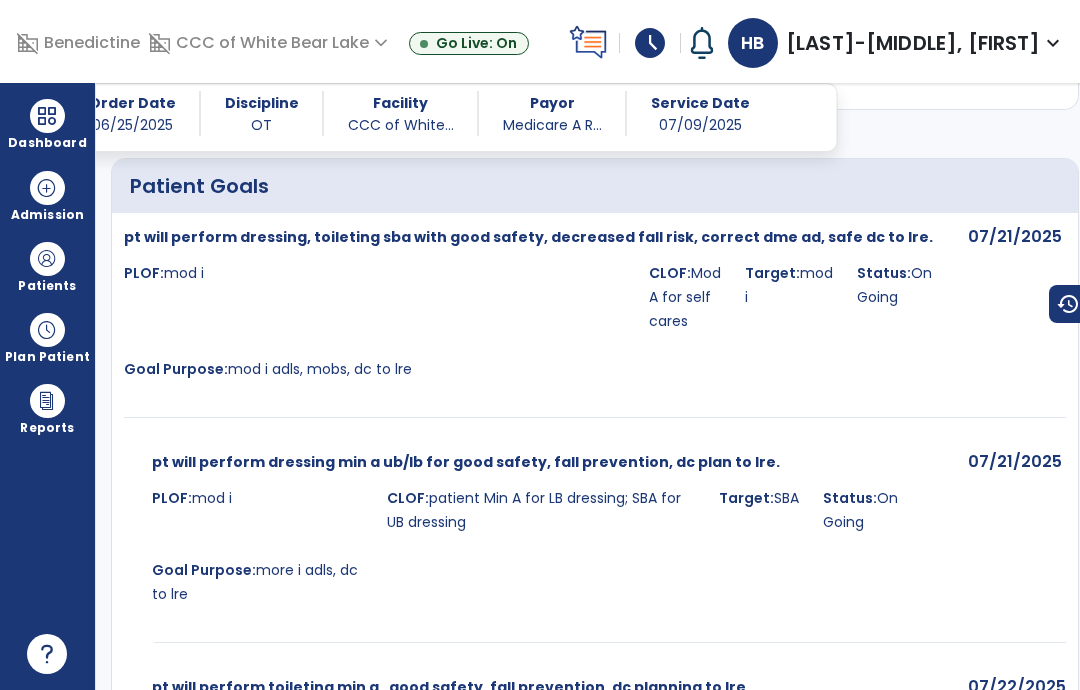 scroll, scrollTop: 4392, scrollLeft: 0, axis: vertical 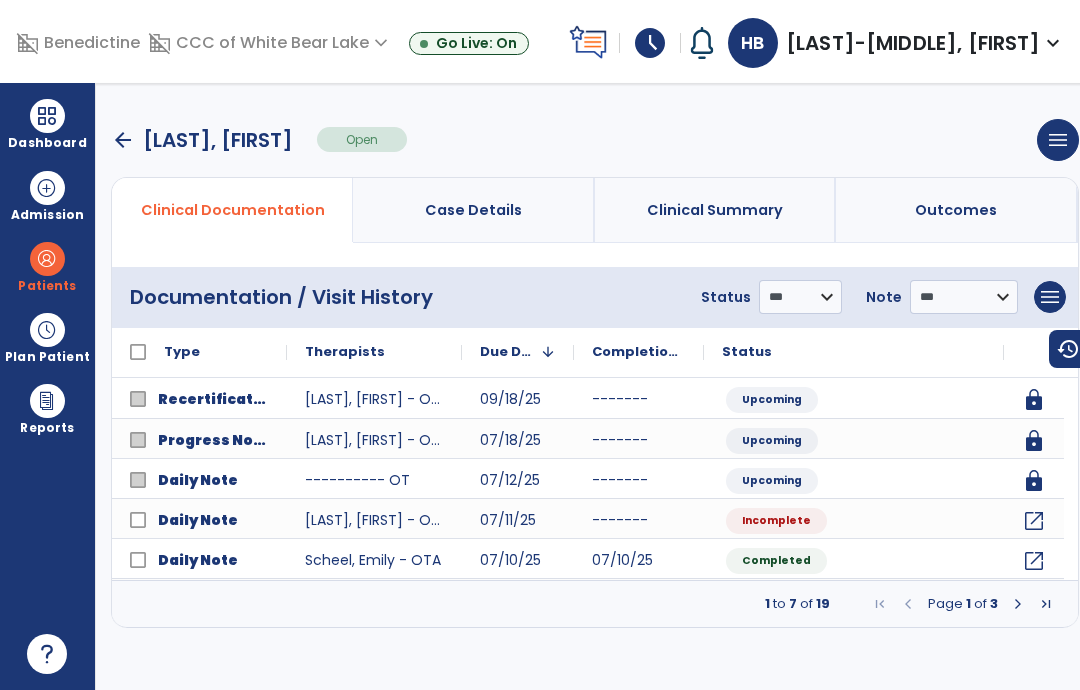 click on "1
to
7
of
19
Page
1
of
3" at bounding box center [595, 604] 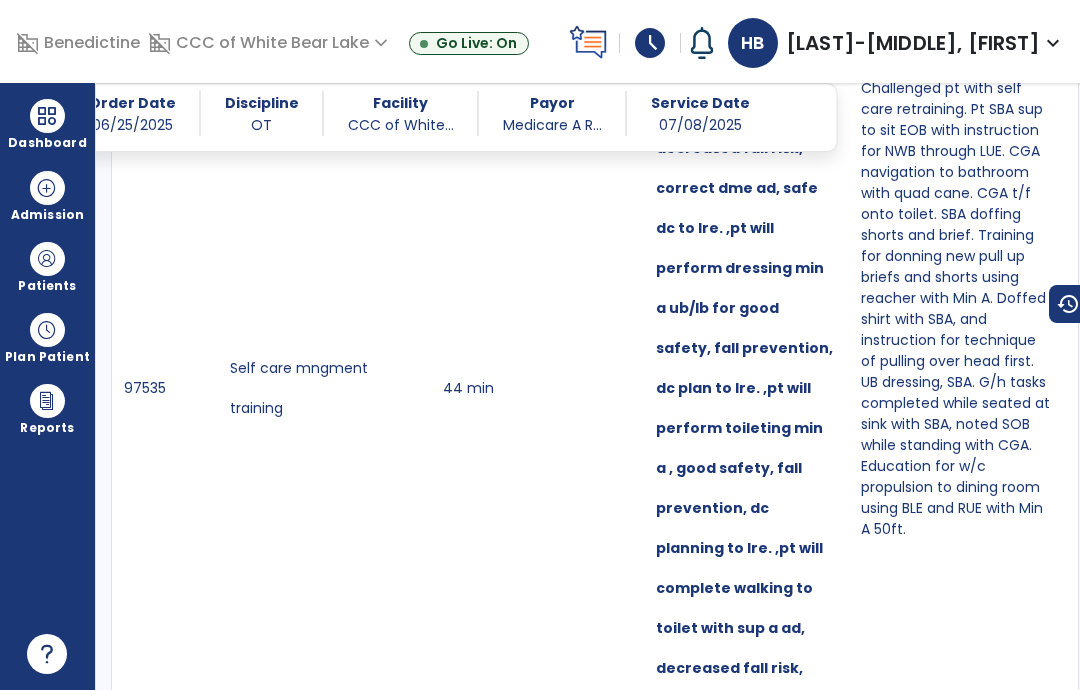 scroll, scrollTop: 3594, scrollLeft: 0, axis: vertical 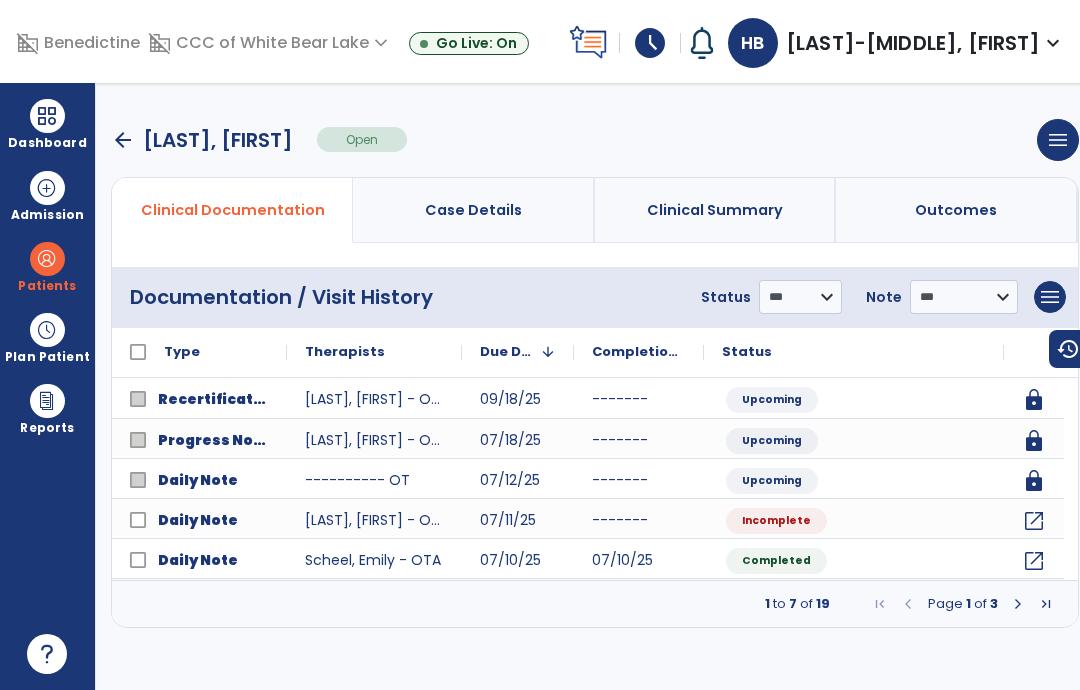 click on "arrow_back" at bounding box center [123, 140] 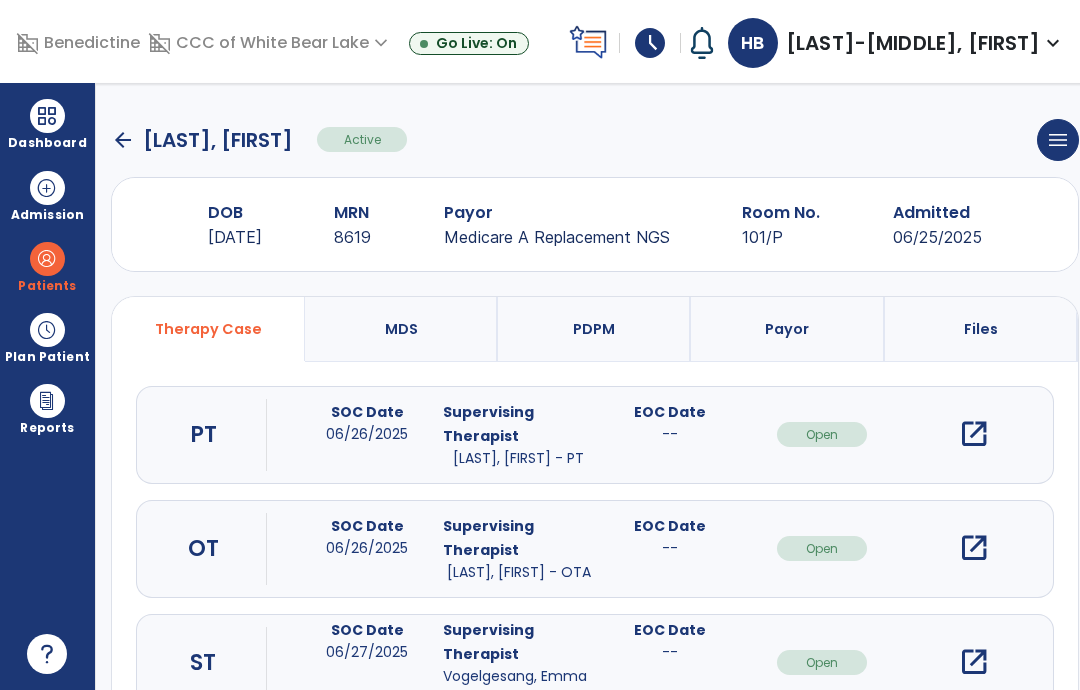 click on "Dashboard" at bounding box center [47, 124] 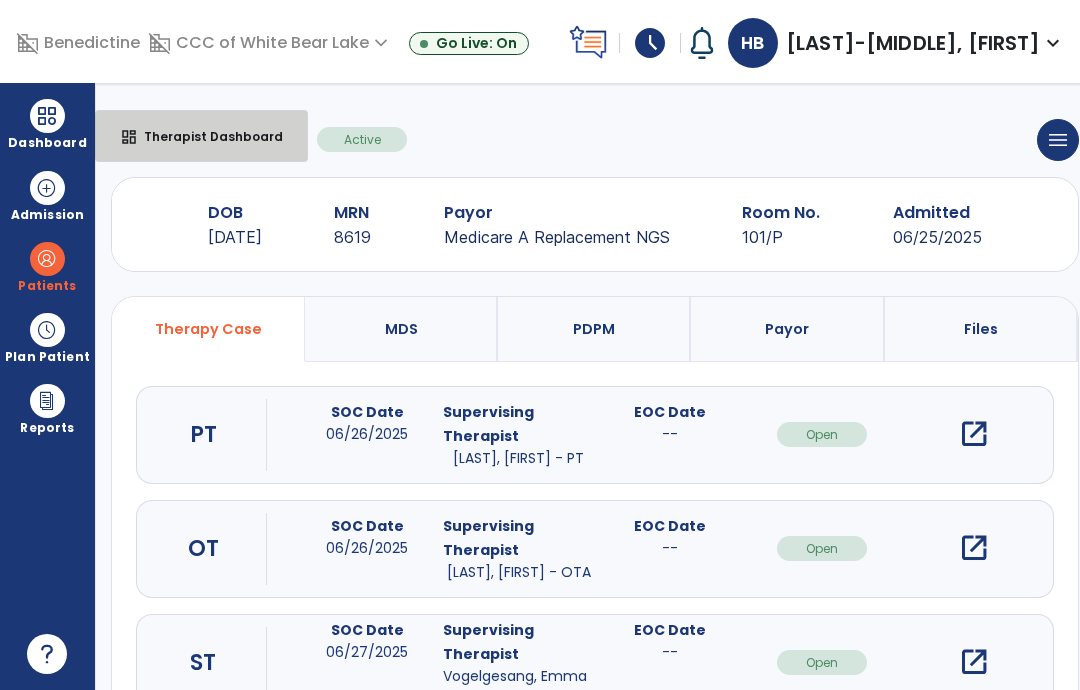 click on "Therapist Dashboard" at bounding box center [205, 136] 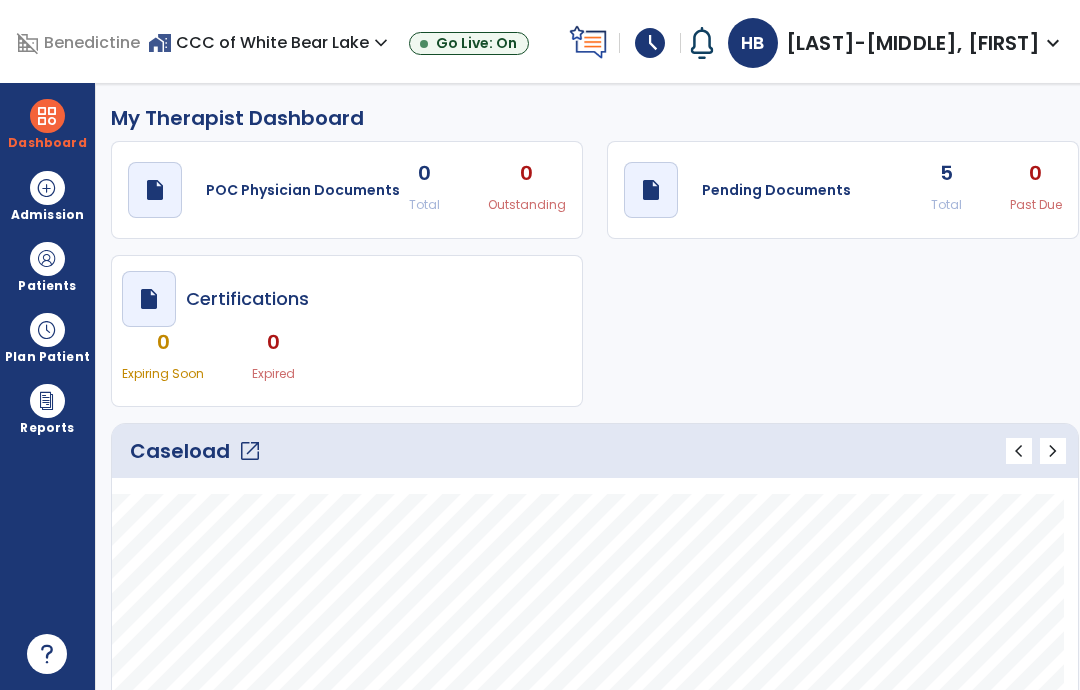 click on "open_in_new" 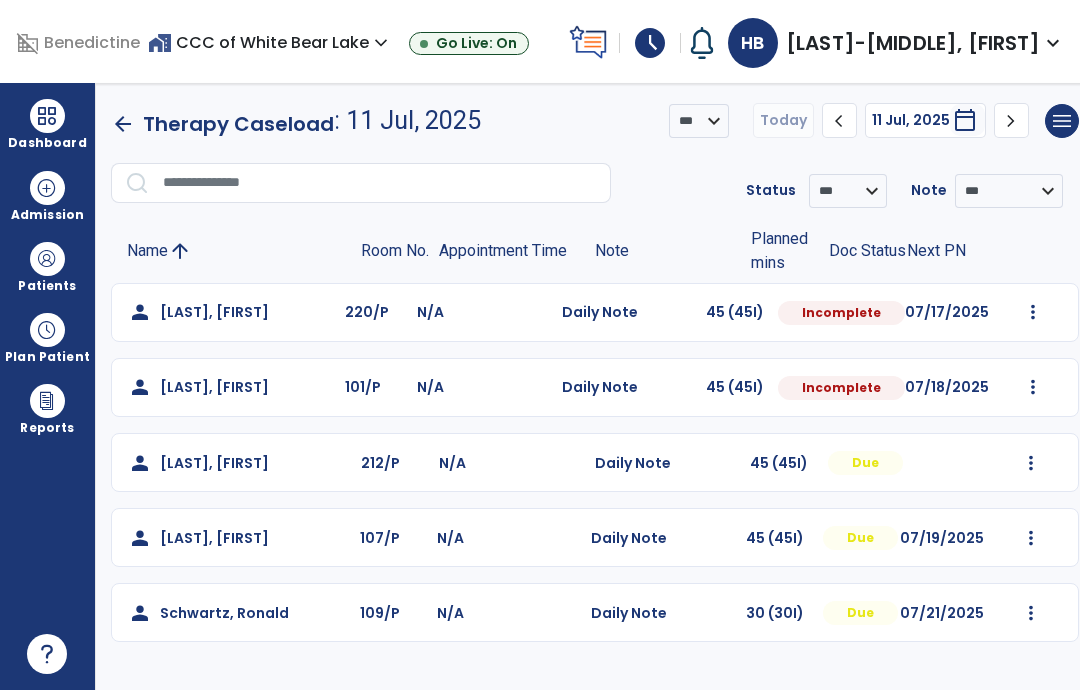 click at bounding box center (1033, 312) 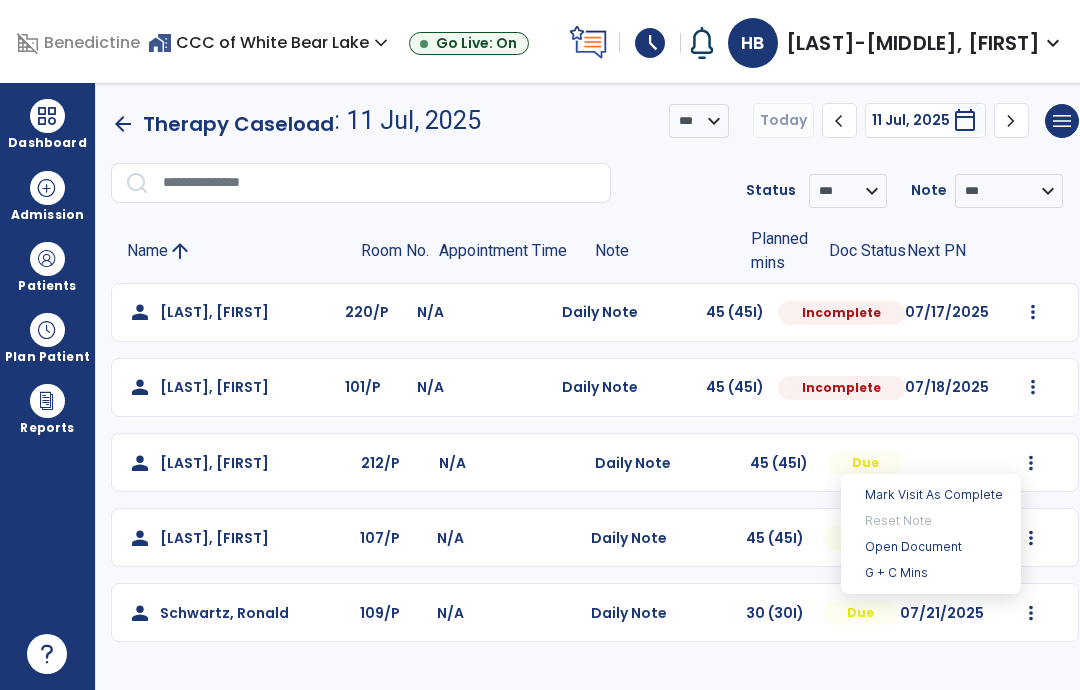 click on "Open Document" at bounding box center [931, 547] 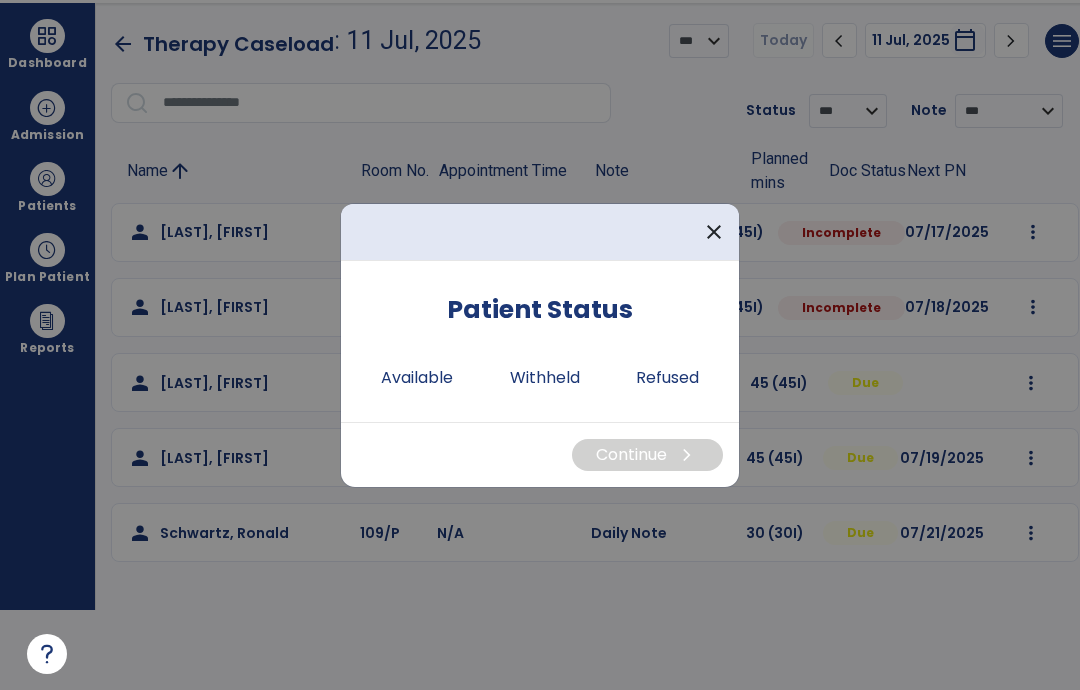 scroll, scrollTop: 0, scrollLeft: 0, axis: both 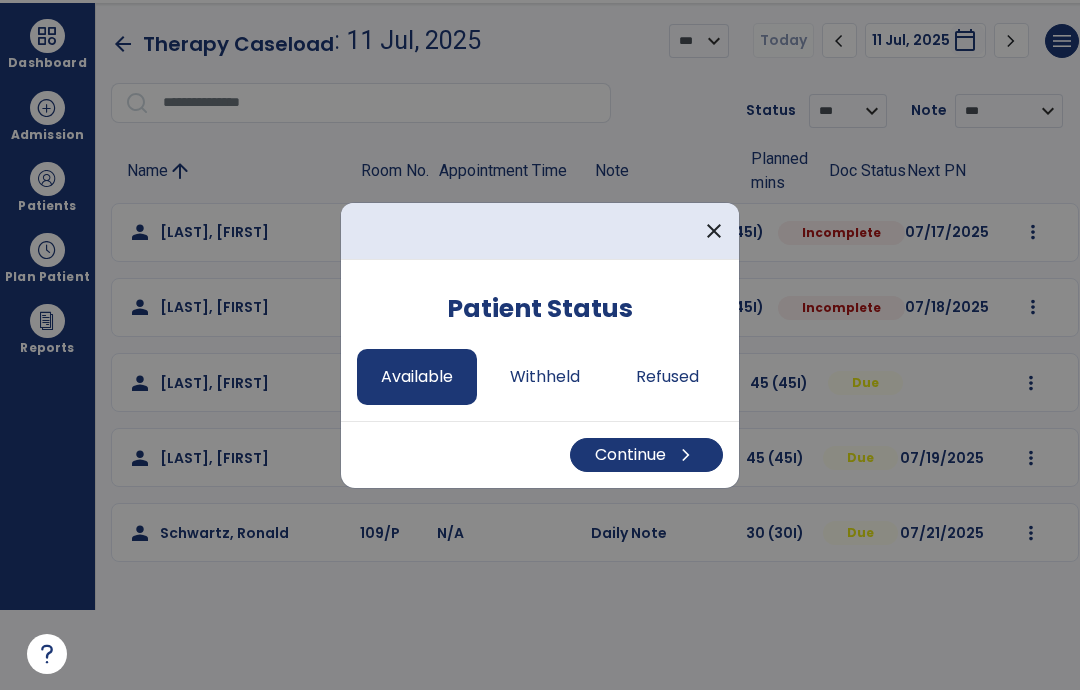 click on "chevron_right" at bounding box center [686, 455] 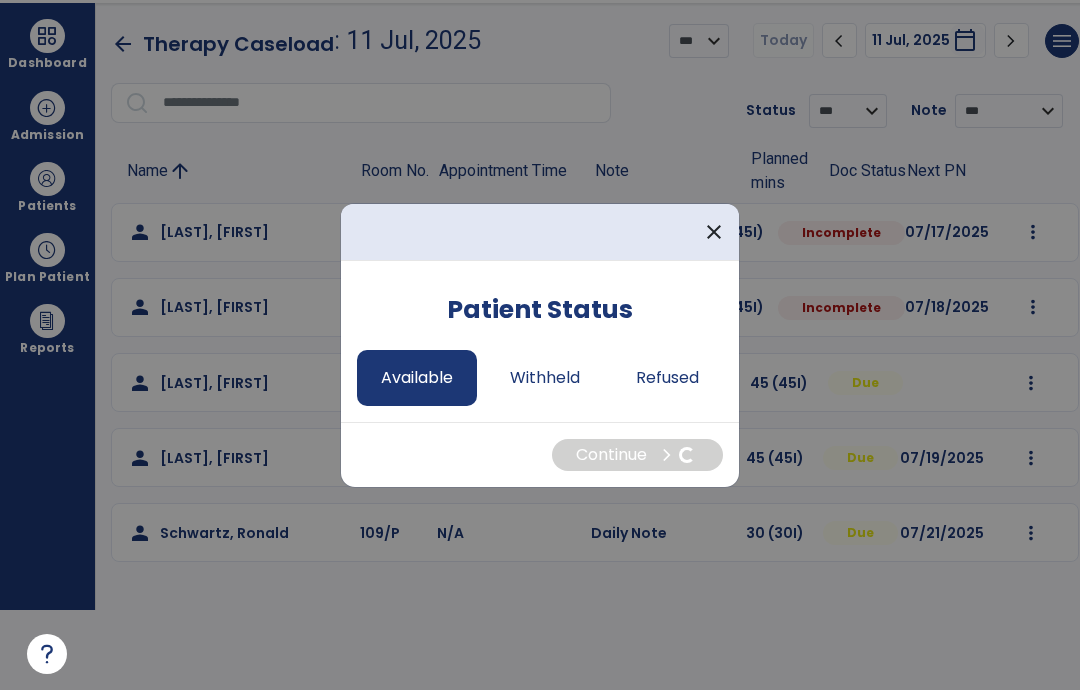 select on "*" 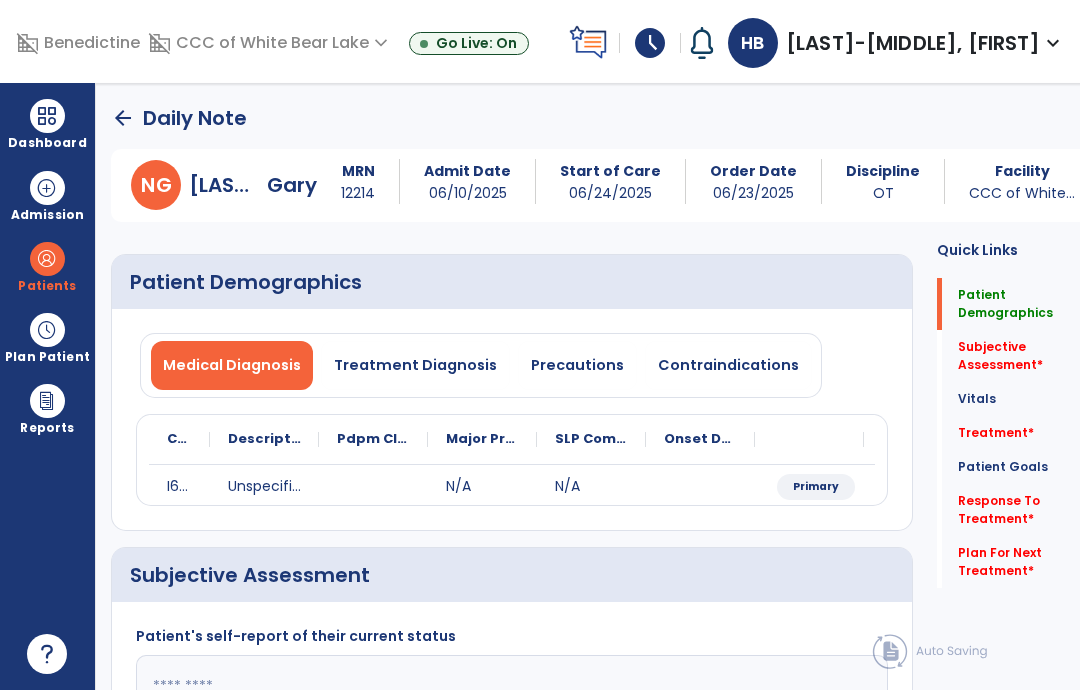 scroll, scrollTop: 80, scrollLeft: 0, axis: vertical 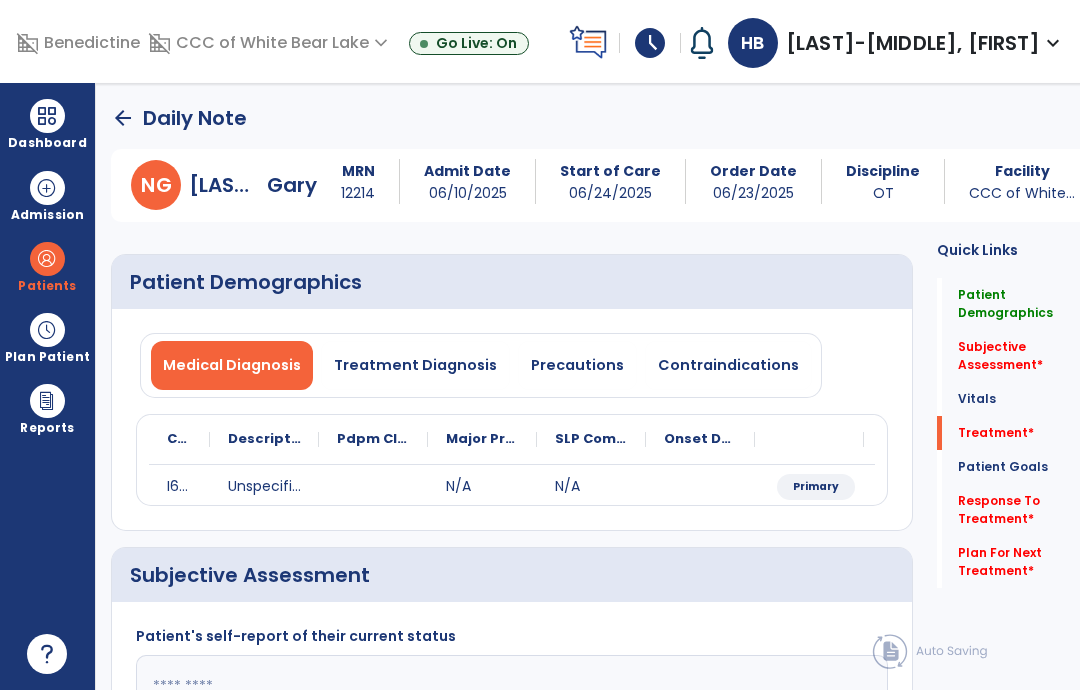 click on "Plan For Next Treatment   *" 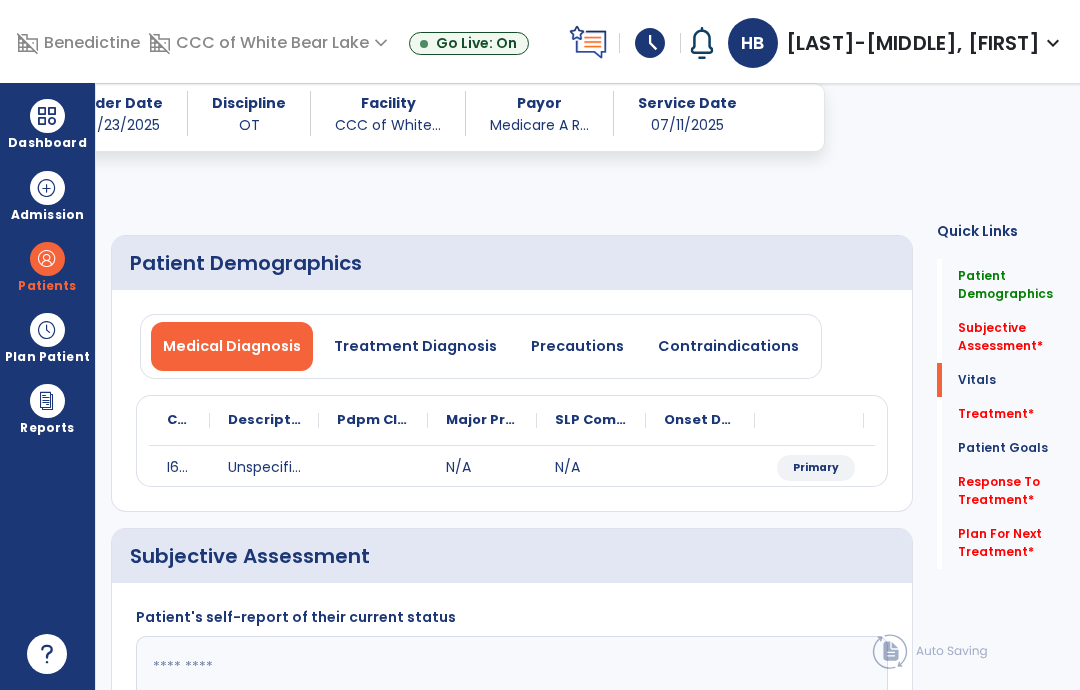 scroll, scrollTop: 971, scrollLeft: 0, axis: vertical 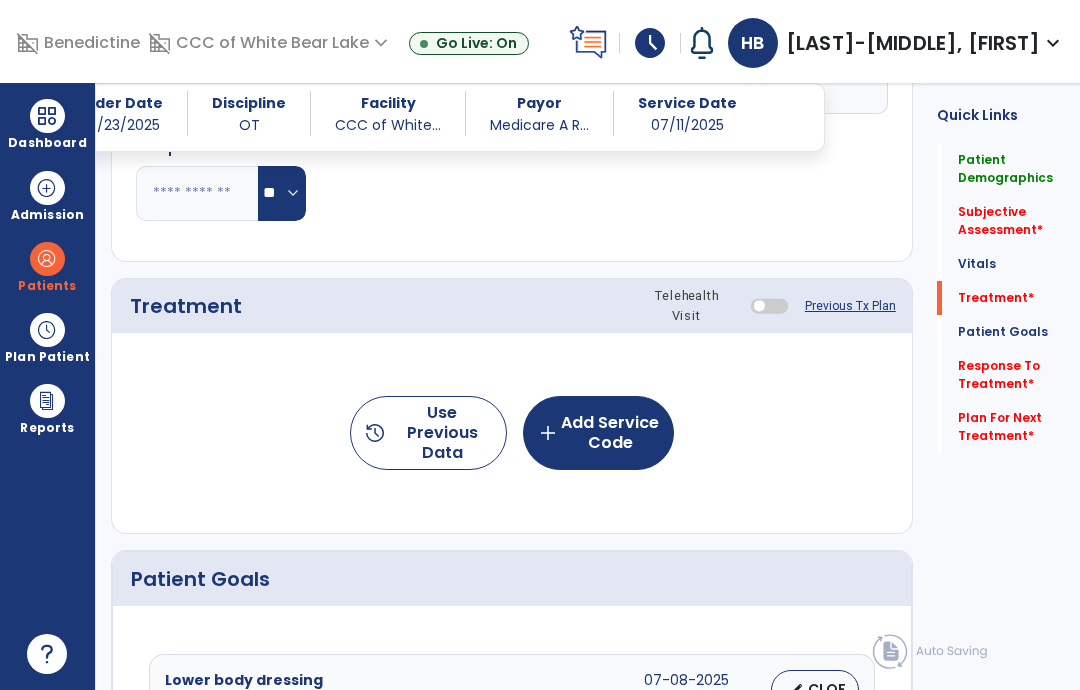 click on "Previous Tx Plan" 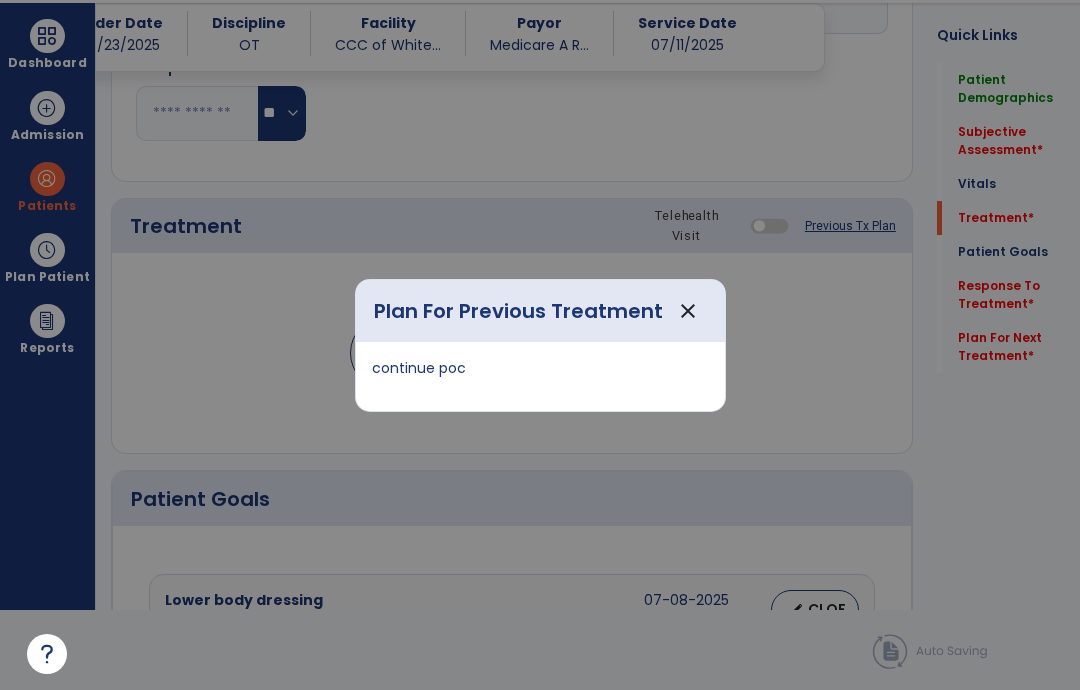 scroll, scrollTop: 0, scrollLeft: 0, axis: both 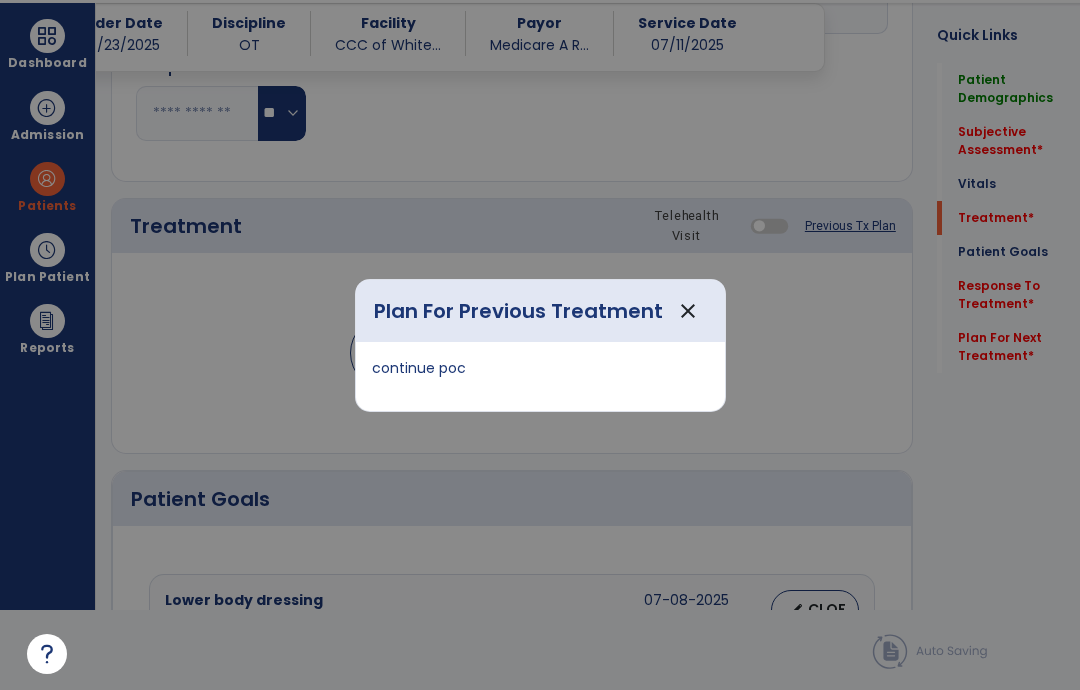 click at bounding box center [540, 345] 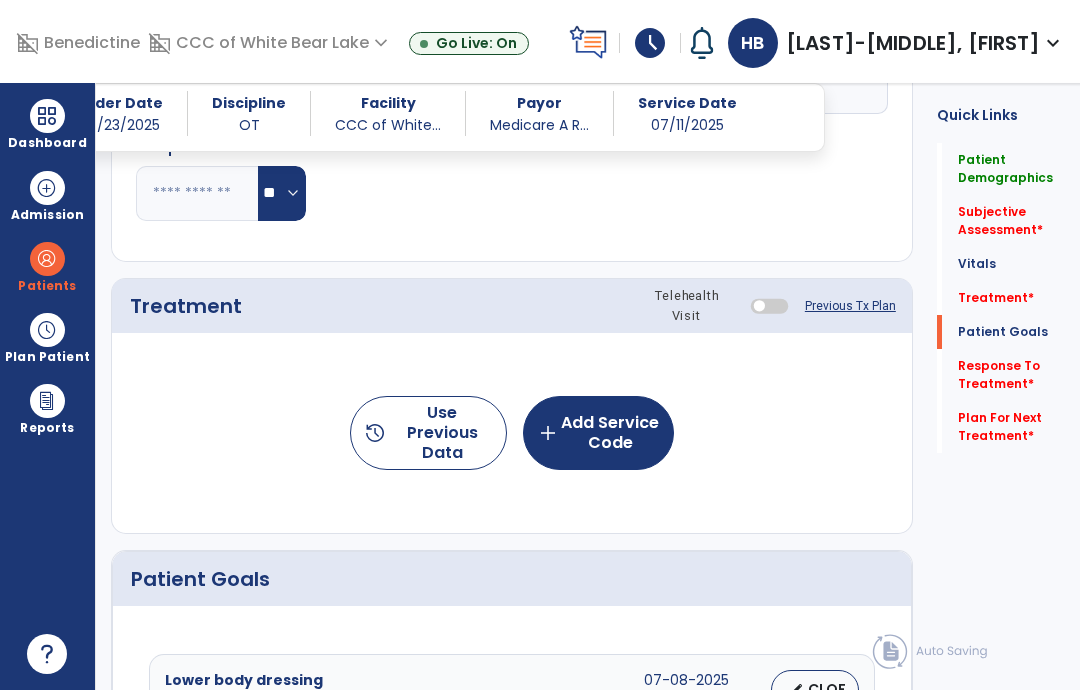 click on "Patient Goals" 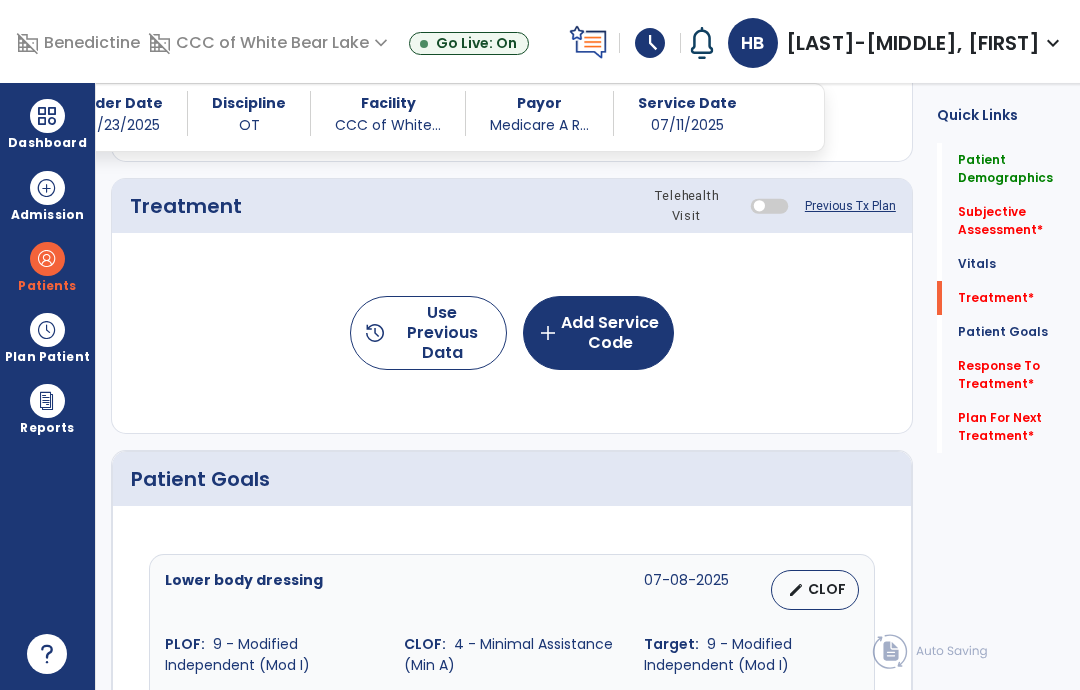 scroll, scrollTop: 1070, scrollLeft: 0, axis: vertical 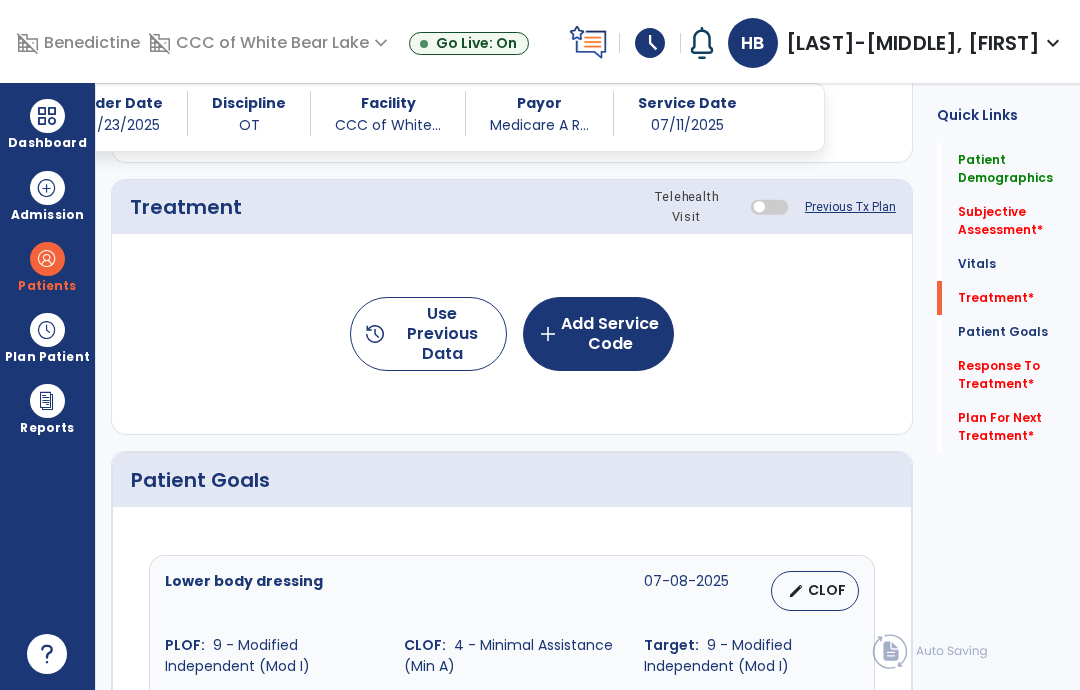 click on "add  Add Service Code" 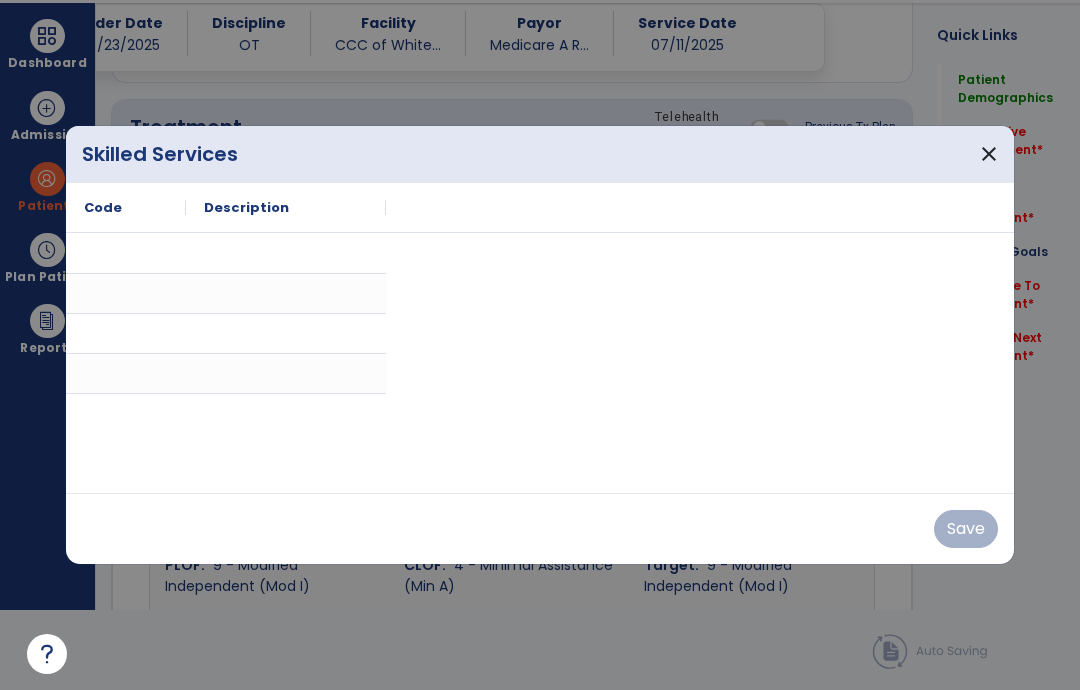 scroll, scrollTop: 0, scrollLeft: 0, axis: both 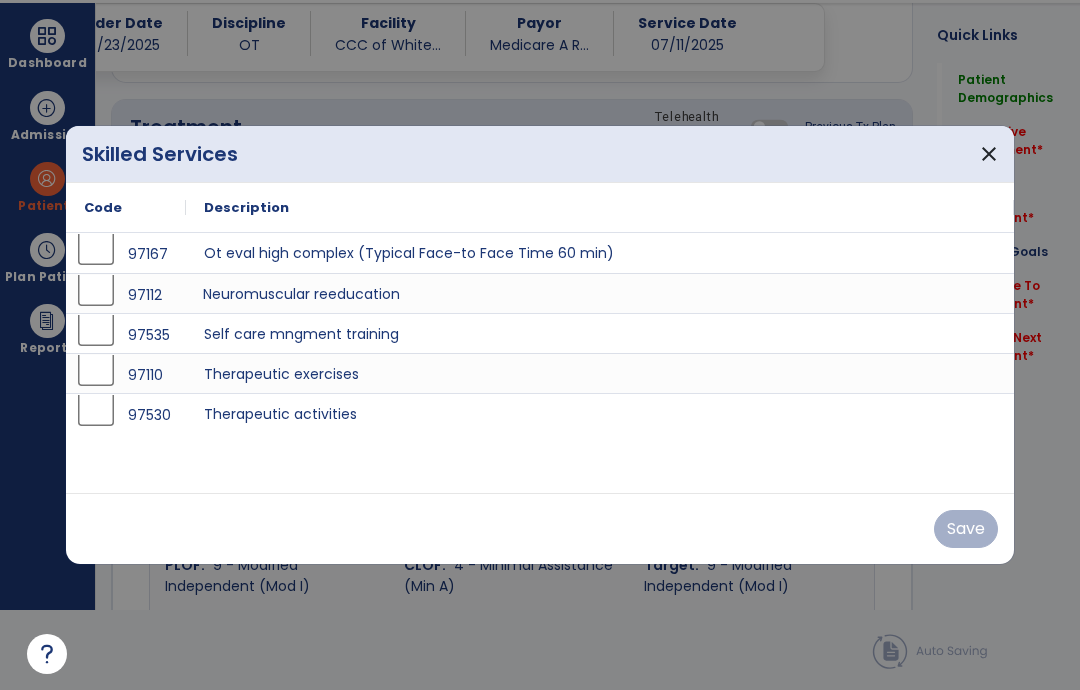 click on "Neuromuscular reeducation" at bounding box center (600, 293) 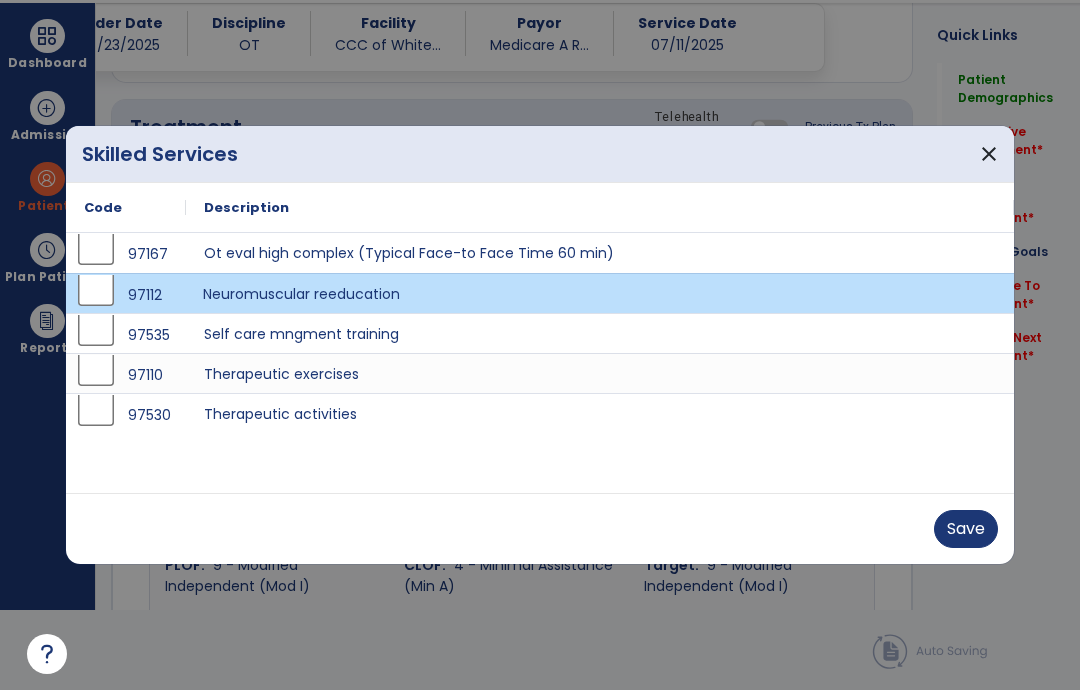 click on "Neuromuscular reeducation" at bounding box center [600, 293] 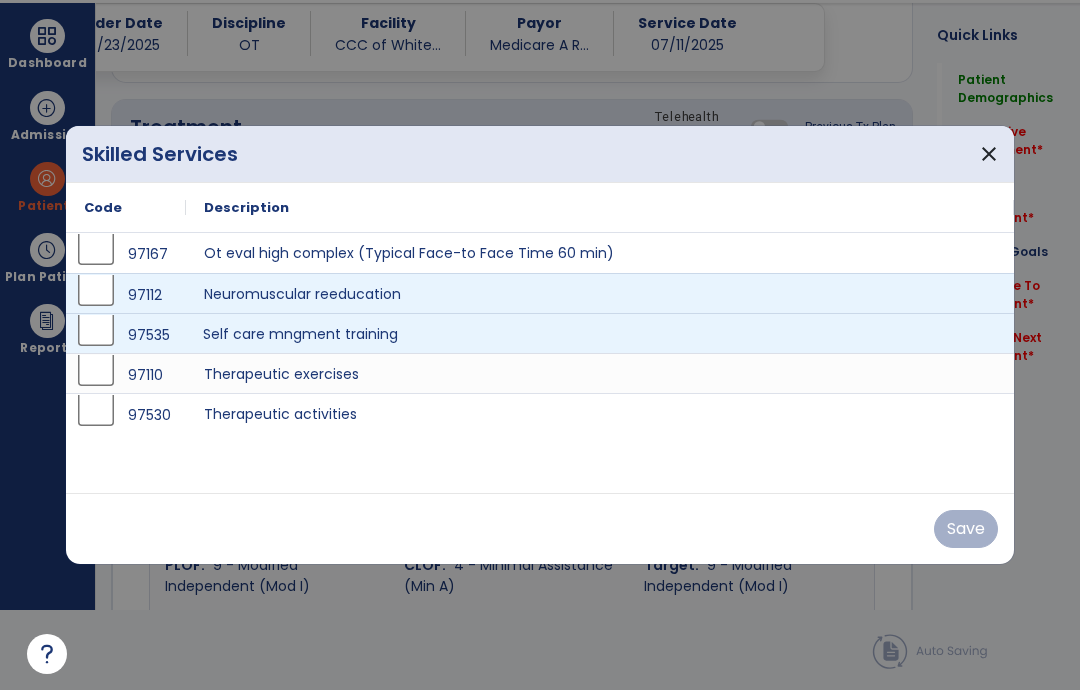 click on "Self care mngment training" at bounding box center [600, 333] 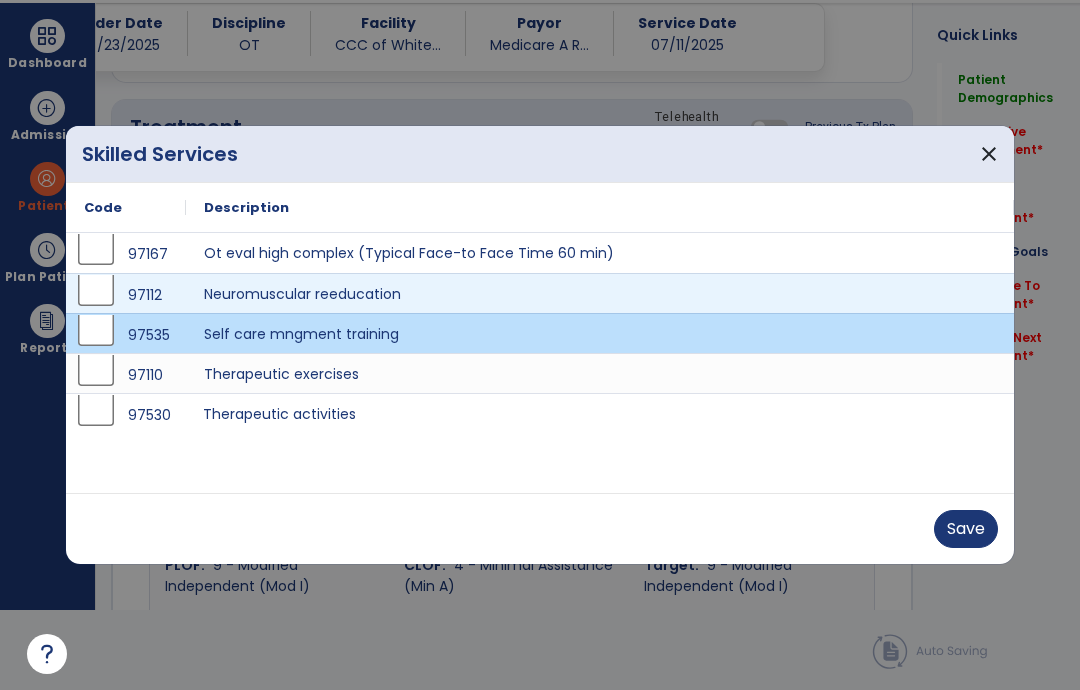 click on "Therapeutic activities" at bounding box center (600, 413) 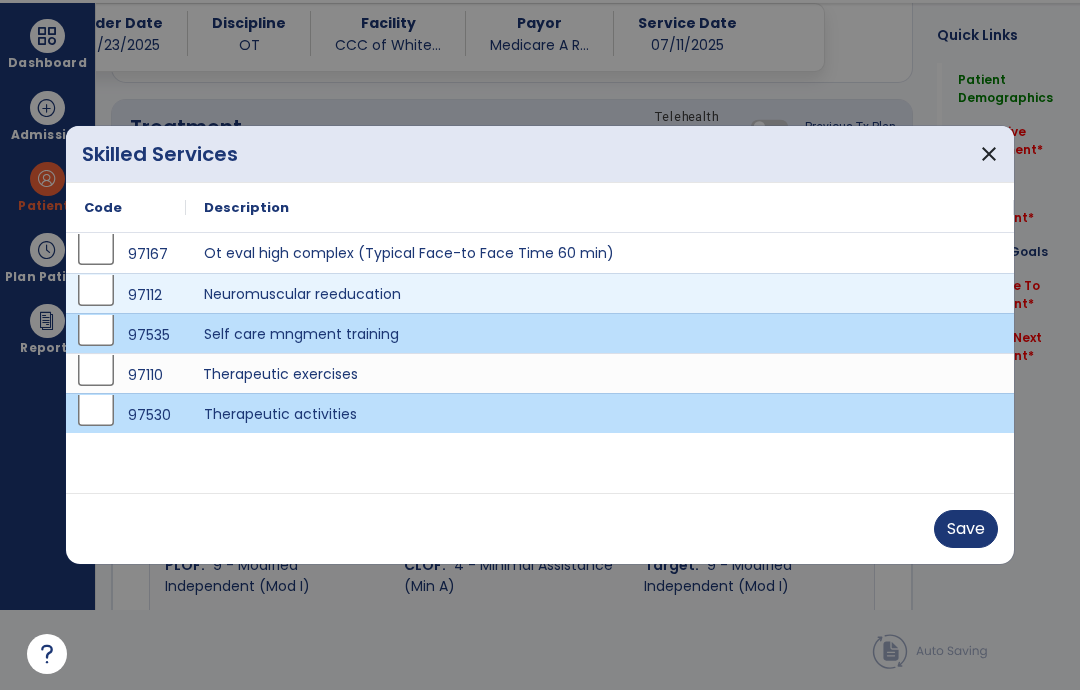 click on "Therapeutic exercises" at bounding box center [600, 373] 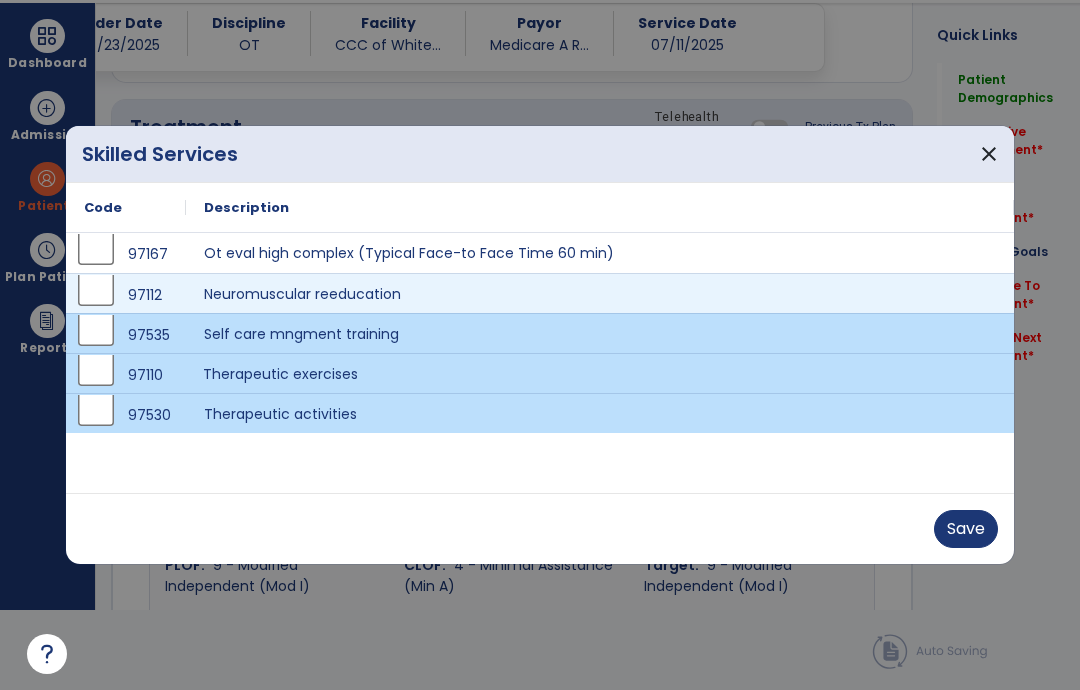 click on "Save" at bounding box center (966, 529) 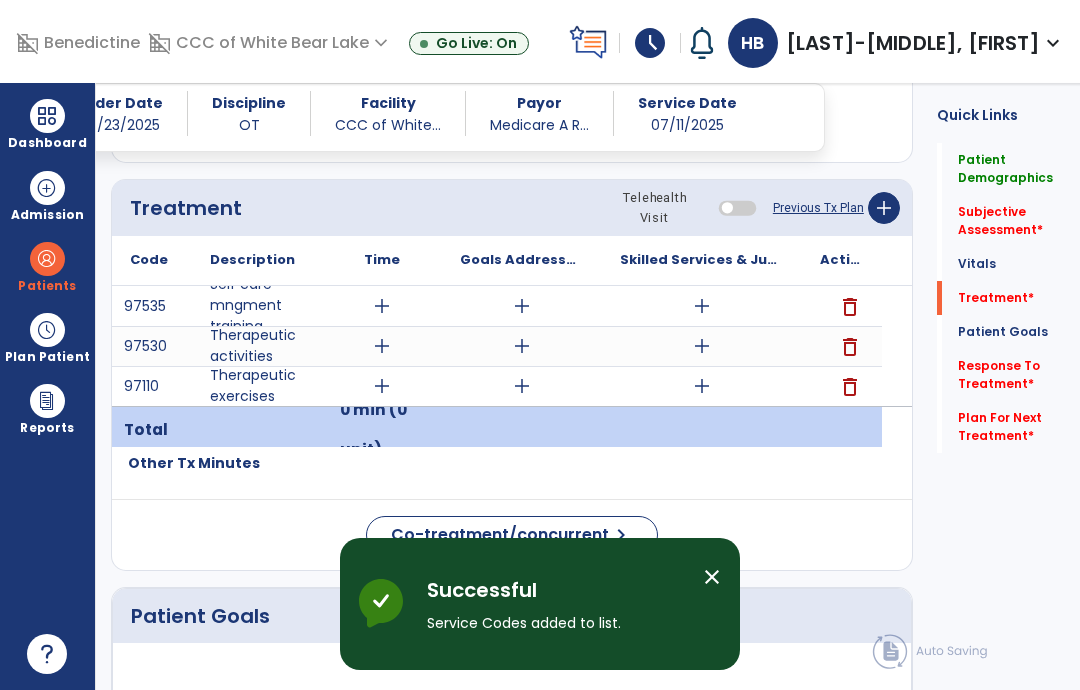 scroll, scrollTop: 80, scrollLeft: 0, axis: vertical 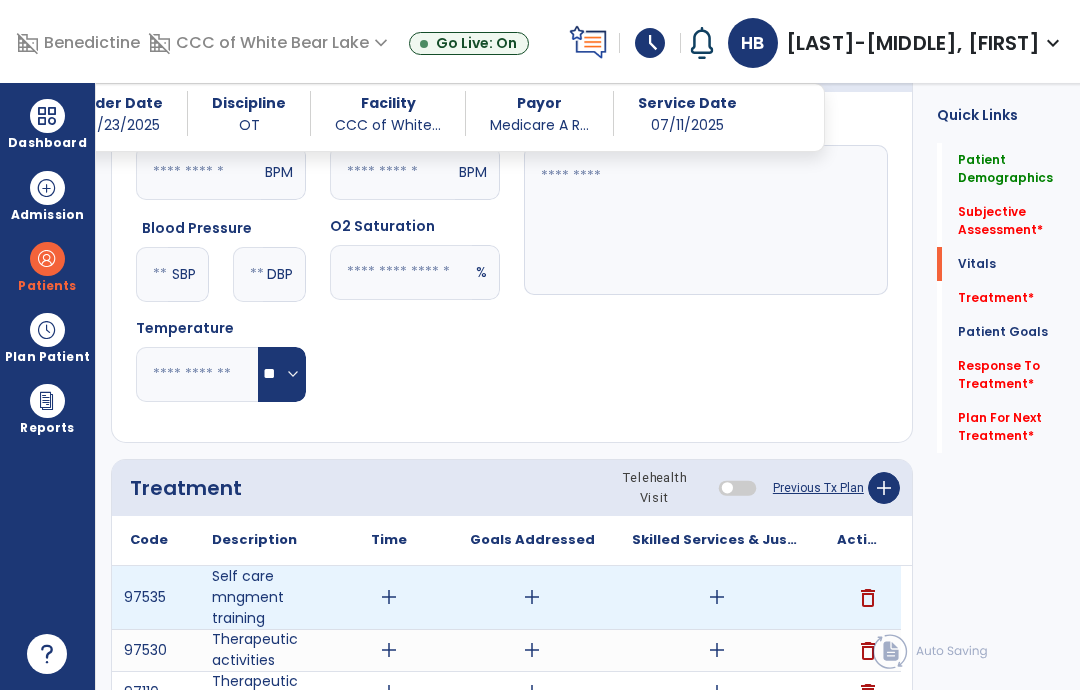 click on "add" at bounding box center [717, 597] 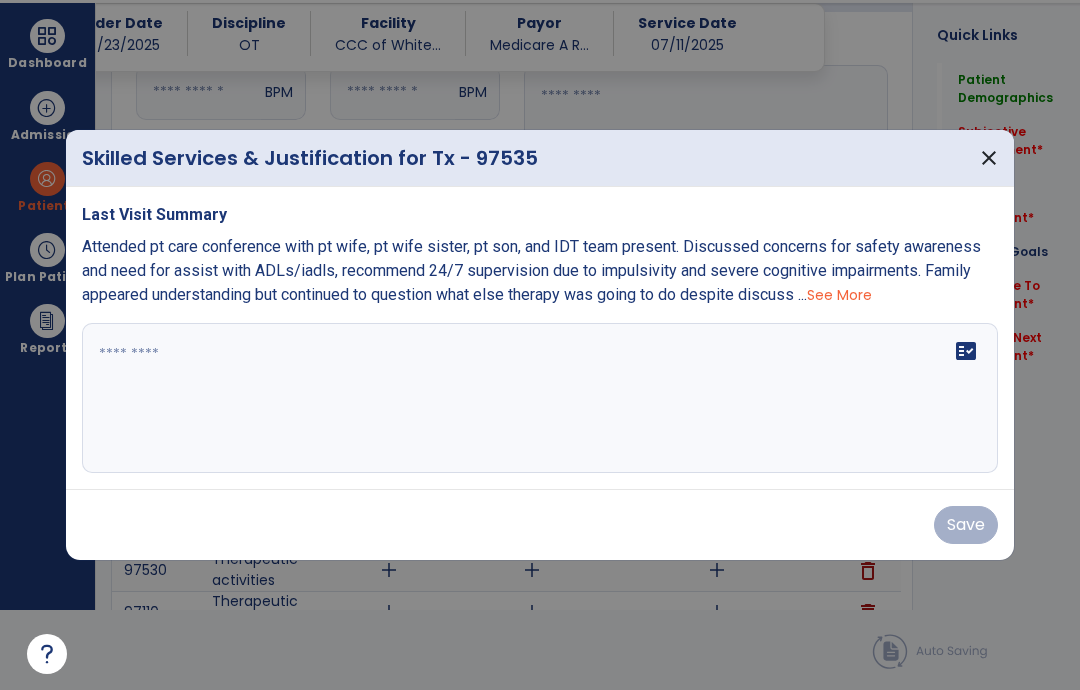 scroll, scrollTop: 0, scrollLeft: 0, axis: both 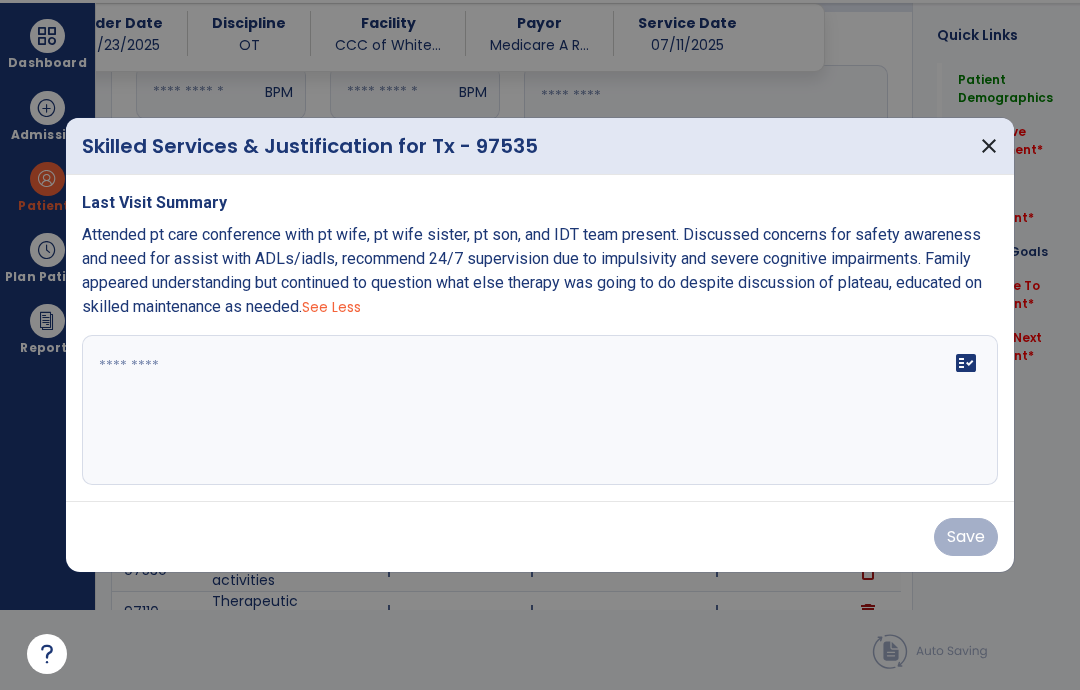 click on "close" at bounding box center (989, 146) 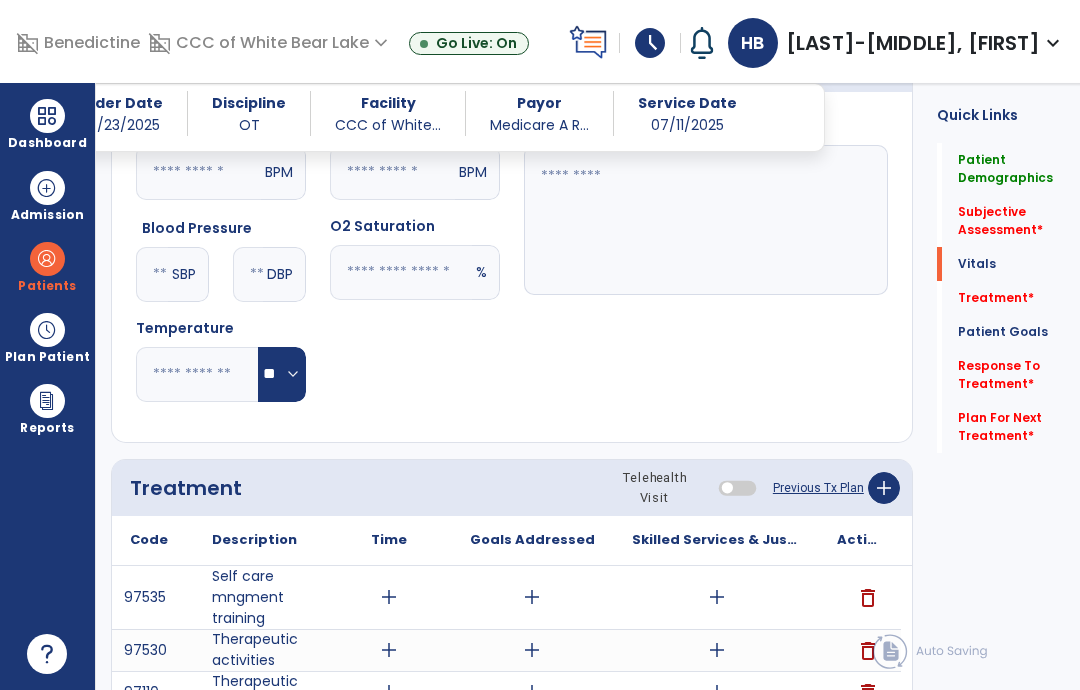scroll, scrollTop: 80, scrollLeft: 0, axis: vertical 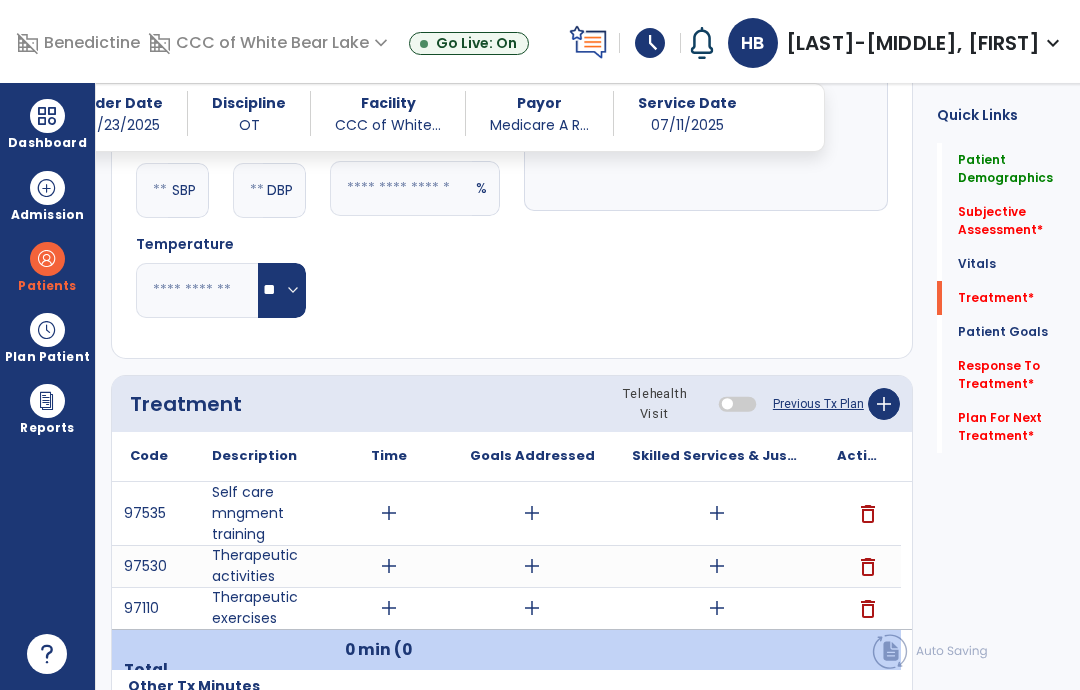 click on "add" at bounding box center (717, 566) 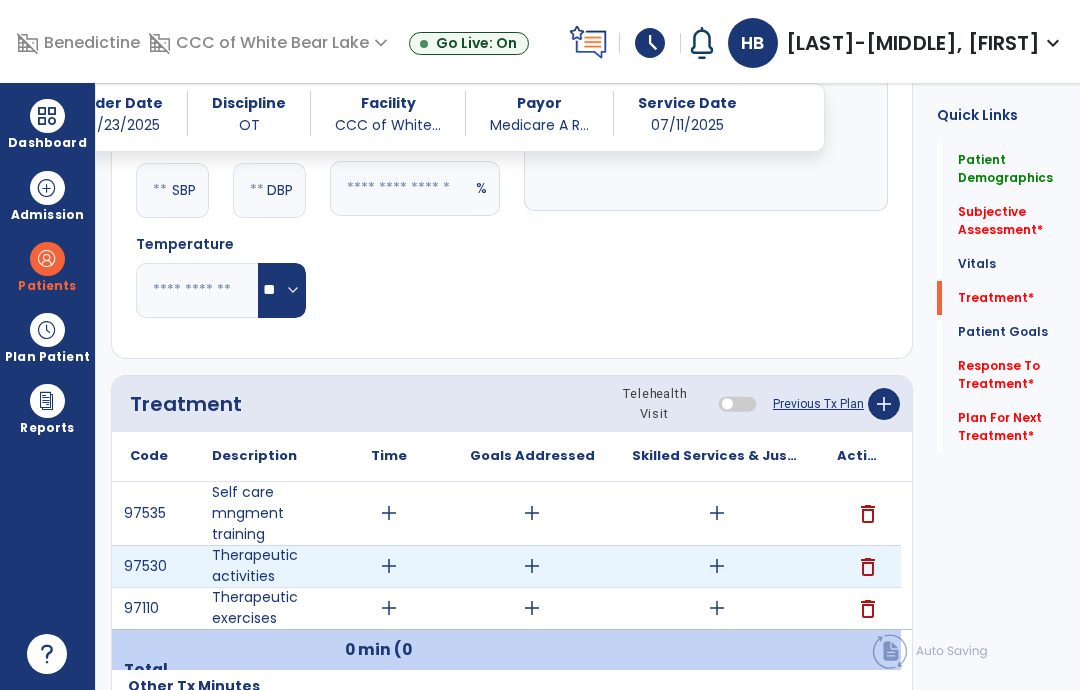 scroll, scrollTop: 0, scrollLeft: 0, axis: both 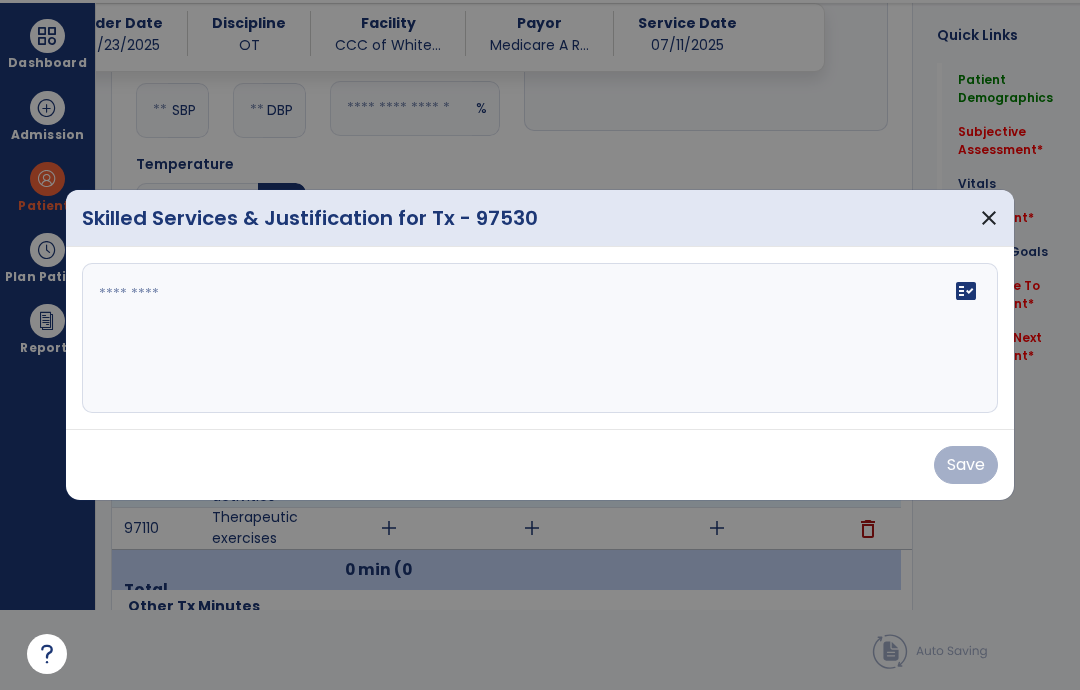 click on "close" at bounding box center [989, 218] 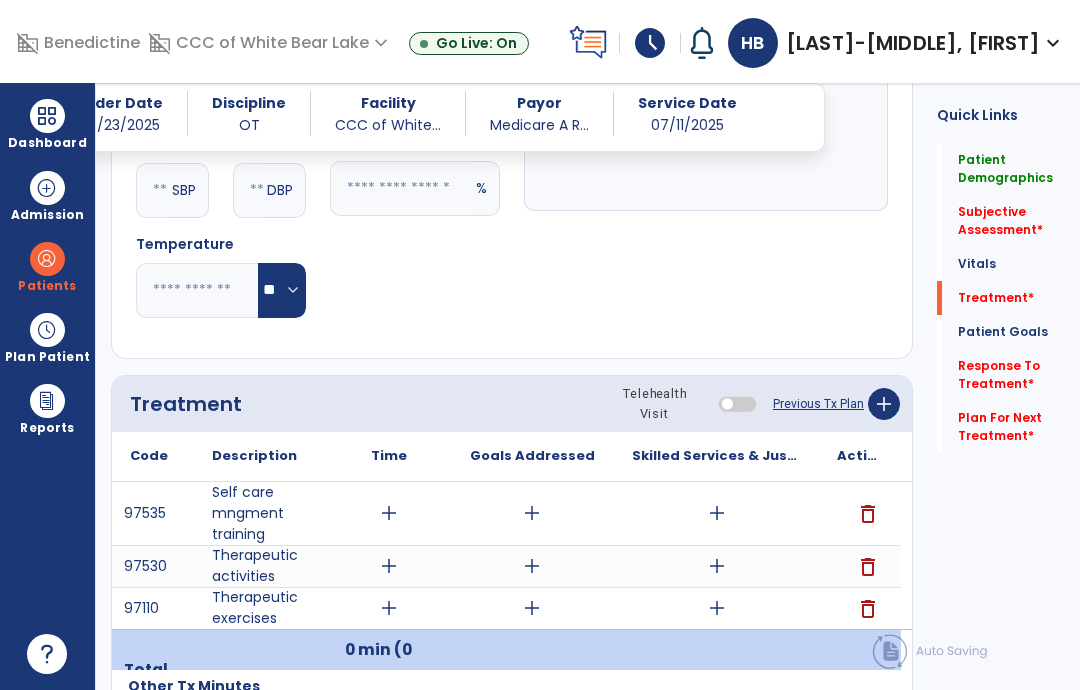 scroll, scrollTop: 80, scrollLeft: 0, axis: vertical 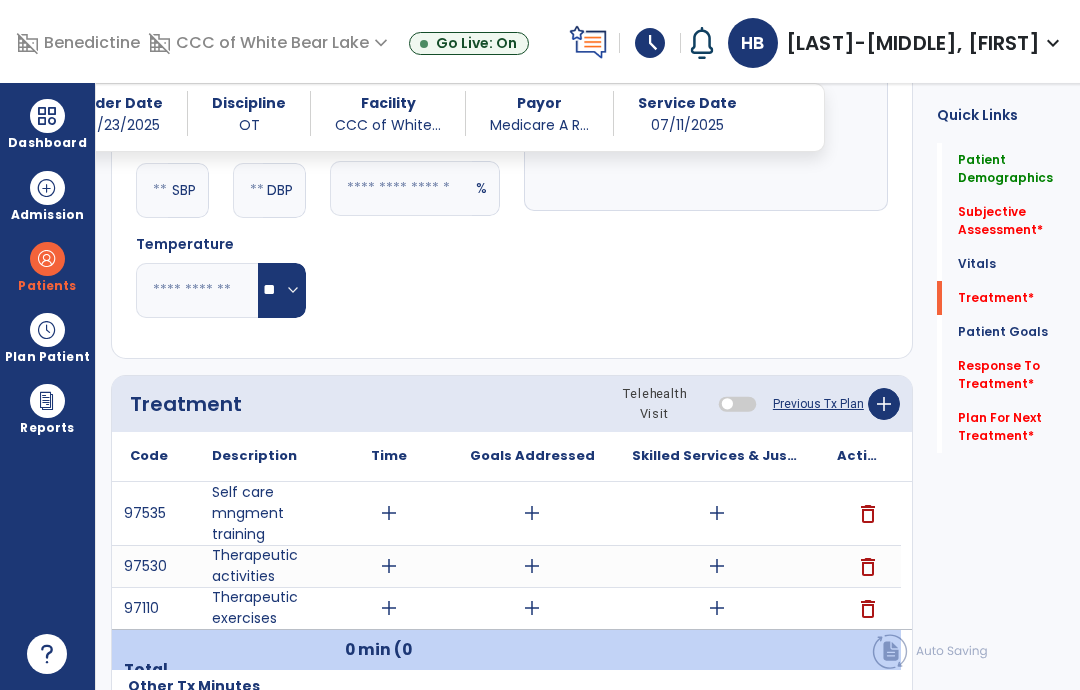 click on "add" at bounding box center (717, 608) 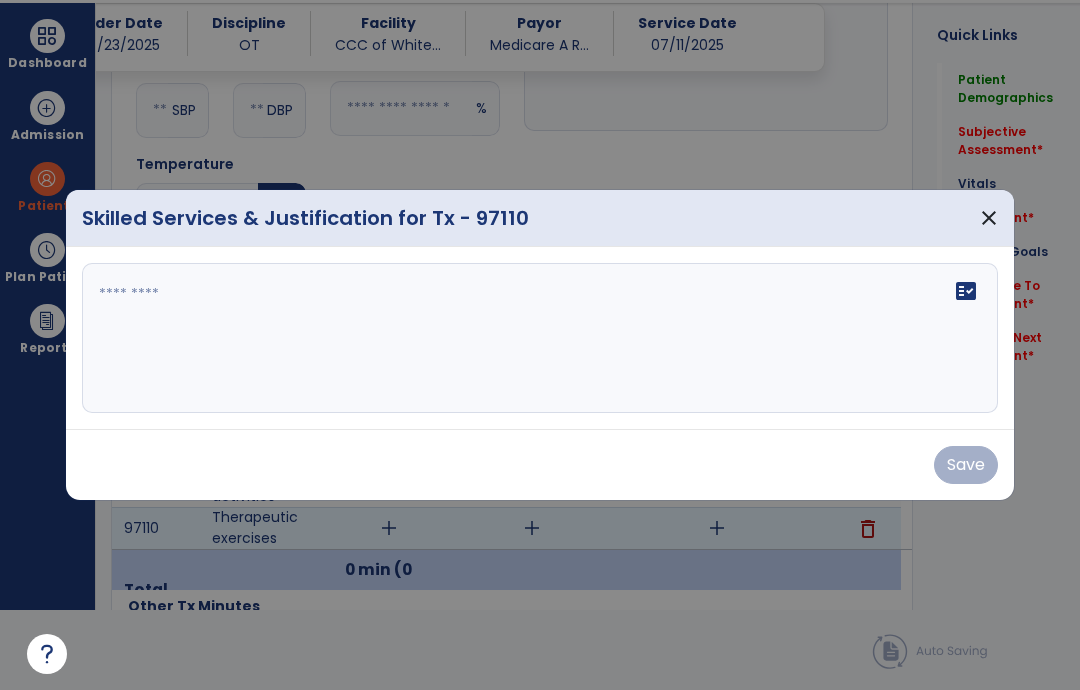 scroll, scrollTop: 0, scrollLeft: 0, axis: both 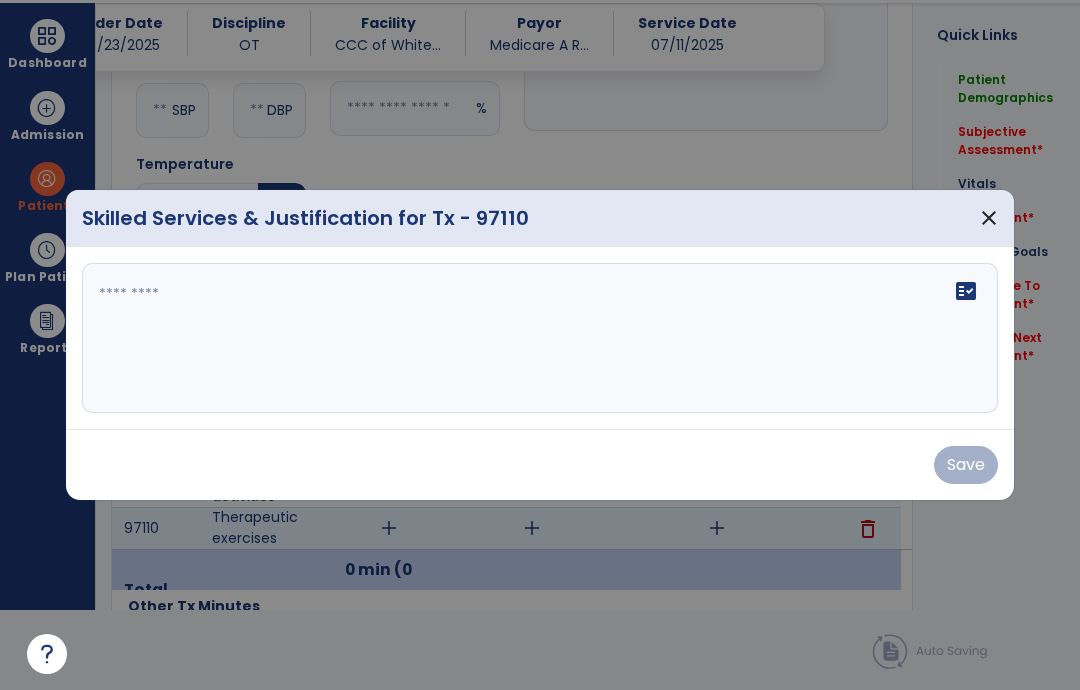 click on "close" at bounding box center (989, 218) 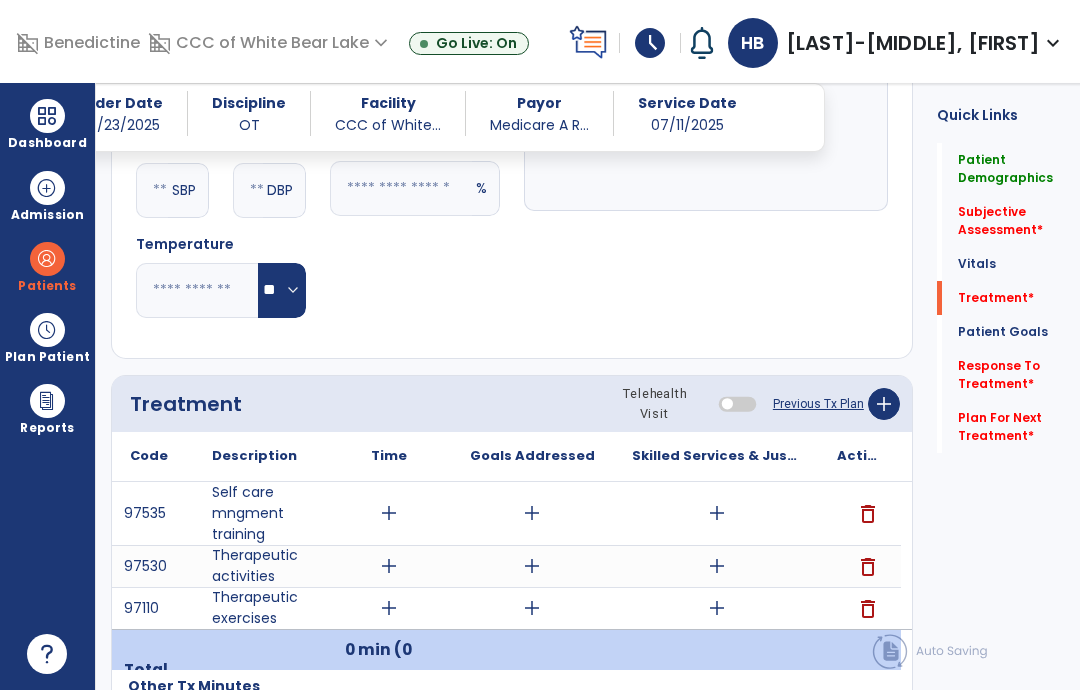 scroll, scrollTop: 80, scrollLeft: 0, axis: vertical 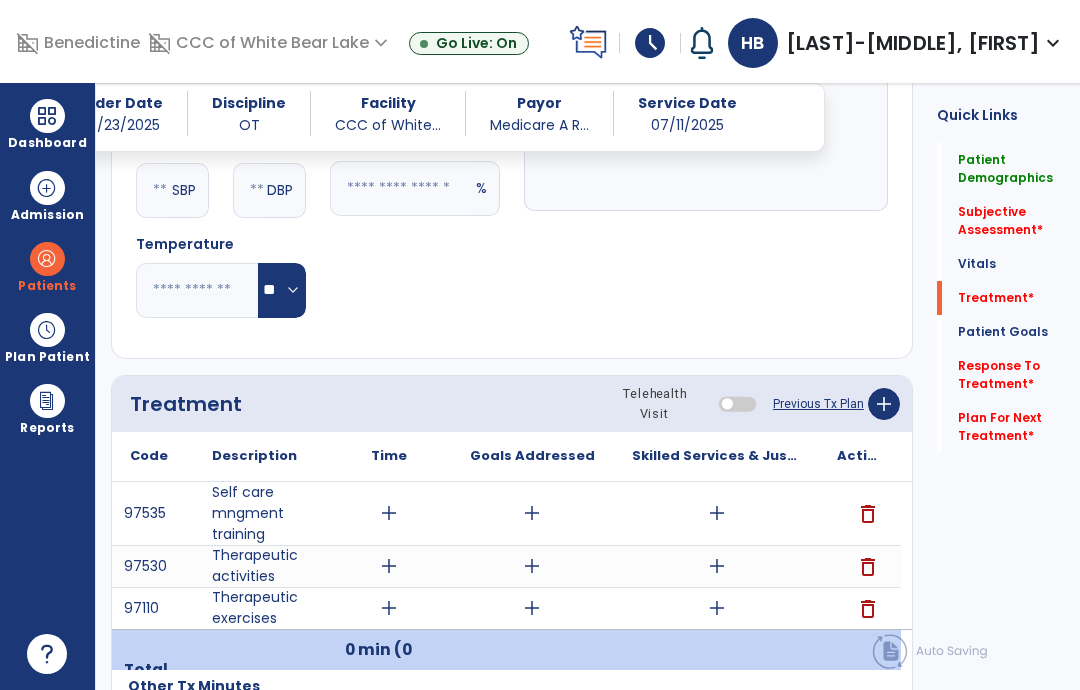 click at bounding box center [47, 259] 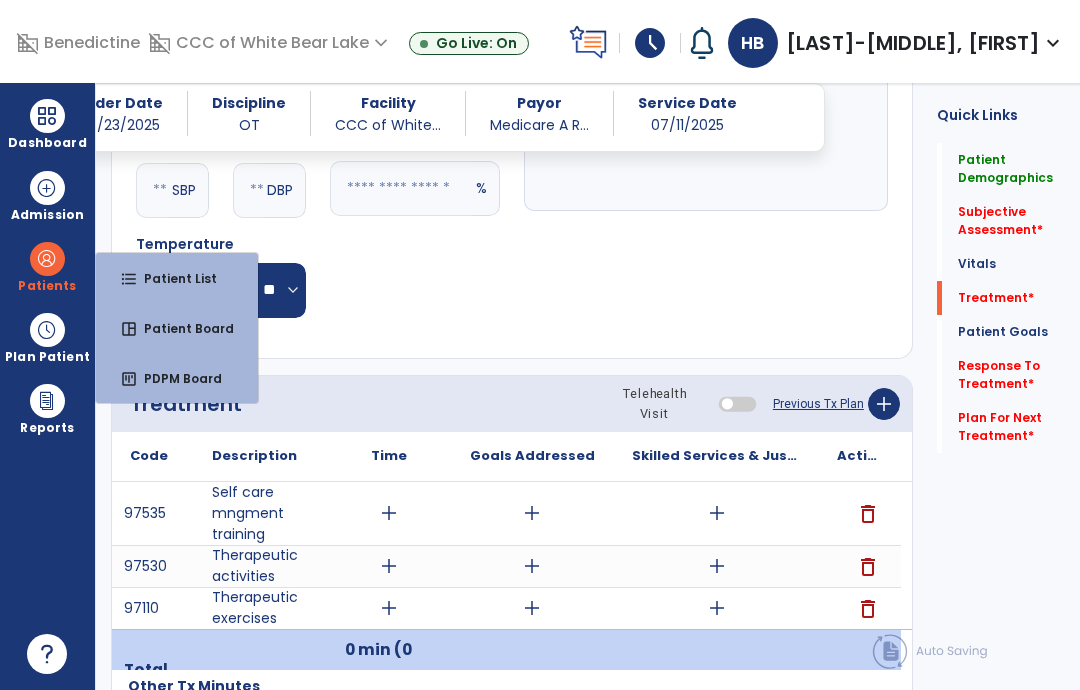 click on "format_list_bulleted  Patient List" at bounding box center [177, 278] 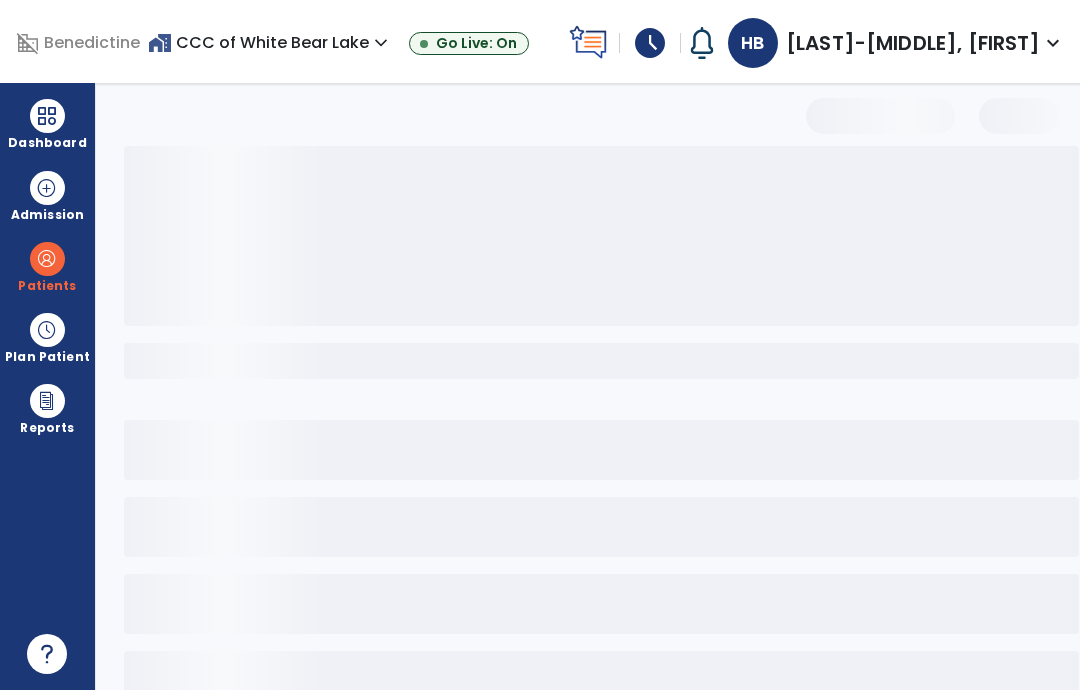 scroll, scrollTop: 0, scrollLeft: 0, axis: both 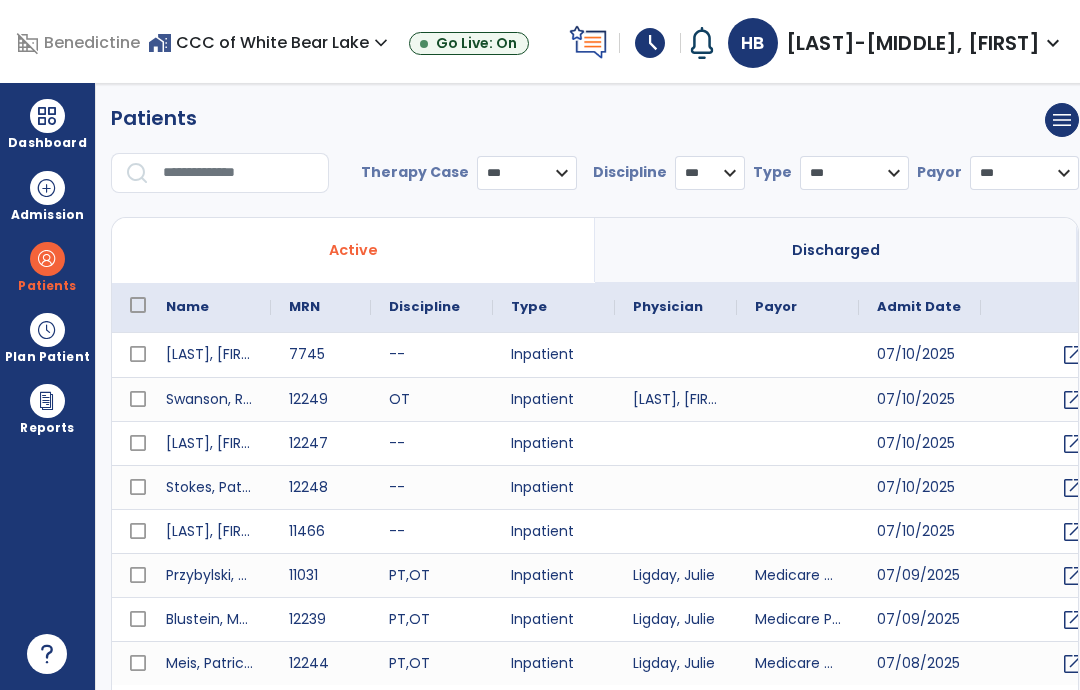 select on "***" 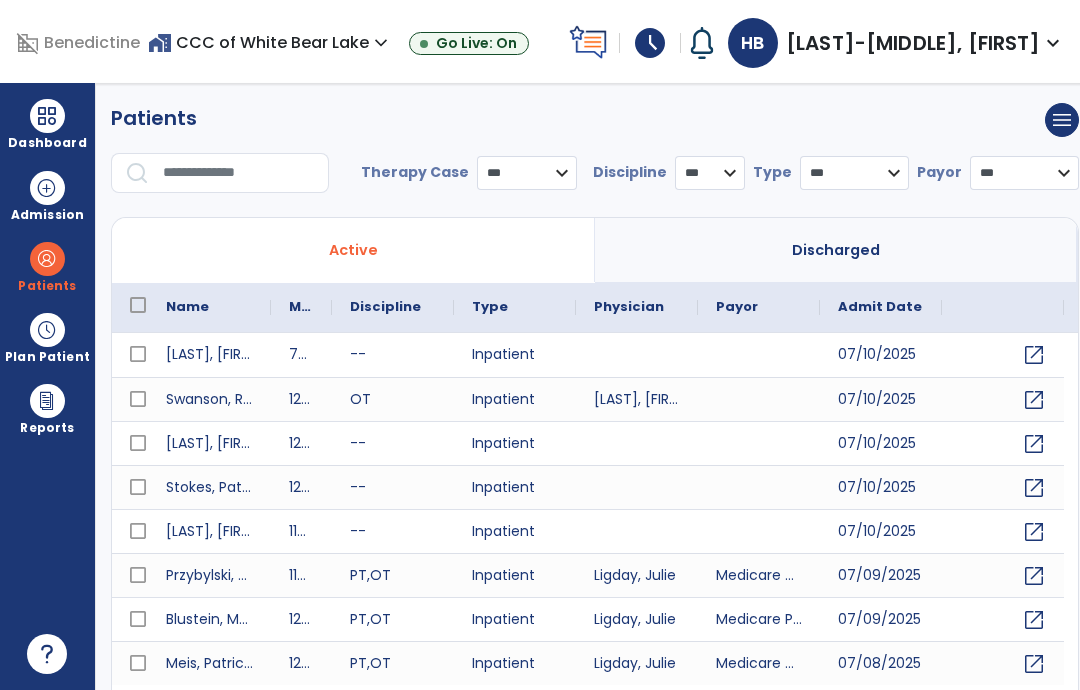 click at bounding box center [239, 173] 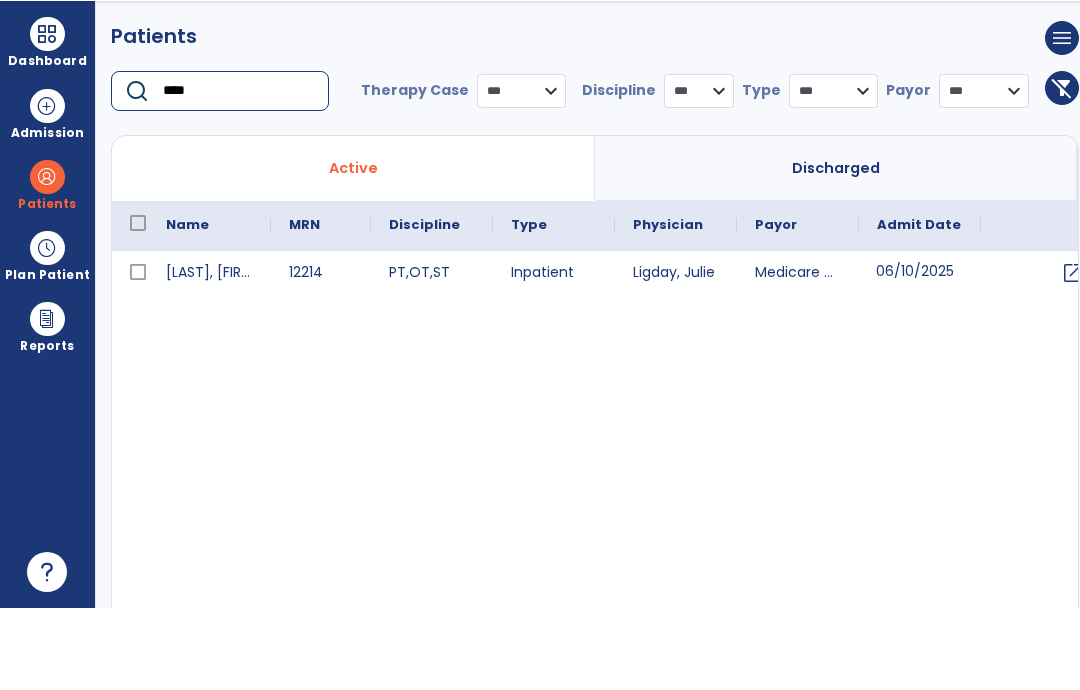 scroll, scrollTop: 9, scrollLeft: 0, axis: vertical 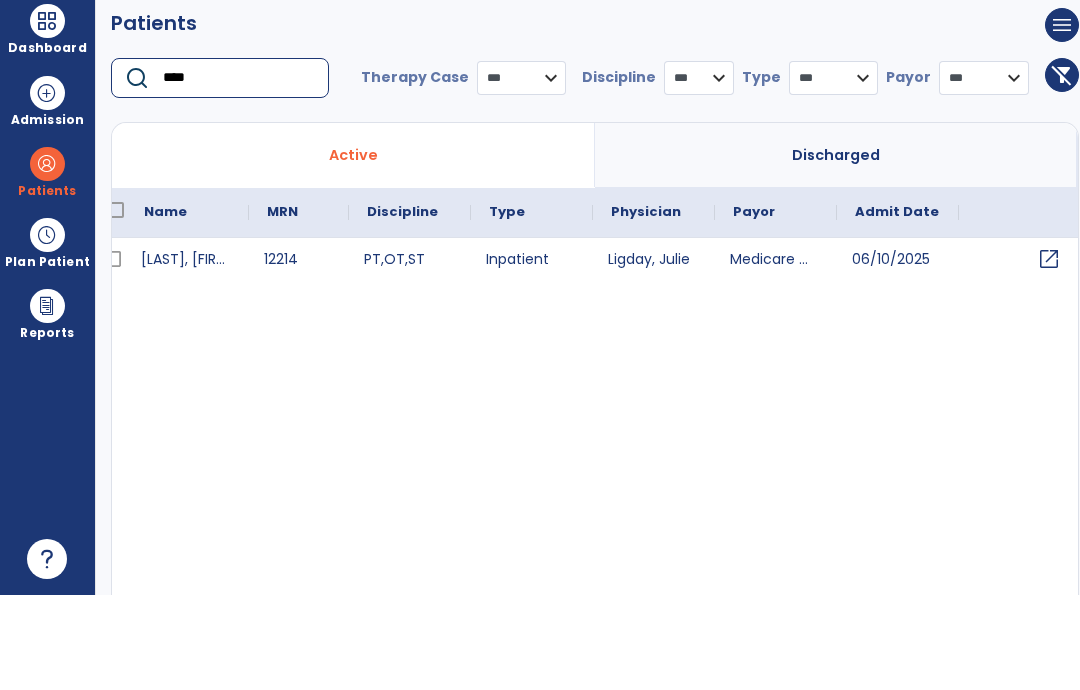 type on "****" 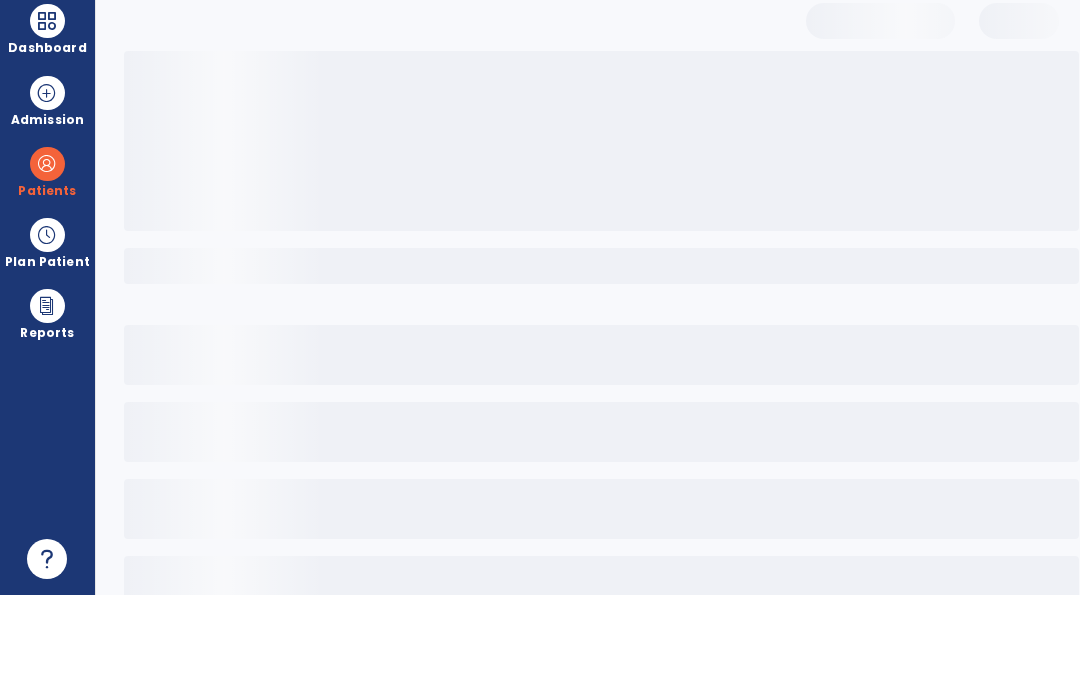 click at bounding box center [589, 330] 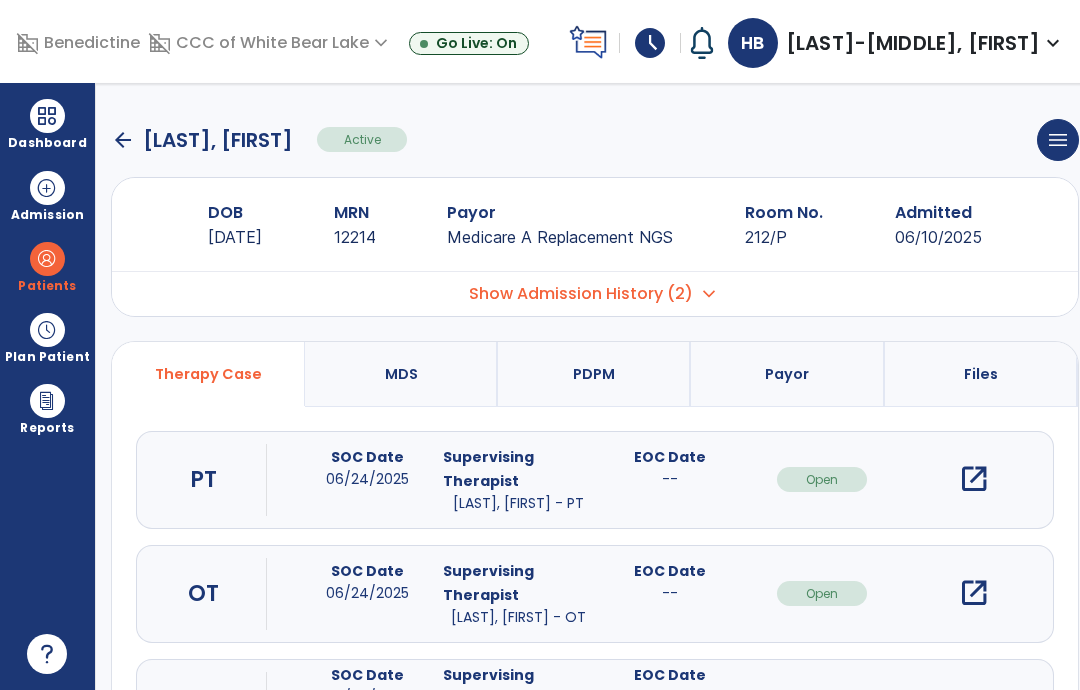 click on "open_in_new" at bounding box center [974, 593] 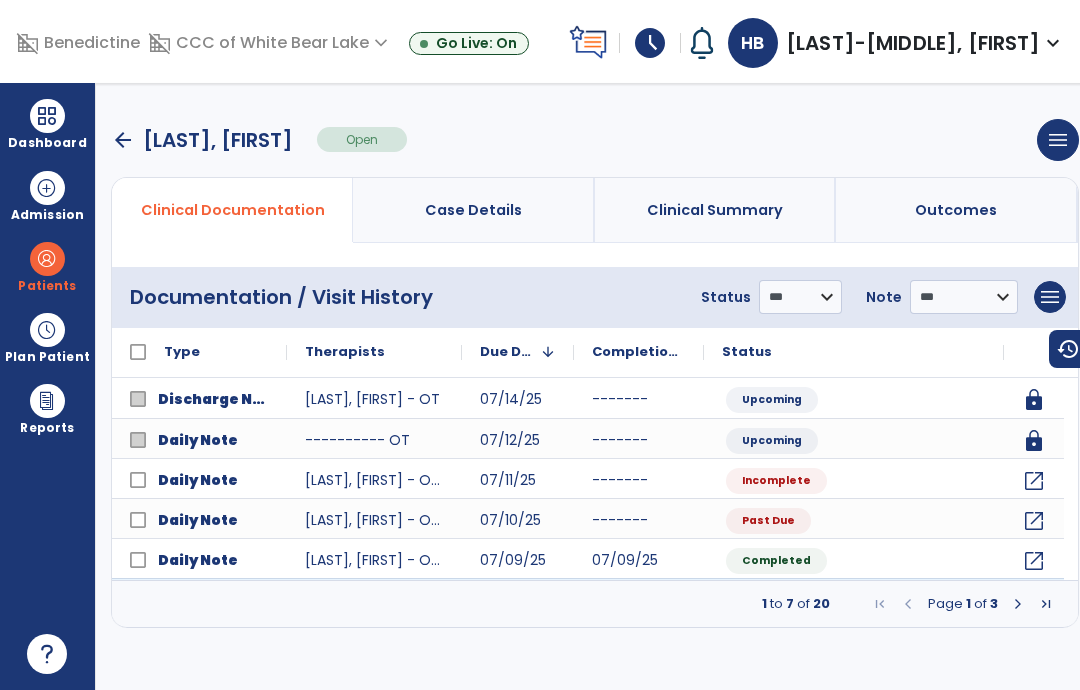 click on "open_in_new" 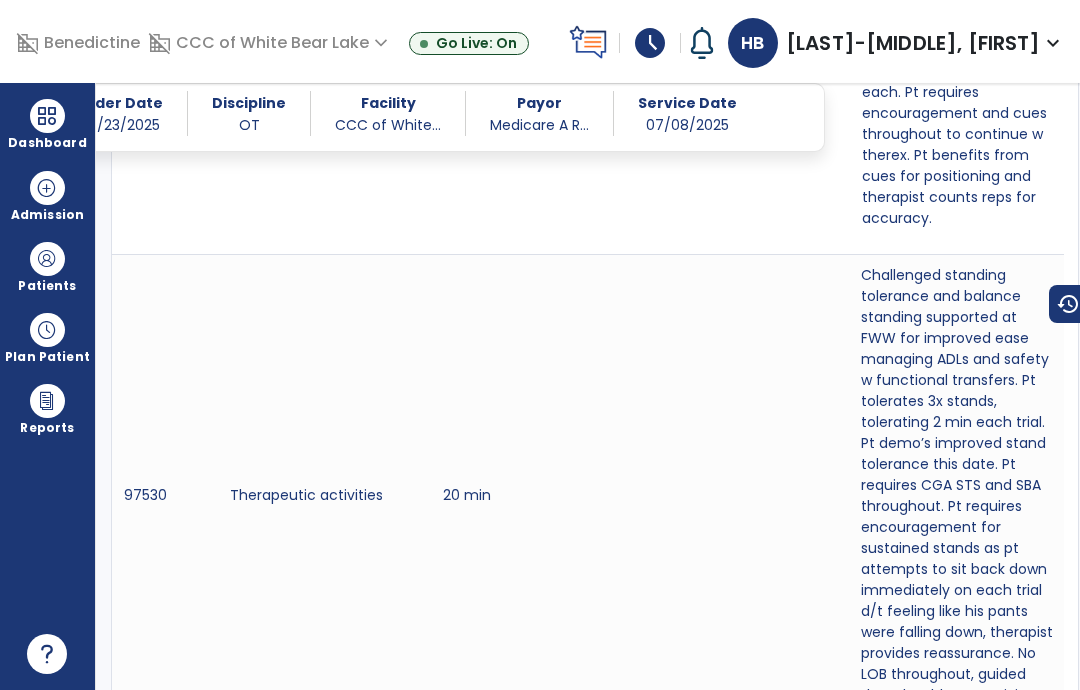 scroll, scrollTop: 1493, scrollLeft: 0, axis: vertical 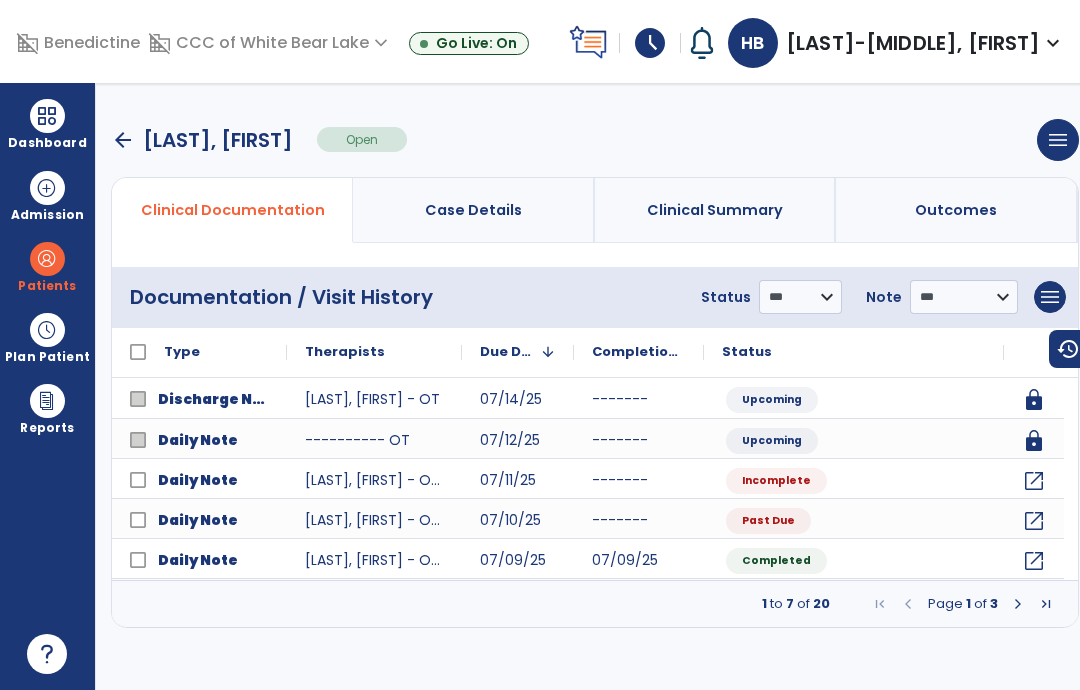 click at bounding box center (47, 259) 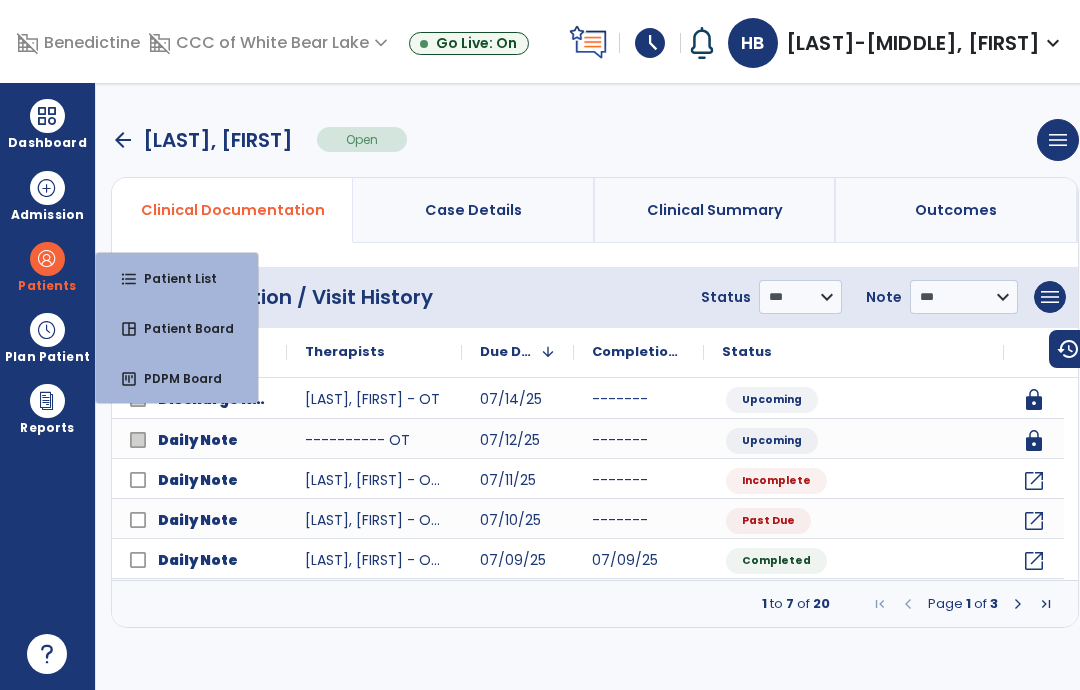 click on "format_list_bulleted  Patient List" at bounding box center (177, 278) 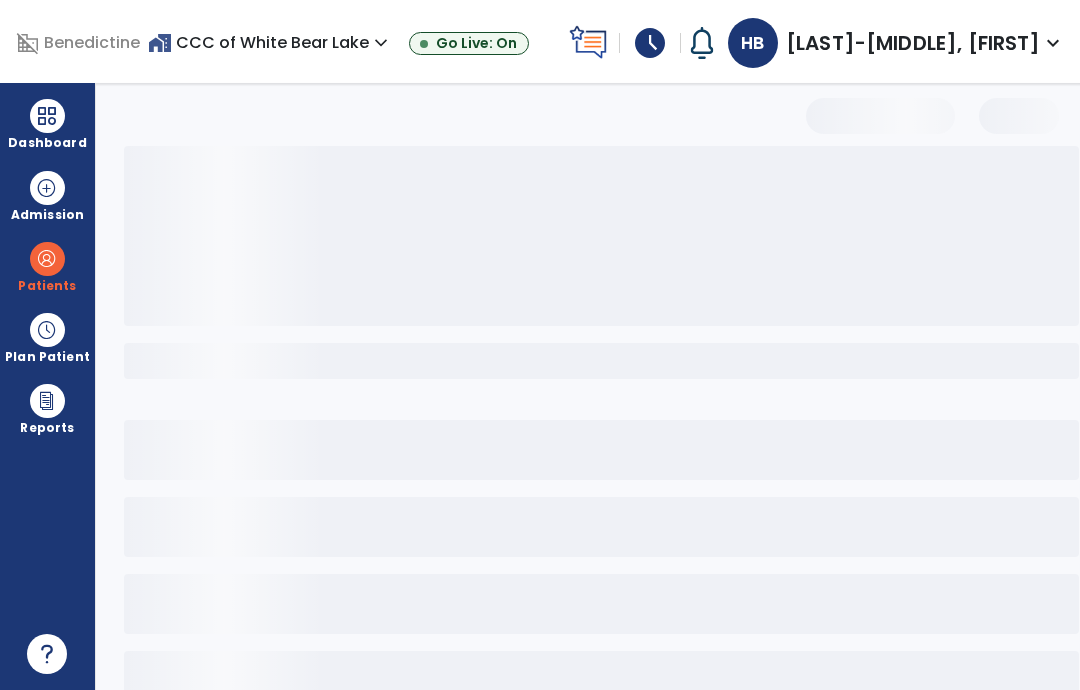 select on "***" 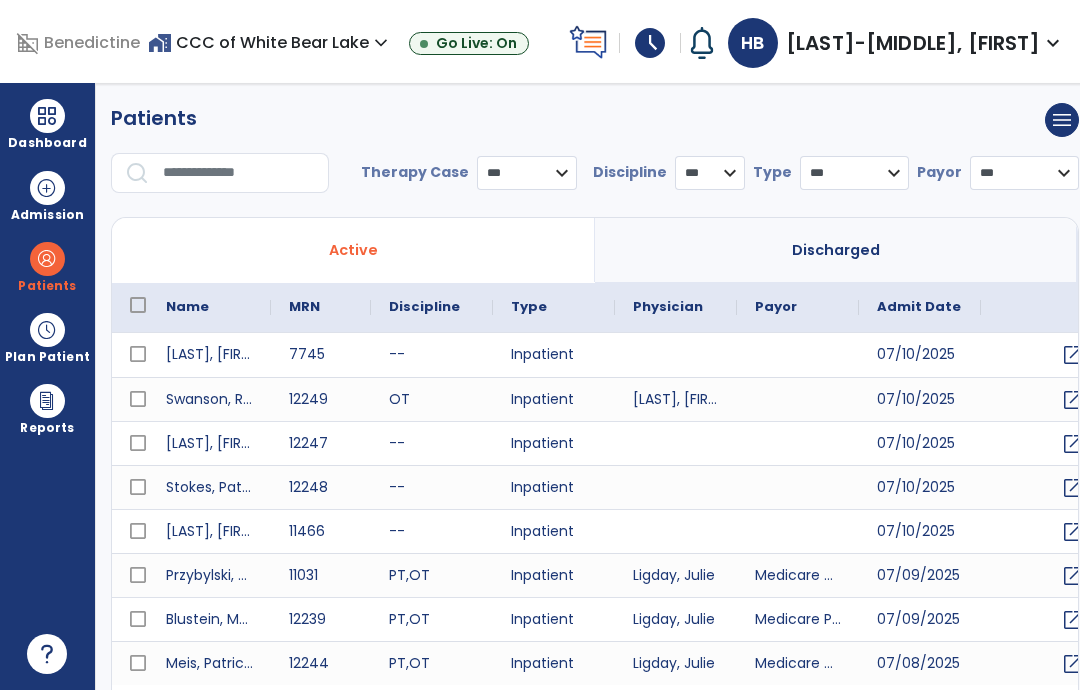 click at bounding box center [239, 173] 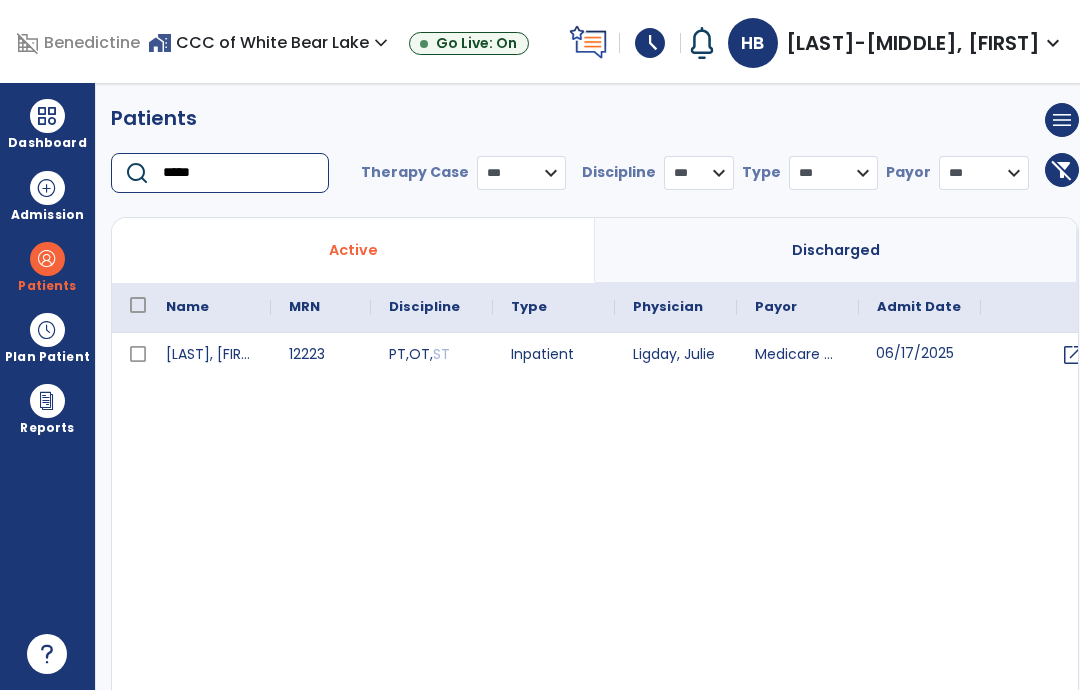 scroll, scrollTop: 0, scrollLeft: 68, axis: horizontal 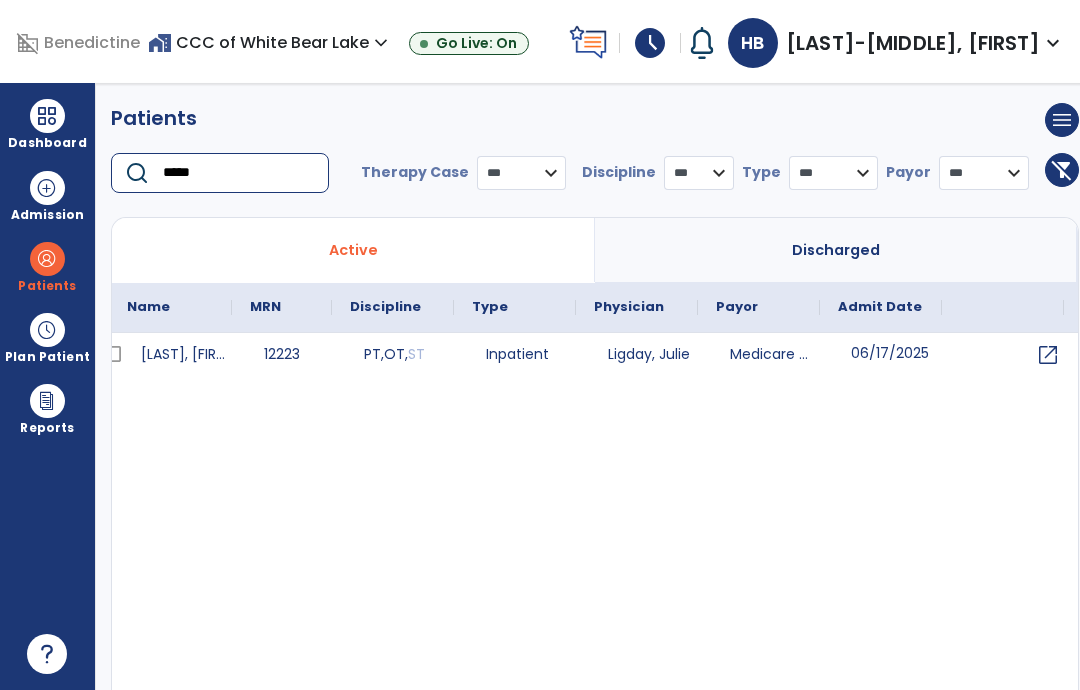 type on "*****" 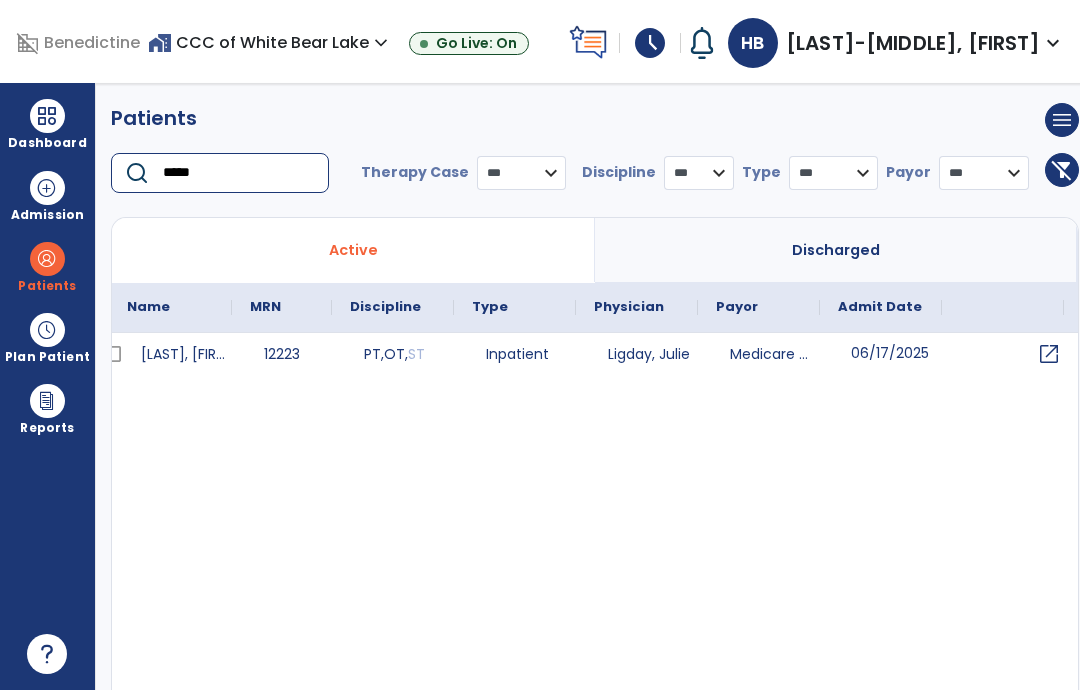 click on "open_in_new" at bounding box center [1049, 354] 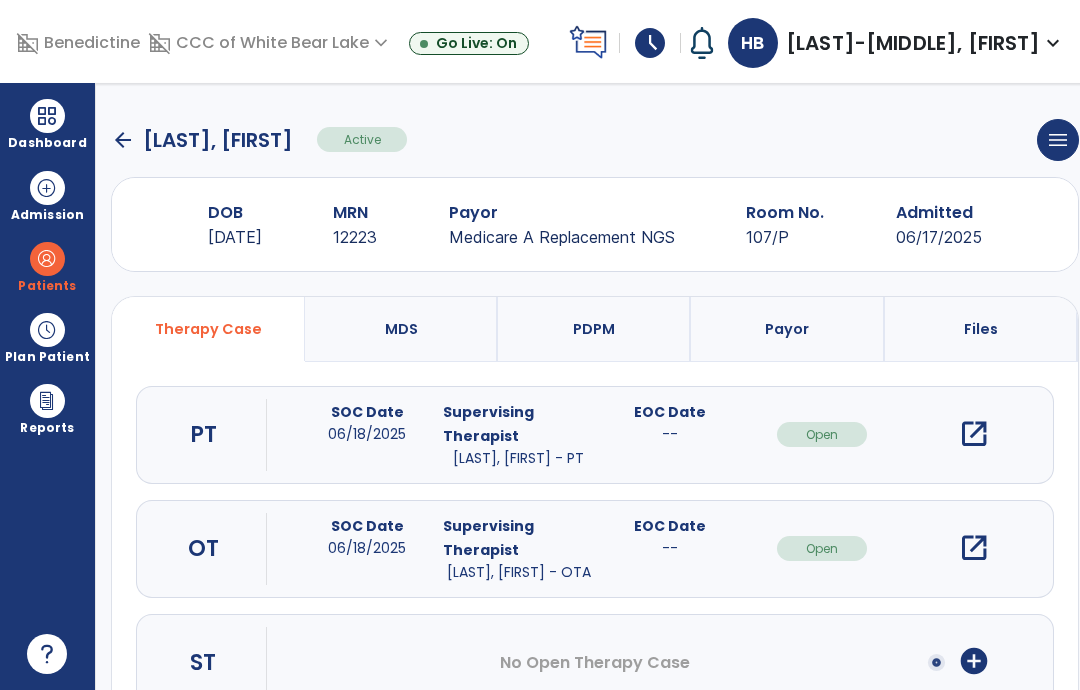 click on "open_in_new" at bounding box center (974, 548) 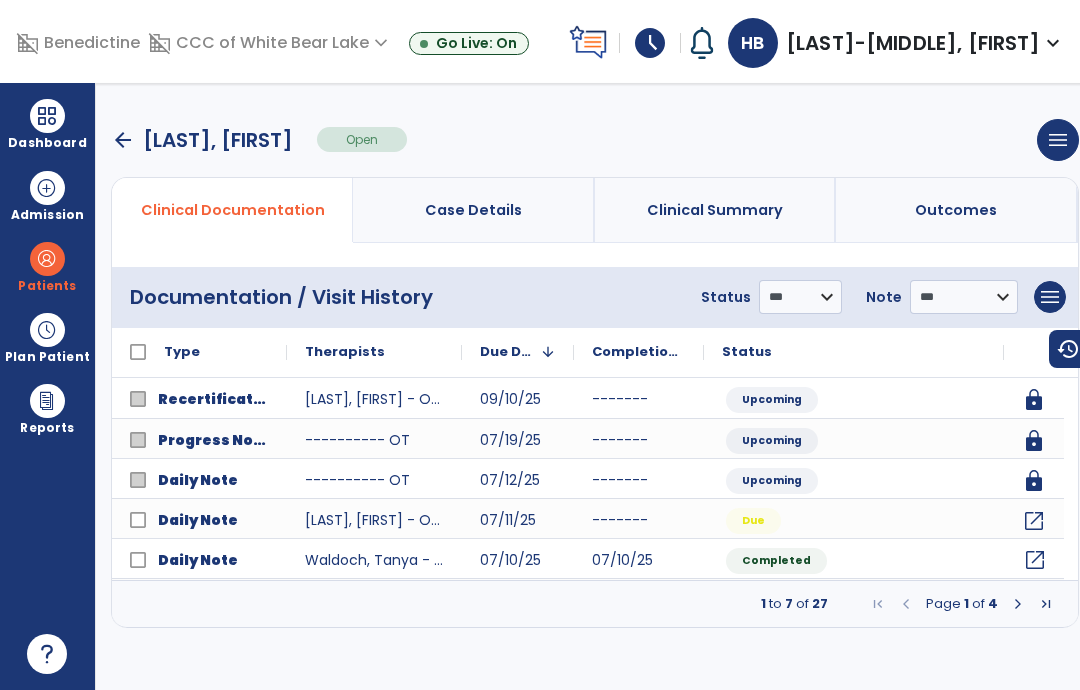 click on "open_in_new" 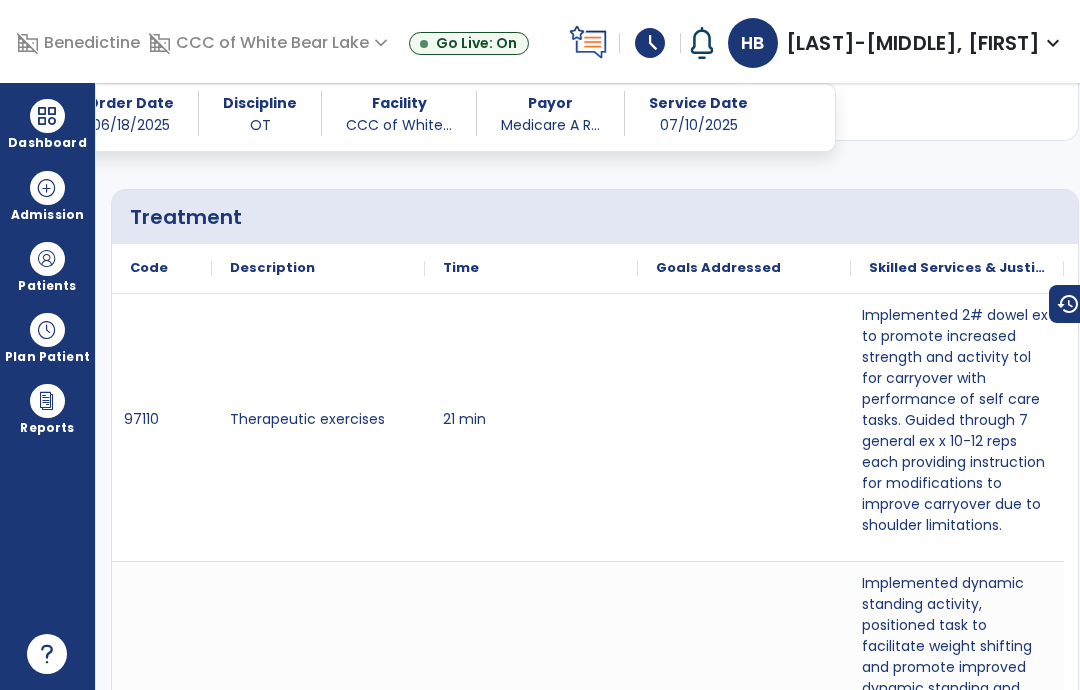 scroll, scrollTop: 1280, scrollLeft: 0, axis: vertical 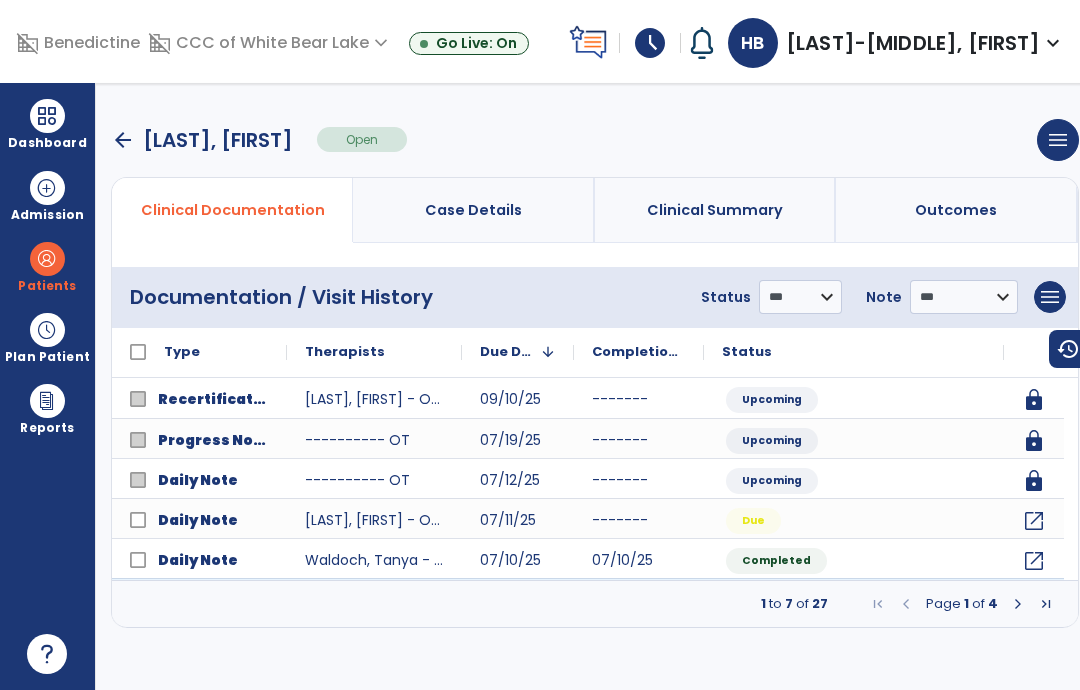 click on "open_in_new" 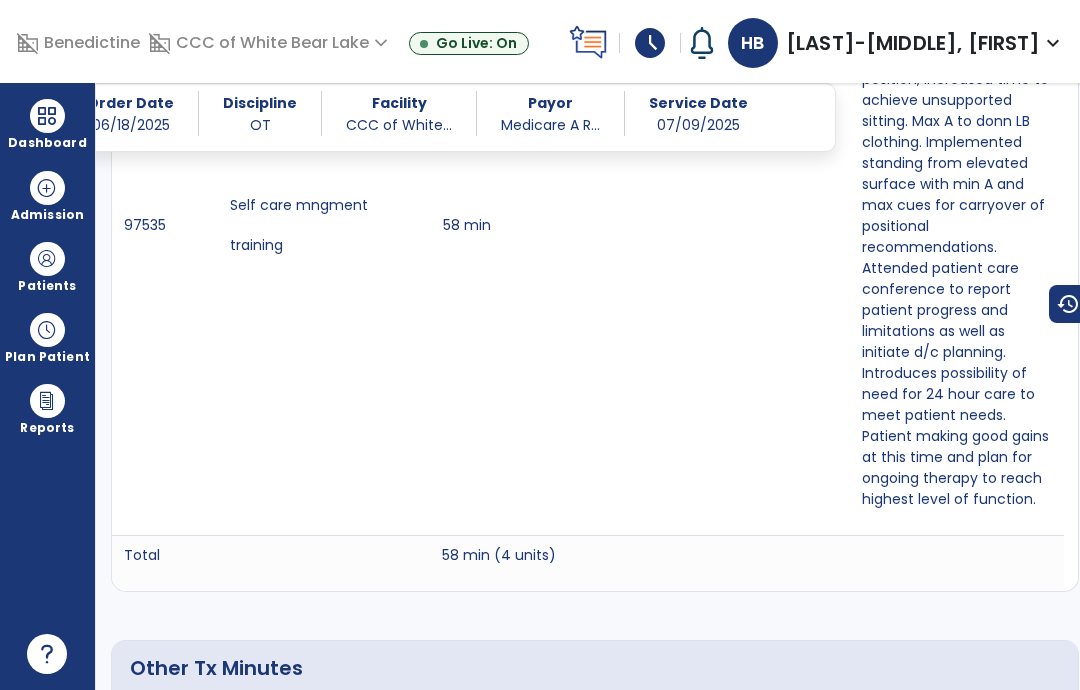 scroll, scrollTop: 1685, scrollLeft: 0, axis: vertical 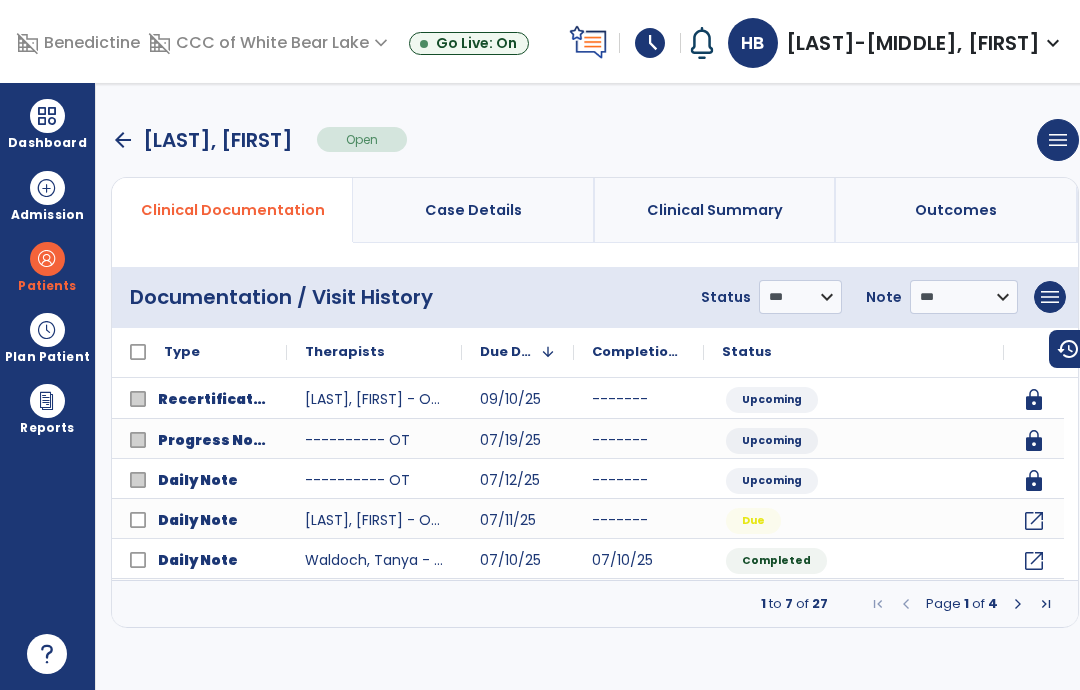 click on "open_in_new" 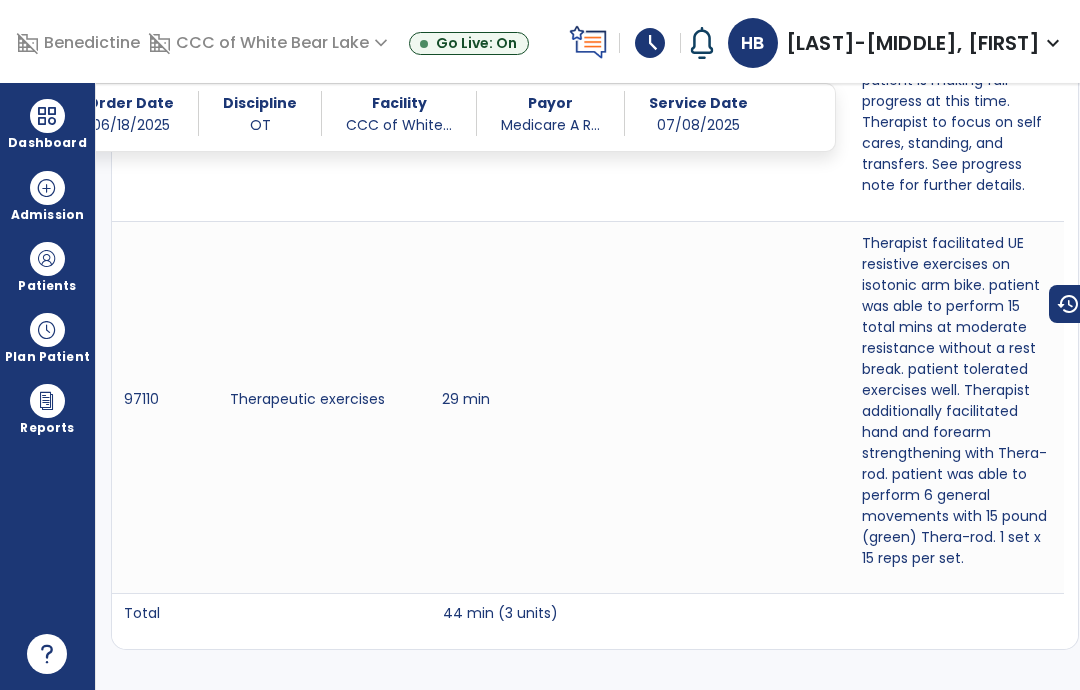 scroll, scrollTop: 1600, scrollLeft: 0, axis: vertical 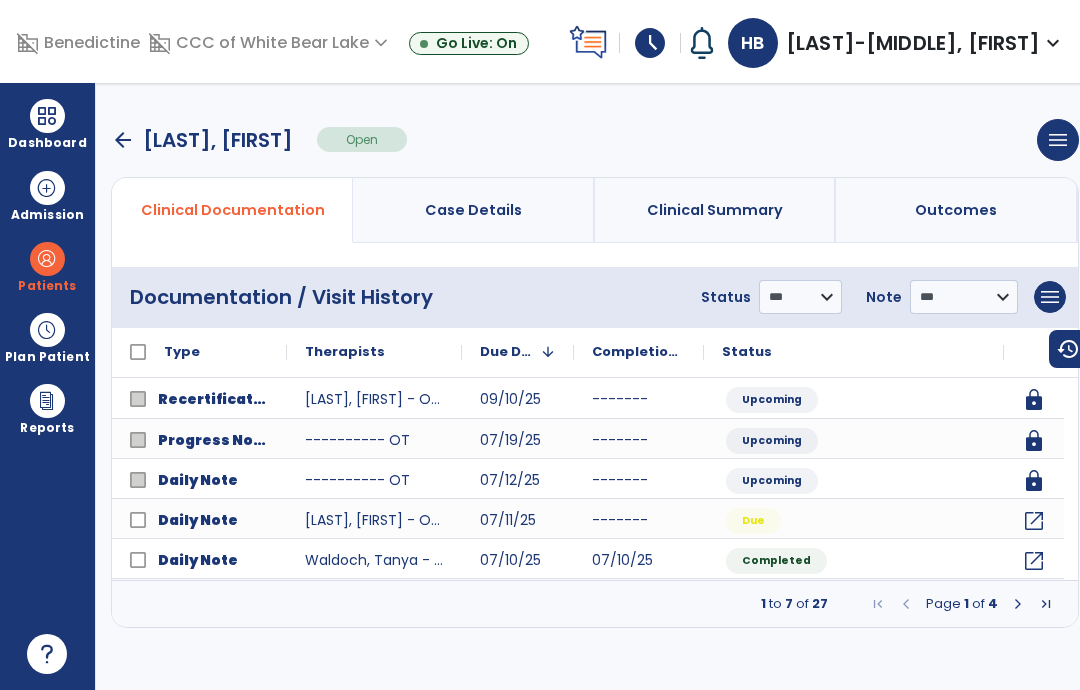 click at bounding box center (47, 259) 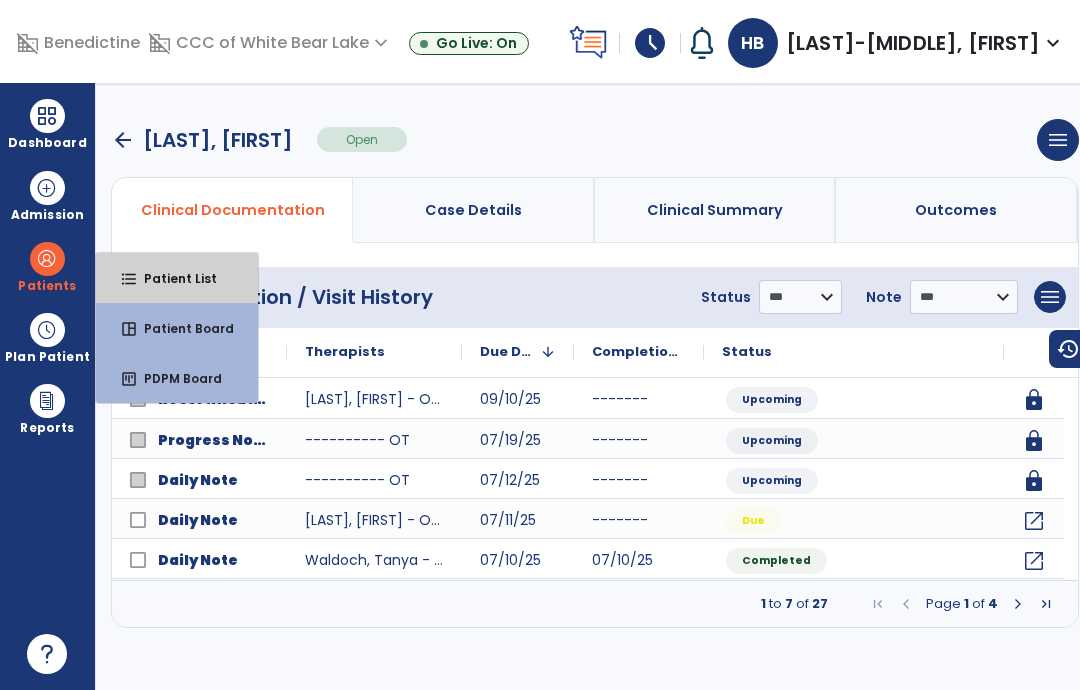 click on "Patient List" at bounding box center [172, 278] 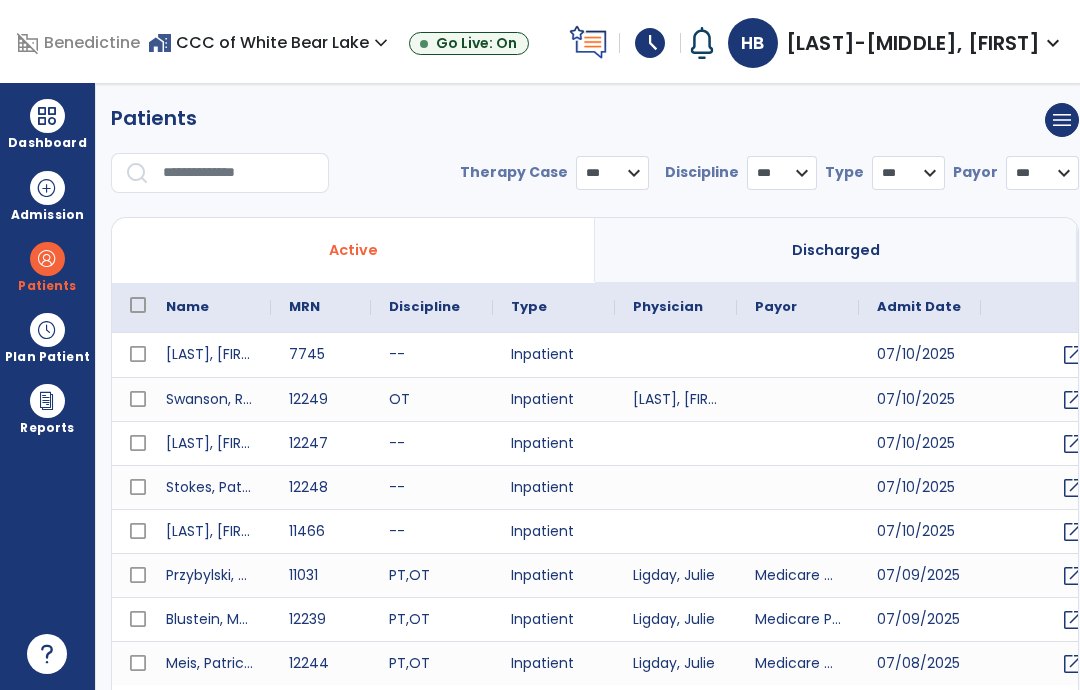 select on "***" 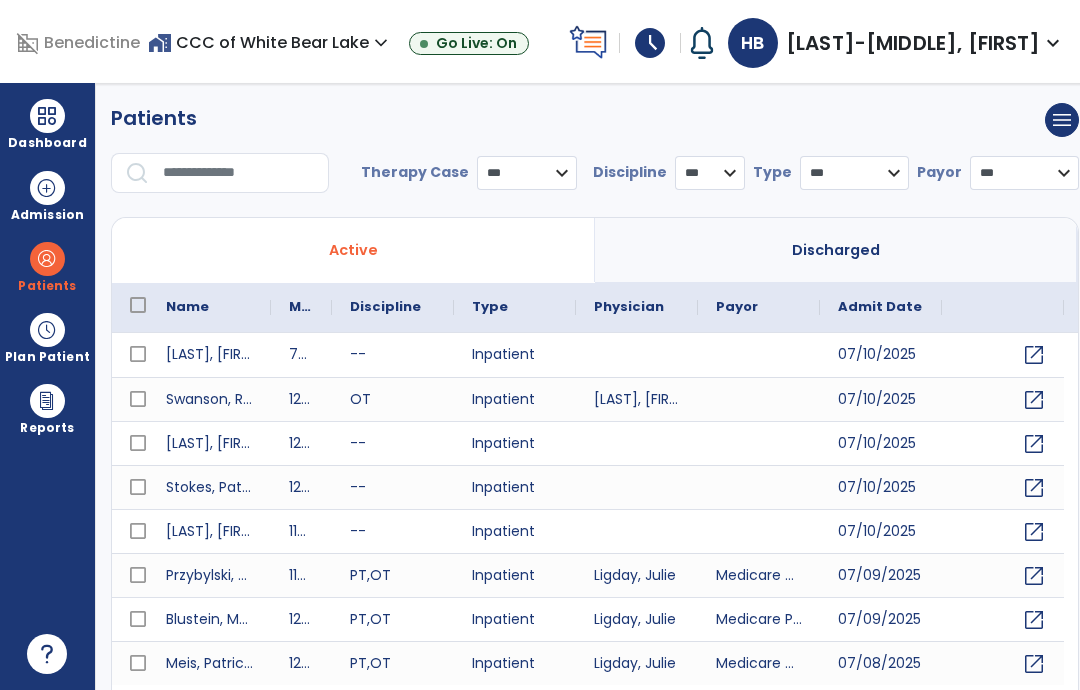 click at bounding box center [239, 173] 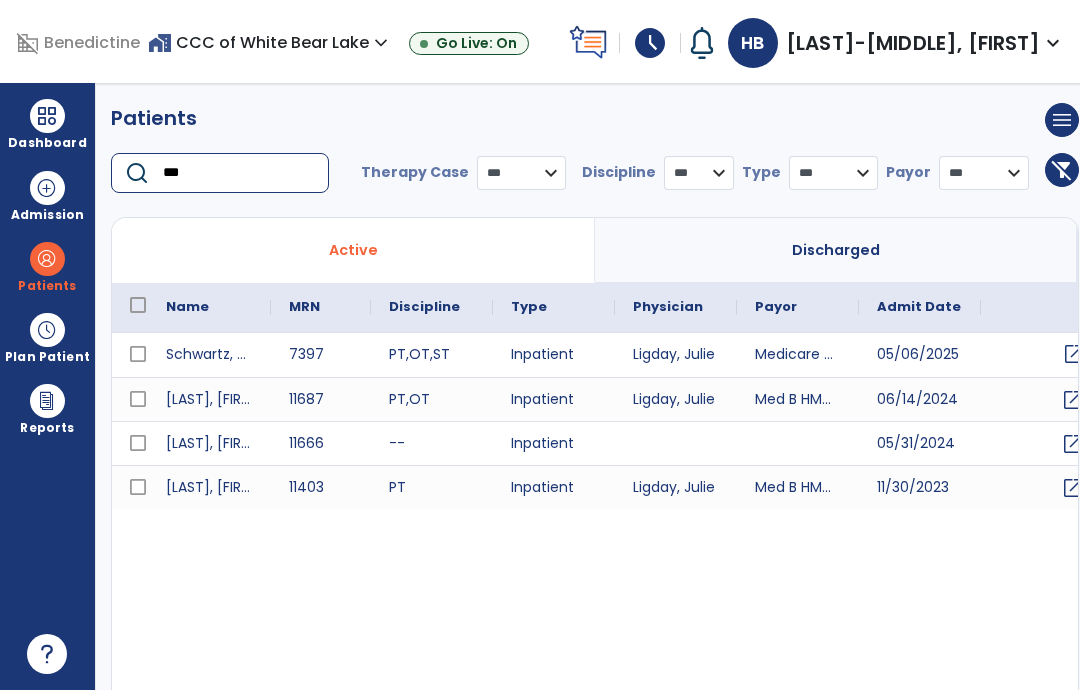 scroll, scrollTop: 0, scrollLeft: 82, axis: horizontal 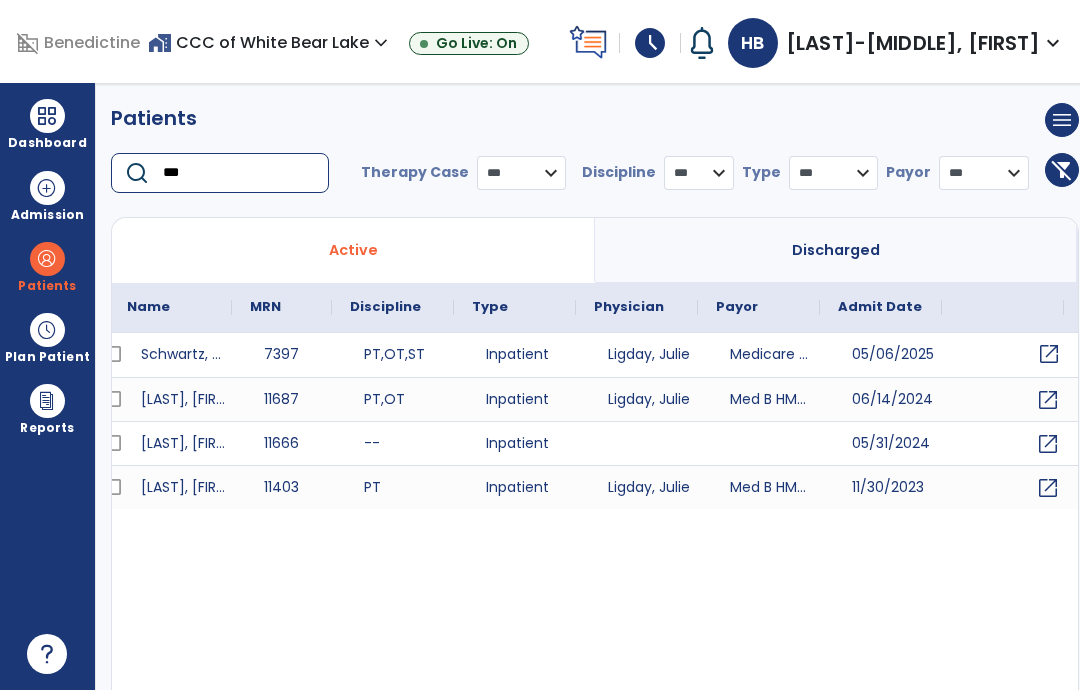 type on "***" 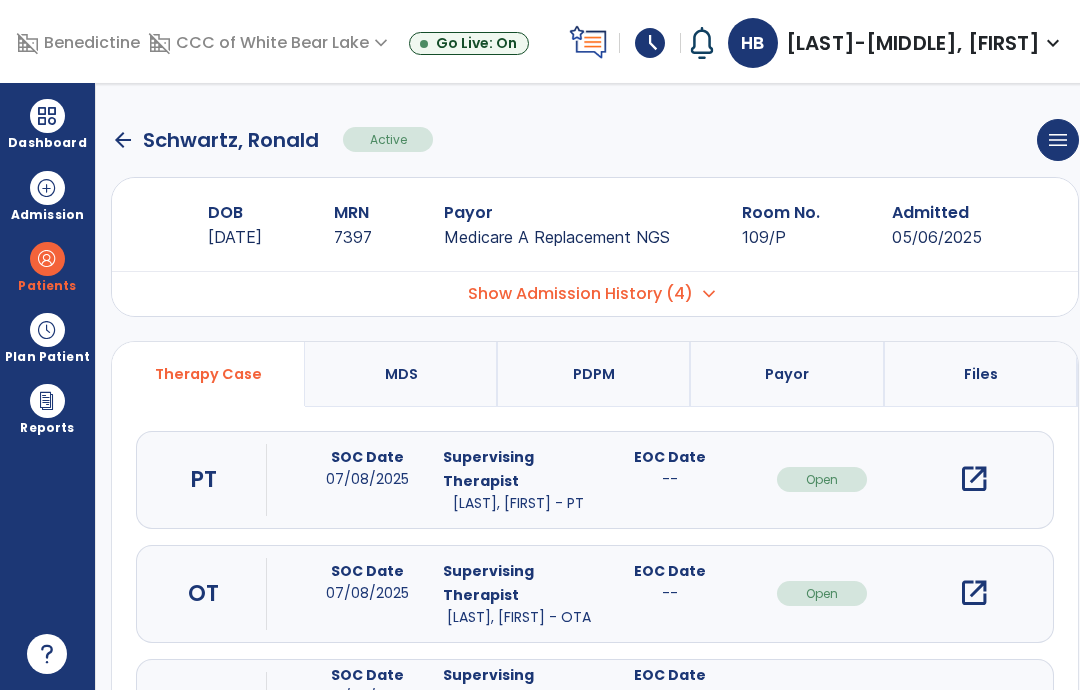 click on "open_in_new" at bounding box center [974, 593] 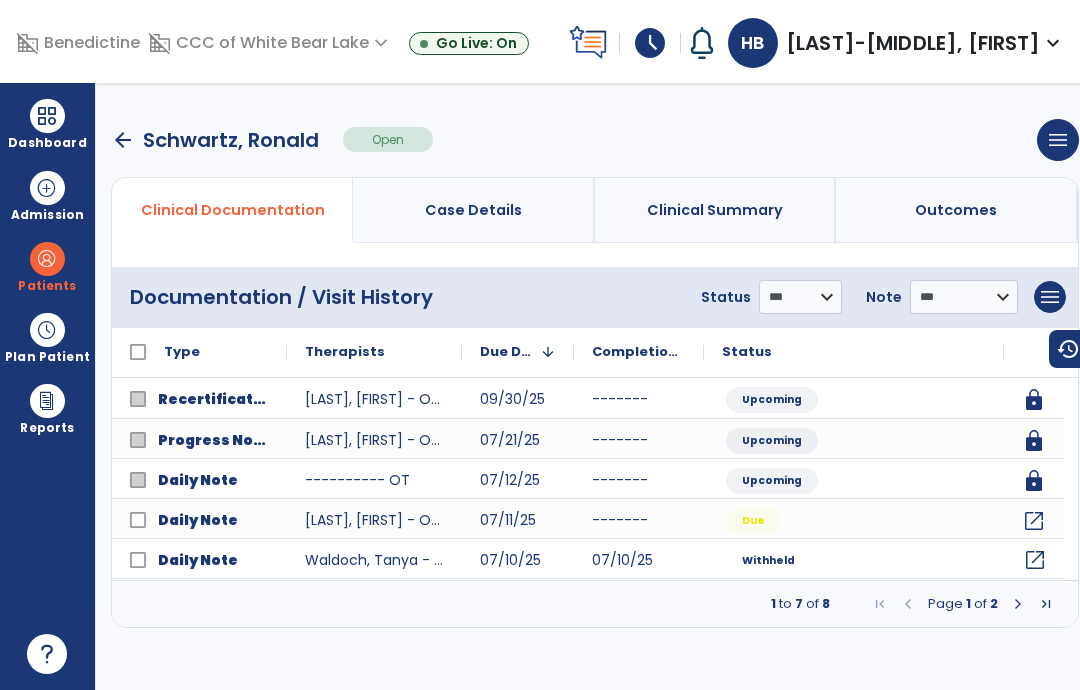 click on "open_in_new" 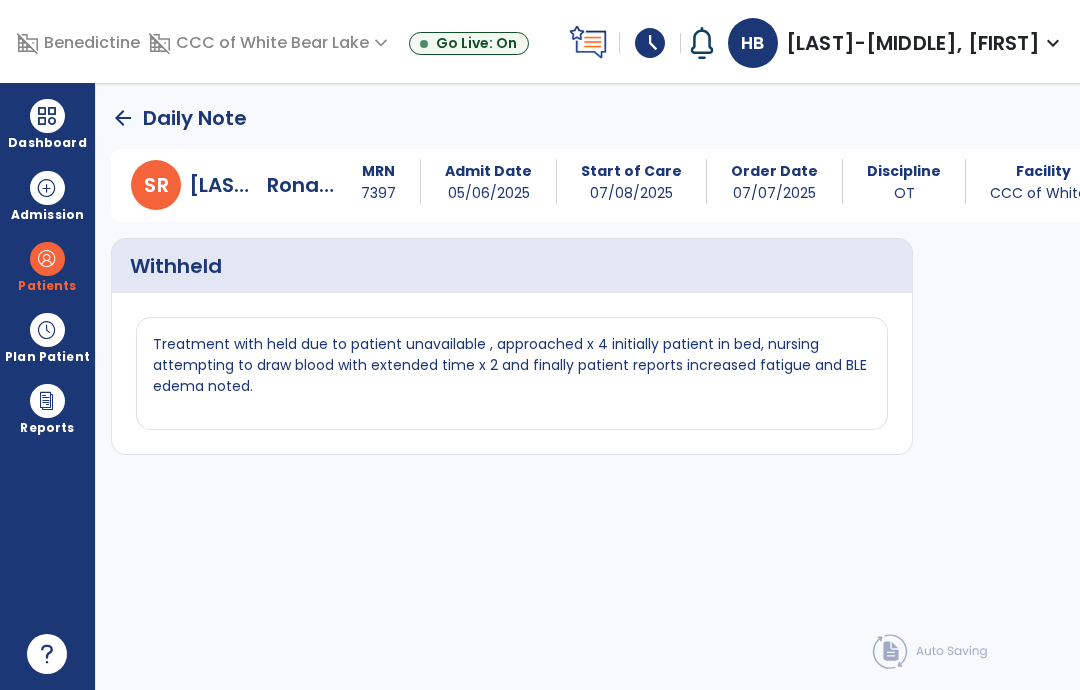 click on "arrow_back Daily Note S R [LAST], [FIRST] MRN 7397 Admit Date 05/06/2025 Start of Care 07/08/2025 Order Date 07/07/2025 Discipline OT Facility CCC of White... Payor Medicare A R... Service Date 07/10/2025 Withheld Treatment with held due to patient unavailable , approached x 4 initially patient in bed, nursing attempting to draw blood with extended time x 2 and finally patient reports increased fatigue and BLE edema noted." at bounding box center (595, 386) 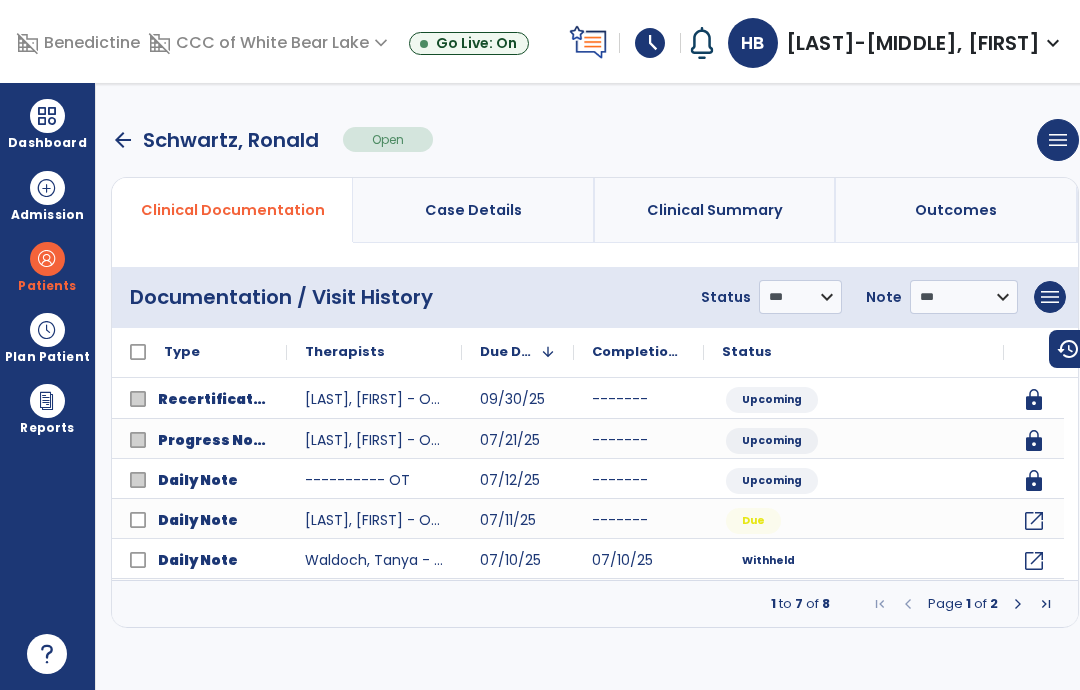 click on "open_in_new" 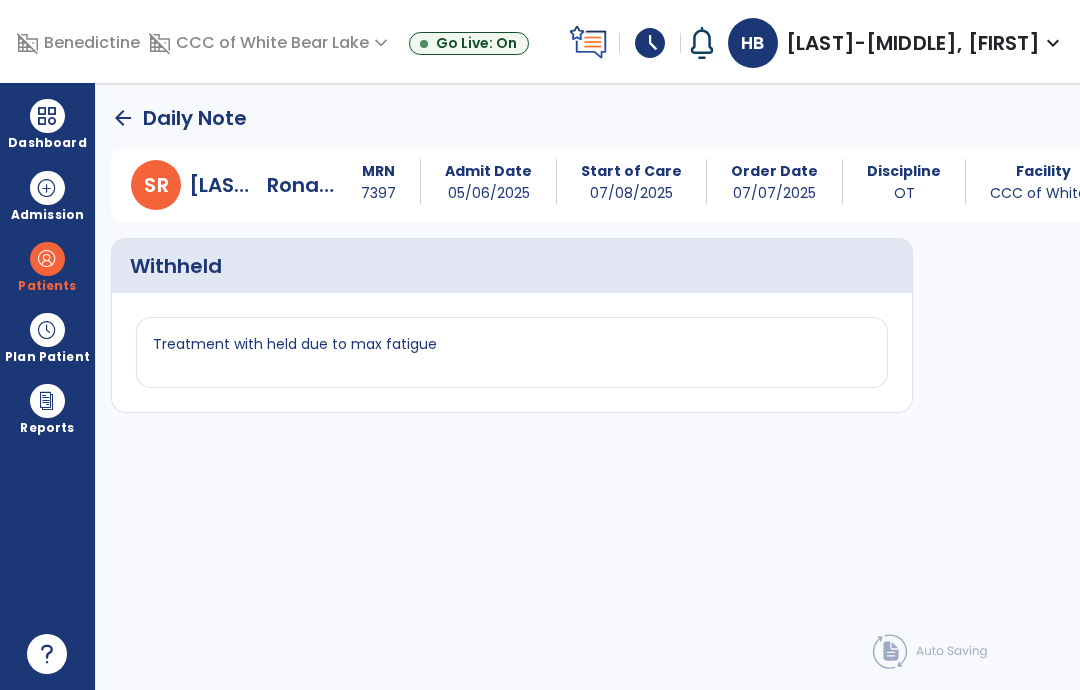 click on "arrow_back" 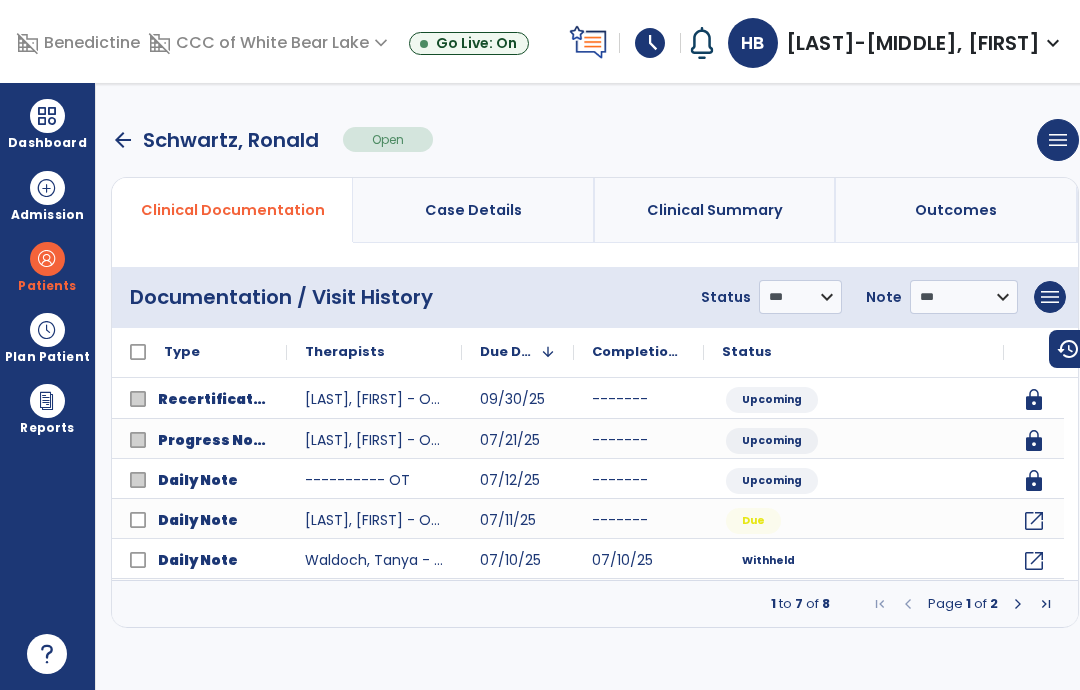 click on "open_in_new" 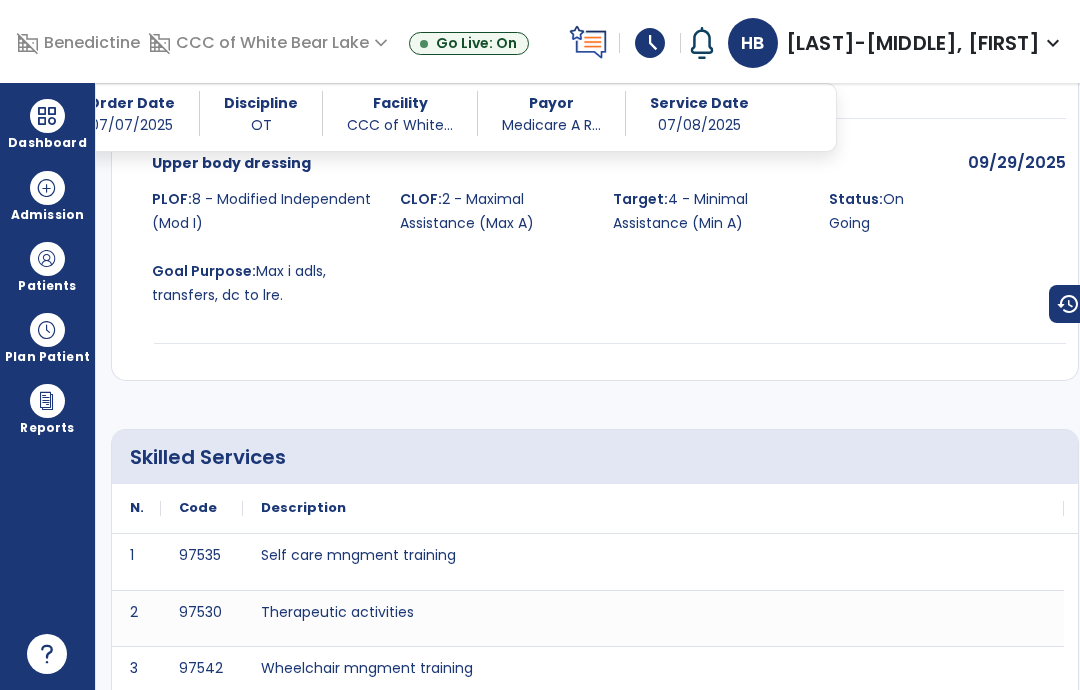 scroll, scrollTop: 7815, scrollLeft: 0, axis: vertical 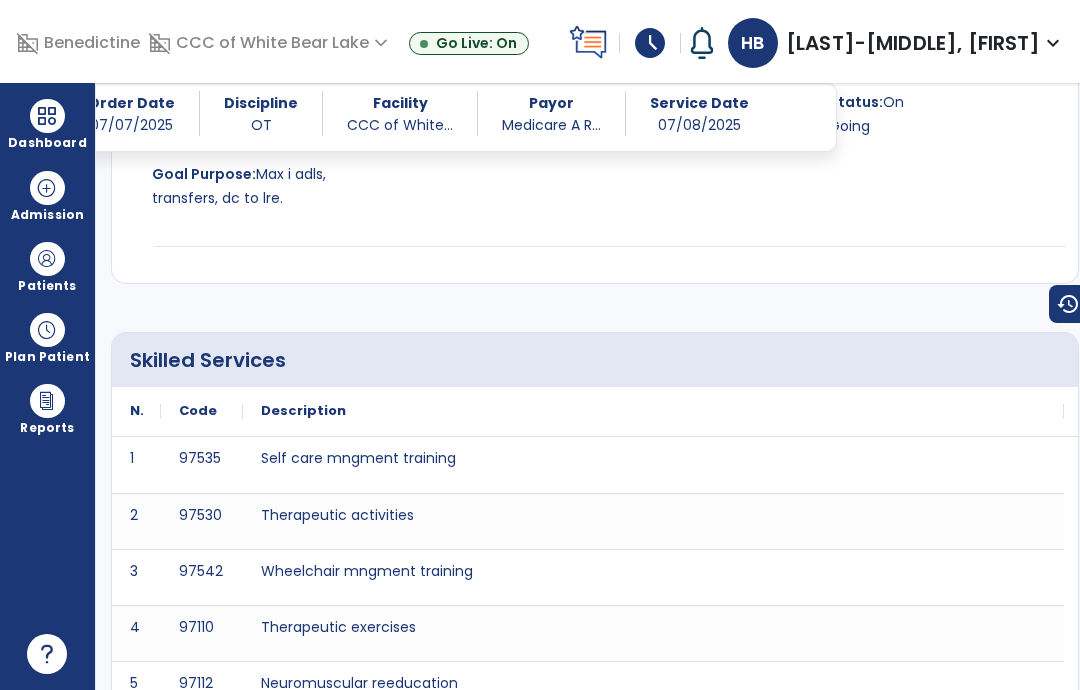 click at bounding box center (47, 116) 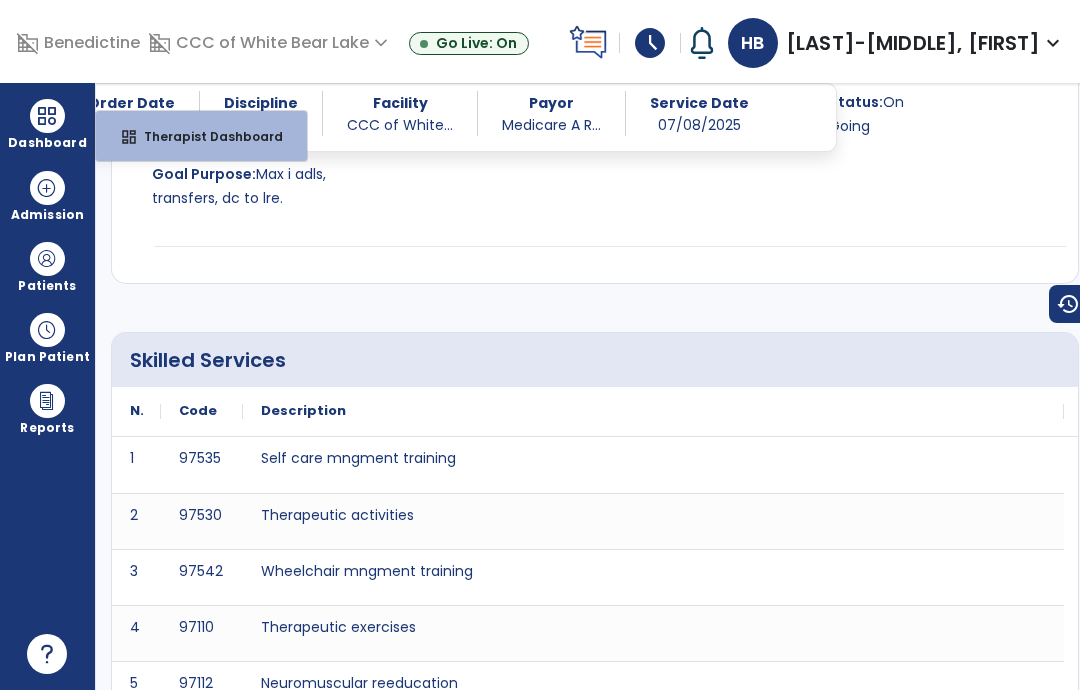 click on "Therapist Dashboard" at bounding box center (205, 136) 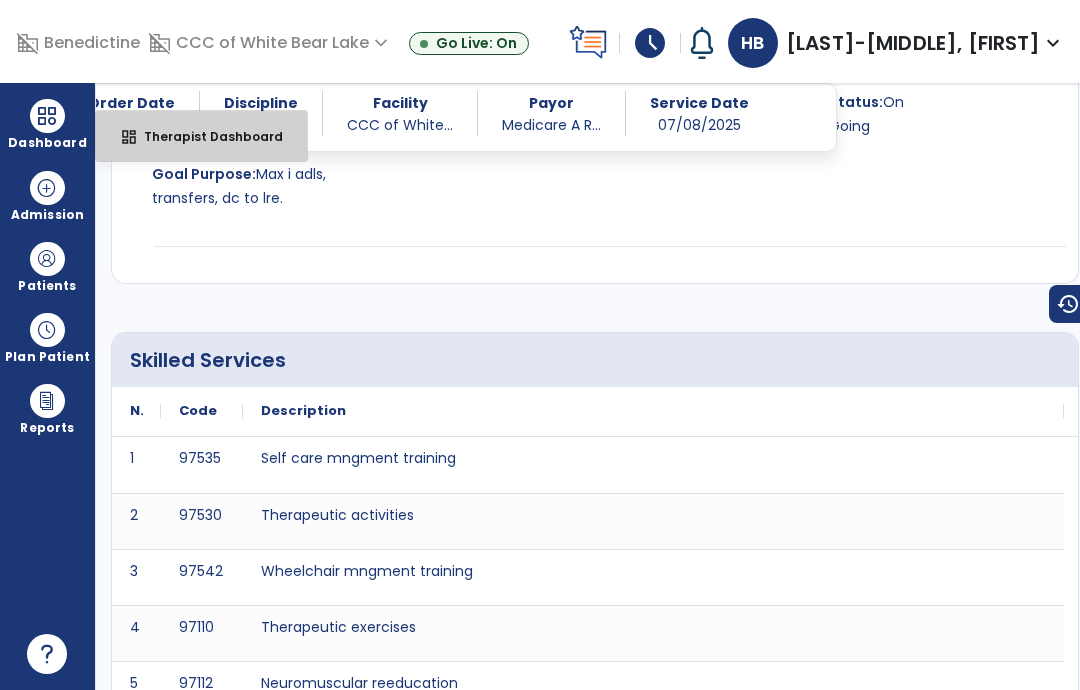select on "****" 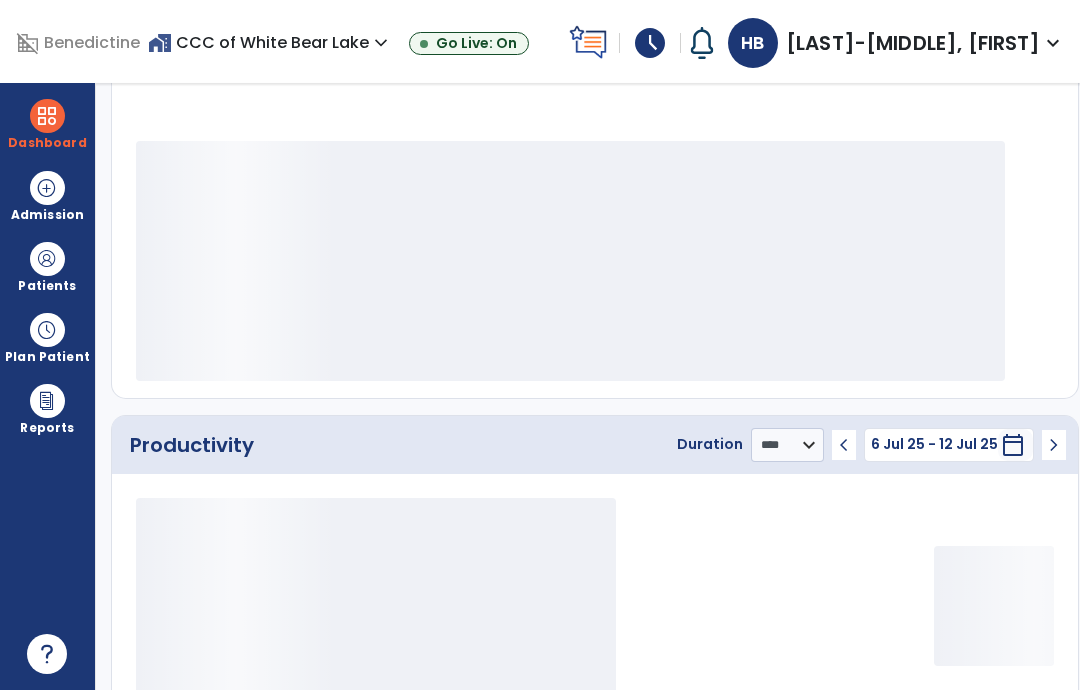 scroll, scrollTop: 389, scrollLeft: 0, axis: vertical 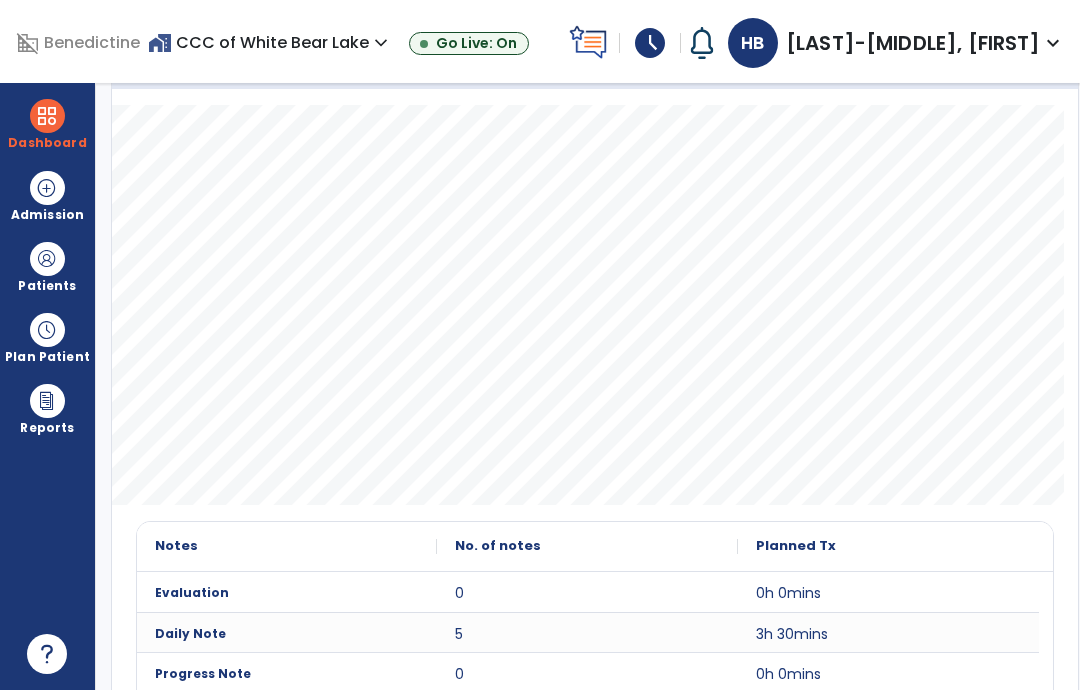click on "Dashboard" at bounding box center [47, 143] 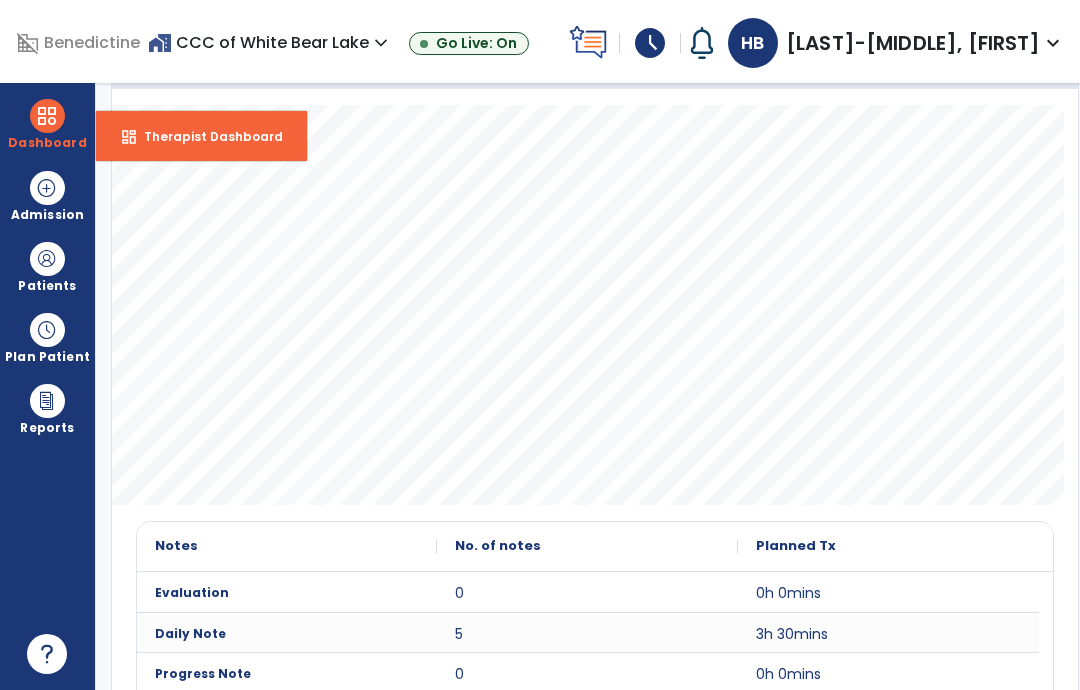 click on "dashboard  Therapist Dashboard" at bounding box center [201, 136] 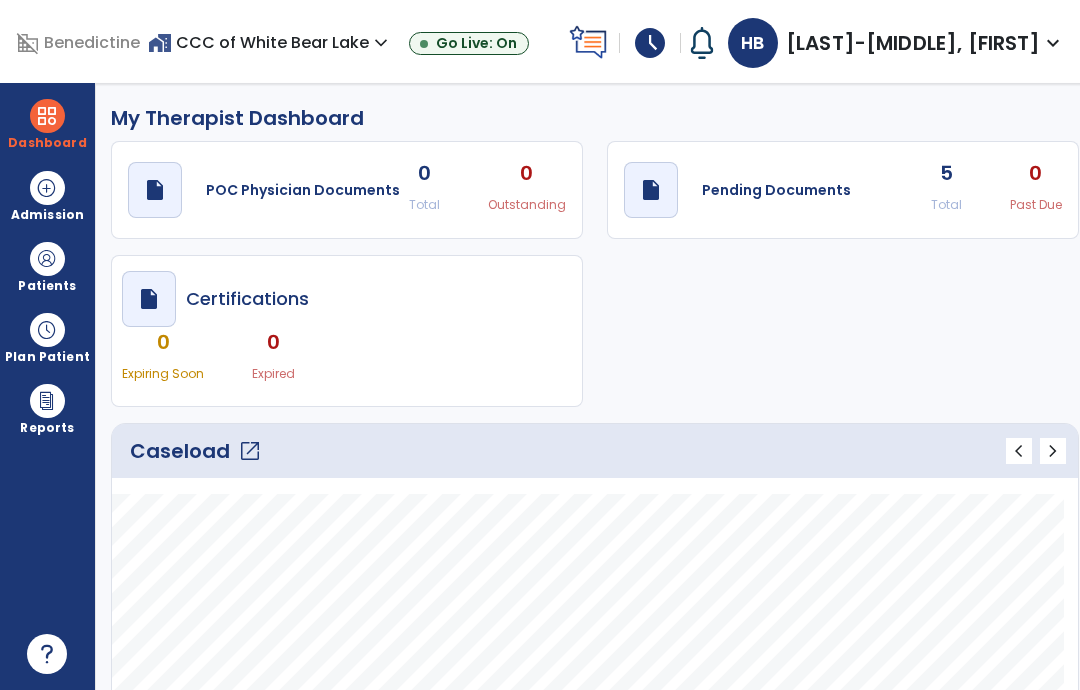 scroll, scrollTop: 0, scrollLeft: 0, axis: both 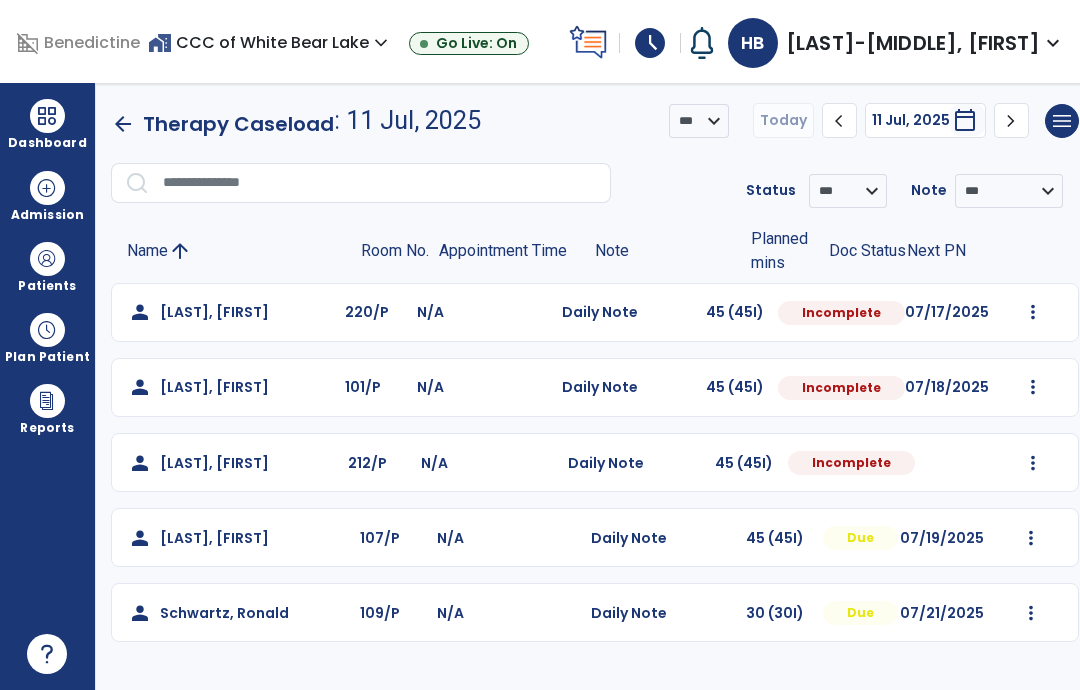 click on "Mark Visit As Complete   Reset Note   Open Document   G + C Mins" 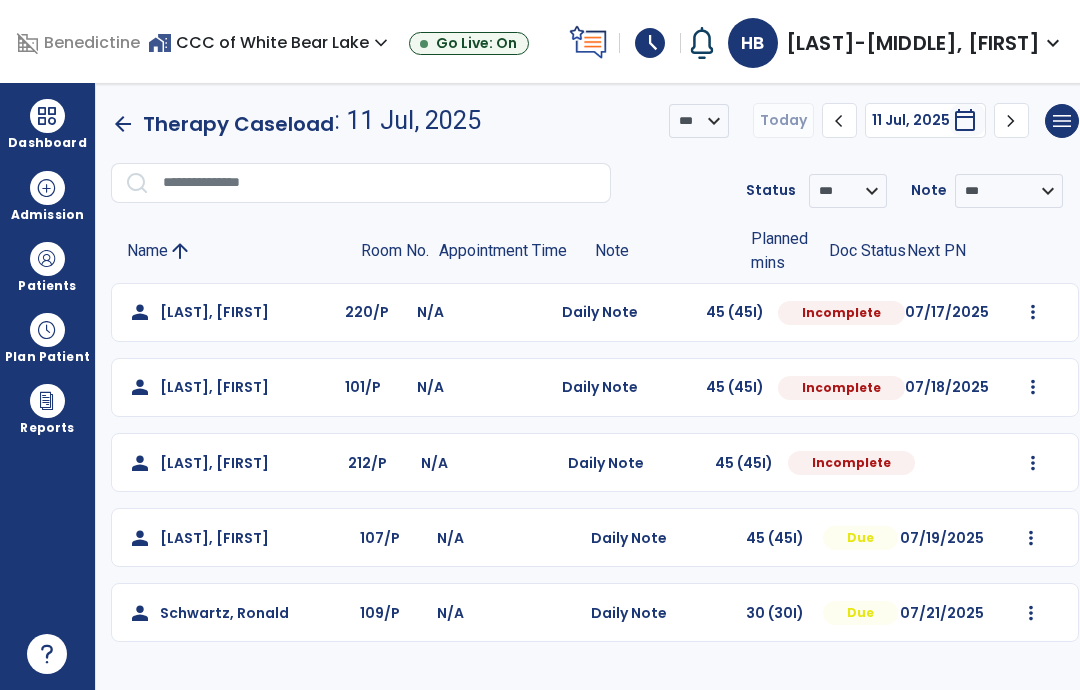 click on "Mark Visit As Complete   Reset Note   Open Document   G + C Mins" 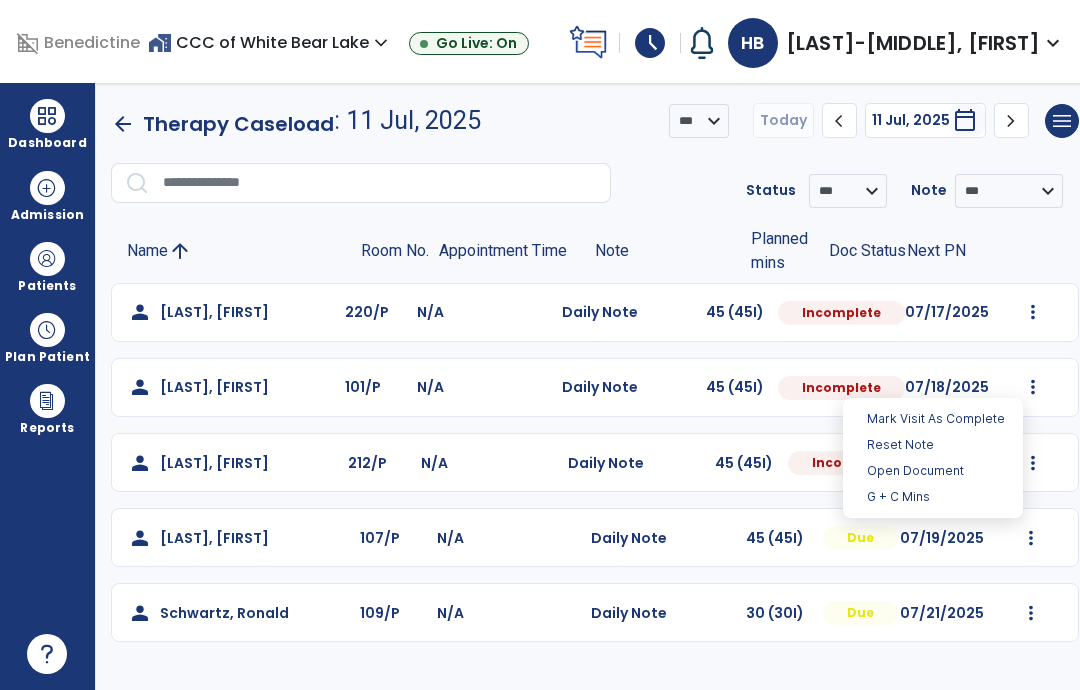 click on "Open Document" at bounding box center [933, 471] 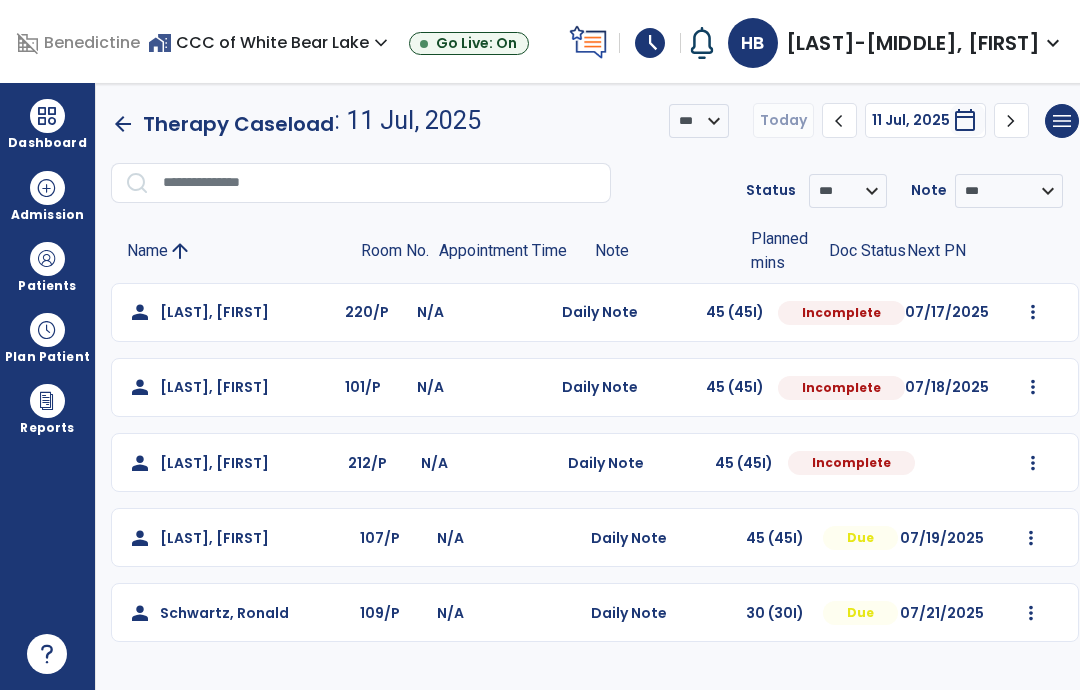 select on "*" 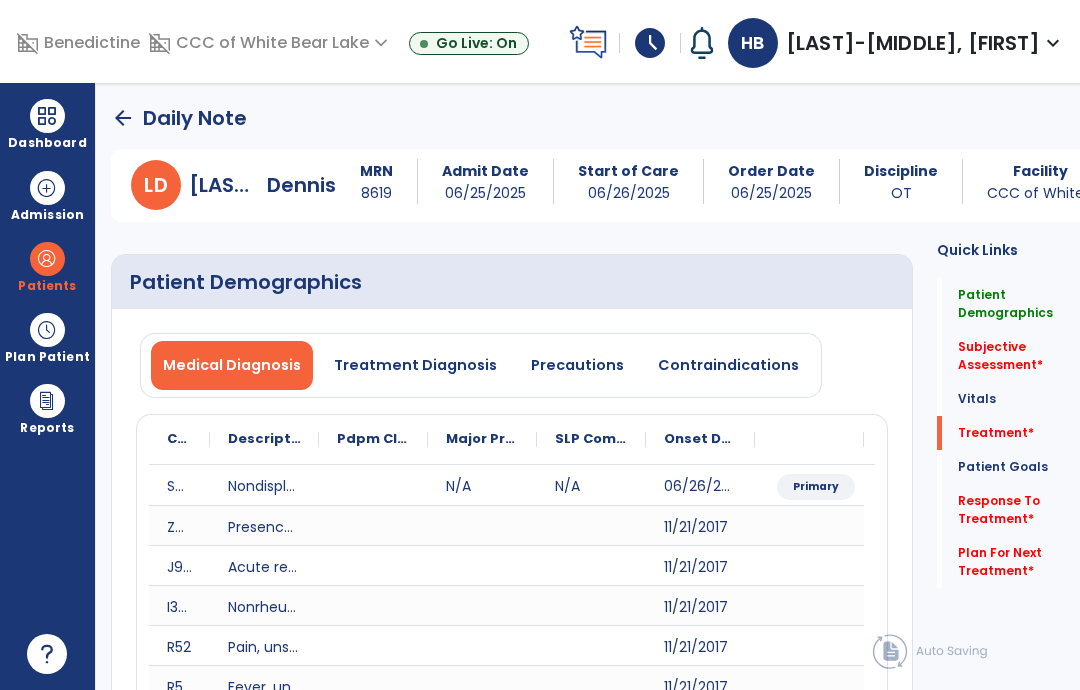 click on "Plan For Next Treatment   *" 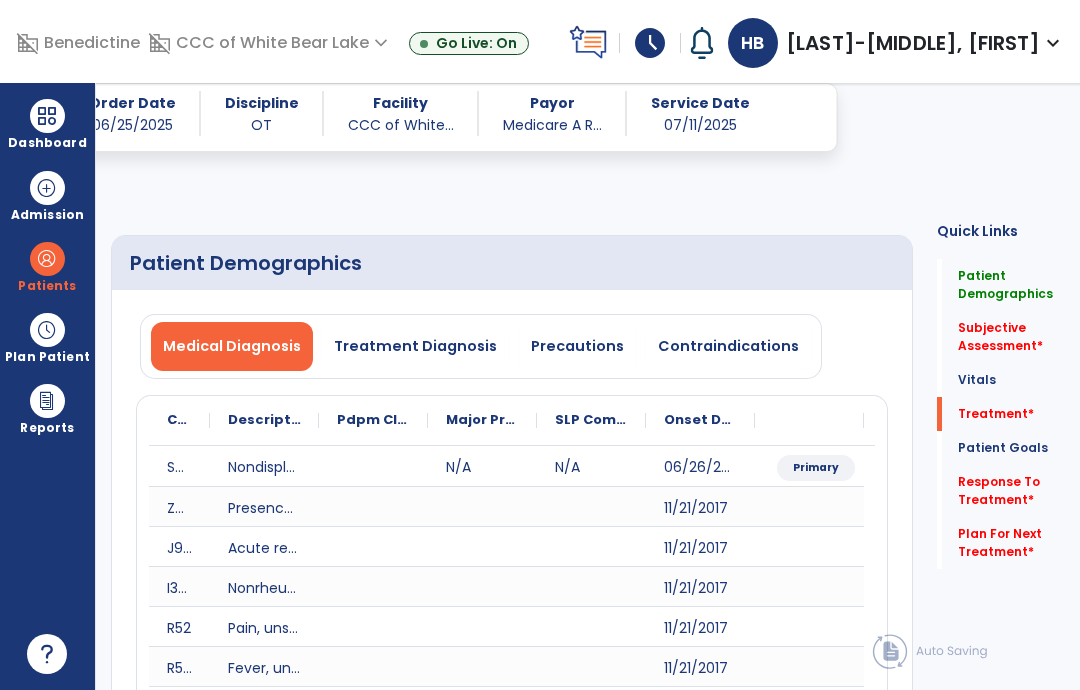 scroll, scrollTop: 1852, scrollLeft: 0, axis: vertical 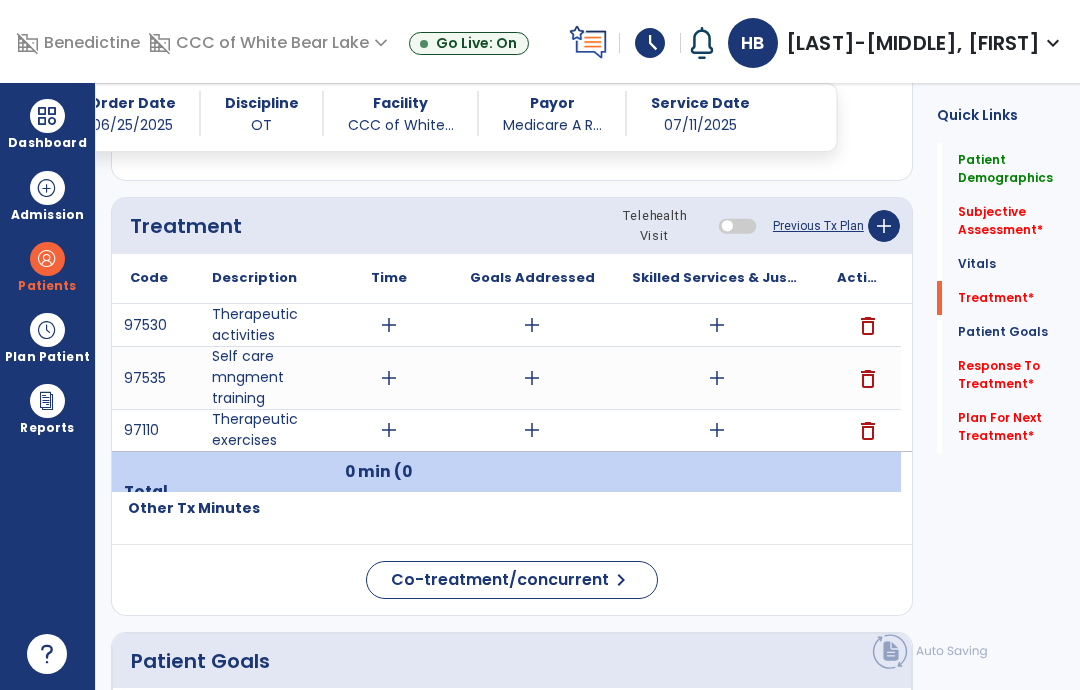 click on "Previous Tx Plan" 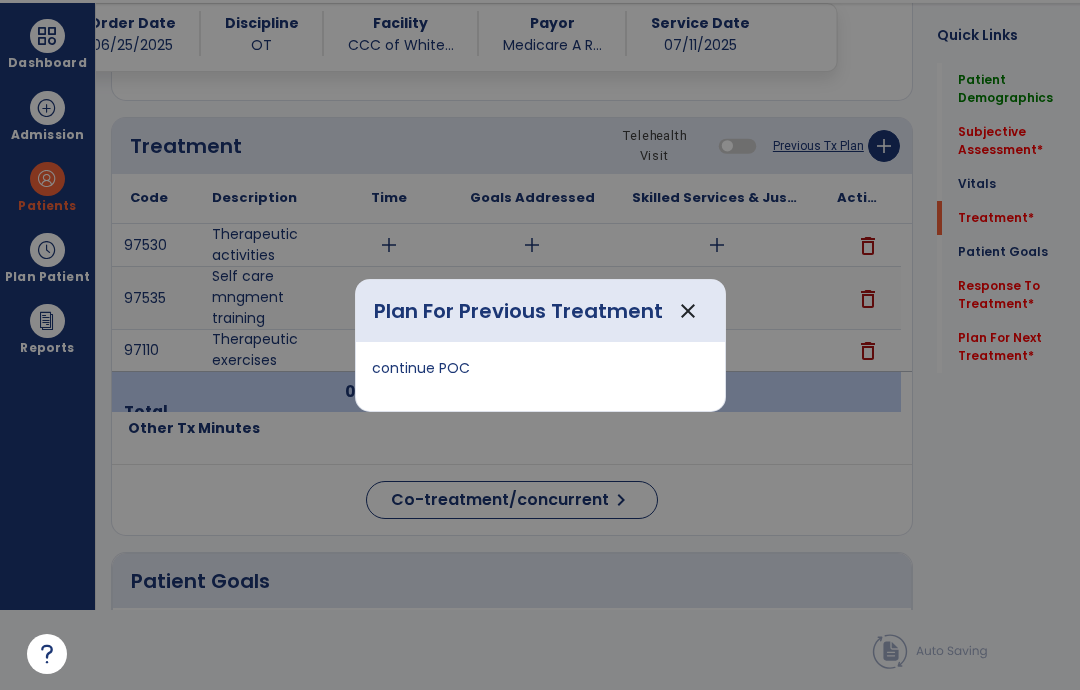 scroll, scrollTop: 0, scrollLeft: 0, axis: both 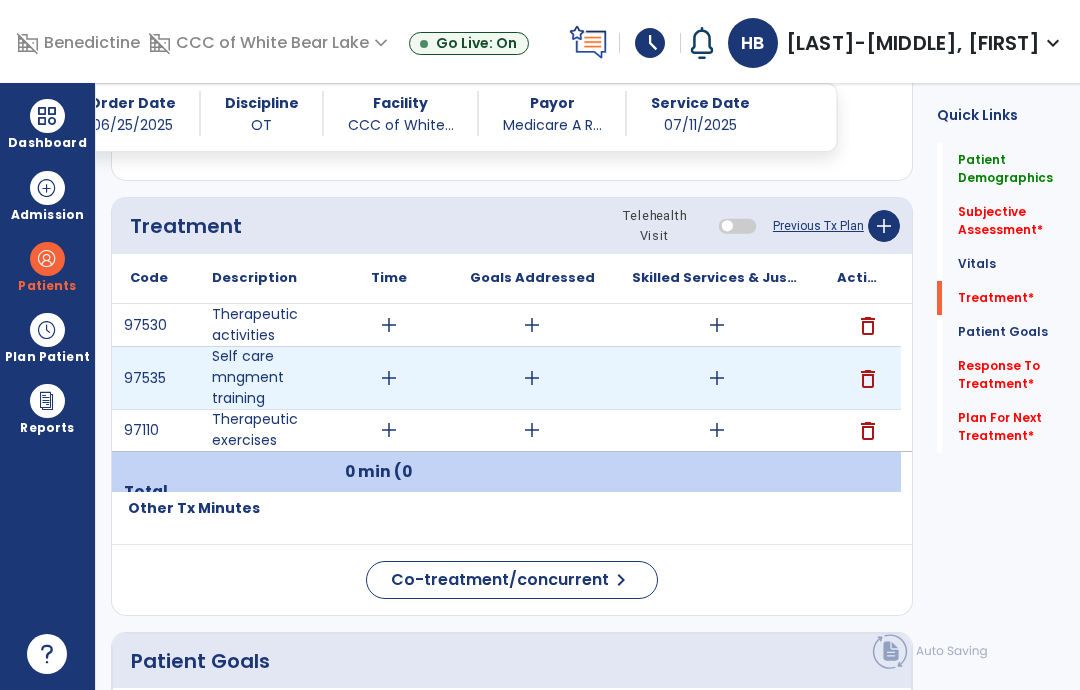click on "add" at bounding box center [716, 378] 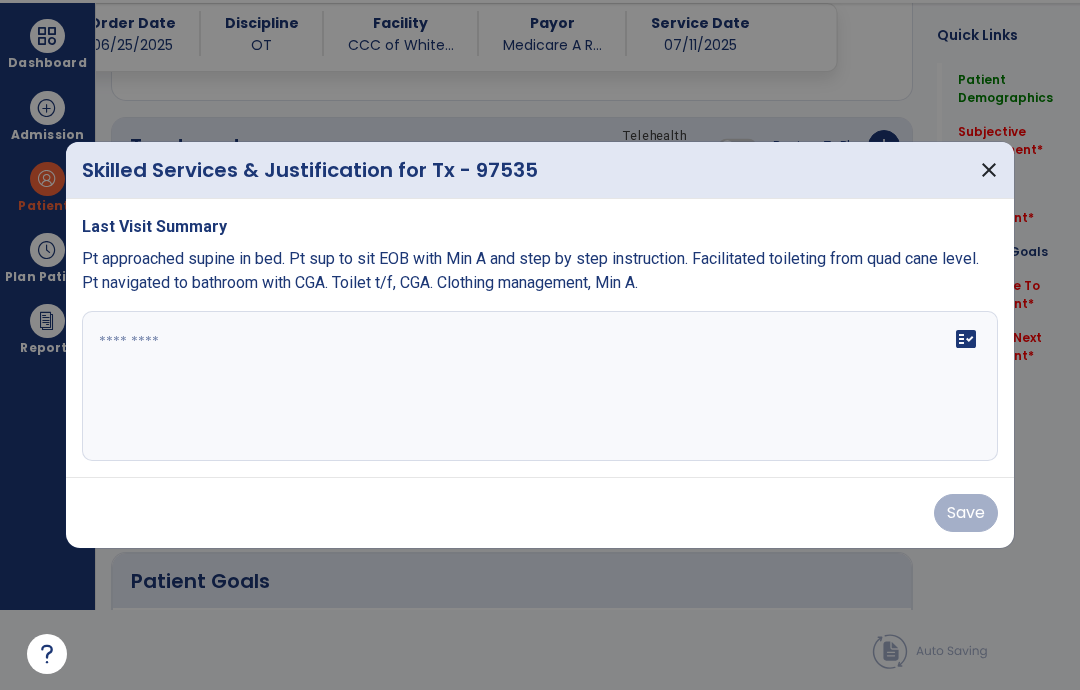 click on "close" at bounding box center [989, 170] 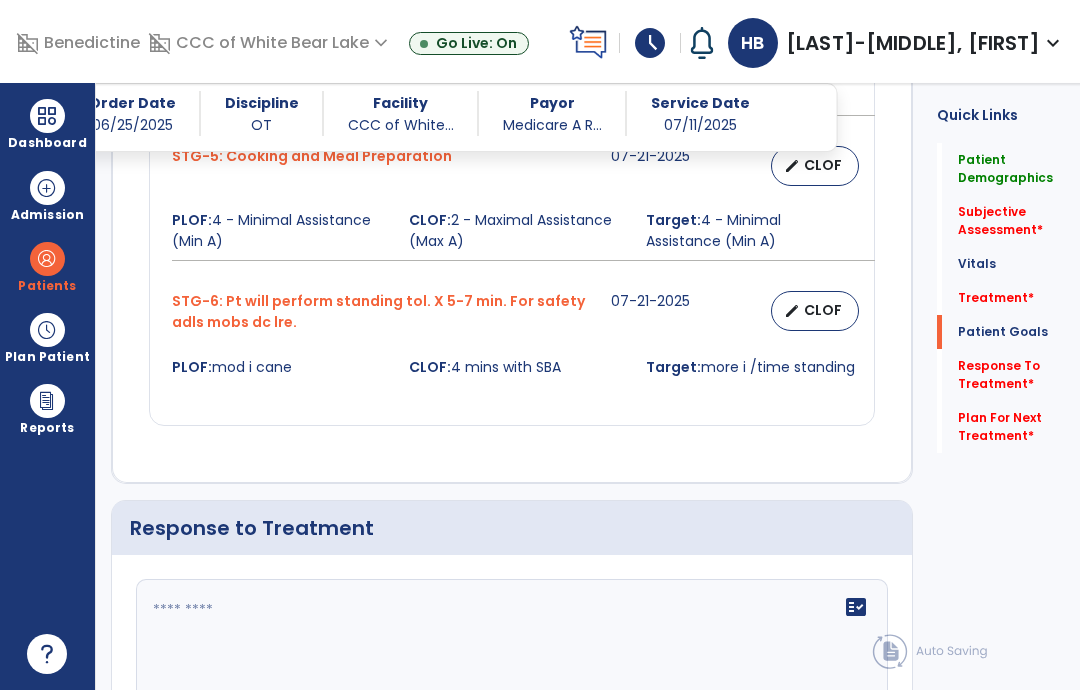 scroll, scrollTop: 3162, scrollLeft: 0, axis: vertical 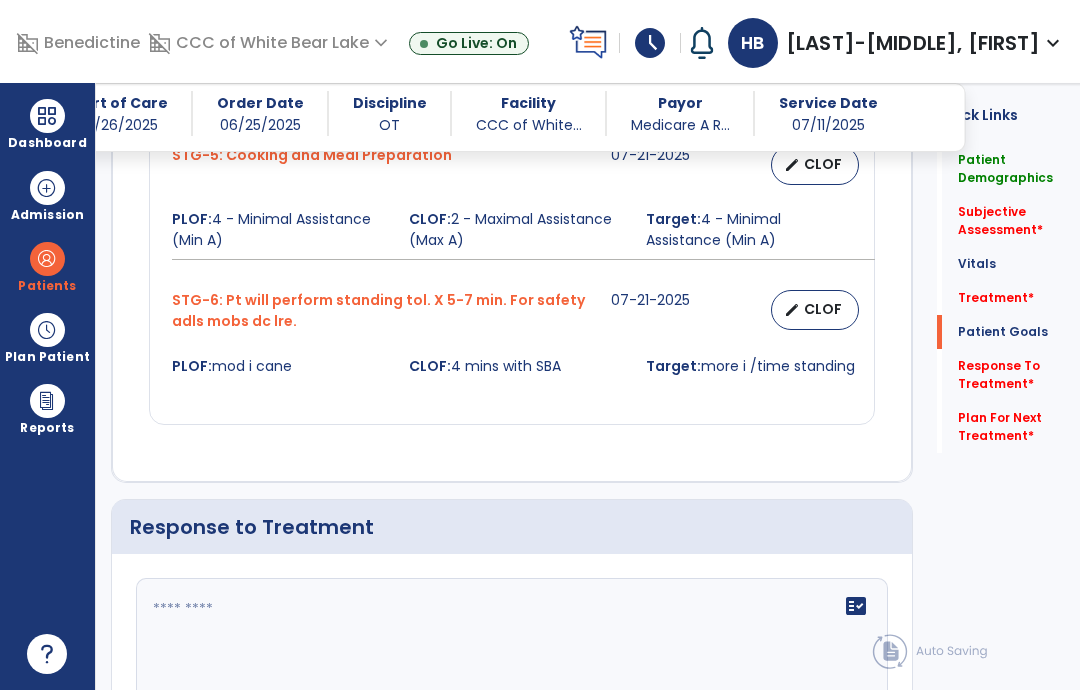 click at bounding box center [47, 116] 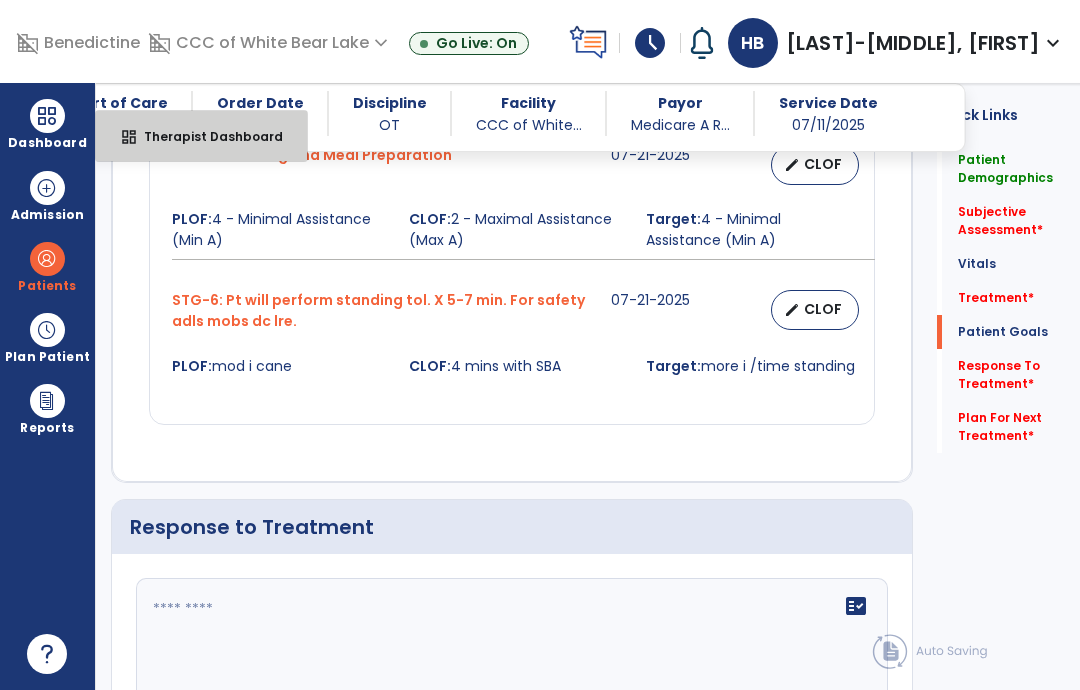 click on "Therapist Dashboard" at bounding box center [205, 136] 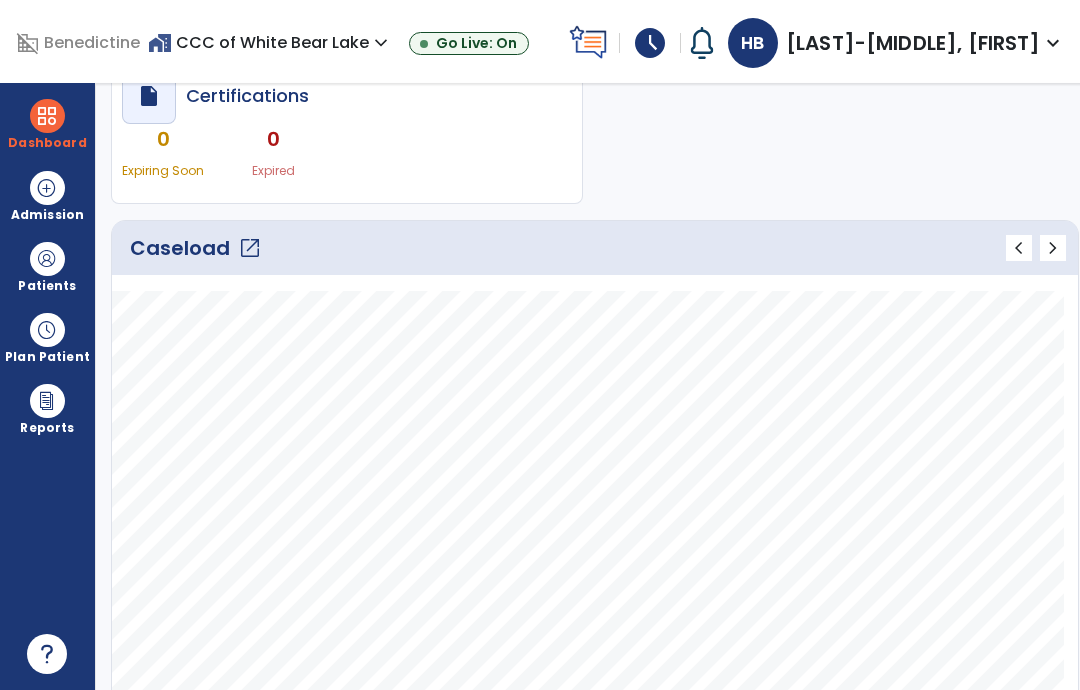 scroll, scrollTop: 184, scrollLeft: 0, axis: vertical 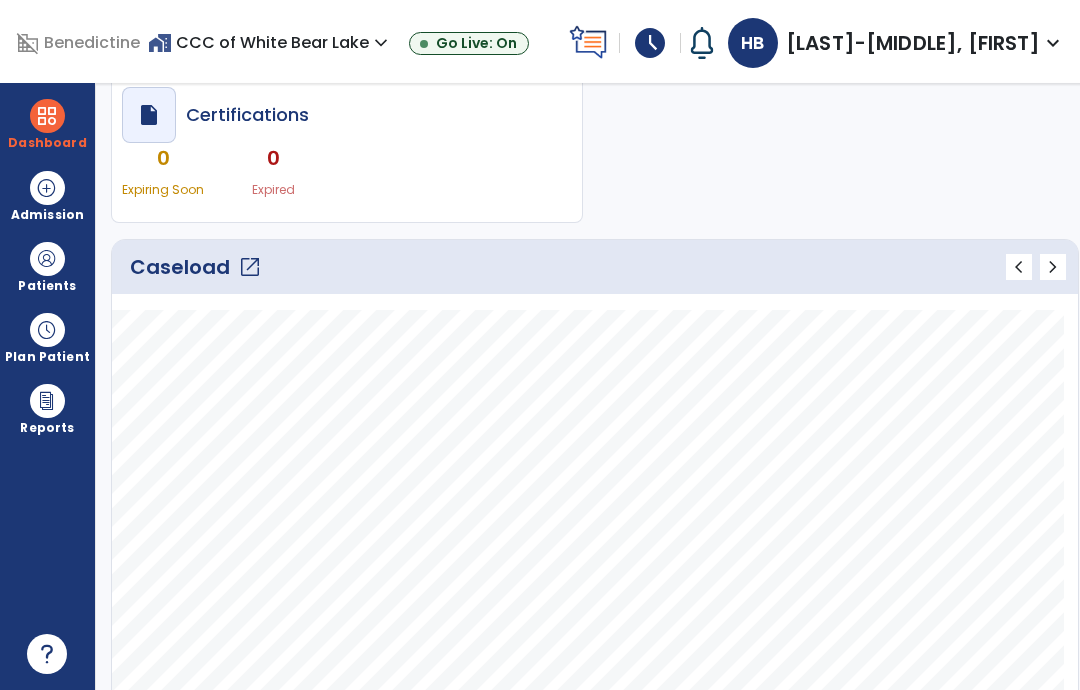 click on "open_in_new" 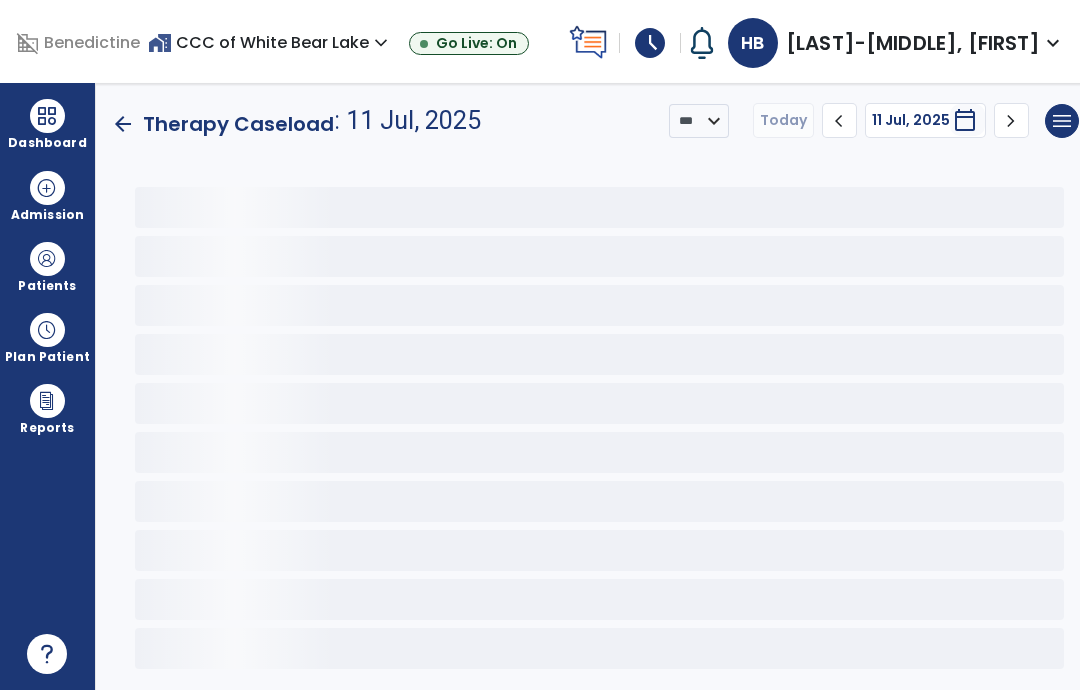 scroll, scrollTop: 0, scrollLeft: 0, axis: both 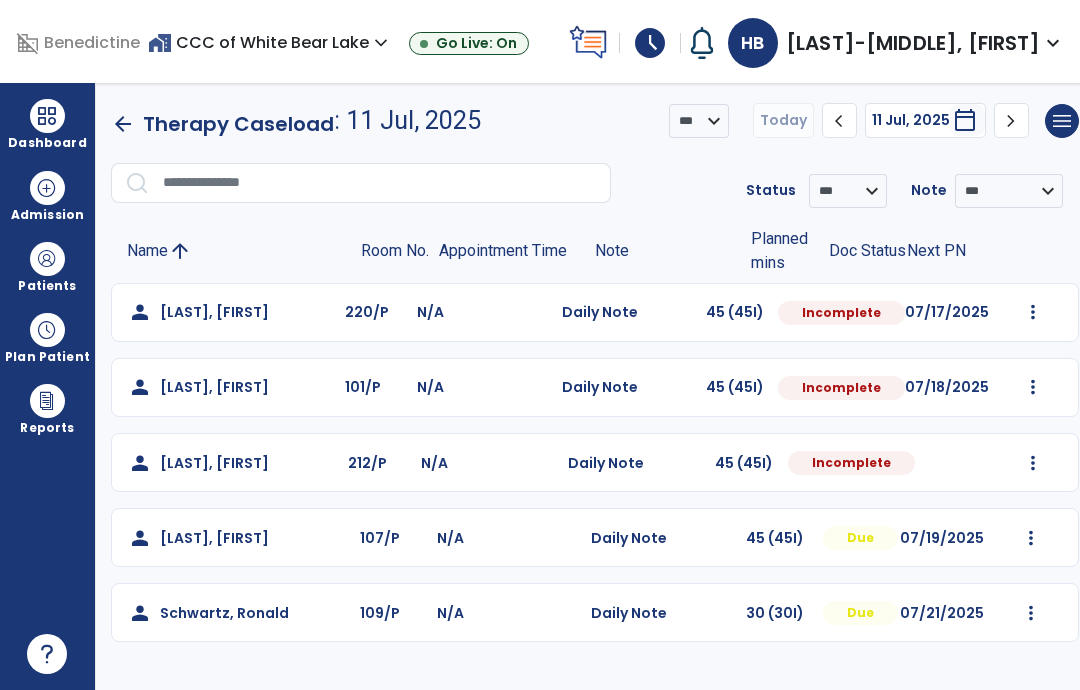 click at bounding box center (1033, 312) 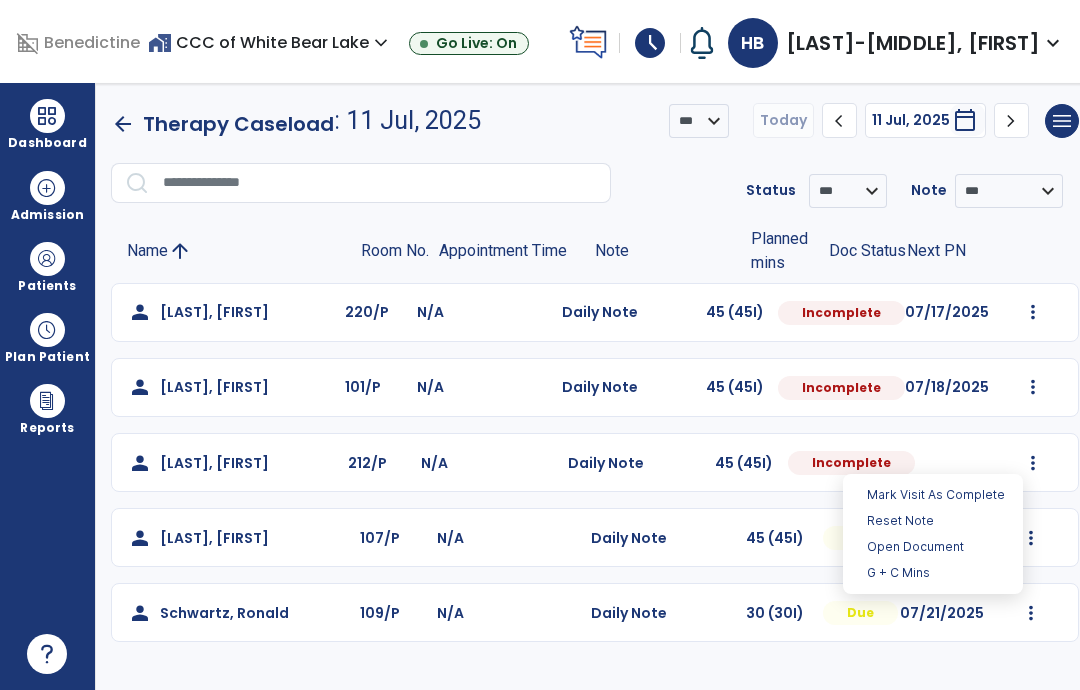 click on "Open Document" at bounding box center [933, 547] 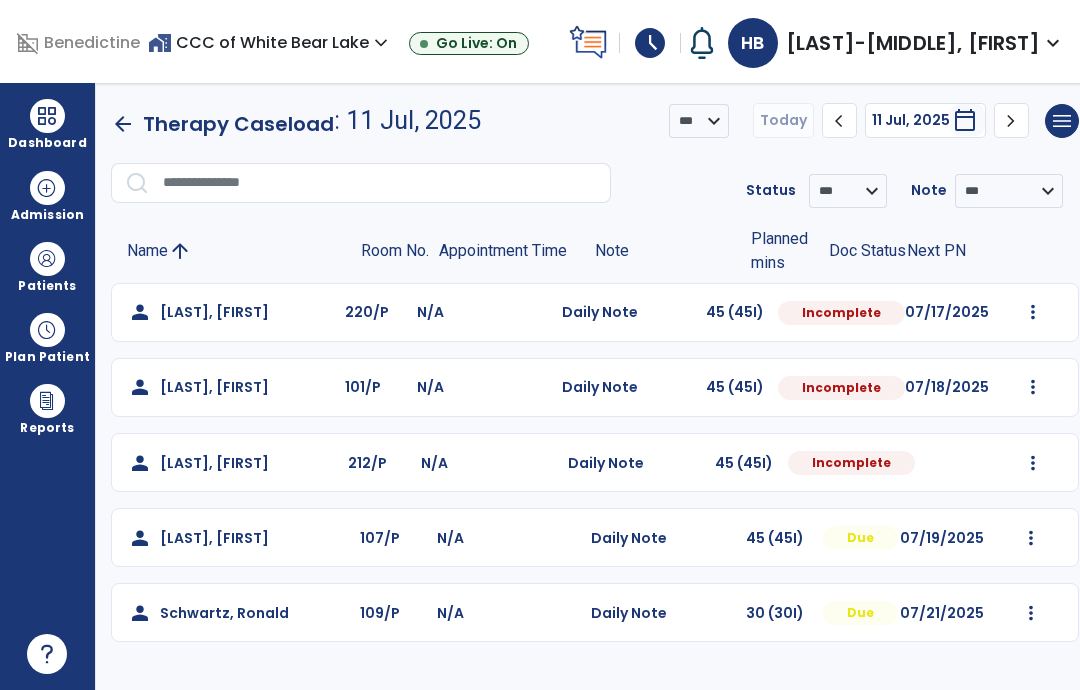 select on "*" 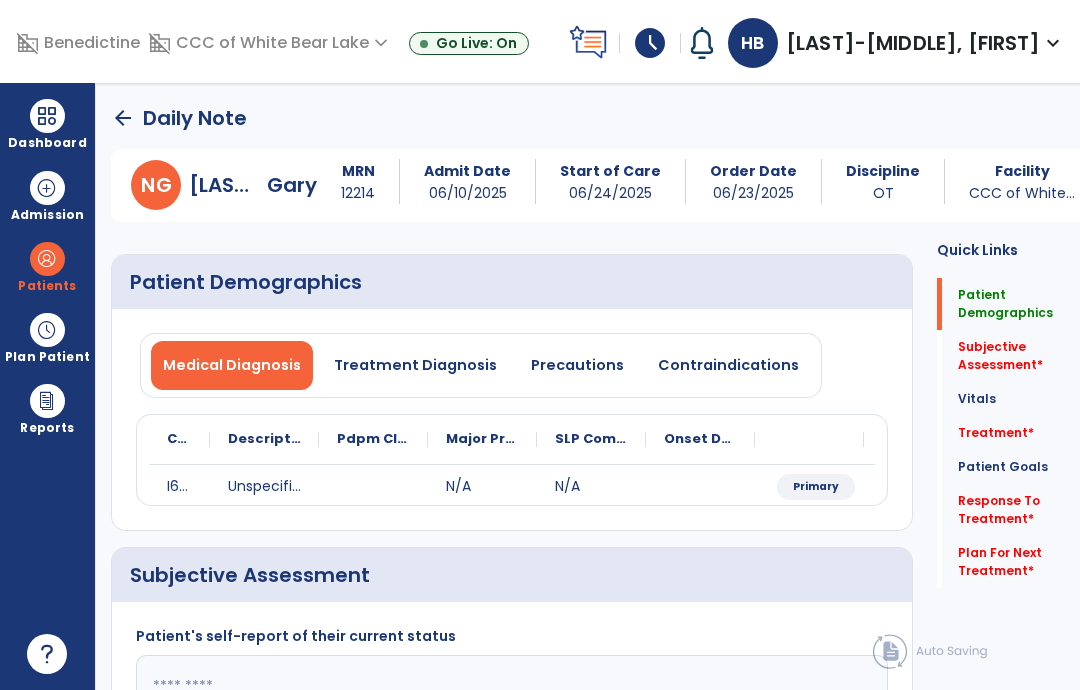 click on "Plan For Next Treatment   *  Plan For Next Treatment   *" 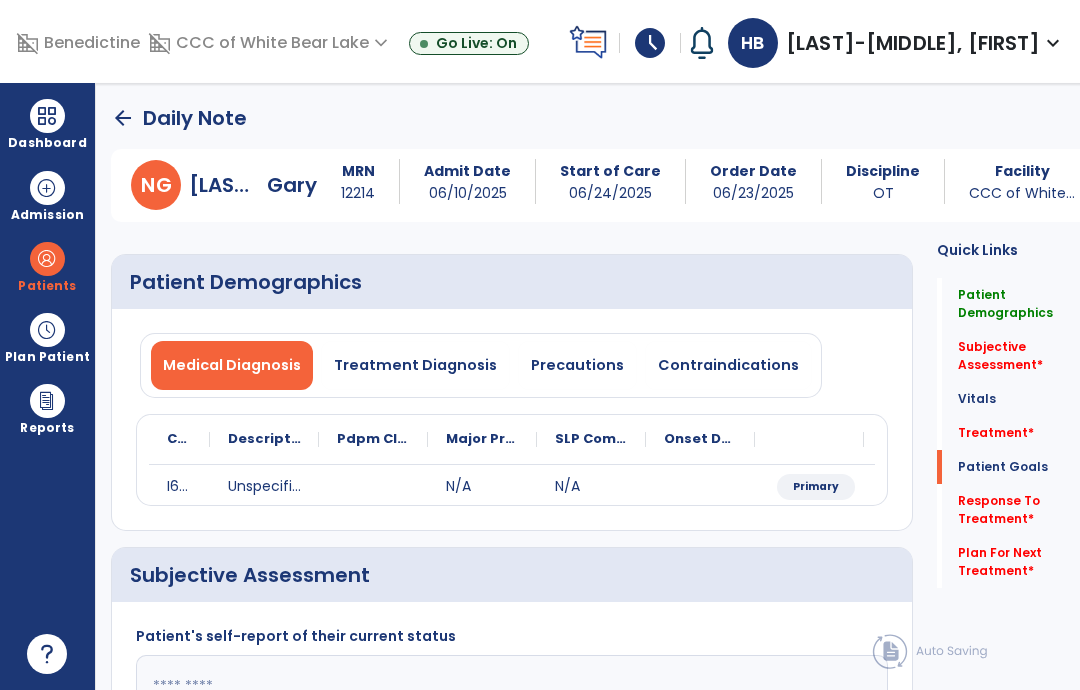 click on "Quick Links  Patient Demographics   Patient Demographics   Subjective Assessment   *  Subjective Assessment   *  Vitals   Vitals   Treatment   *  Treatment   *  Patient Goals   Patient Goals   Response To Treatment   *  Response To Treatment   *  Plan For Next Treatment   *  Plan For Next Treatment   *" 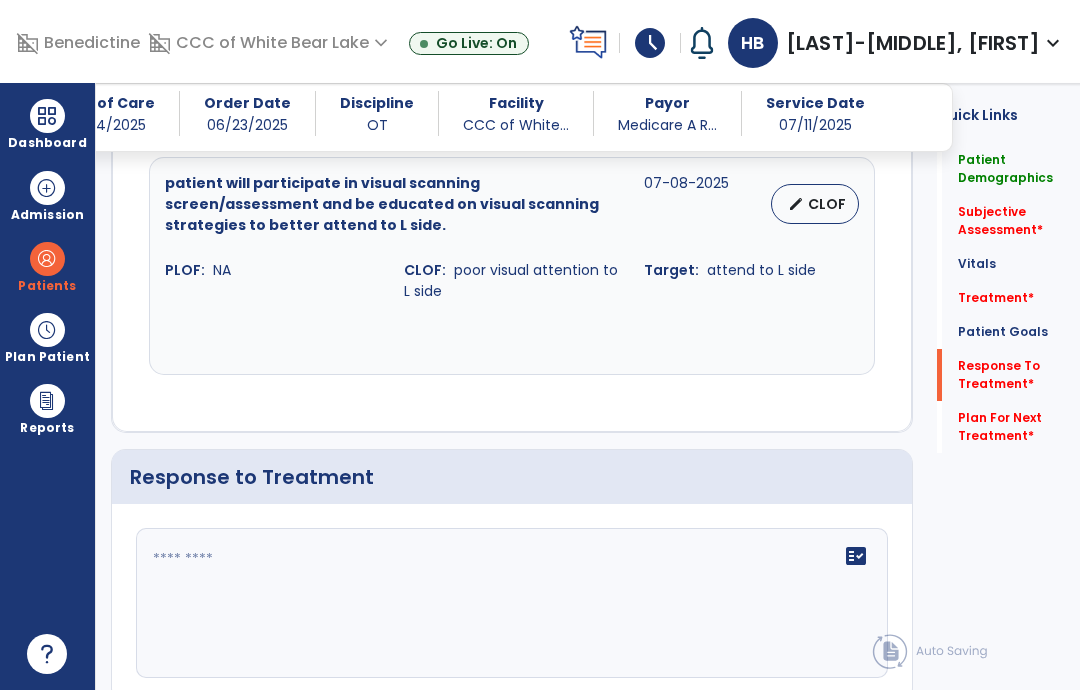 scroll, scrollTop: 2916, scrollLeft: 0, axis: vertical 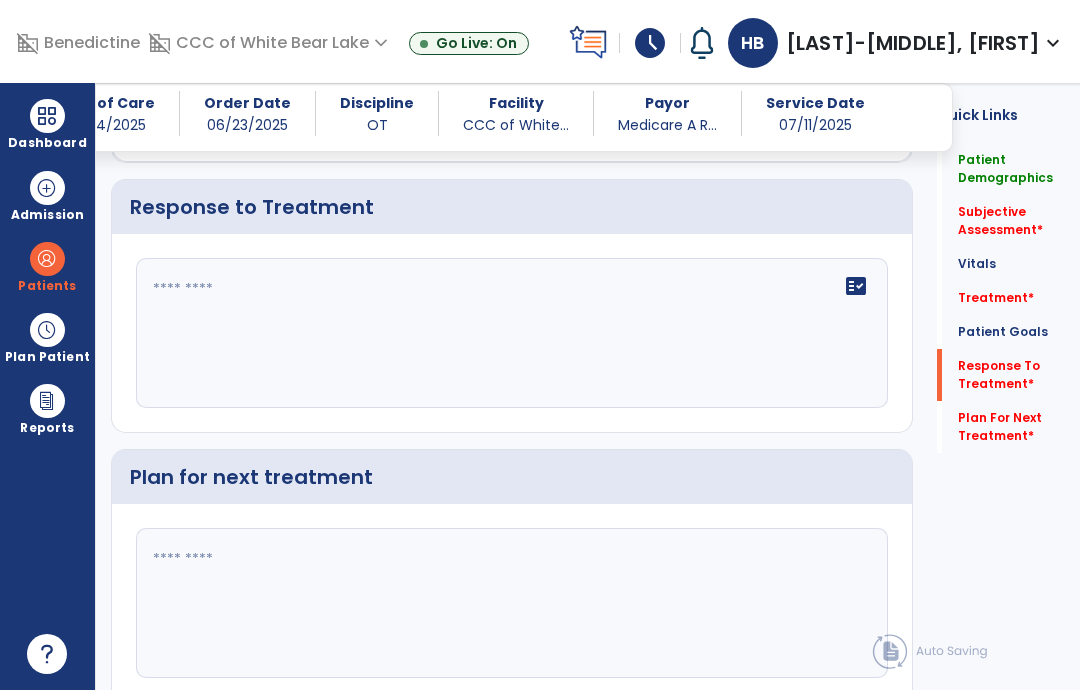 click on "Dashboard" at bounding box center [47, 124] 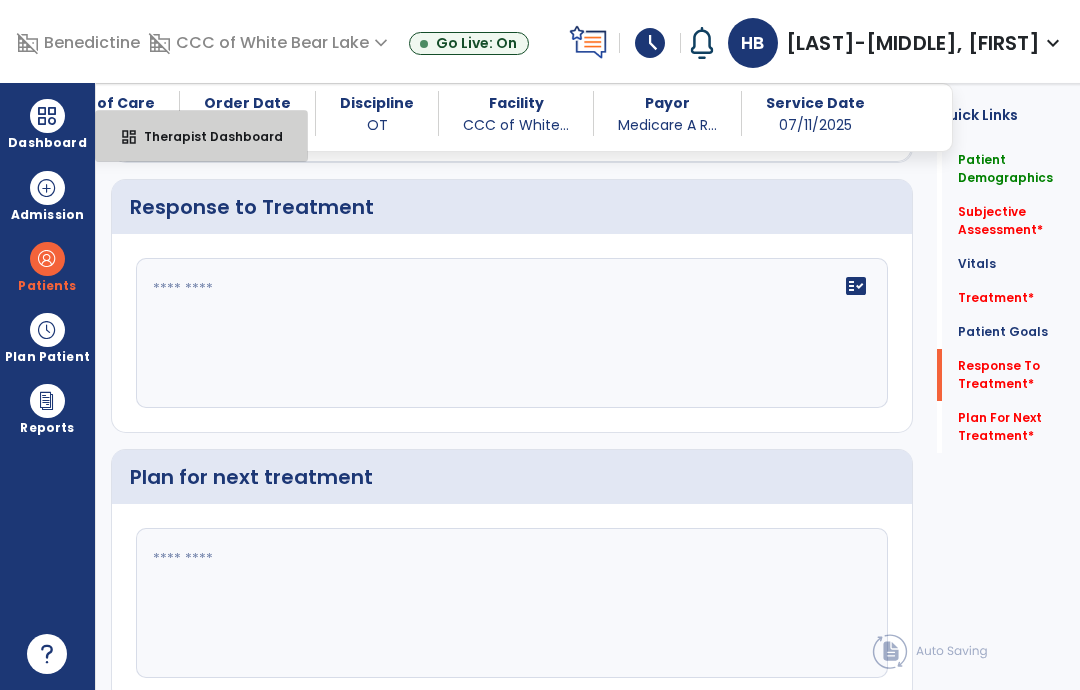 click on "Therapist Dashboard" at bounding box center [205, 136] 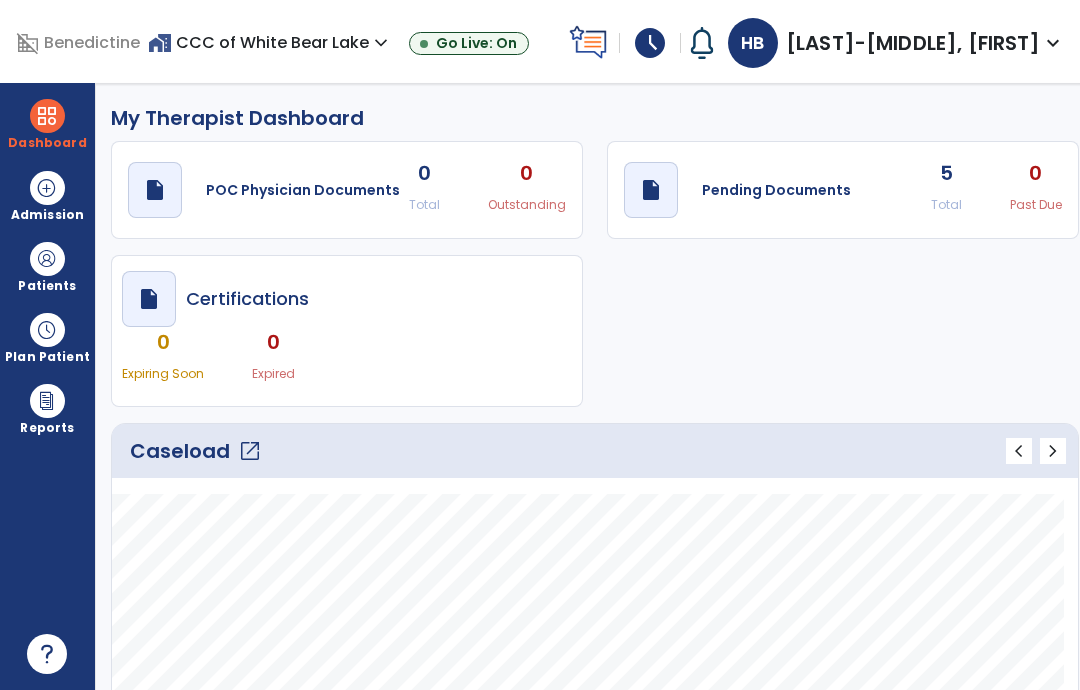 scroll, scrollTop: 0, scrollLeft: 0, axis: both 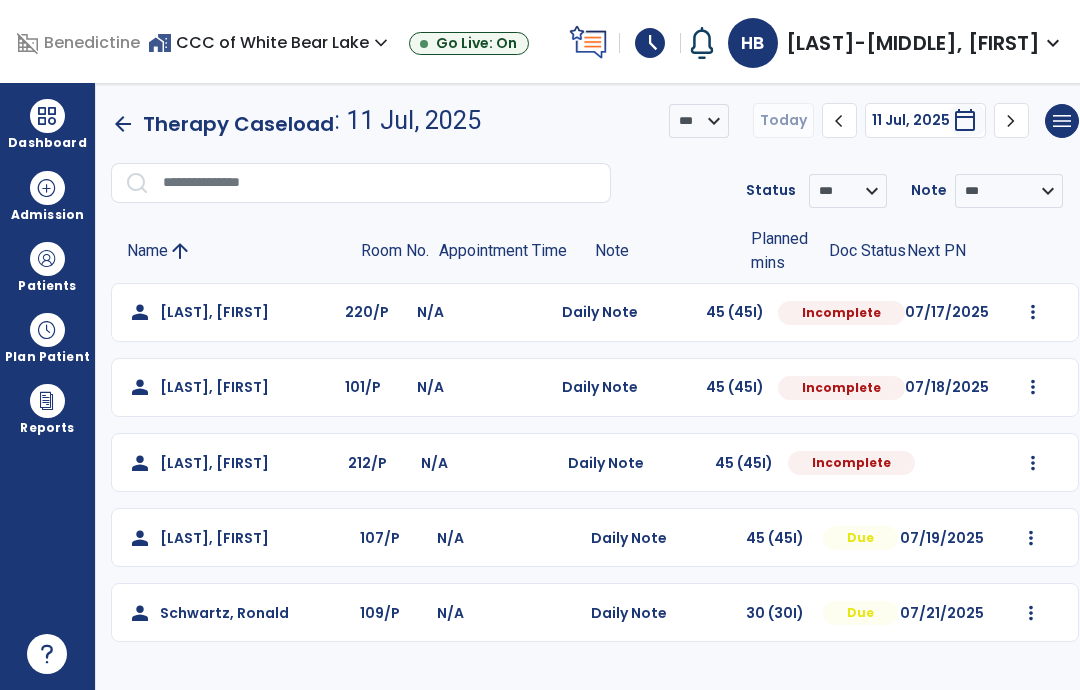 click on "[LAST], [FIRST]" 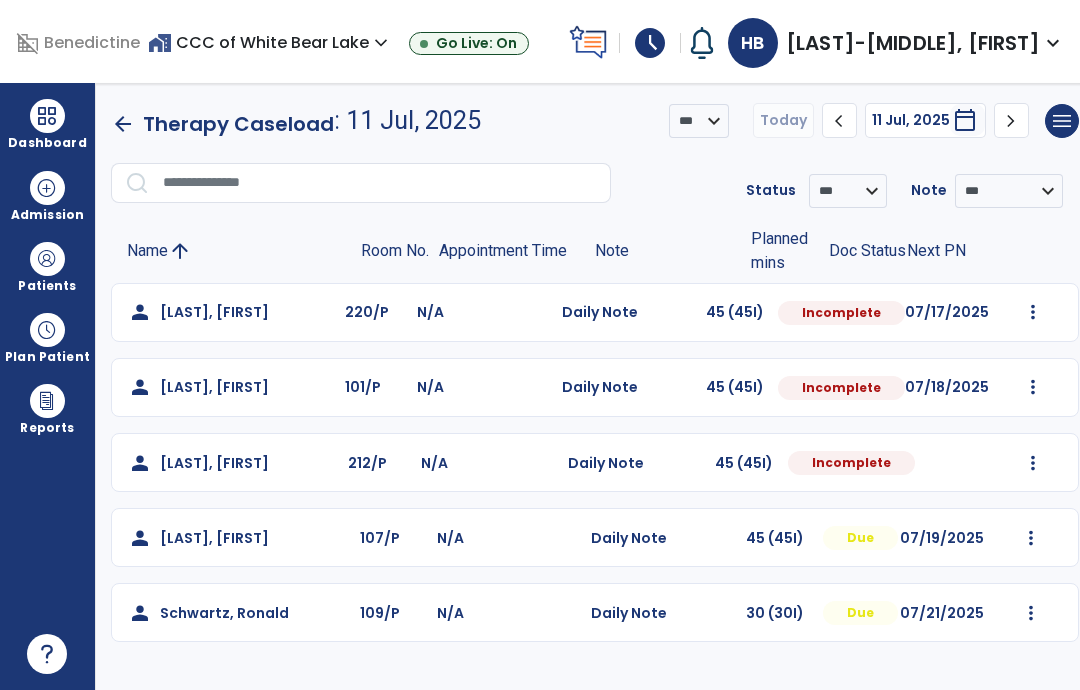 click at bounding box center [1033, 312] 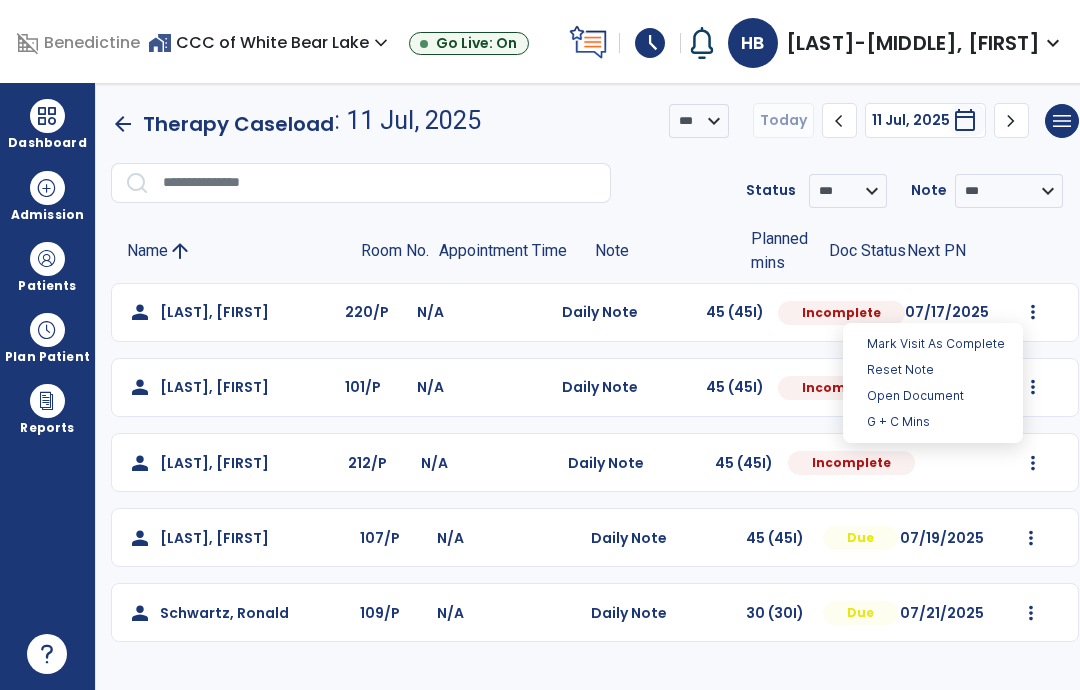 click on "Open Document" at bounding box center [933, 396] 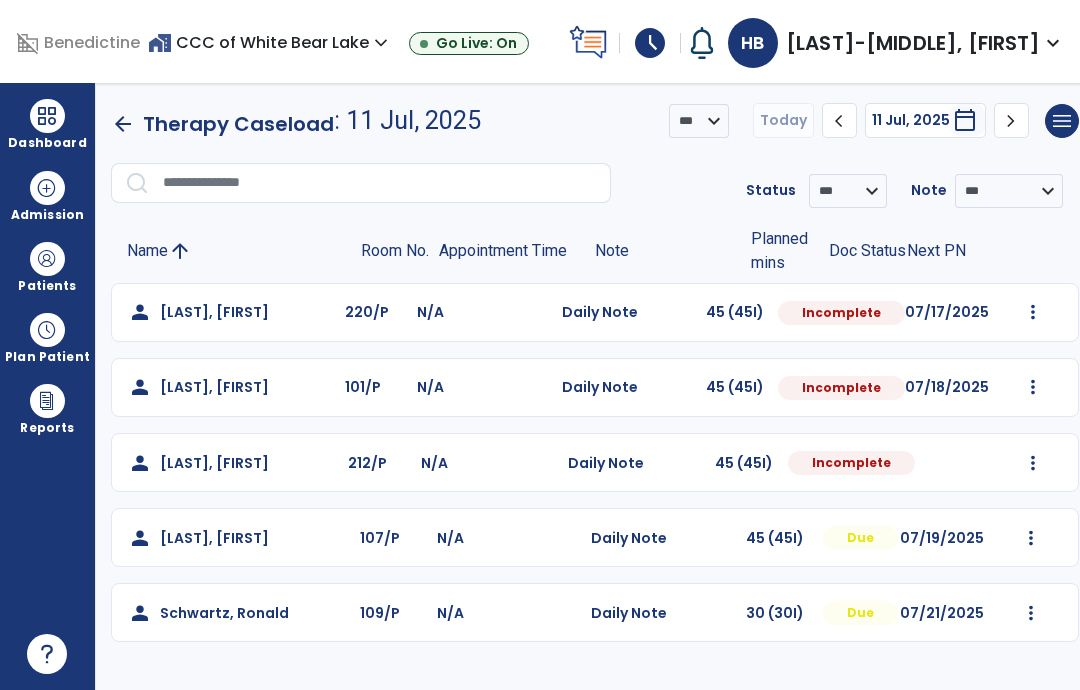 select on "*" 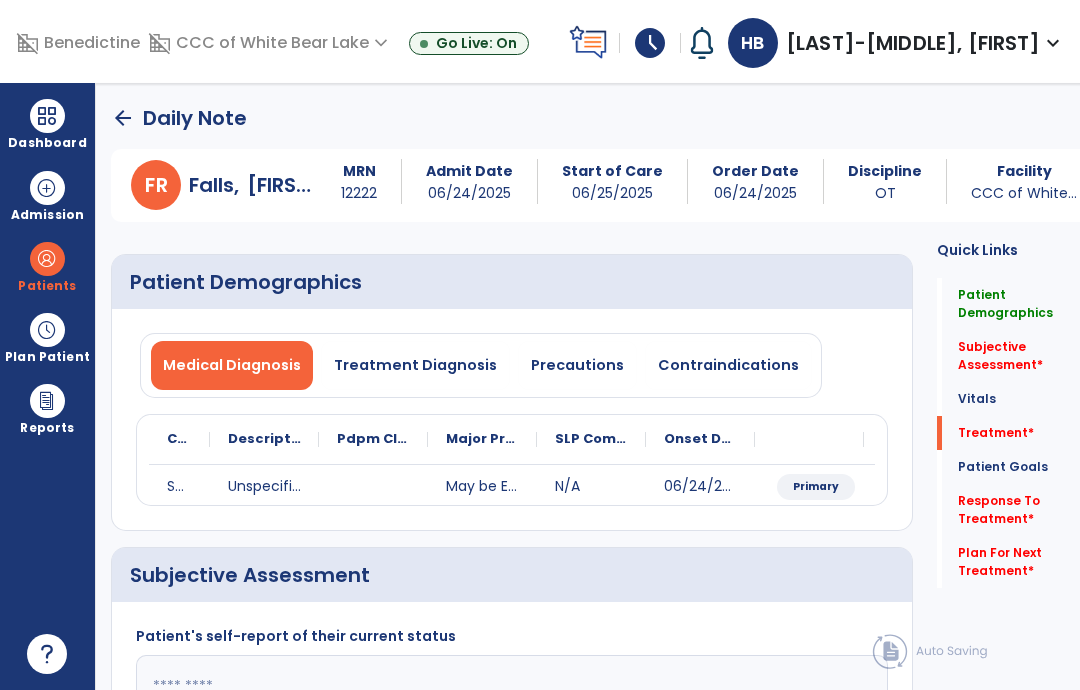 scroll, scrollTop: 4, scrollLeft: 0, axis: vertical 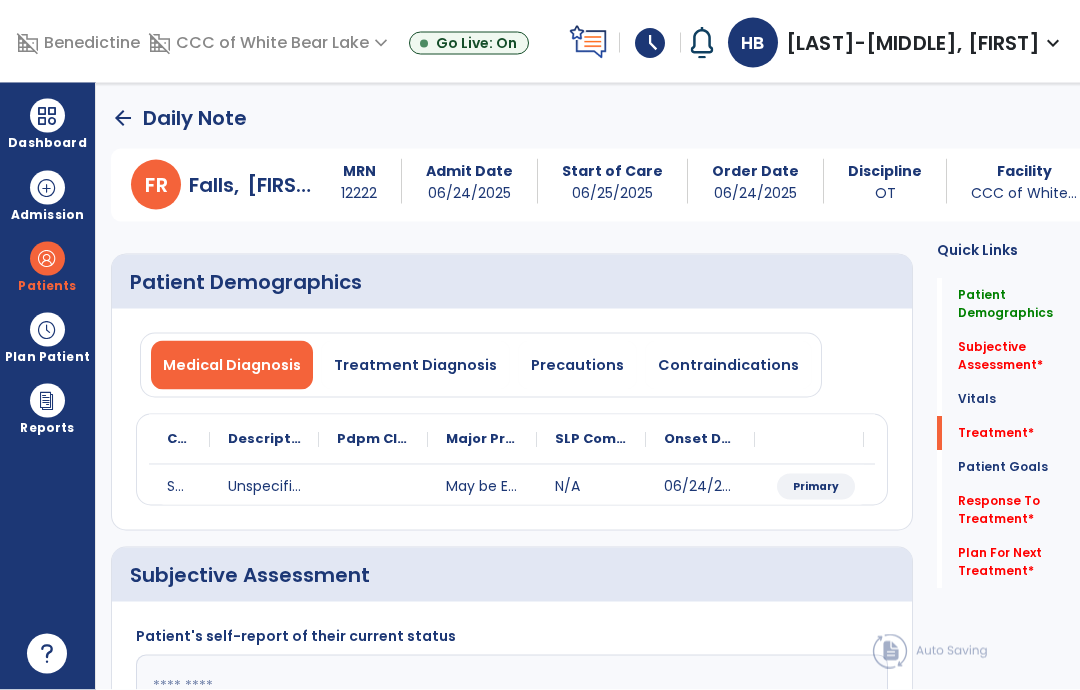 click on "Plan For Next Treatment   *" 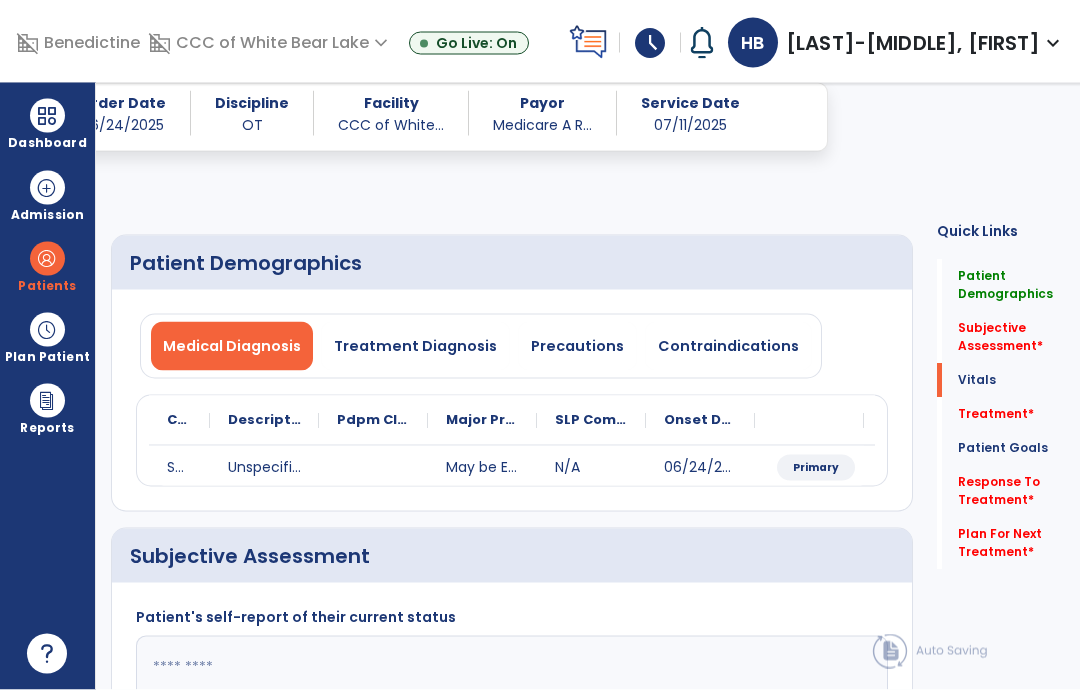 scroll, scrollTop: 1052, scrollLeft: 0, axis: vertical 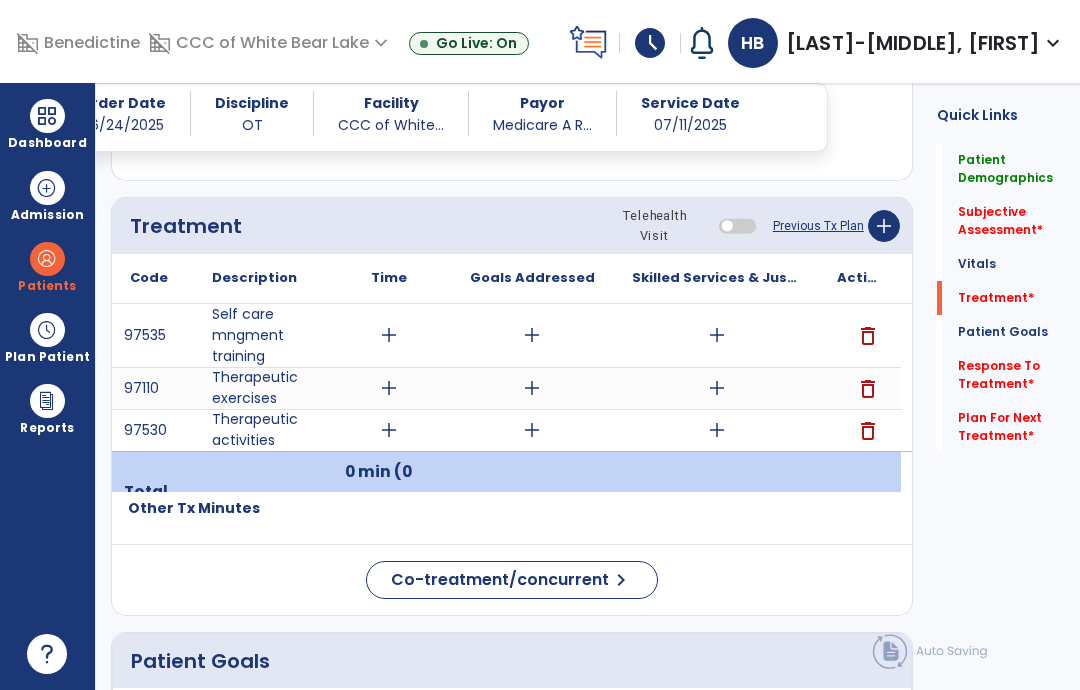 click on "Previous Tx Plan" 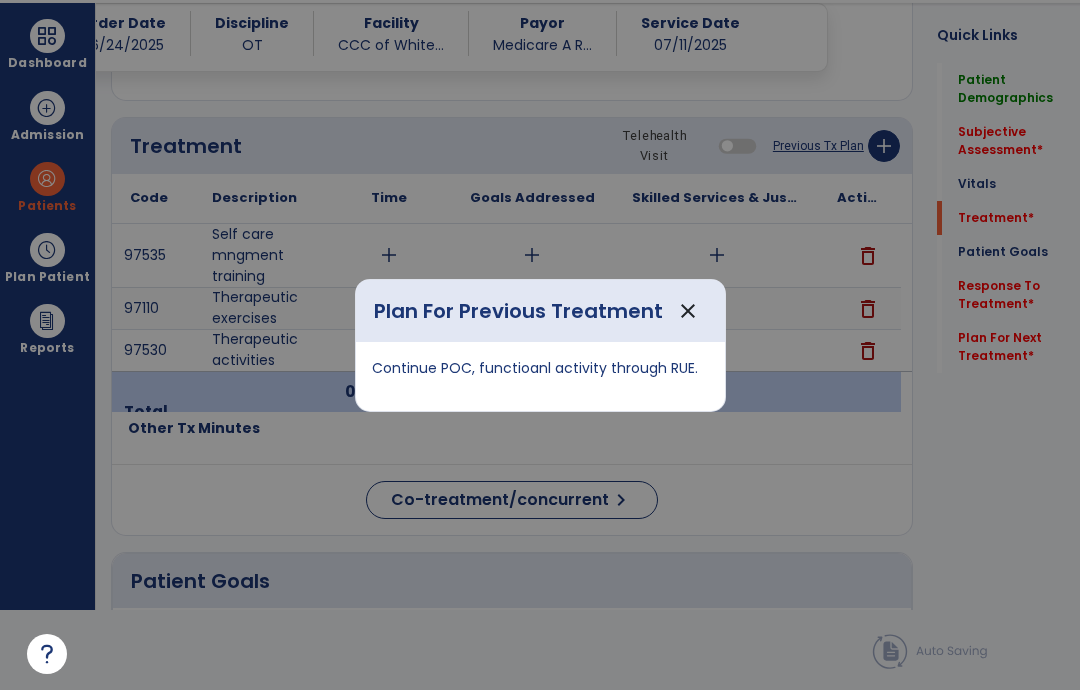 scroll, scrollTop: 0, scrollLeft: 0, axis: both 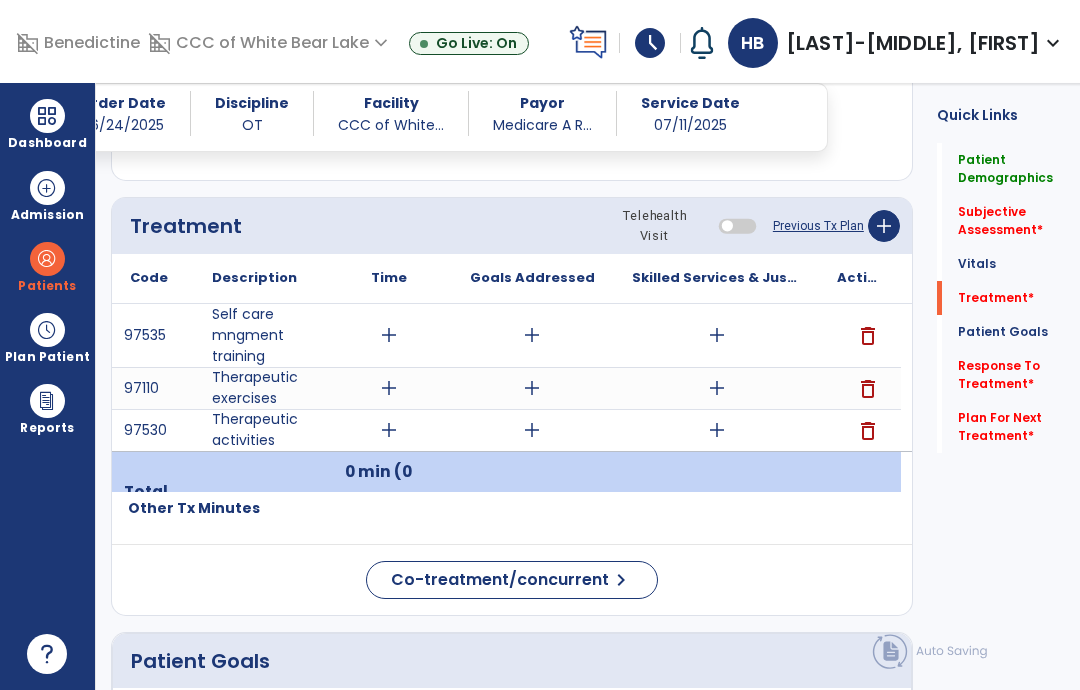 click on "Treatment   *" 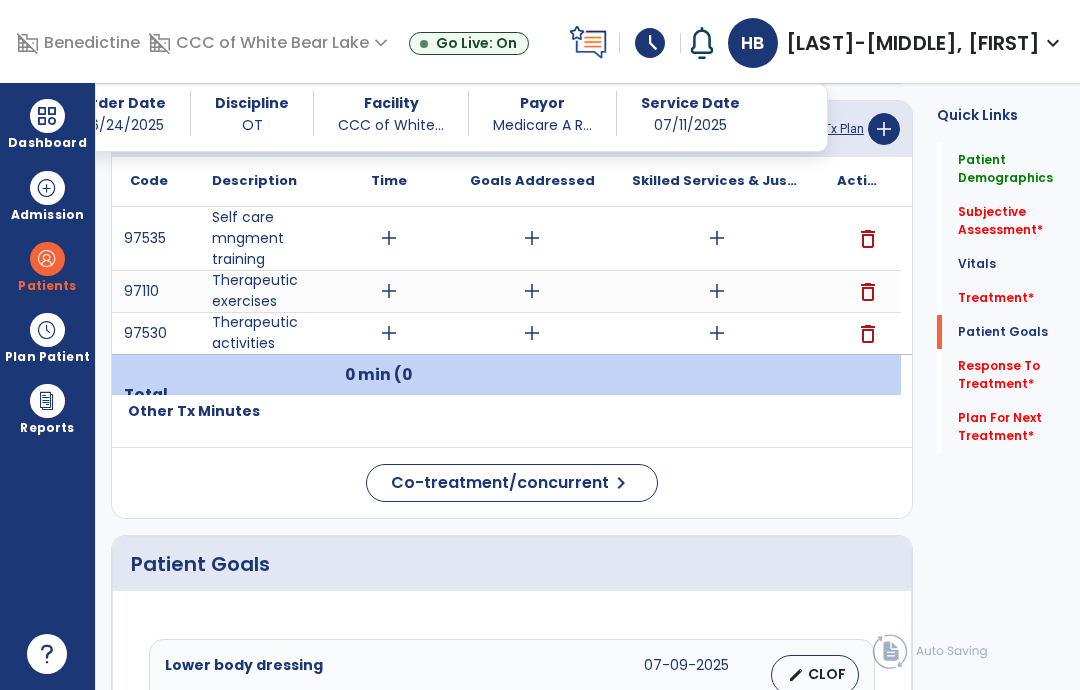 click on "Patient Goals" 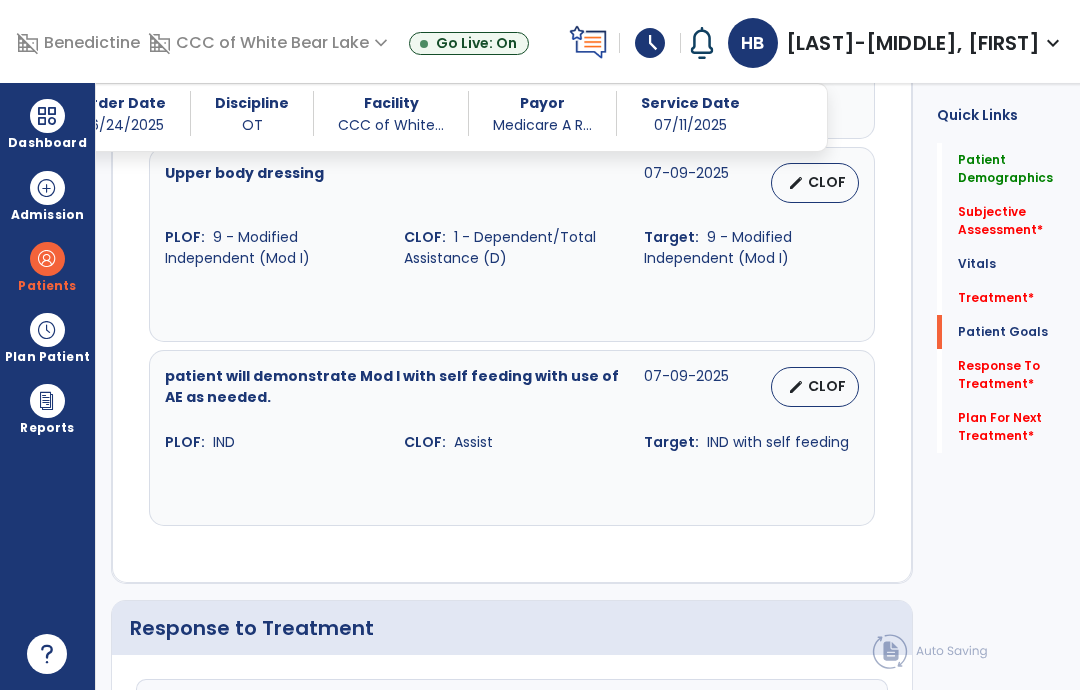 scroll, scrollTop: 2047, scrollLeft: 0, axis: vertical 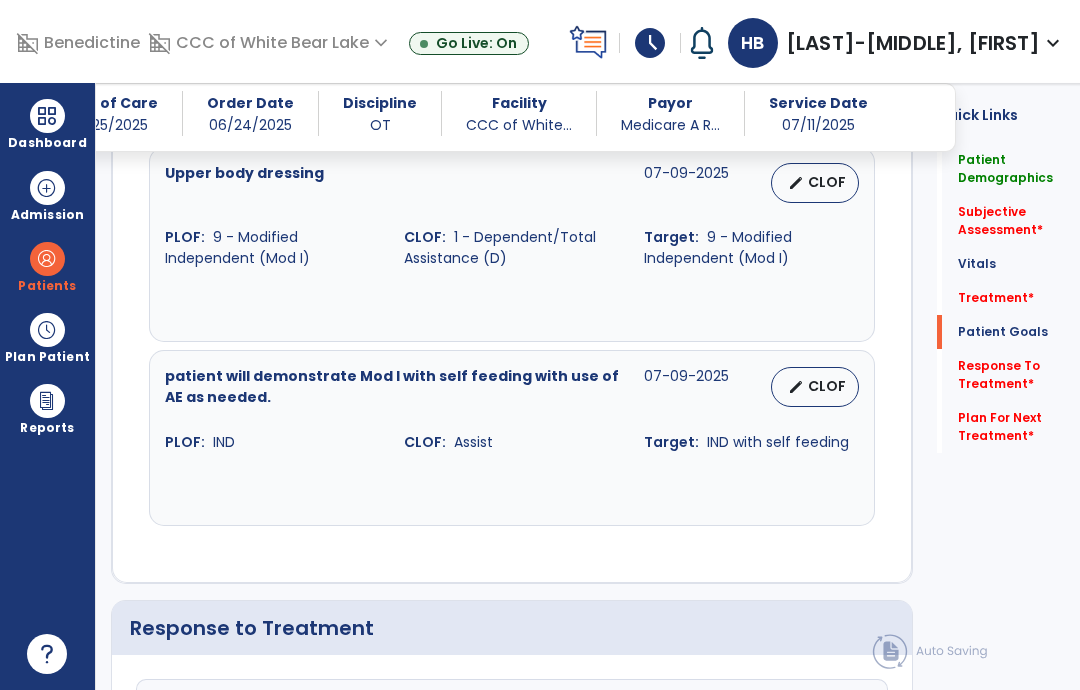 click on "Treatment   *  Treatment   *" 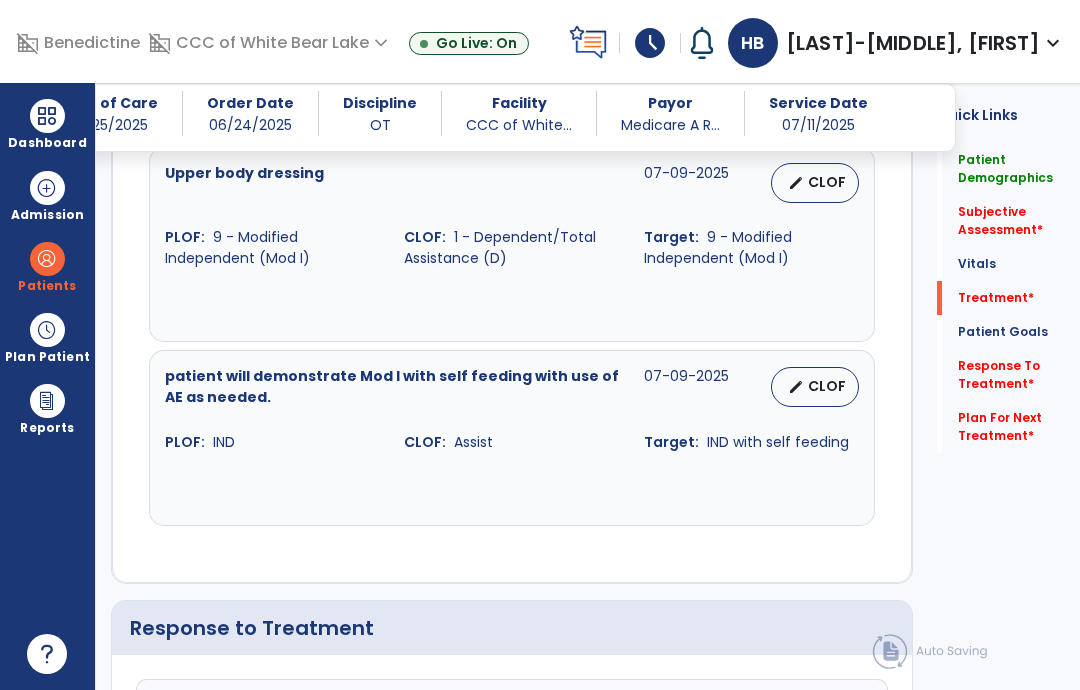 click on "Treatment   *" 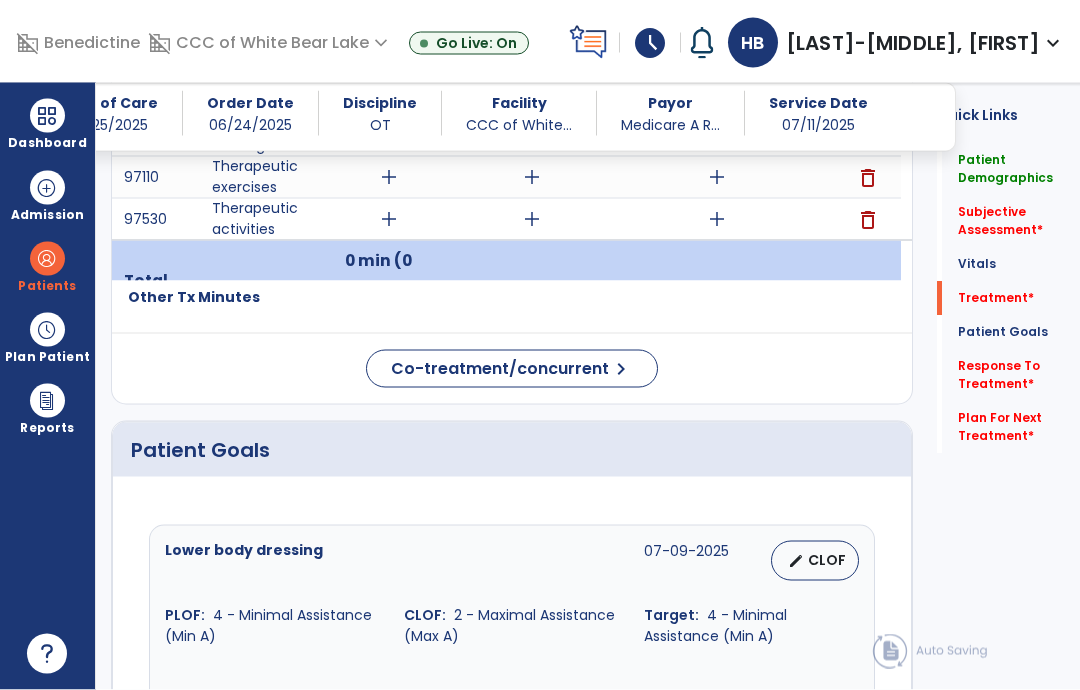 scroll, scrollTop: 1033, scrollLeft: 0, axis: vertical 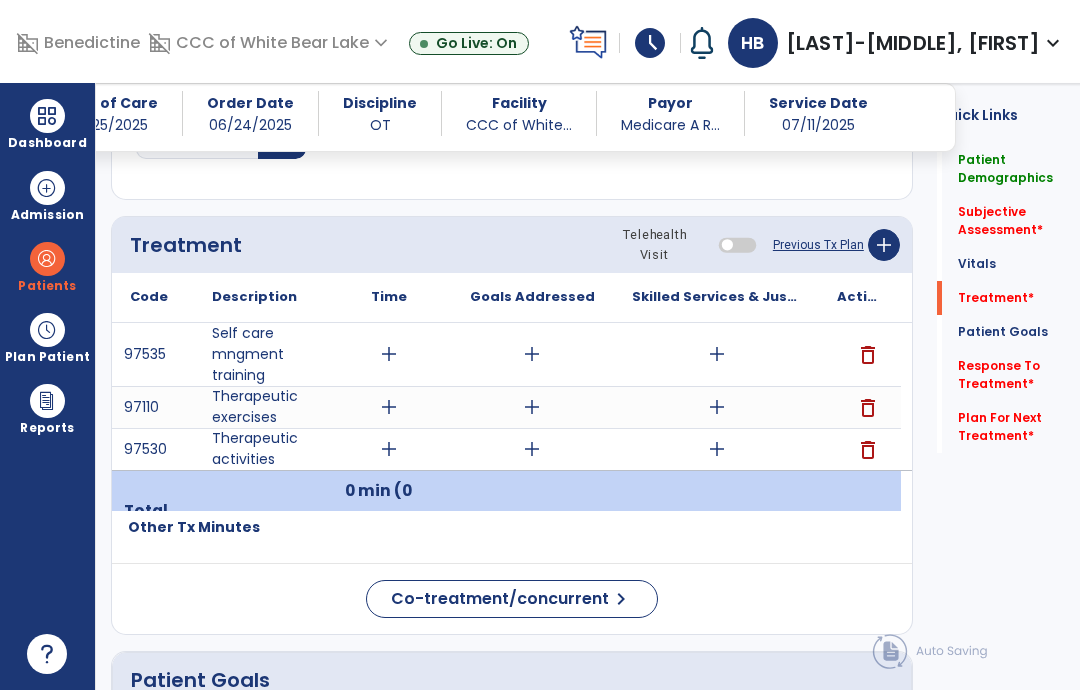 click on "add" at bounding box center [716, 354] 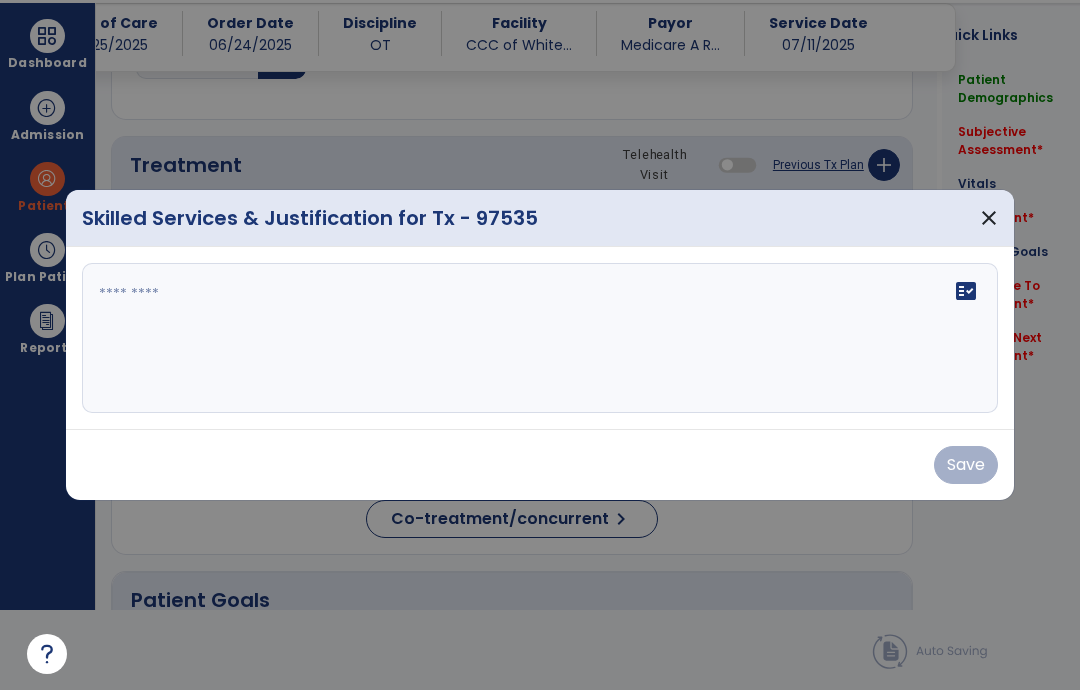 scroll, scrollTop: 0, scrollLeft: 0, axis: both 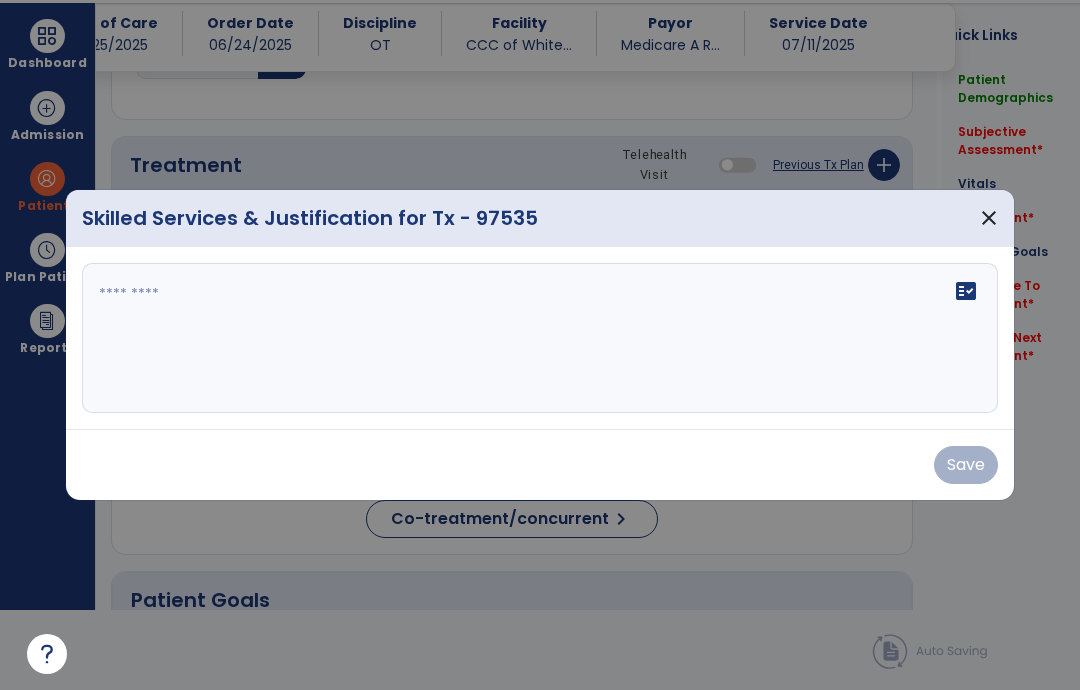 click on "fact_check" at bounding box center (540, 338) 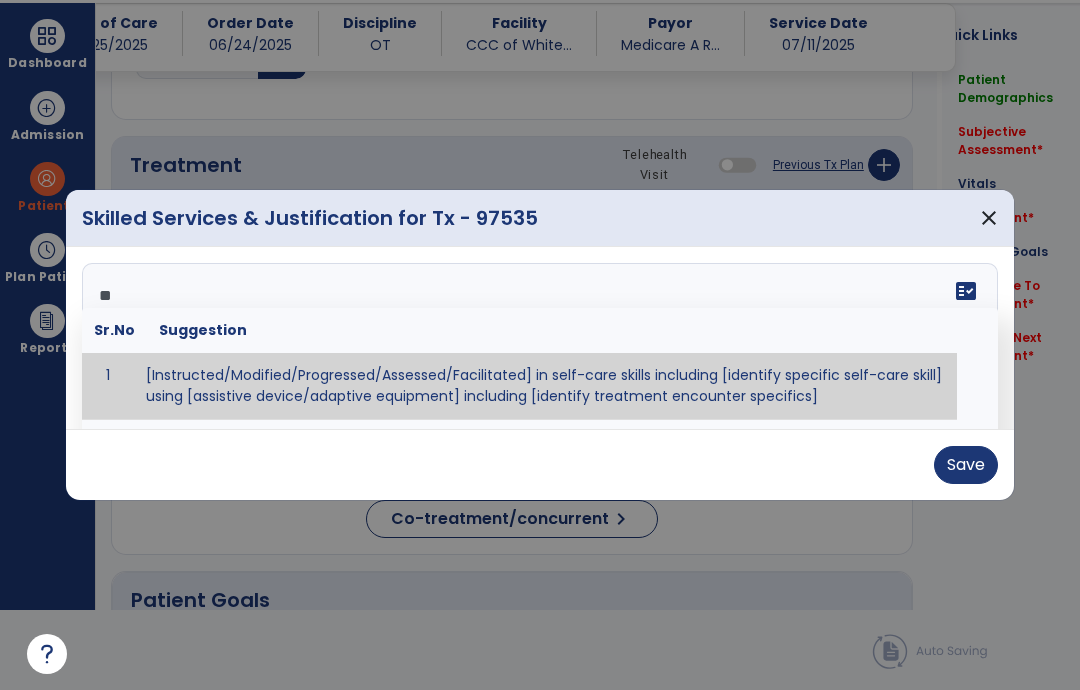 type on "*" 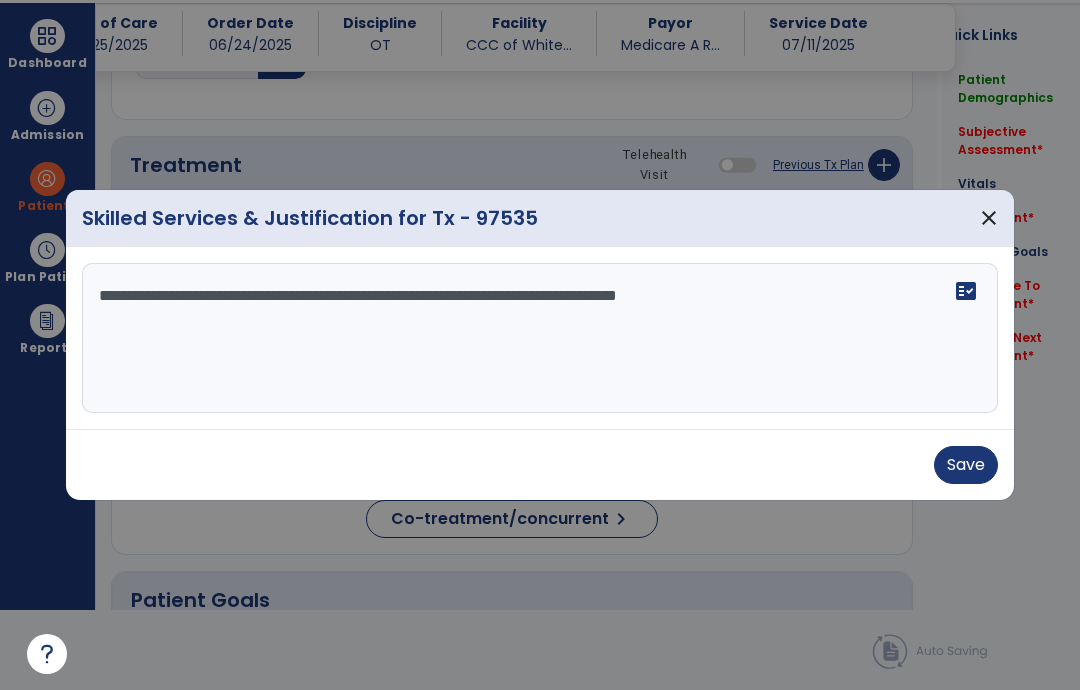 type on "**********" 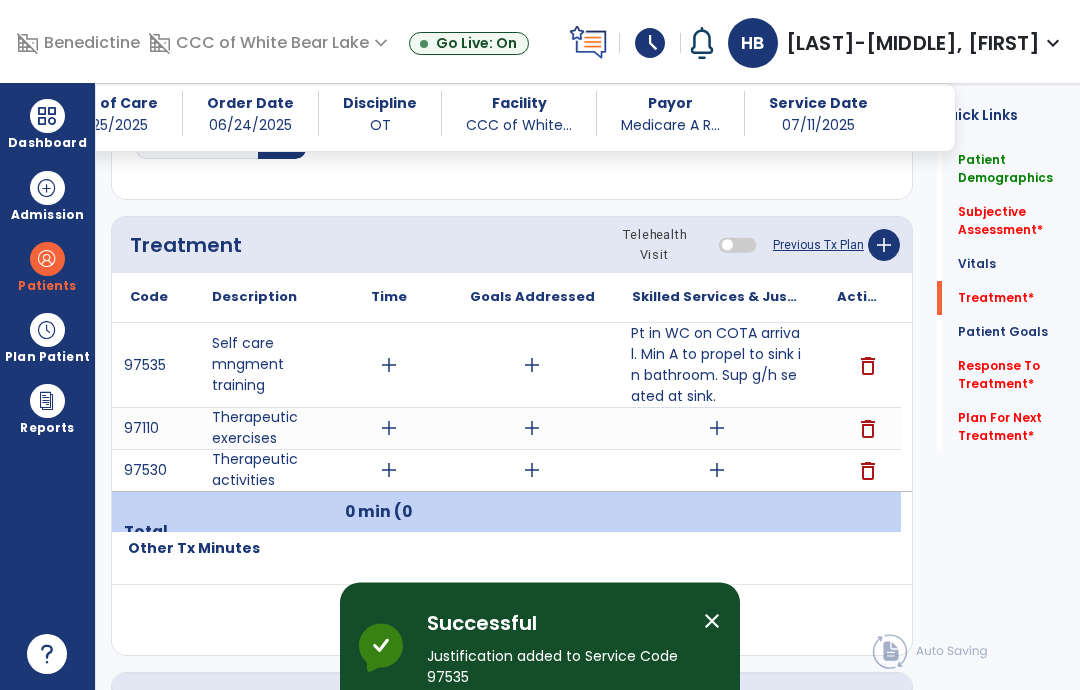 scroll, scrollTop: 80, scrollLeft: 0, axis: vertical 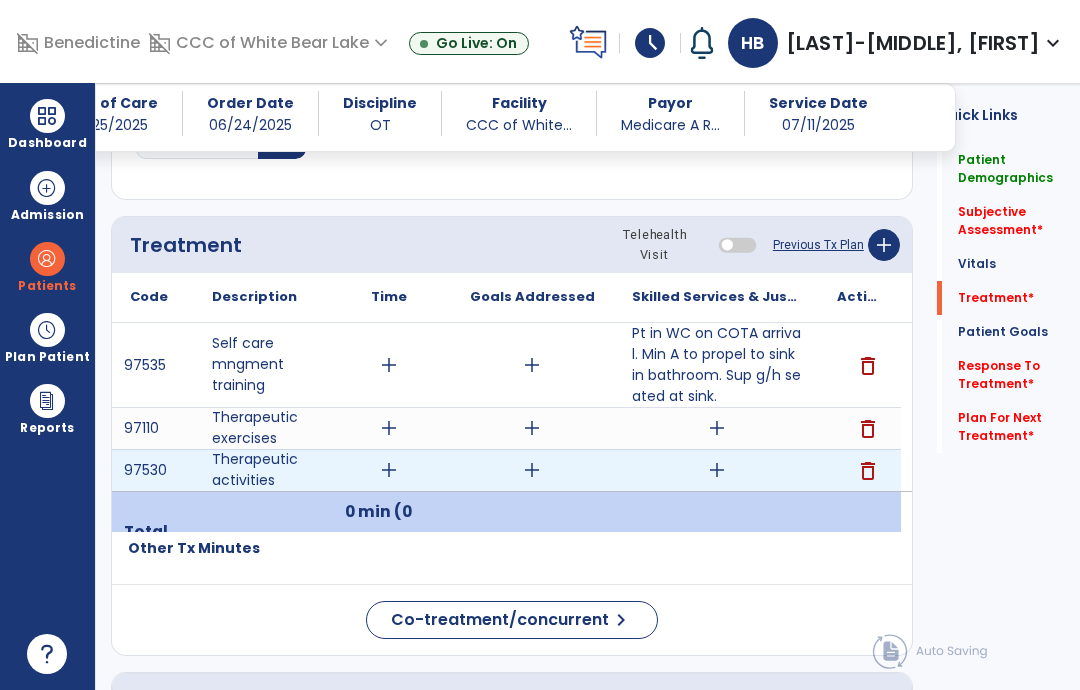 click on "add" at bounding box center (716, 470) 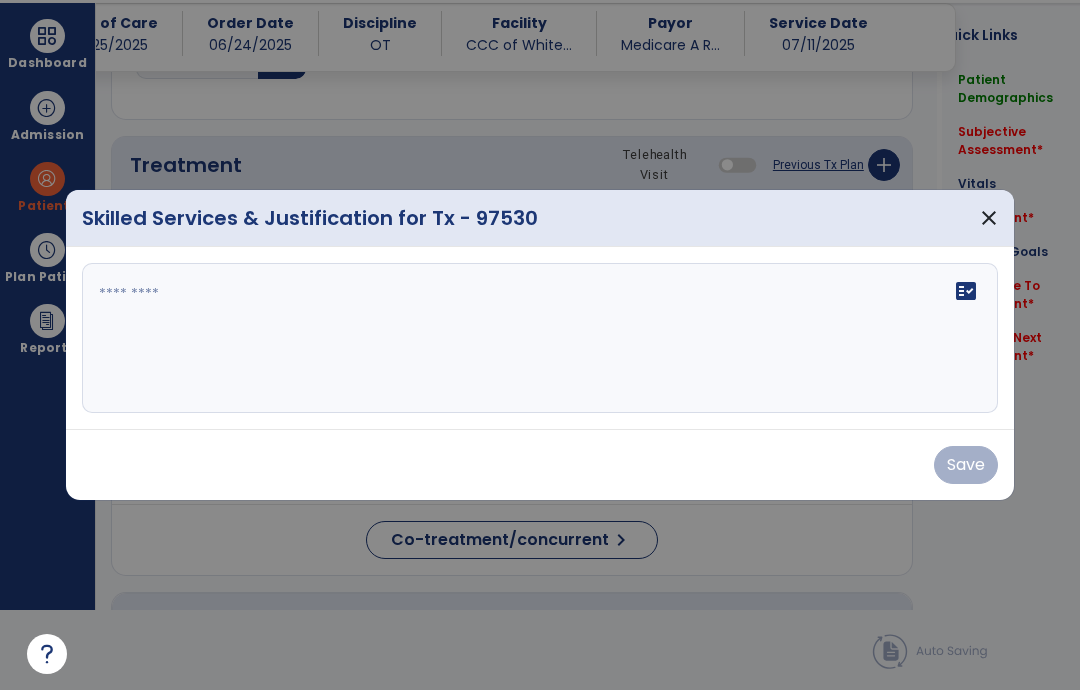 scroll, scrollTop: 0, scrollLeft: 0, axis: both 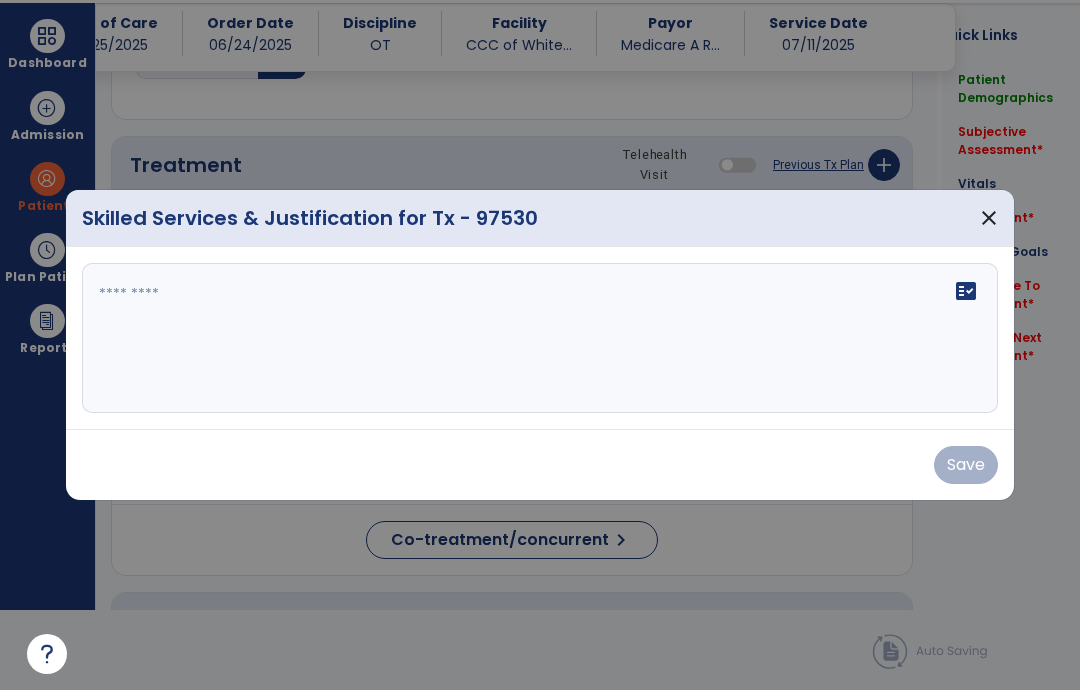 click on "fact_check" at bounding box center (540, 338) 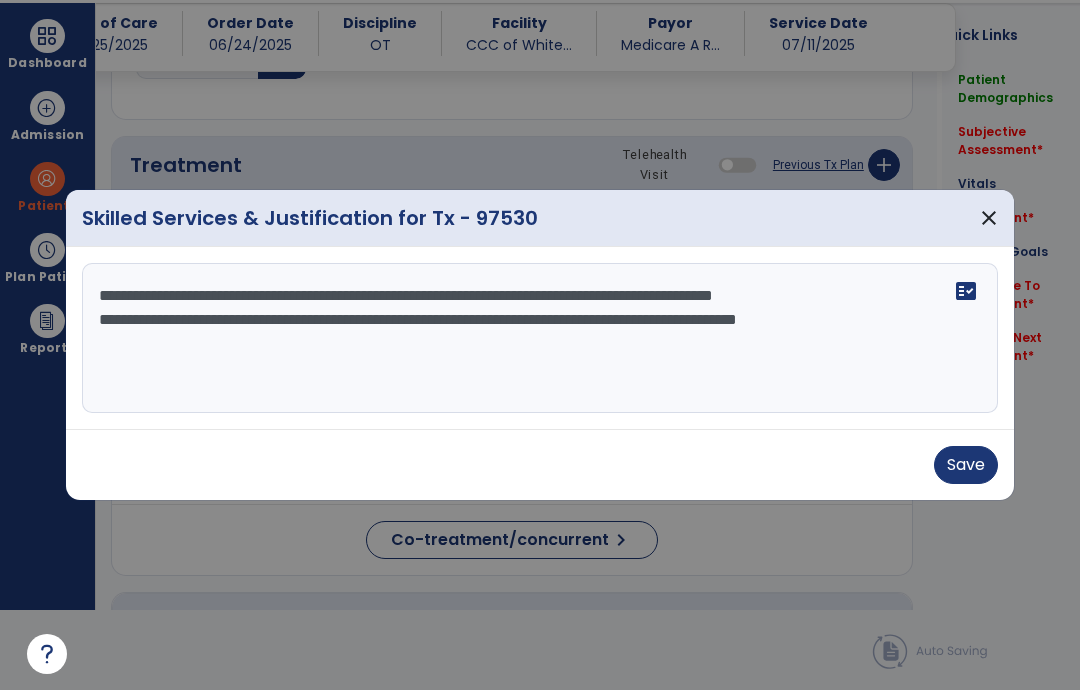 click on "**********" at bounding box center (540, 338) 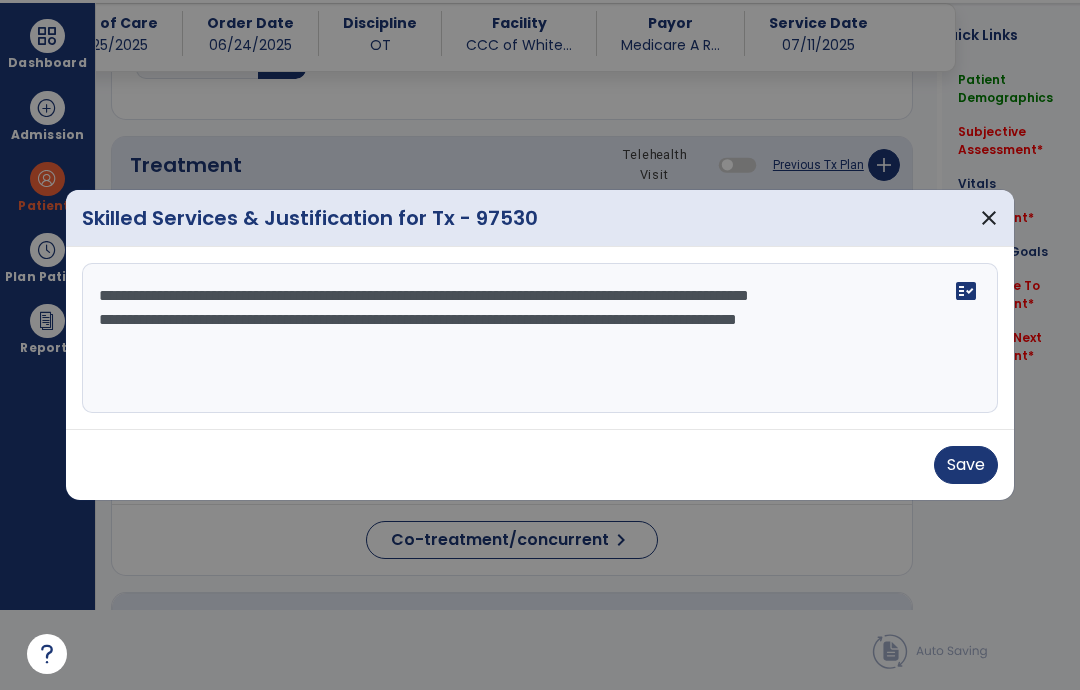 click on "**********" at bounding box center [540, 338] 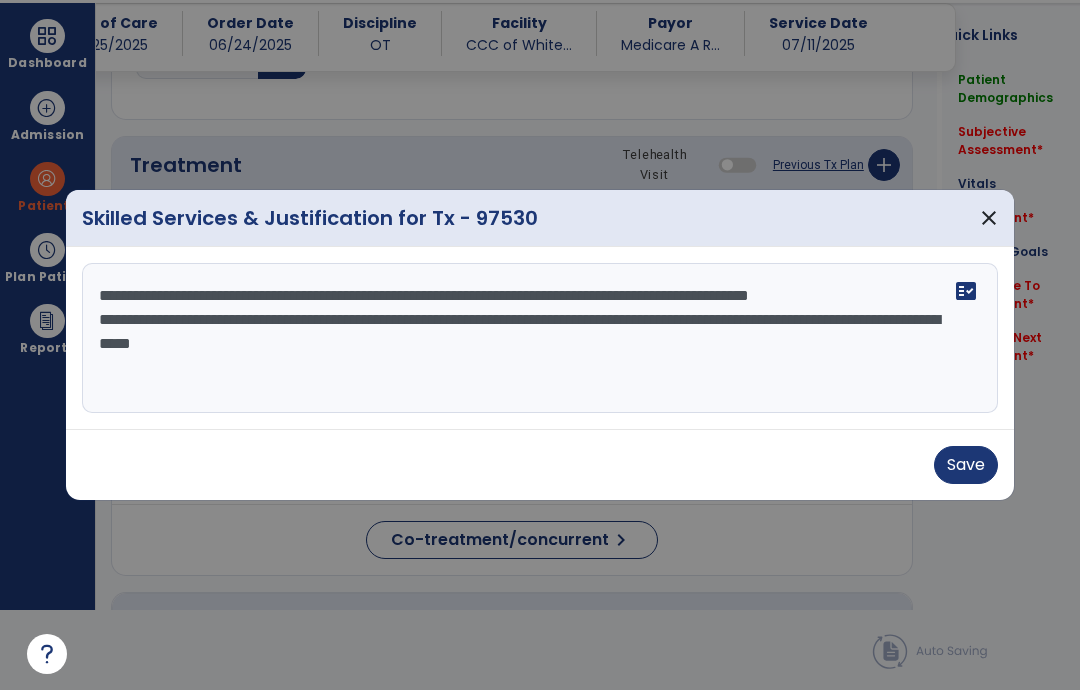 click on "**********" at bounding box center [540, 338] 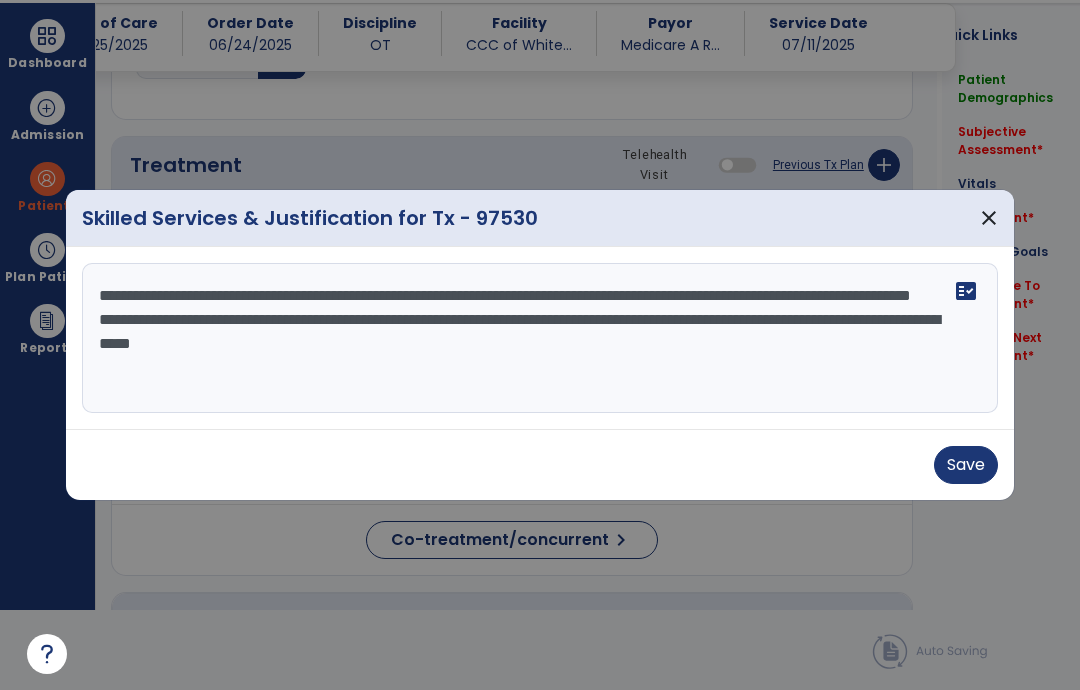 type on "**********" 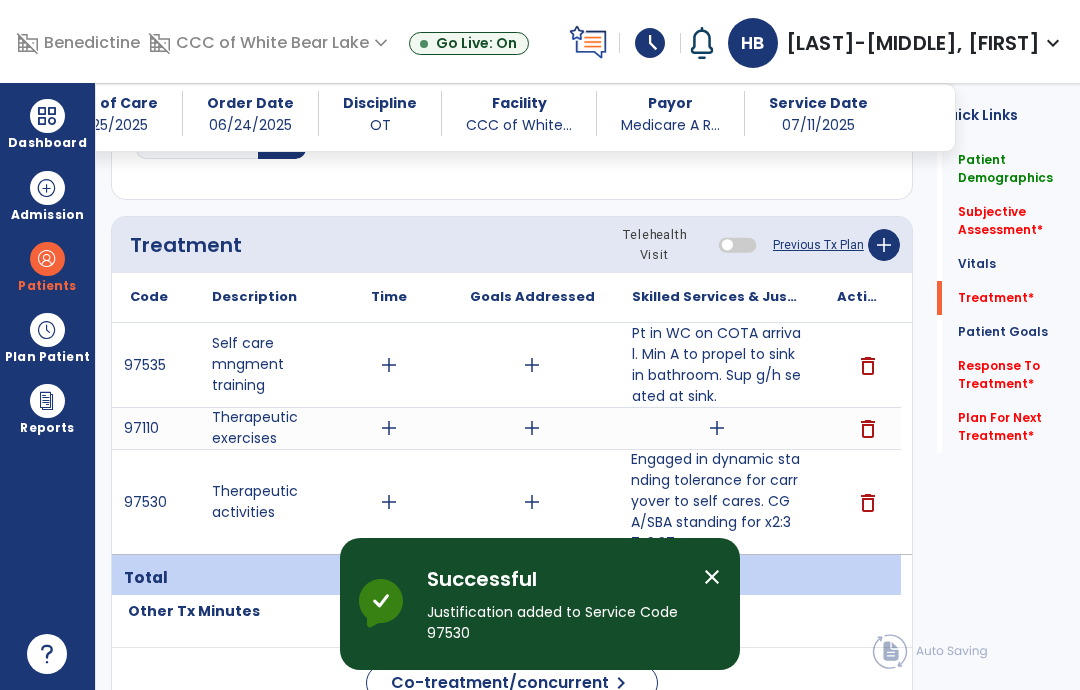 scroll, scrollTop: 80, scrollLeft: 0, axis: vertical 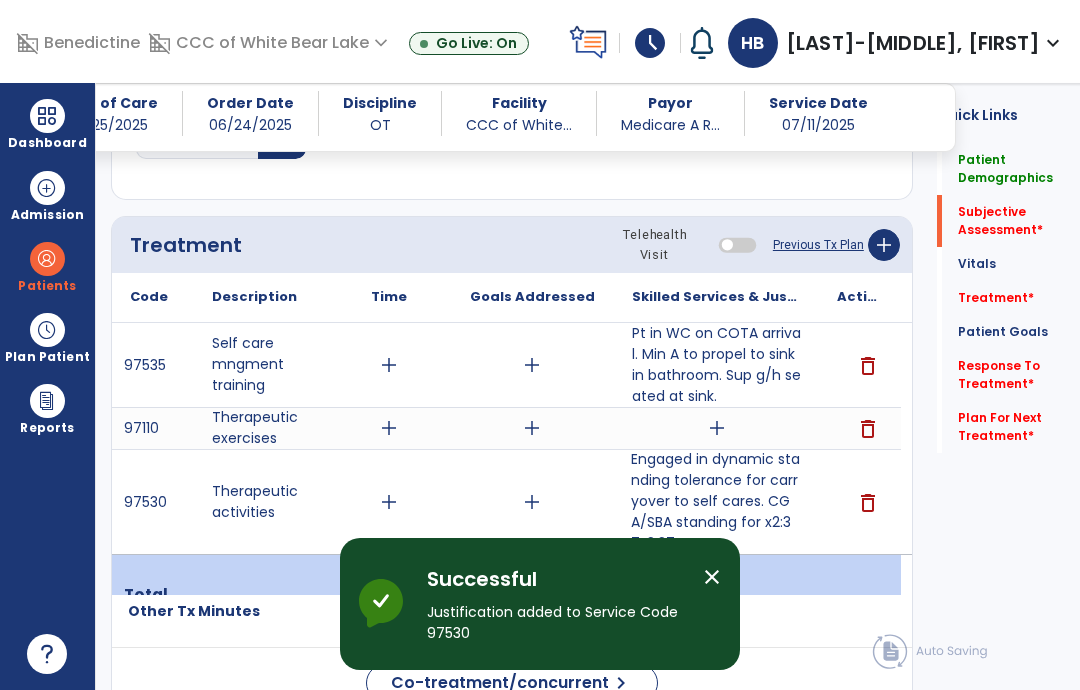 click on "Subjective Assessment   *" 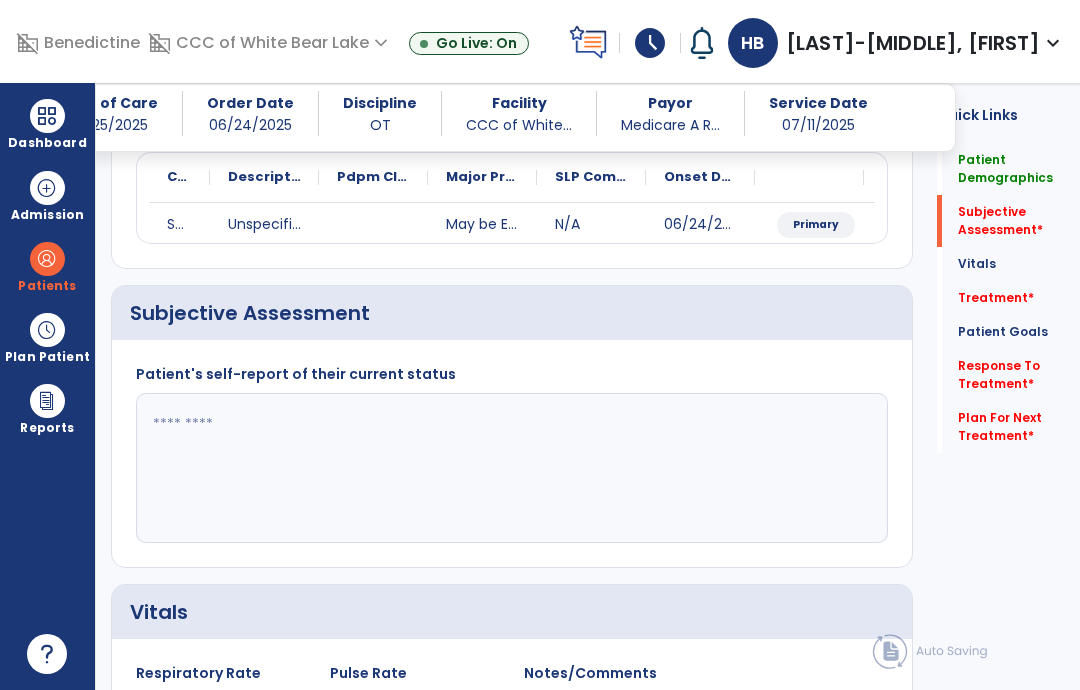 click 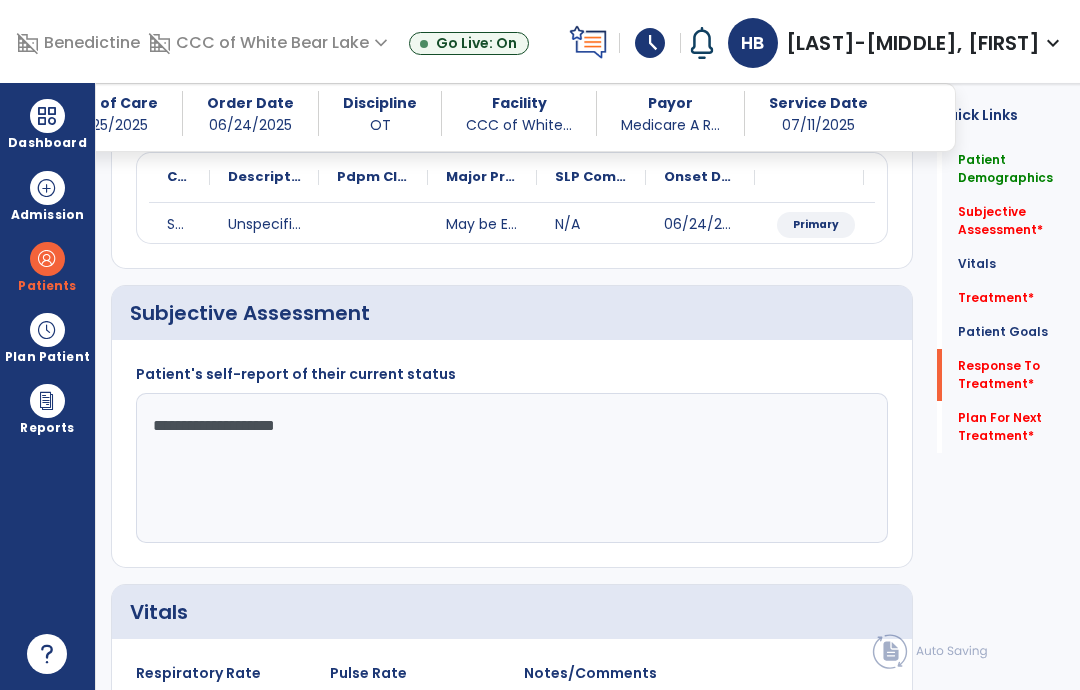 type on "**********" 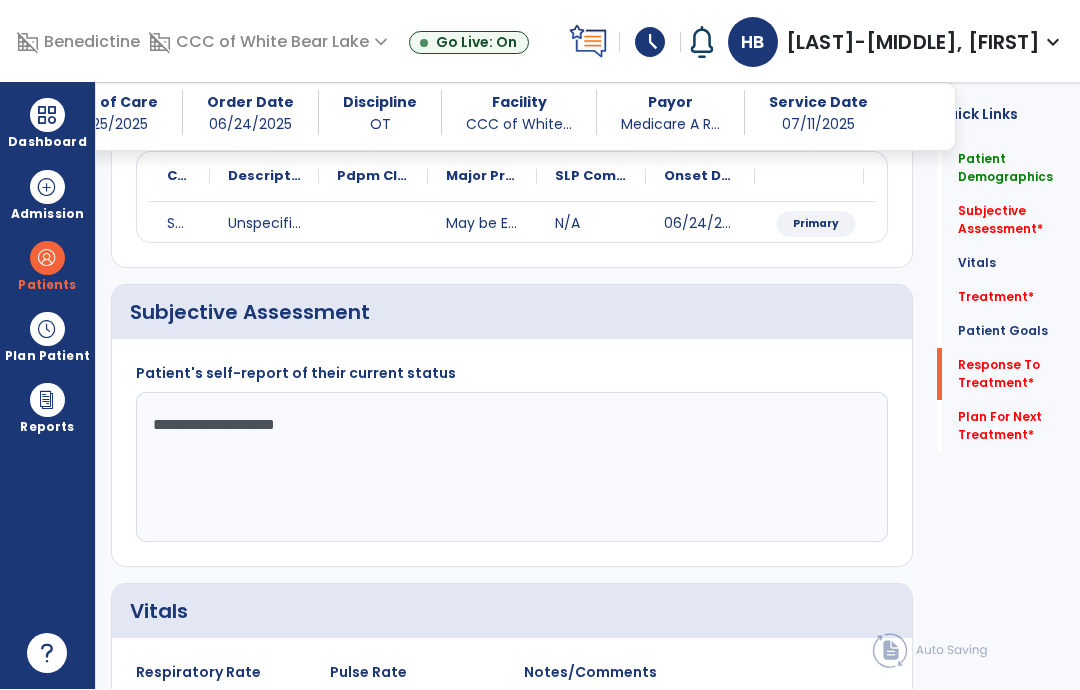 scroll, scrollTop: 2433, scrollLeft: 0, axis: vertical 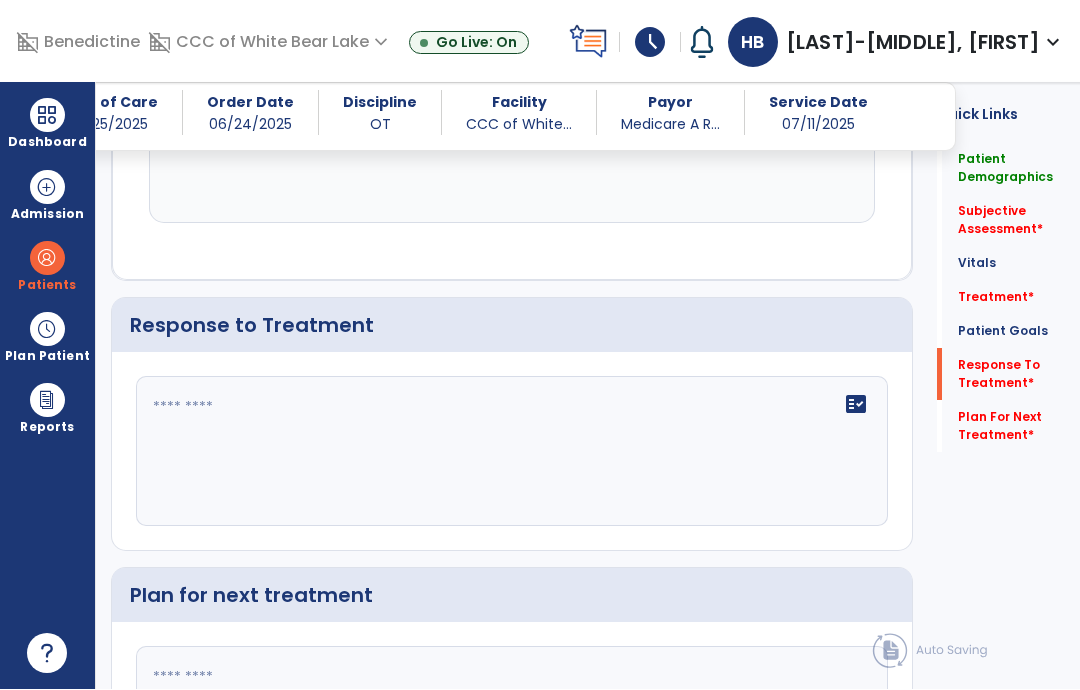 click on "fact_check" 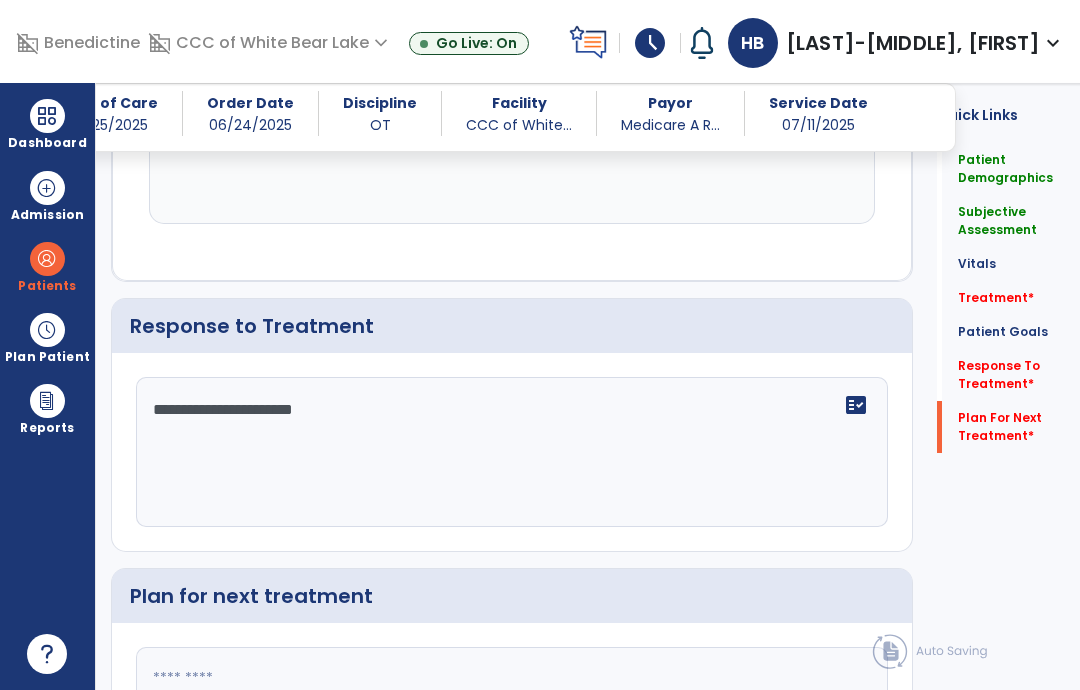 click on "Plan For Next Treatment   *" 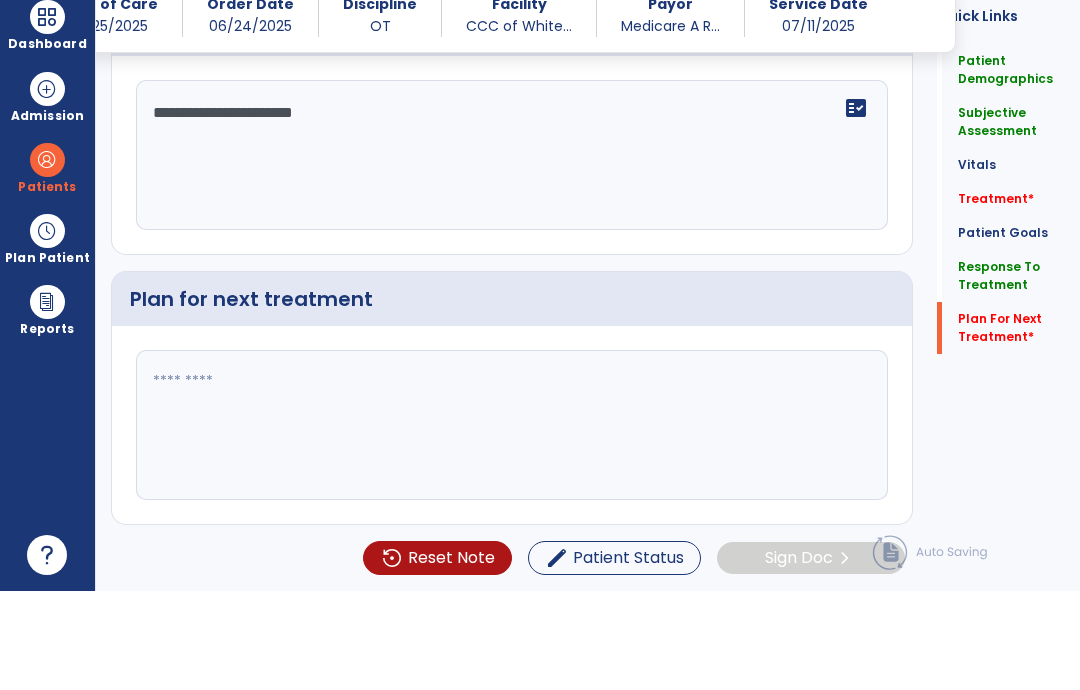 scroll, scrollTop: 2441, scrollLeft: 0, axis: vertical 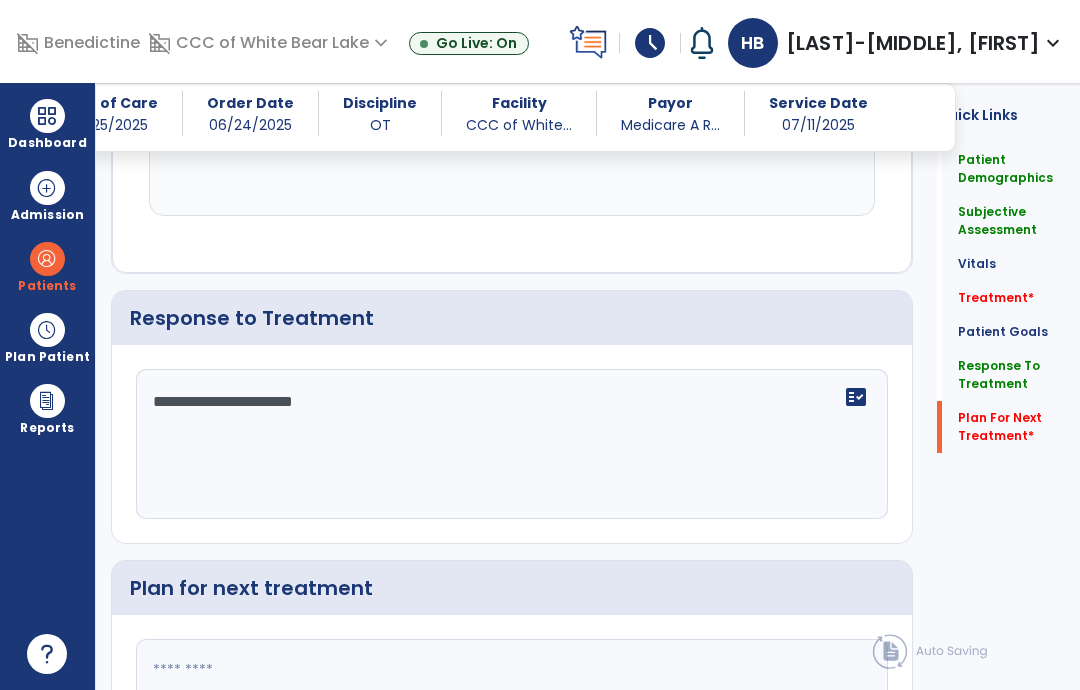 click on "**********" 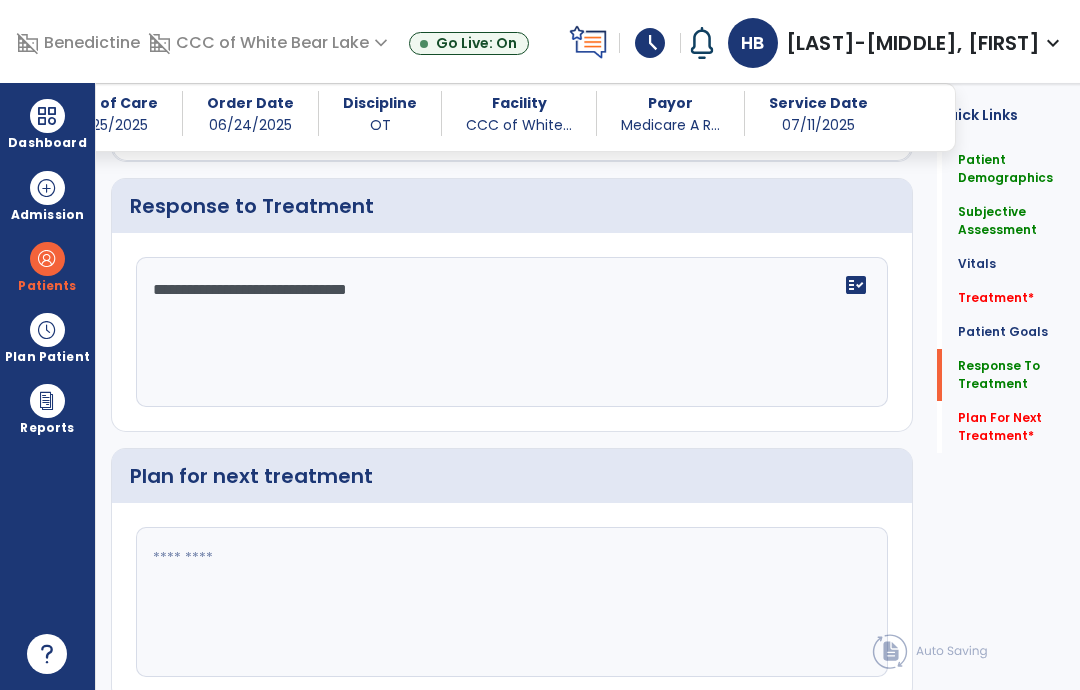 scroll, scrollTop: 2552, scrollLeft: 0, axis: vertical 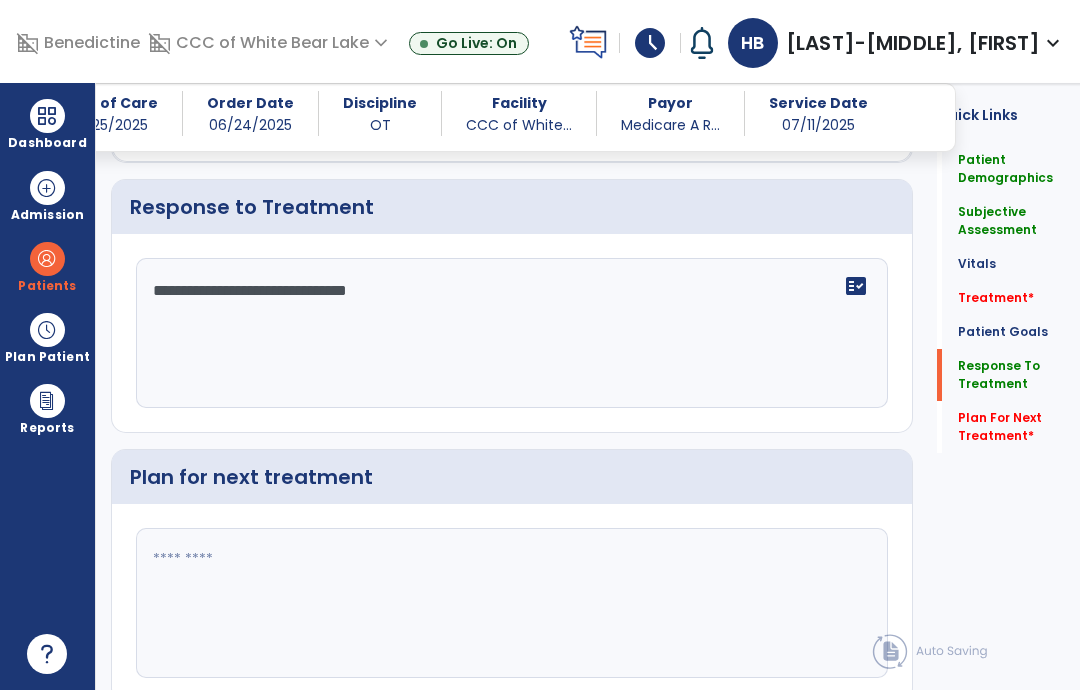 type on "**********" 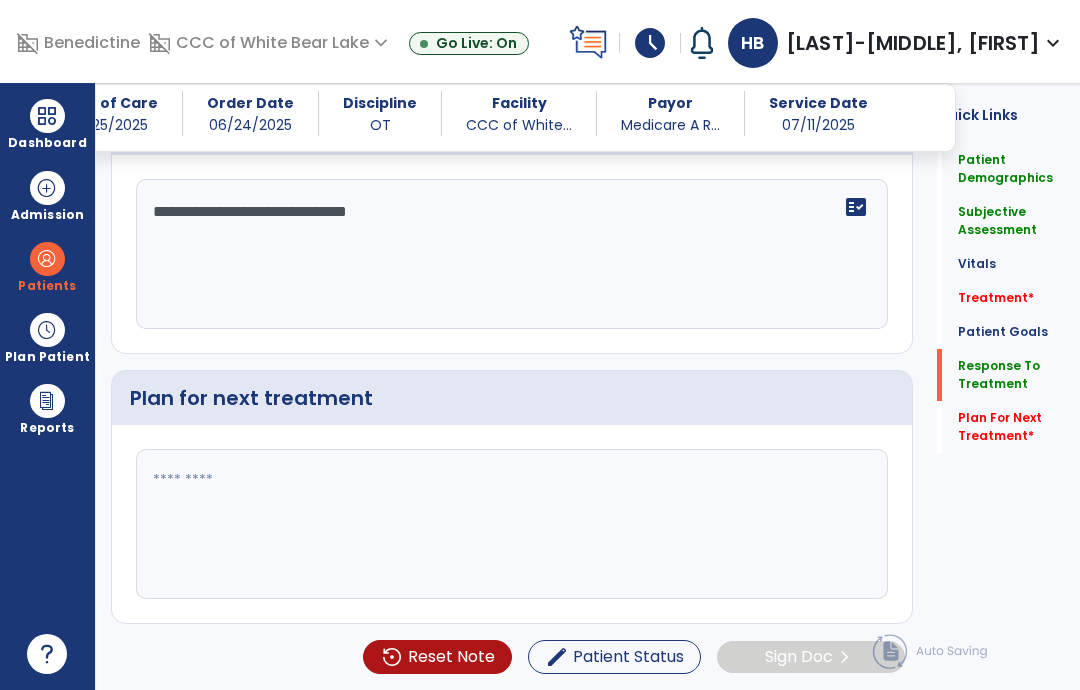 scroll, scrollTop: 2441, scrollLeft: 0, axis: vertical 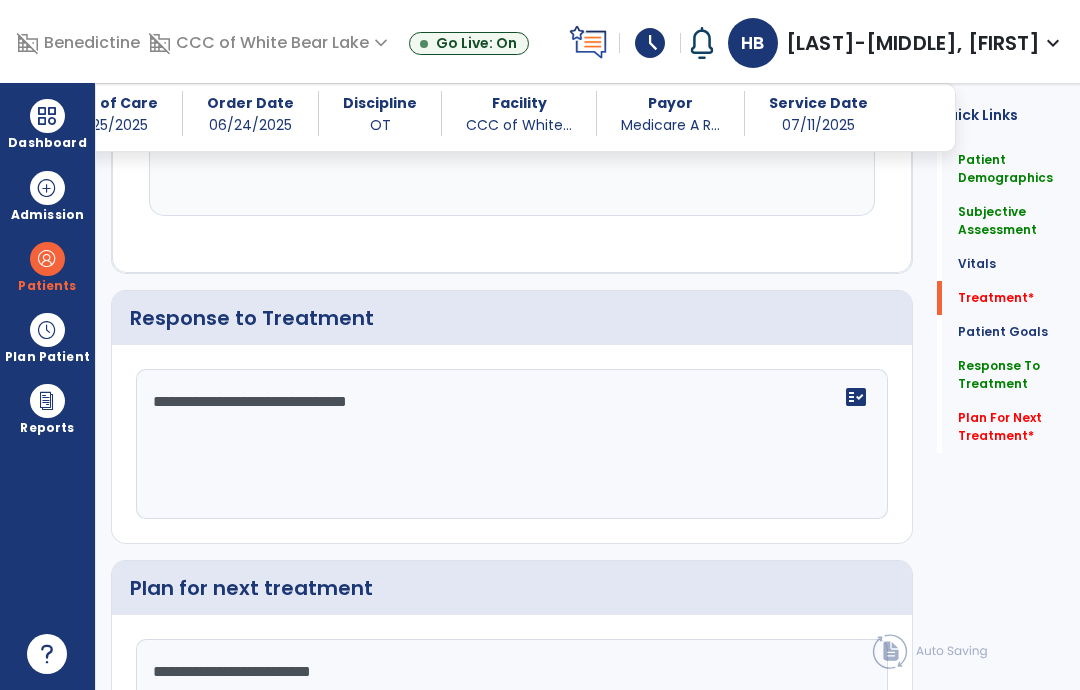 type on "**********" 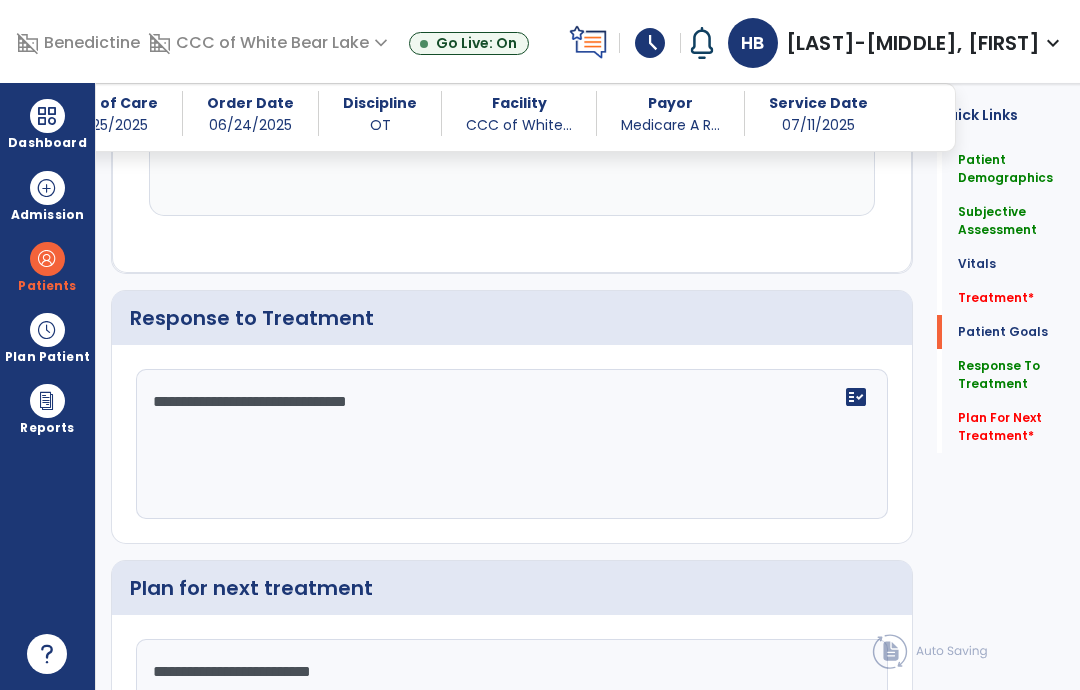 scroll, scrollTop: 1075, scrollLeft: 0, axis: vertical 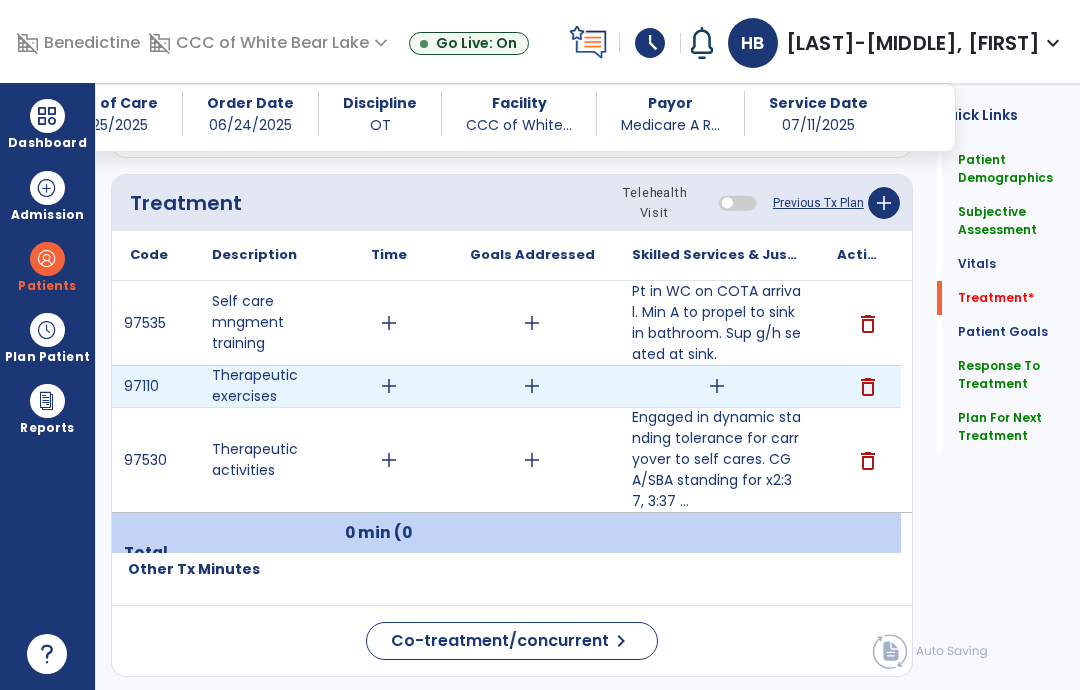 click on "delete" at bounding box center [868, 387] 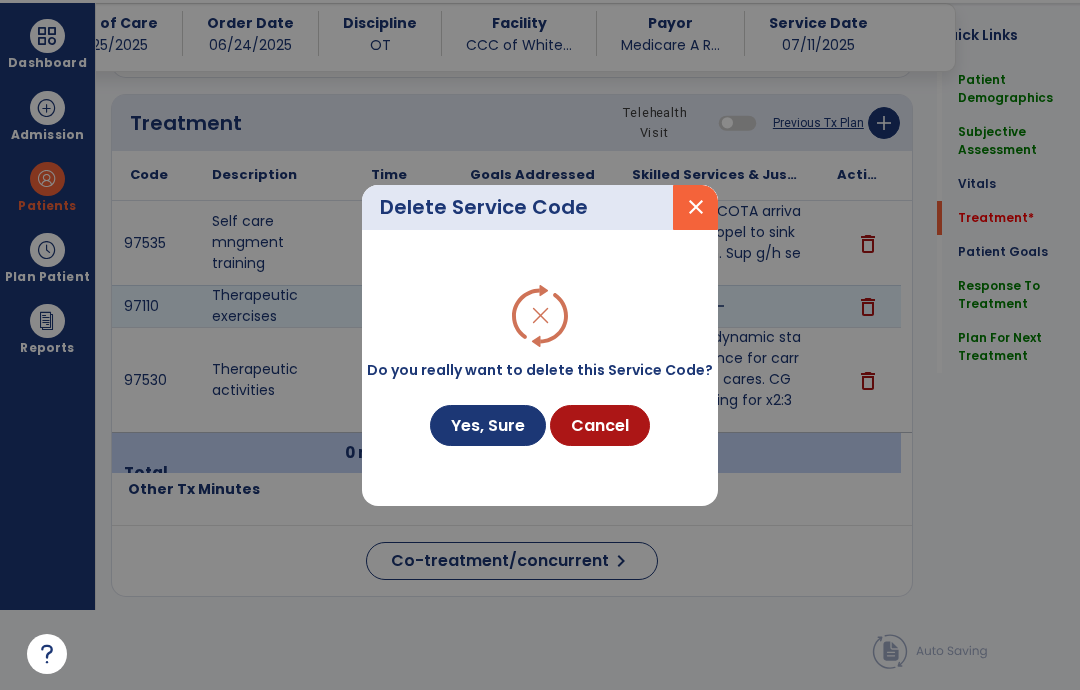 click on "Yes, Sure" at bounding box center (488, 425) 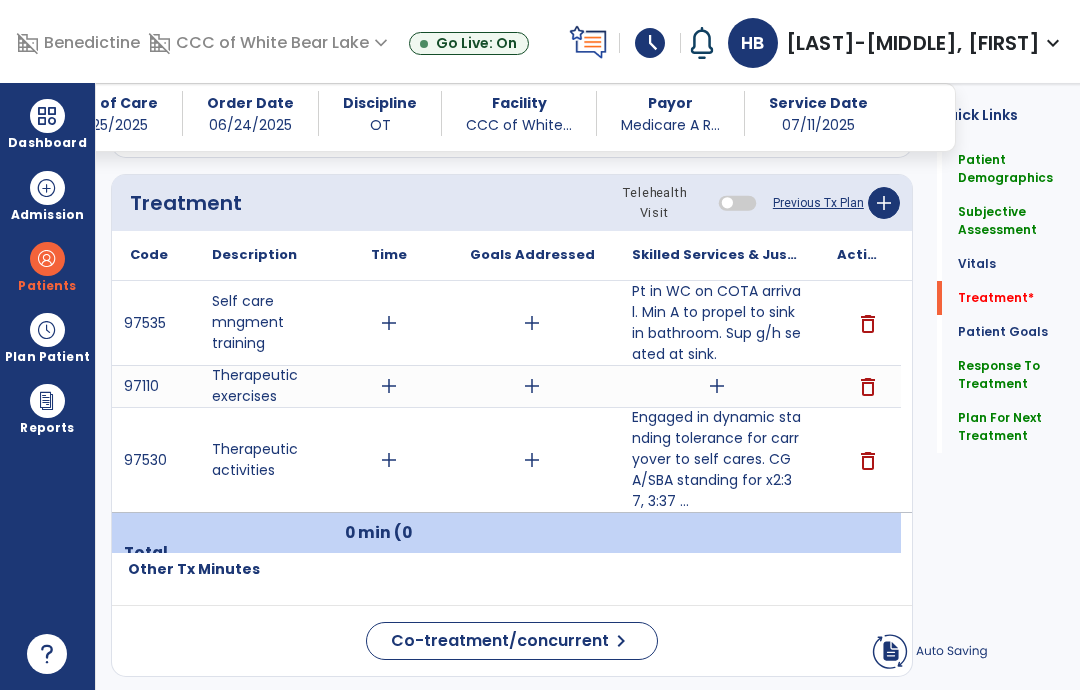 scroll, scrollTop: 80, scrollLeft: 0, axis: vertical 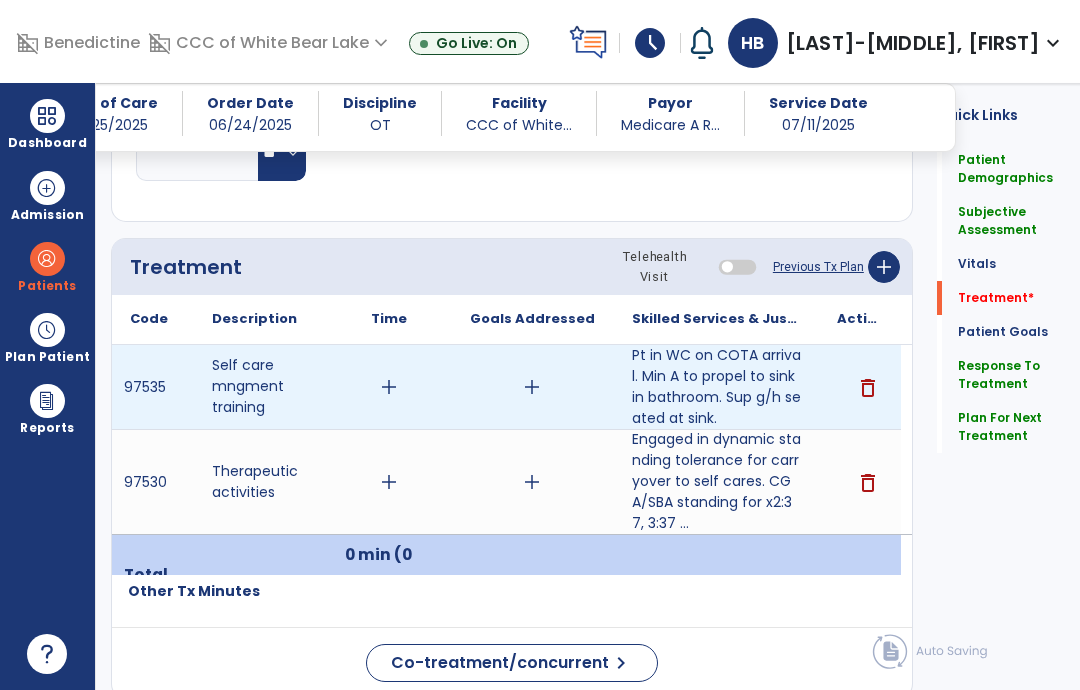 click on "add" at bounding box center [389, 387] 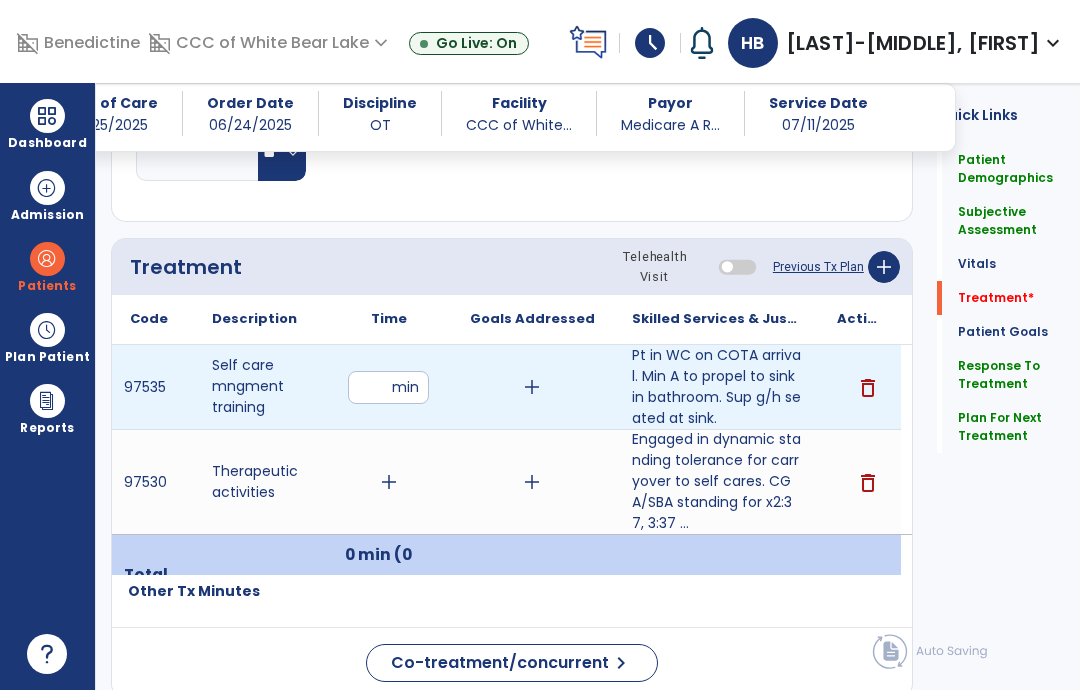 type on "*" 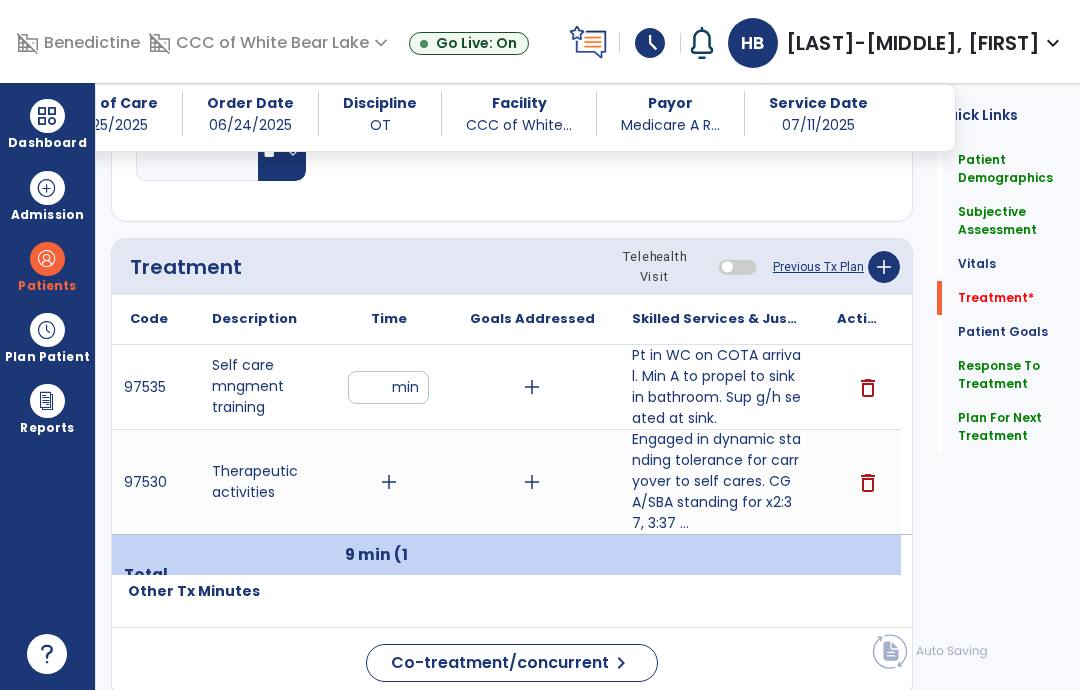 click on "add" at bounding box center [532, 482] 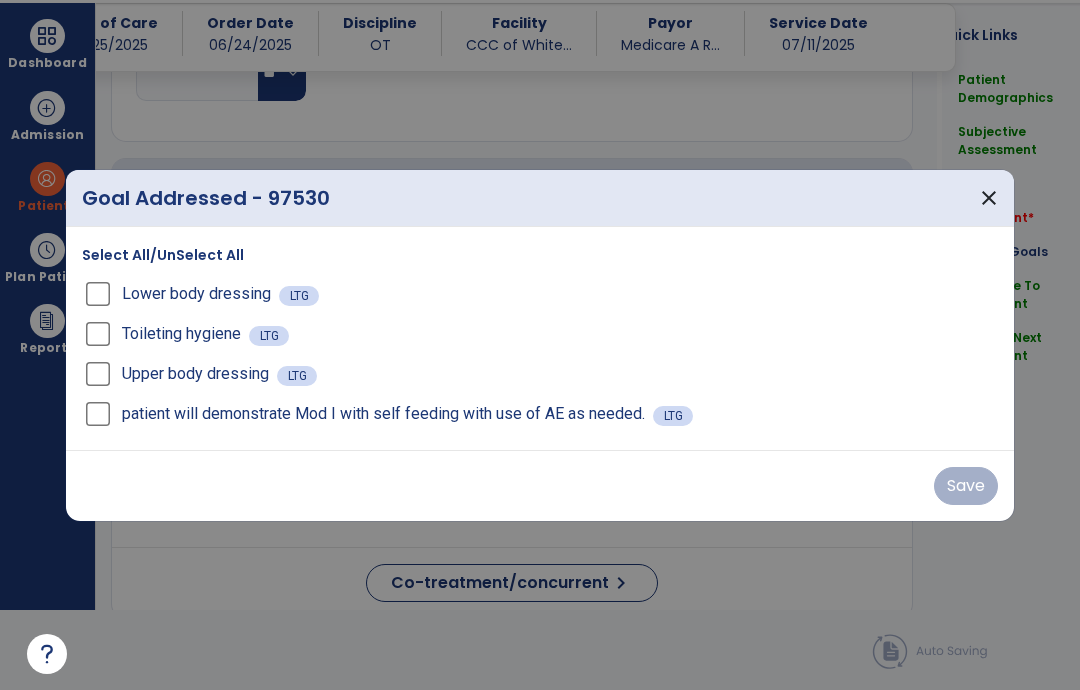 scroll, scrollTop: 0, scrollLeft: 0, axis: both 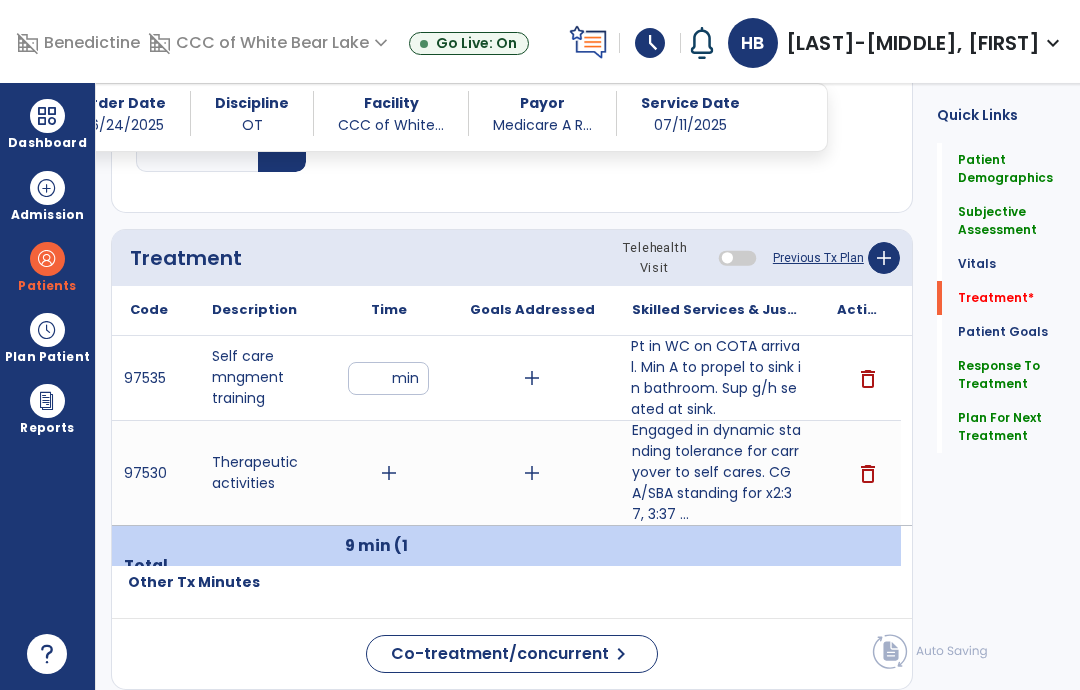 click on "Pt in WC on COTA arrival. Min A to propel to sink in bathroom. Sup g/h seated at sink." at bounding box center [716, 378] 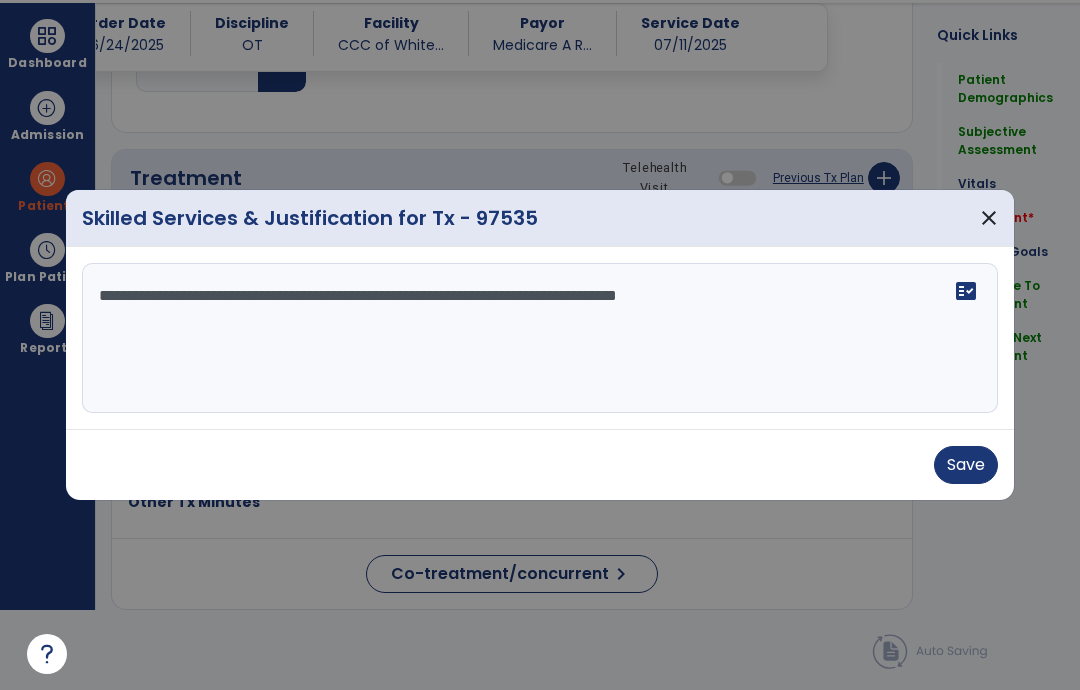 scroll, scrollTop: 0, scrollLeft: 0, axis: both 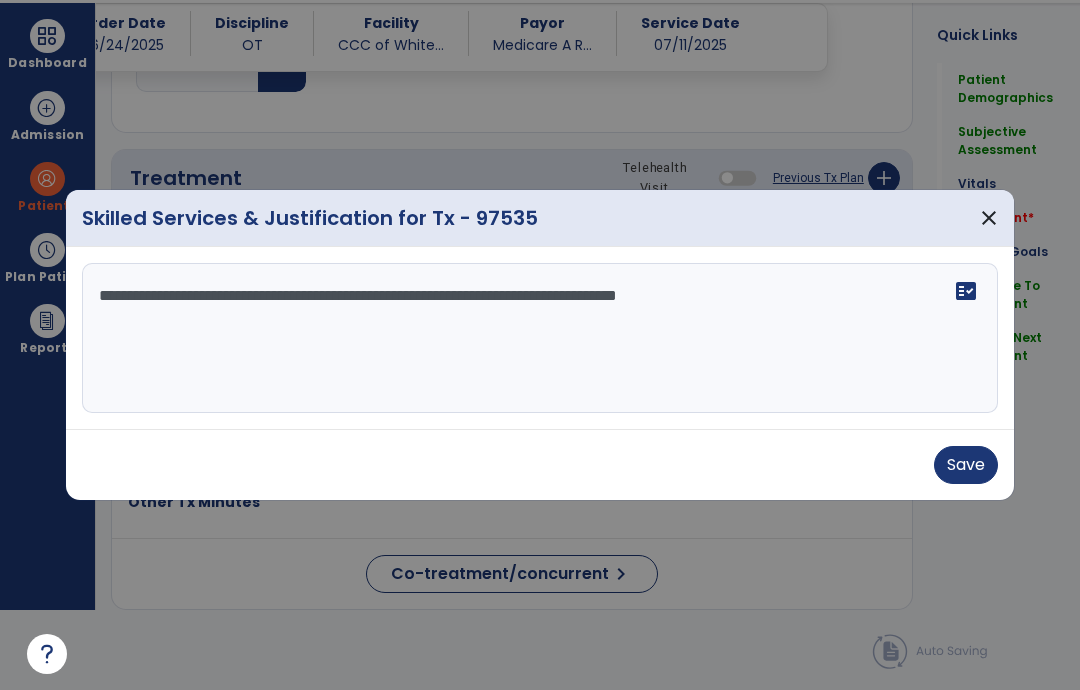 click on "close" at bounding box center (989, 218) 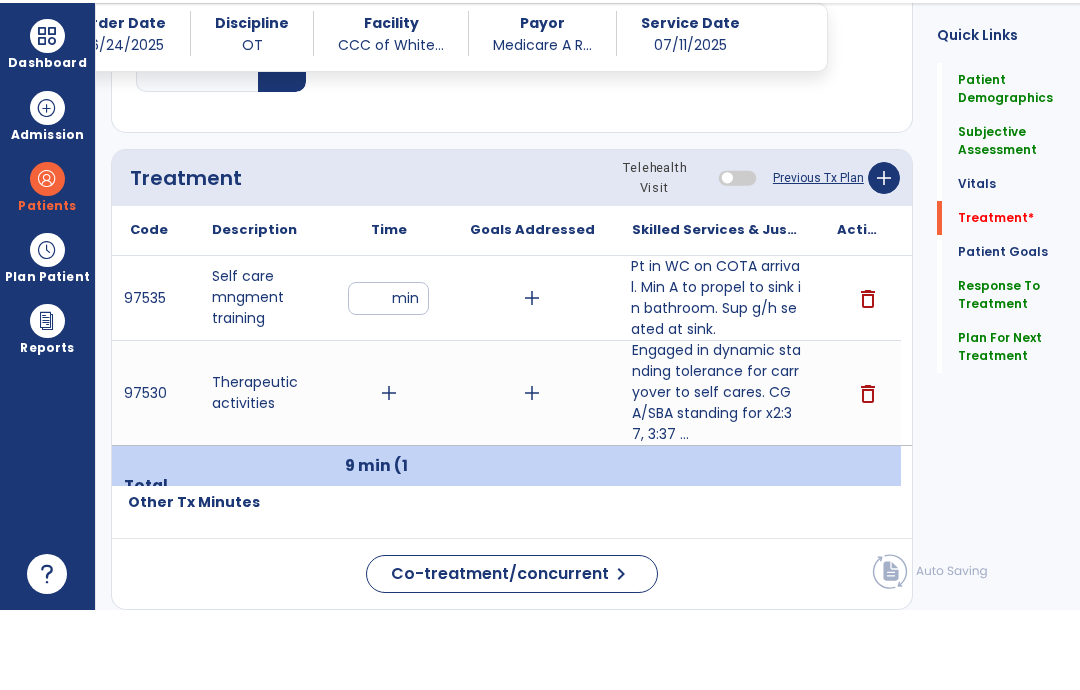 scroll, scrollTop: 80, scrollLeft: 0, axis: vertical 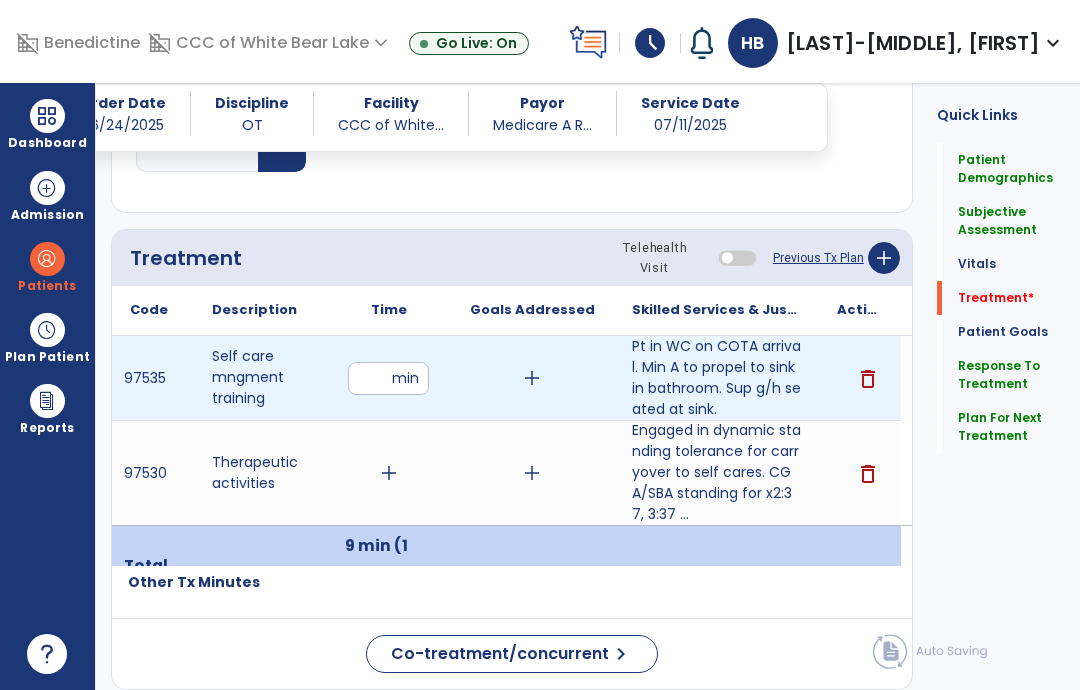 click on "delete" at bounding box center [868, 379] 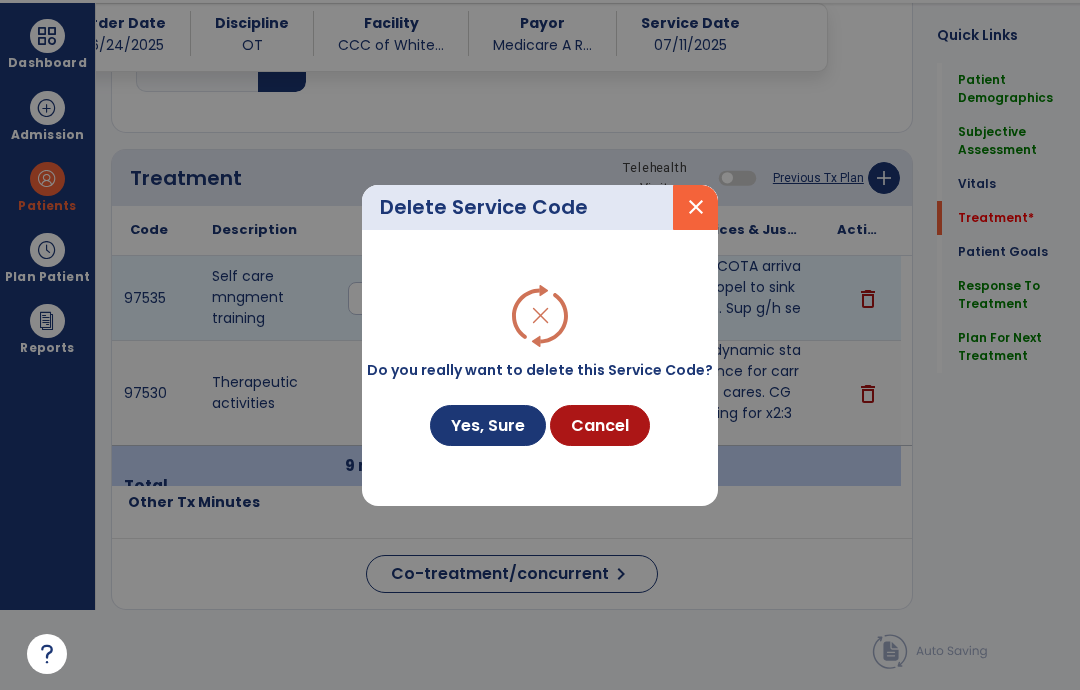 scroll, scrollTop: 0, scrollLeft: 0, axis: both 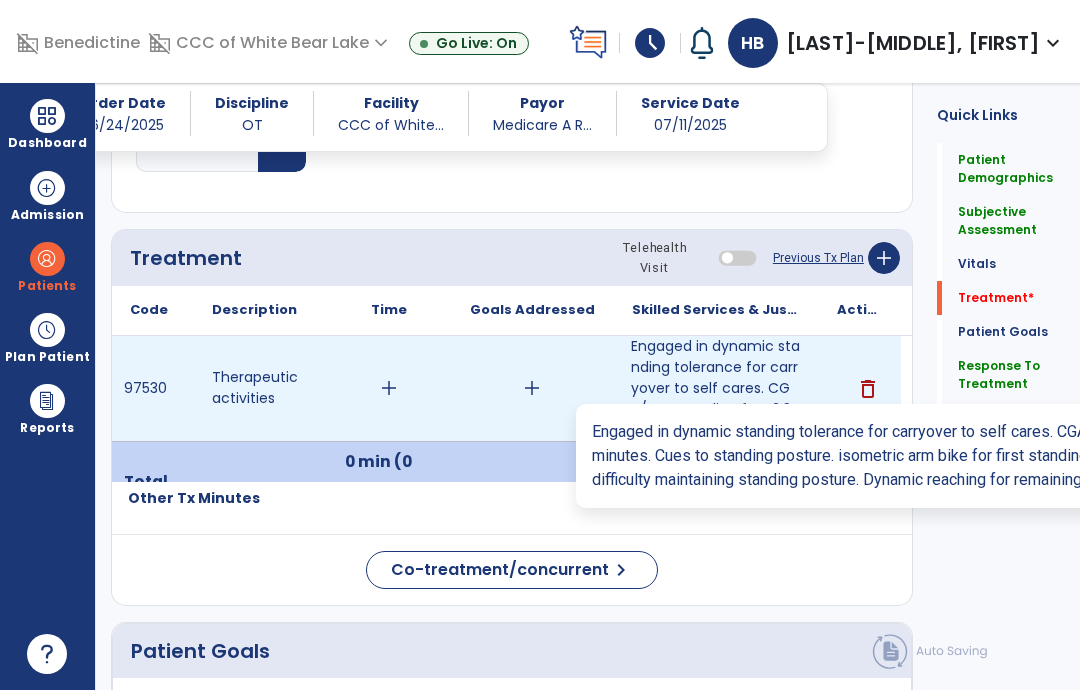 click on "Engaged in dynamic standing tolerance for carryover to self cares. CGA/SBA standing for x2:37, 3:37 ..." at bounding box center (716, 388) 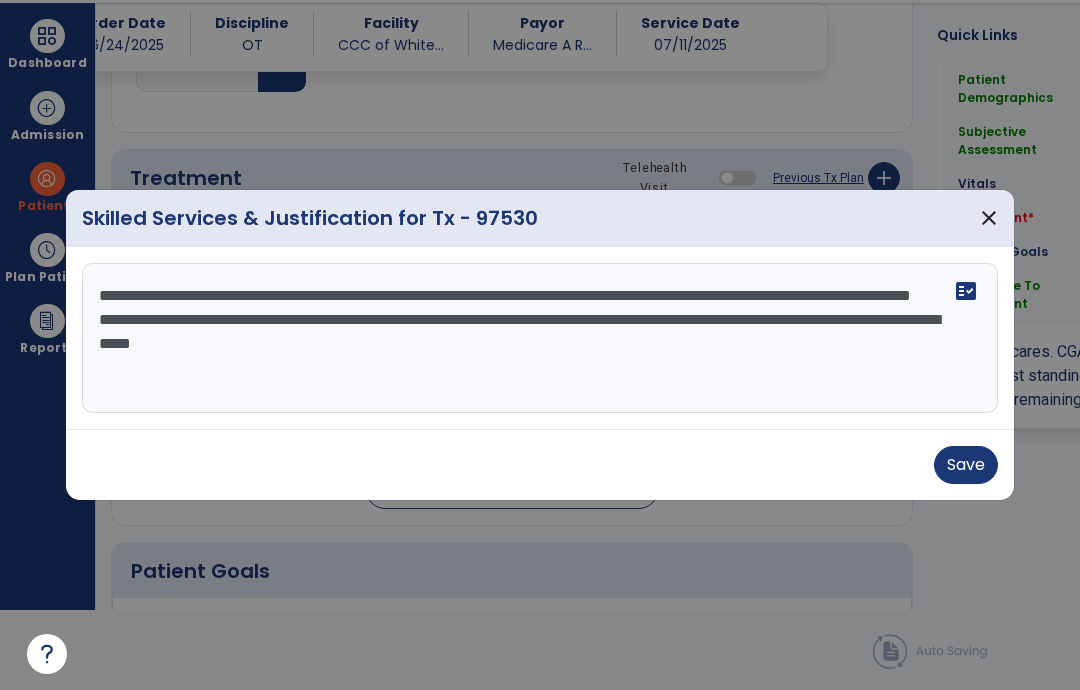 scroll, scrollTop: 0, scrollLeft: 0, axis: both 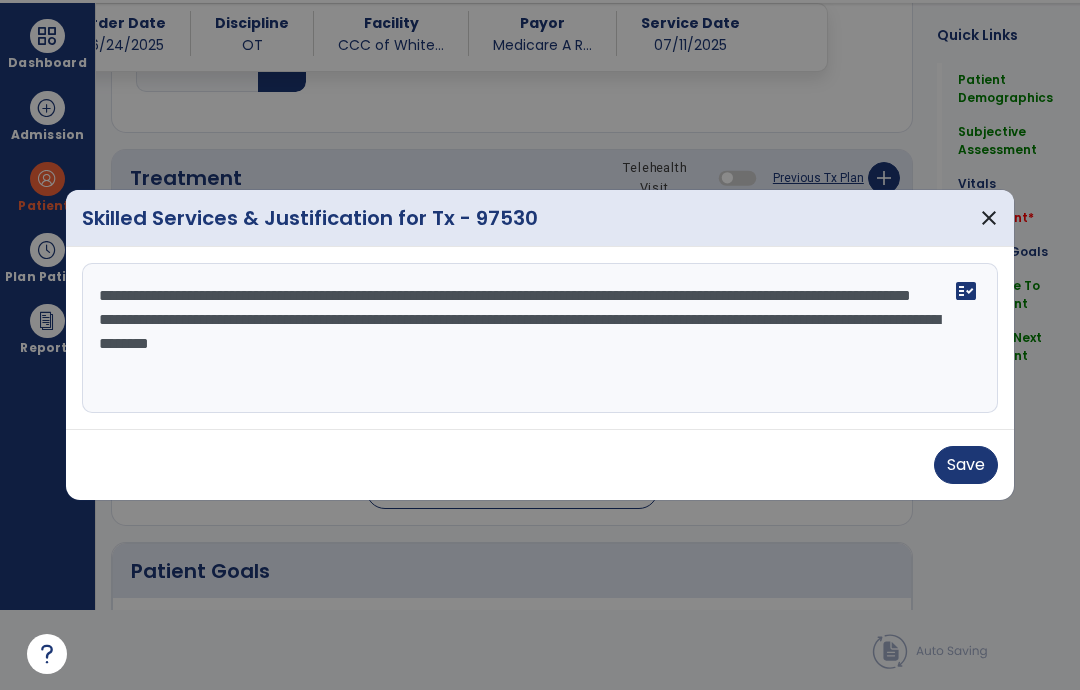 paste on "**********" 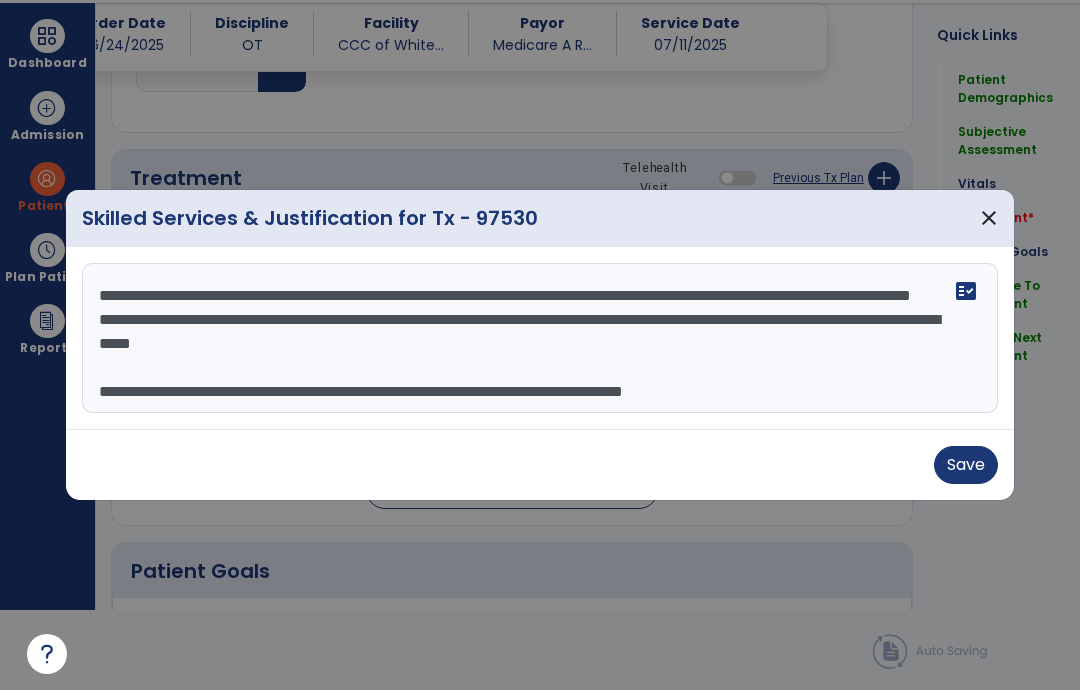 click on "close" at bounding box center [989, 218] 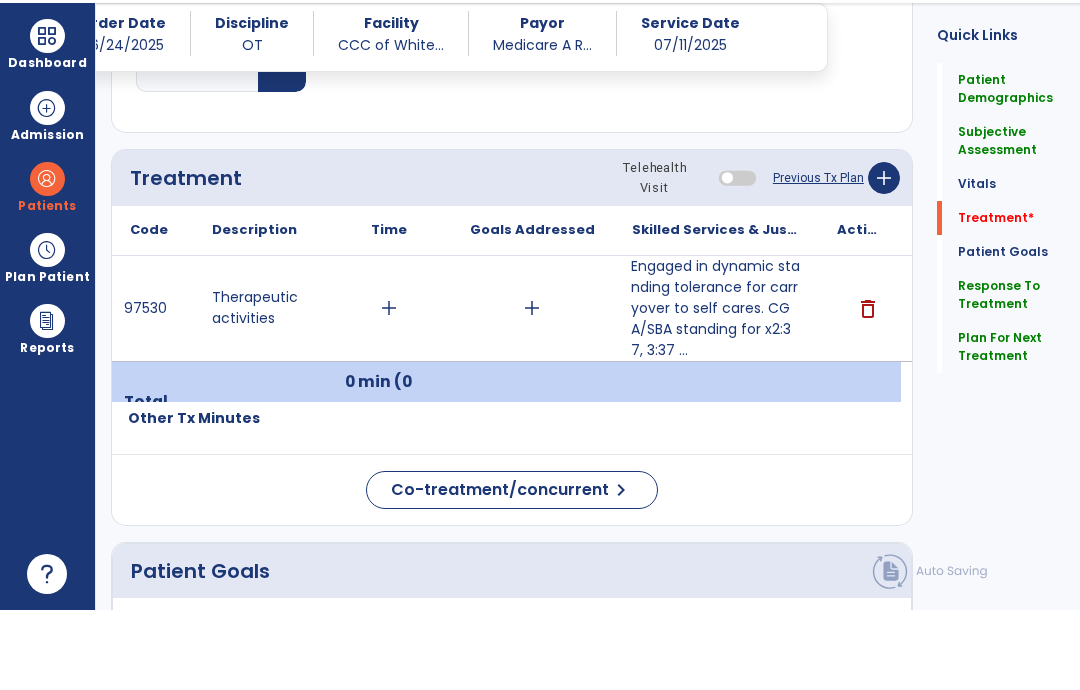 scroll, scrollTop: 80, scrollLeft: 0, axis: vertical 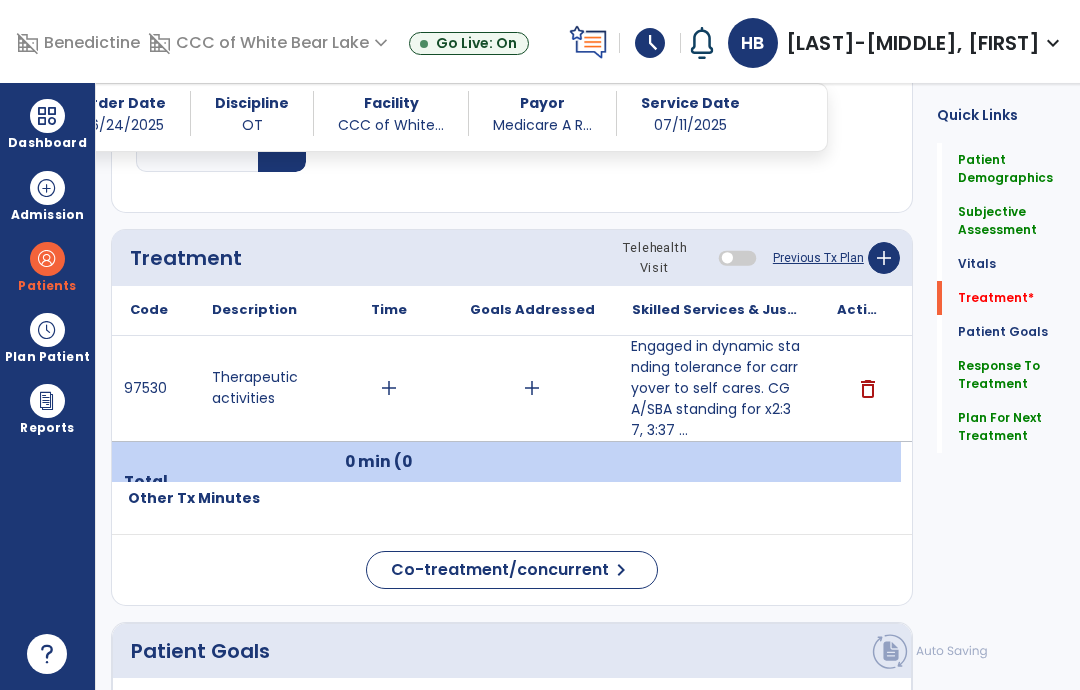 click at bounding box center (47, 116) 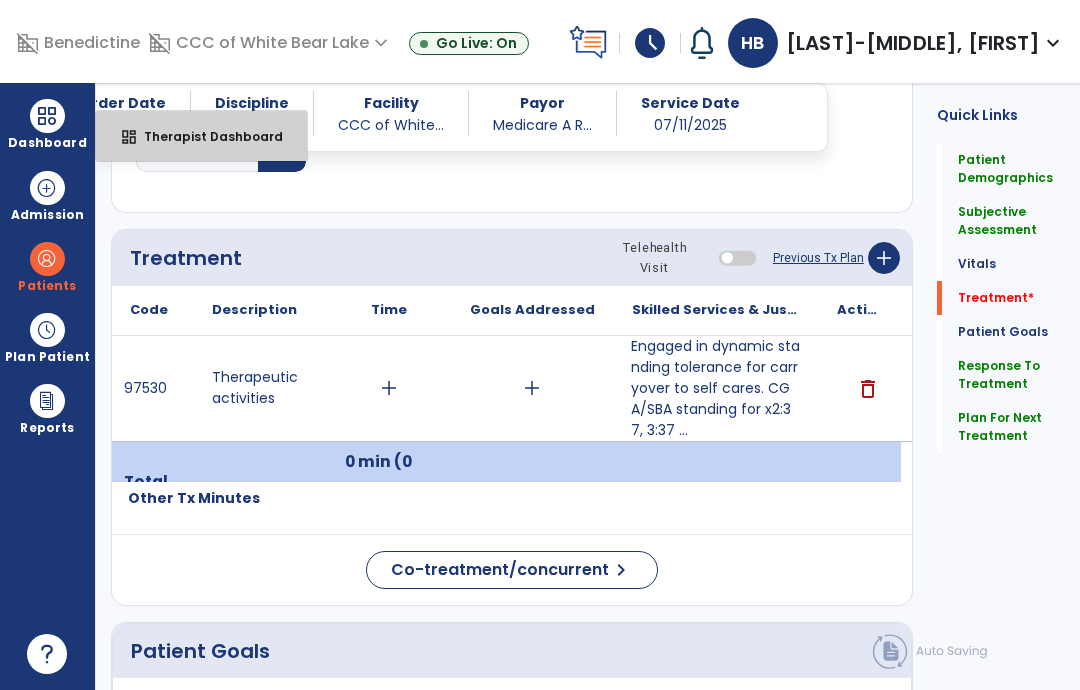 click on "Therapist Dashboard" at bounding box center [205, 136] 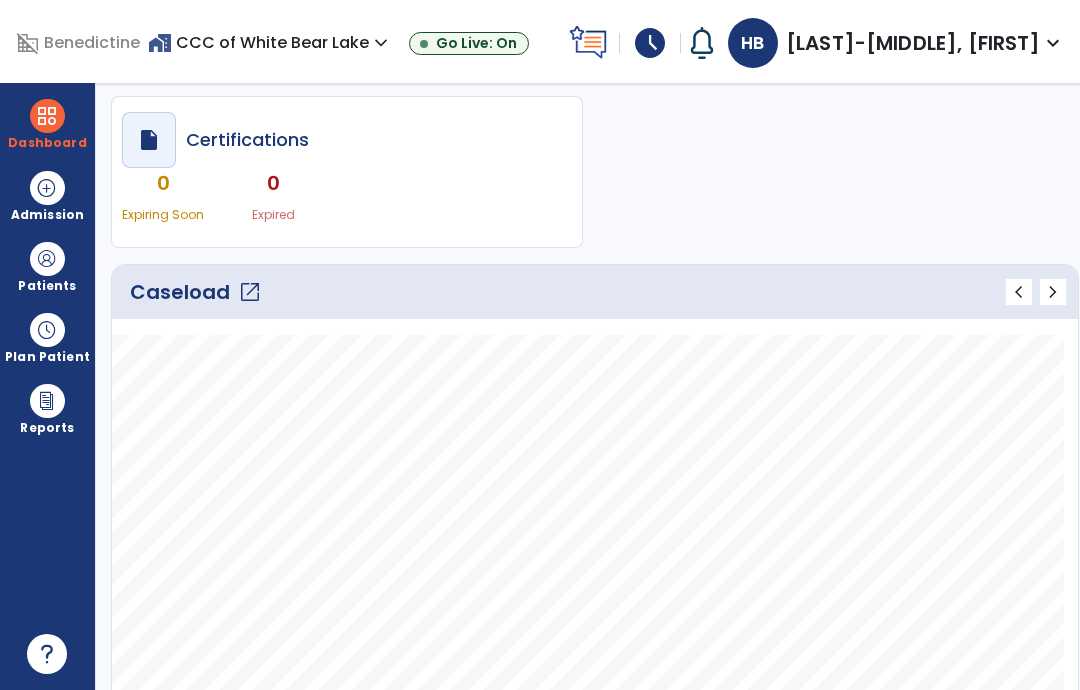 scroll, scrollTop: 164, scrollLeft: 0, axis: vertical 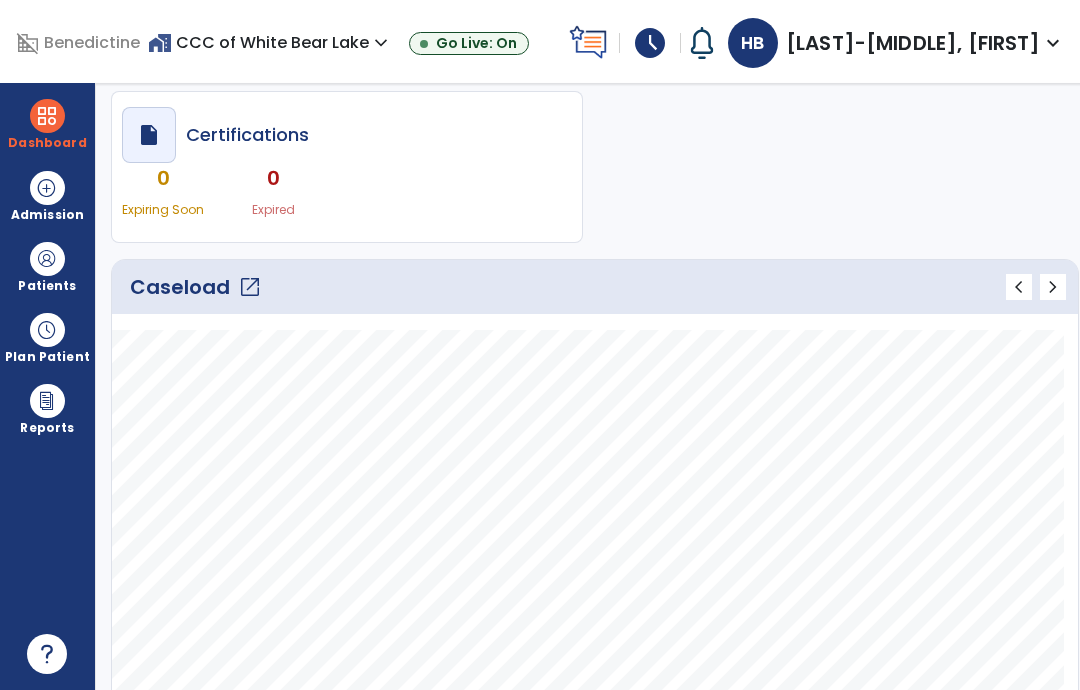 click on "Patients" at bounding box center (47, 286) 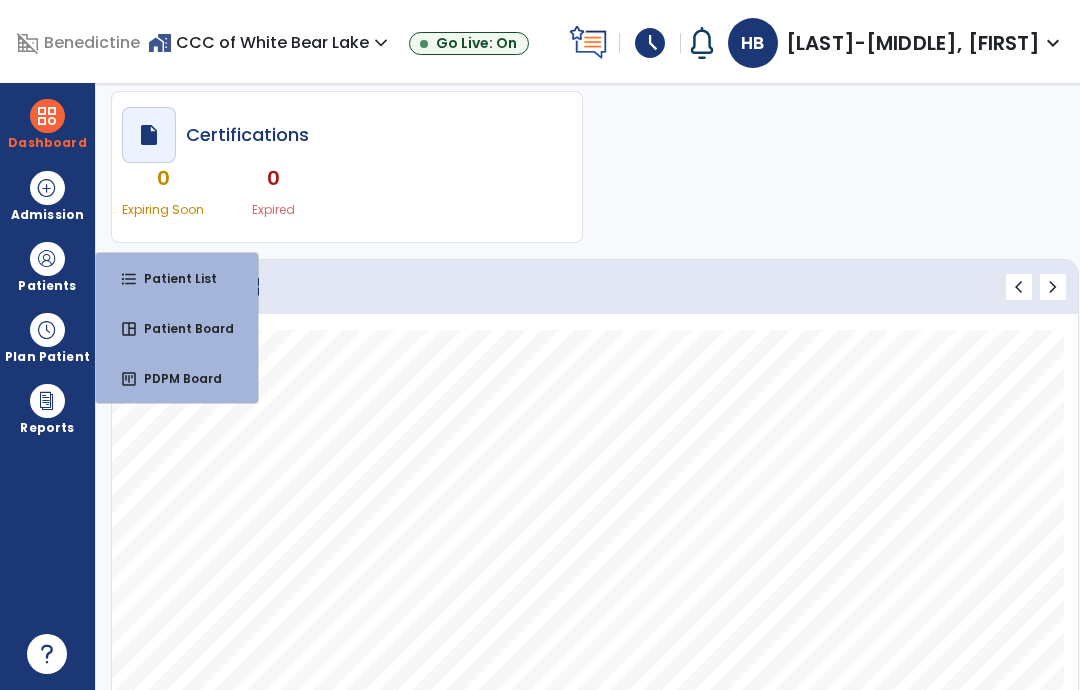 click on "format_list_bulleted  Patient List" at bounding box center (177, 278) 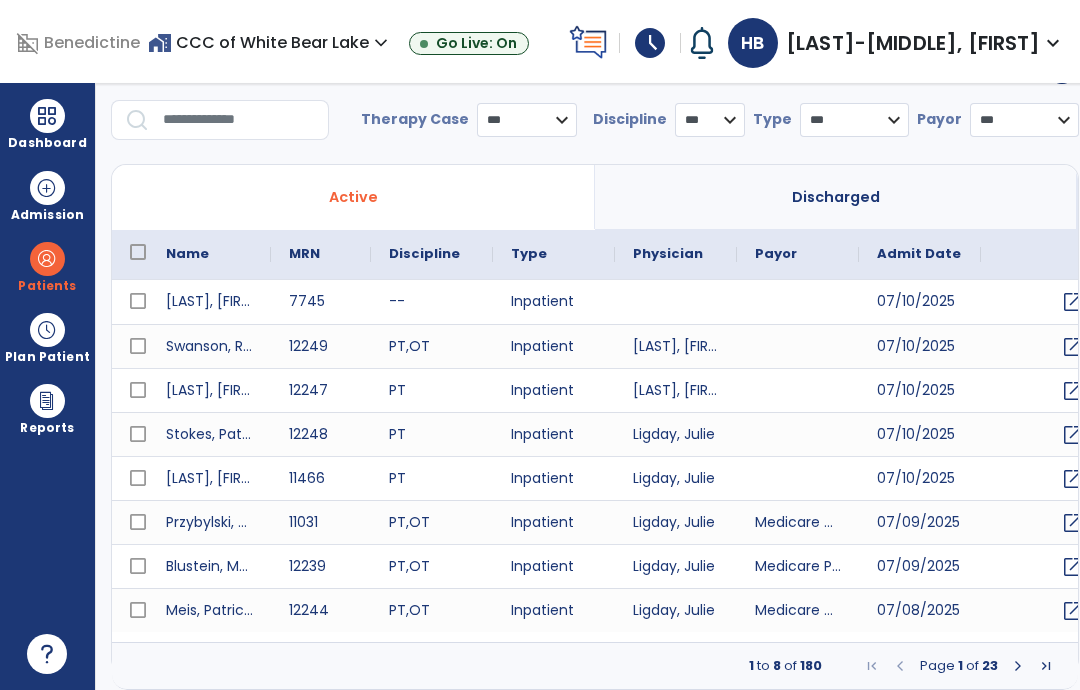 select on "***" 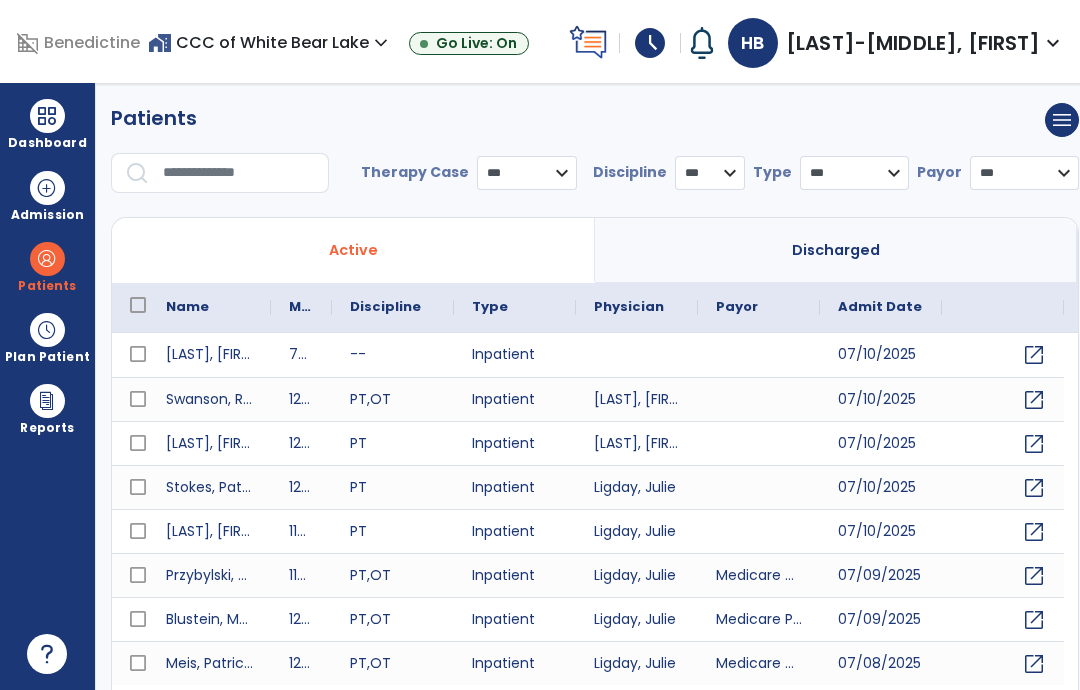 click at bounding box center (239, 173) 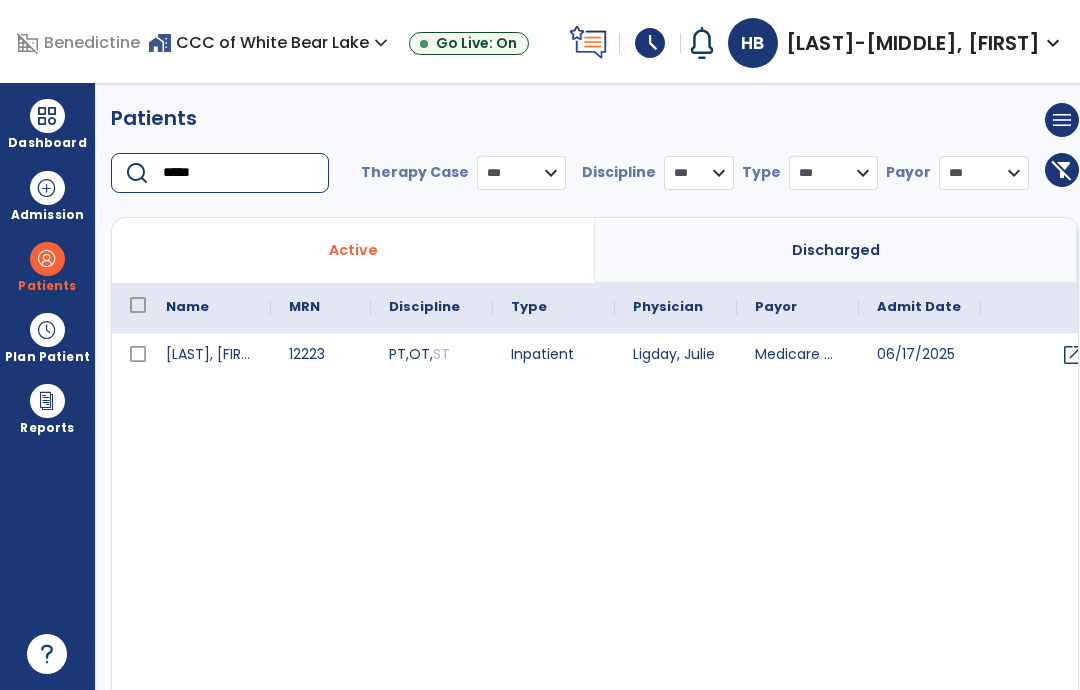 scroll, scrollTop: 0, scrollLeft: 0, axis: both 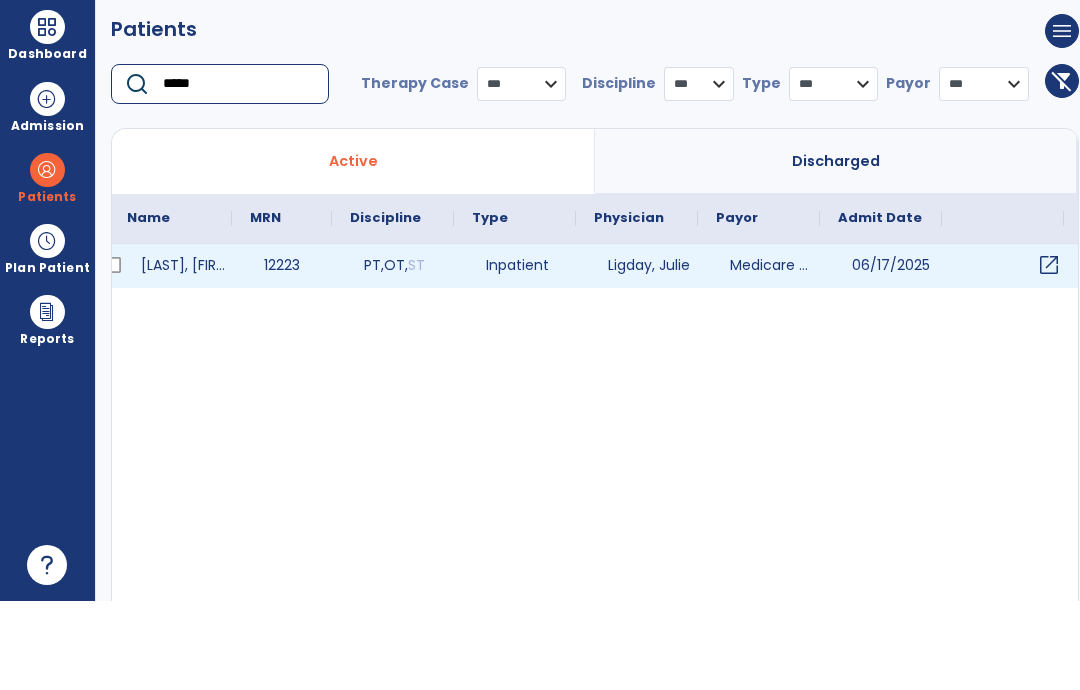 type on "*****" 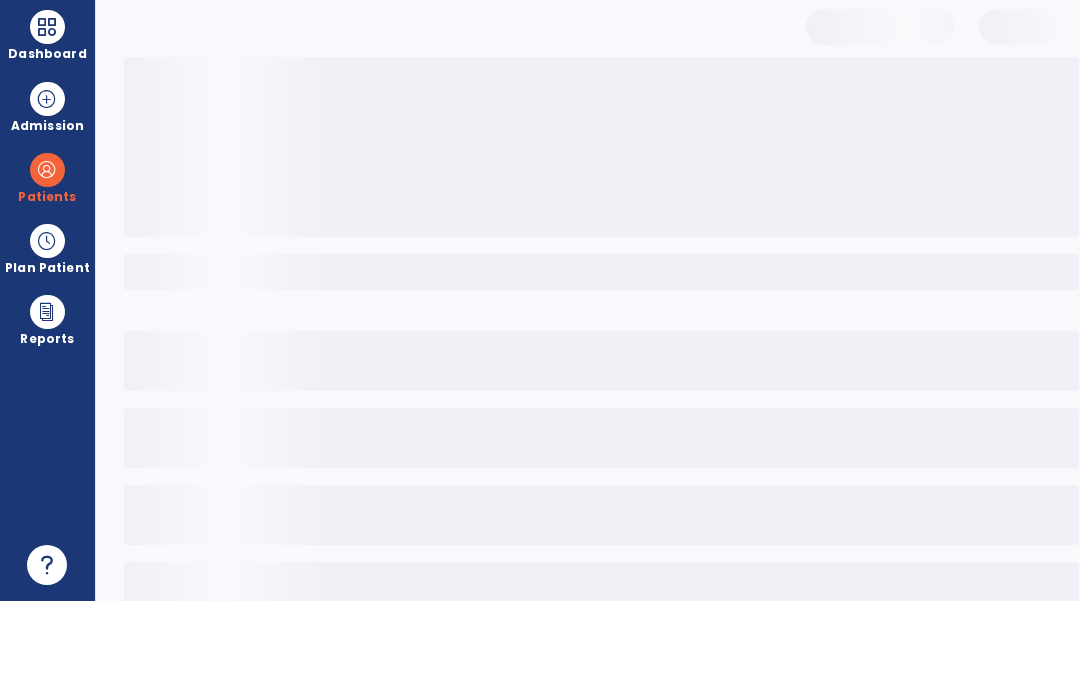 scroll, scrollTop: 80, scrollLeft: 0, axis: vertical 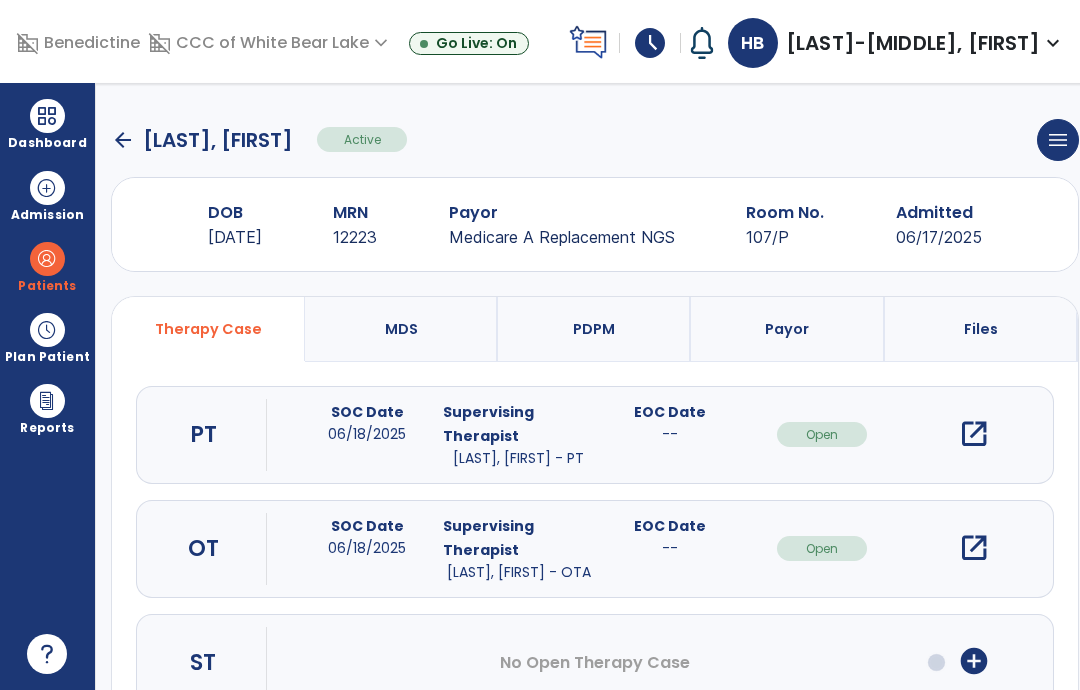 click on "open_in_new" at bounding box center (974, 548) 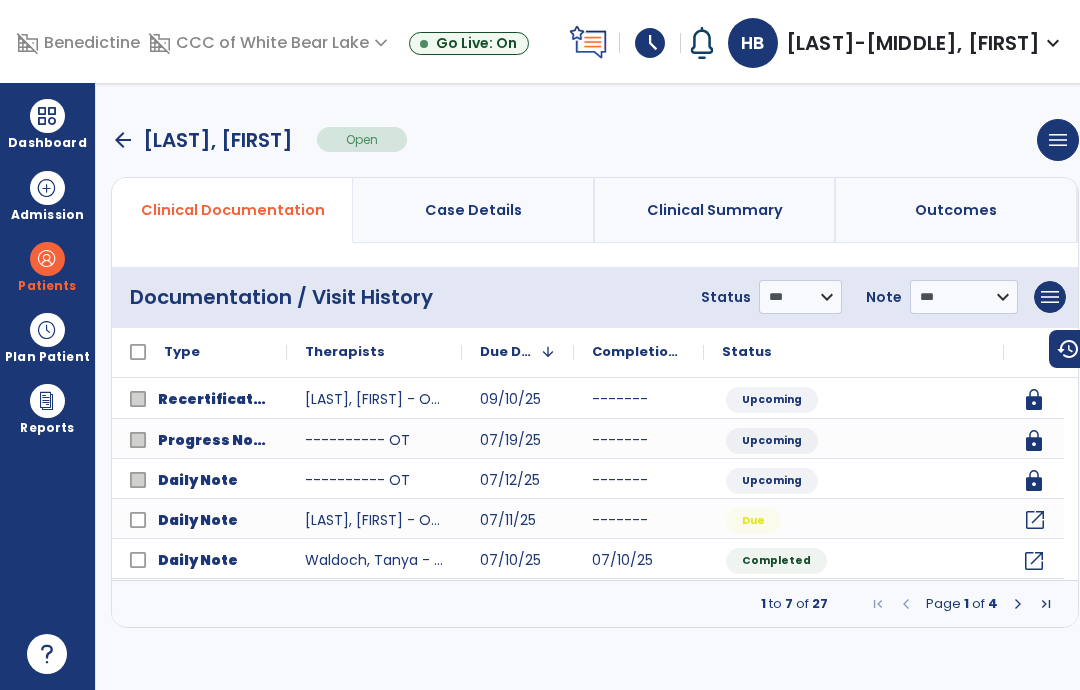 click on "open_in_new" 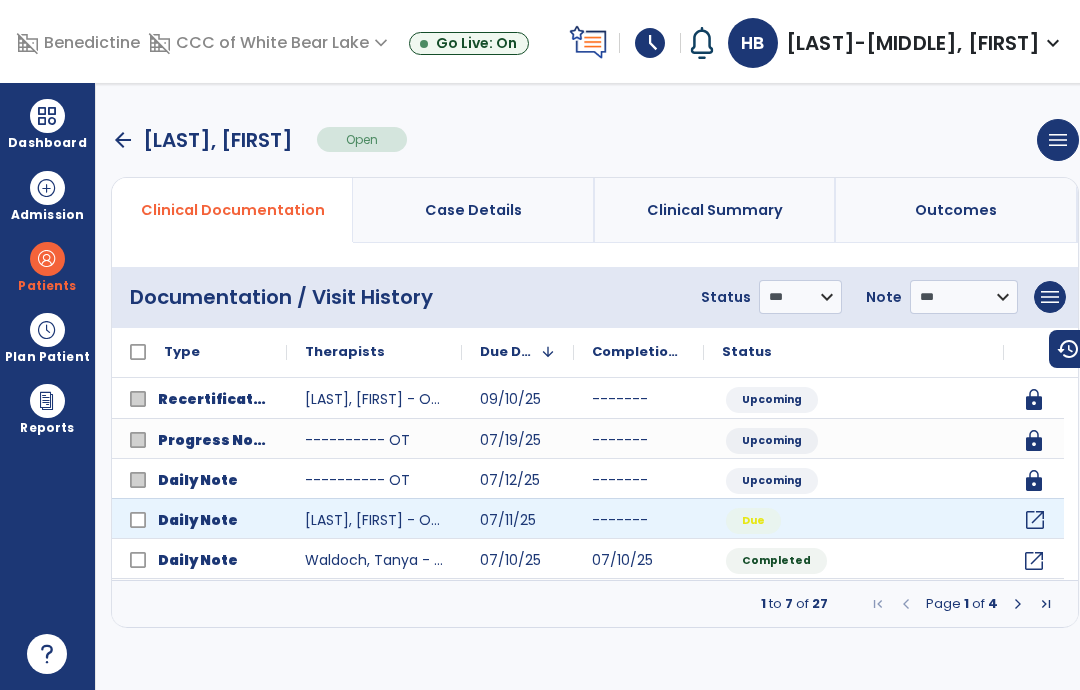 scroll, scrollTop: 0, scrollLeft: 0, axis: both 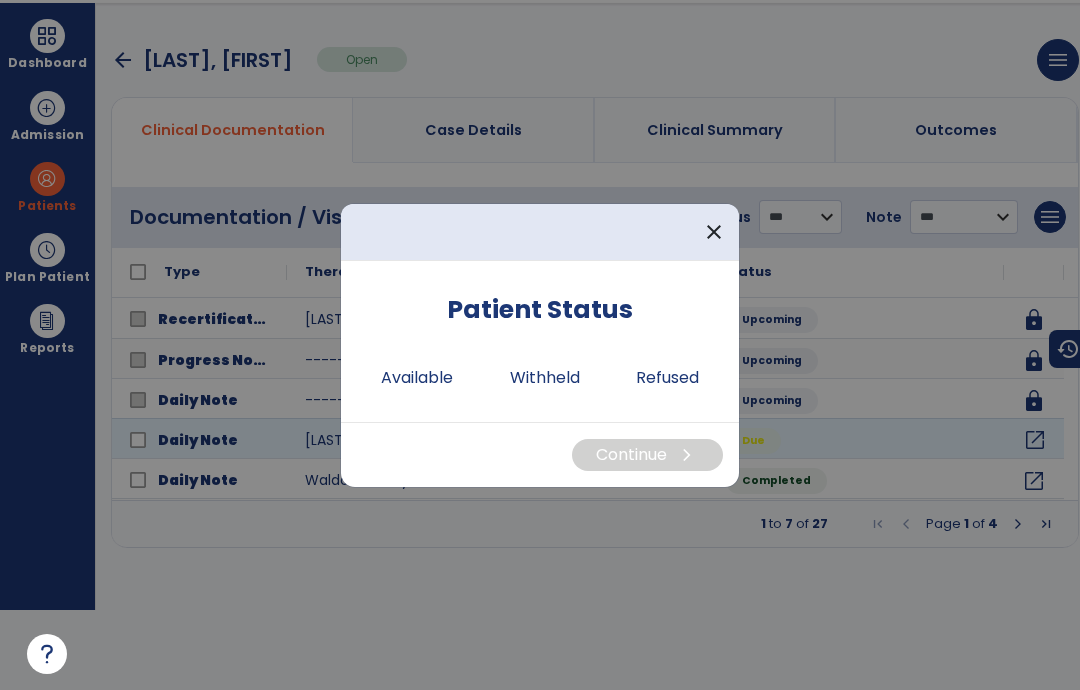 click on "Available" at bounding box center [417, 378] 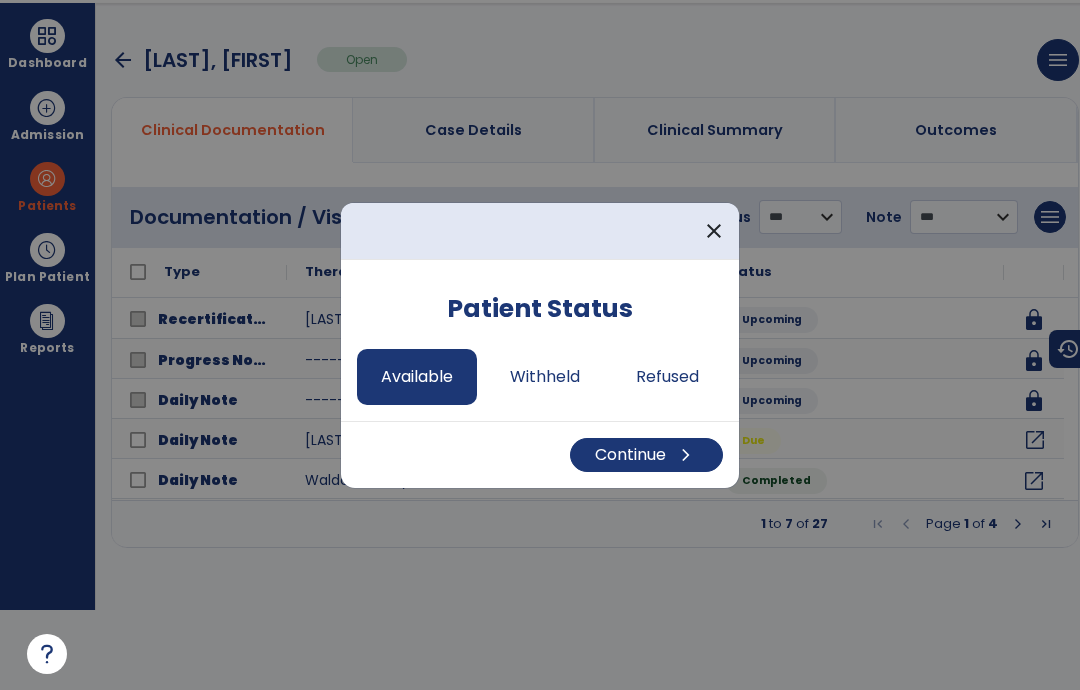 click on "Continue   chevron_right" at bounding box center [646, 455] 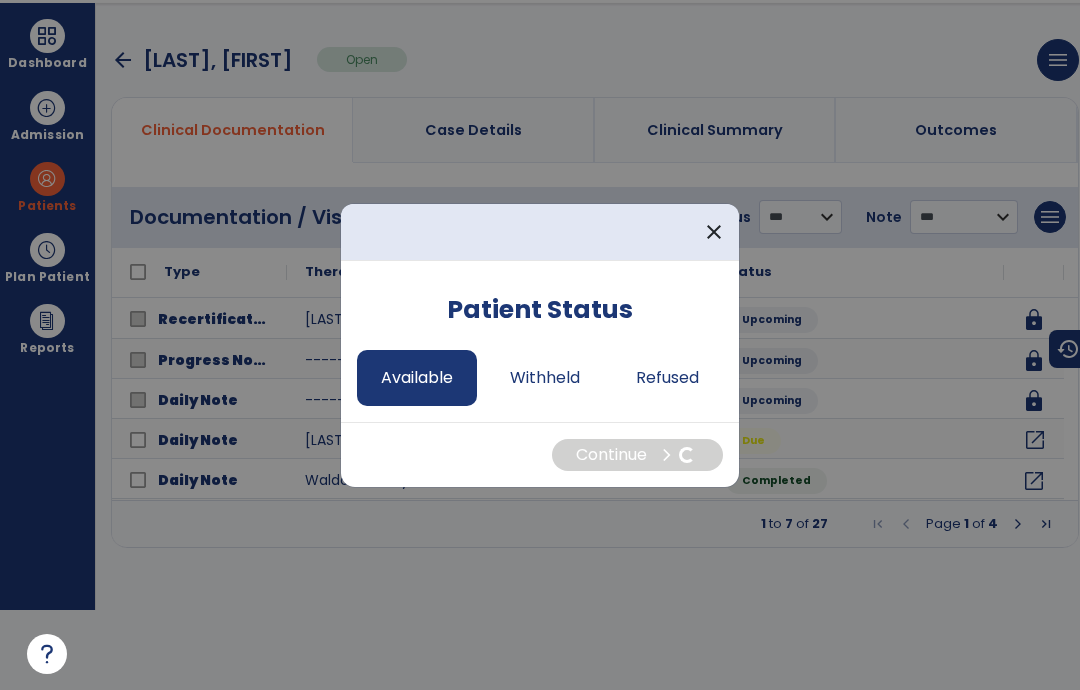 select on "*" 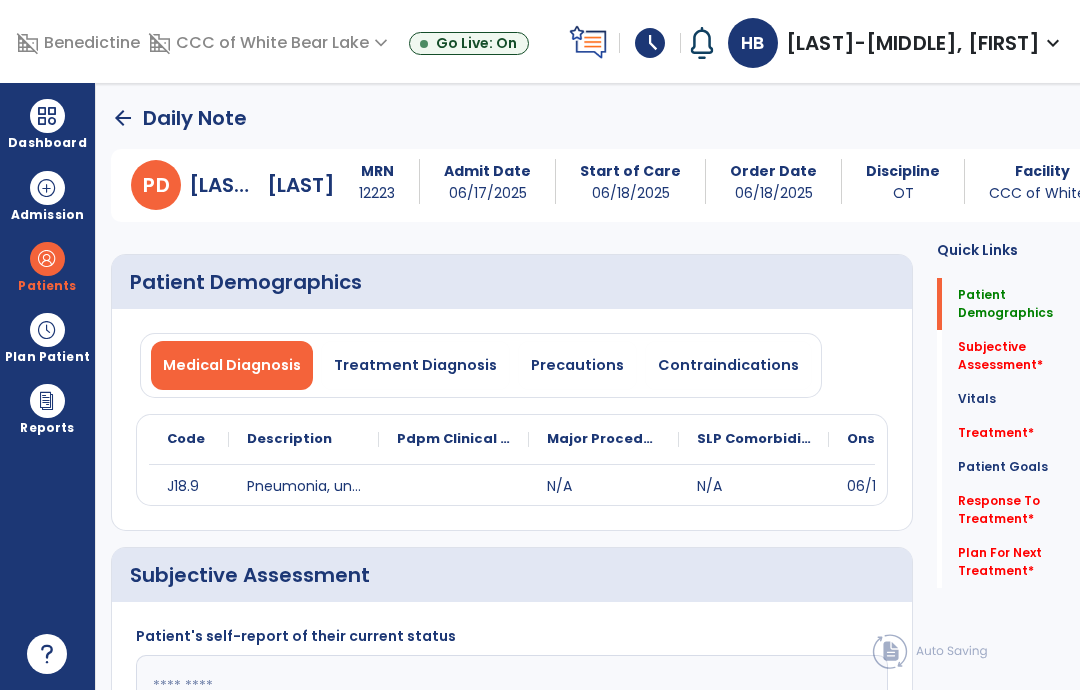 scroll, scrollTop: 80, scrollLeft: 0, axis: vertical 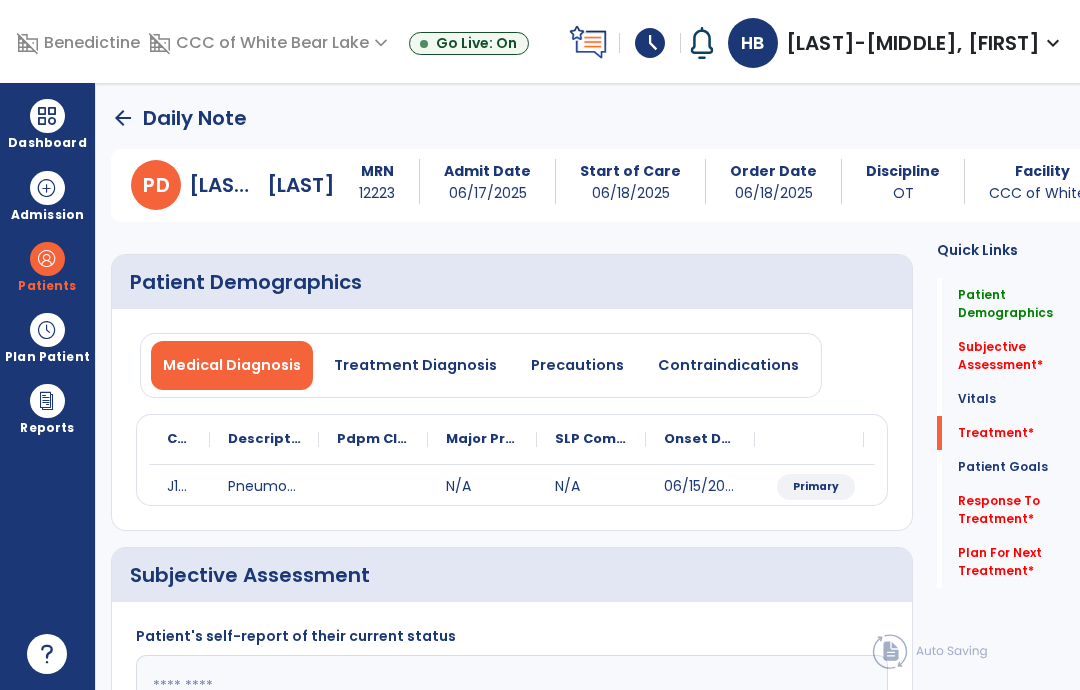 click on "Plan For Next Treatment   *" 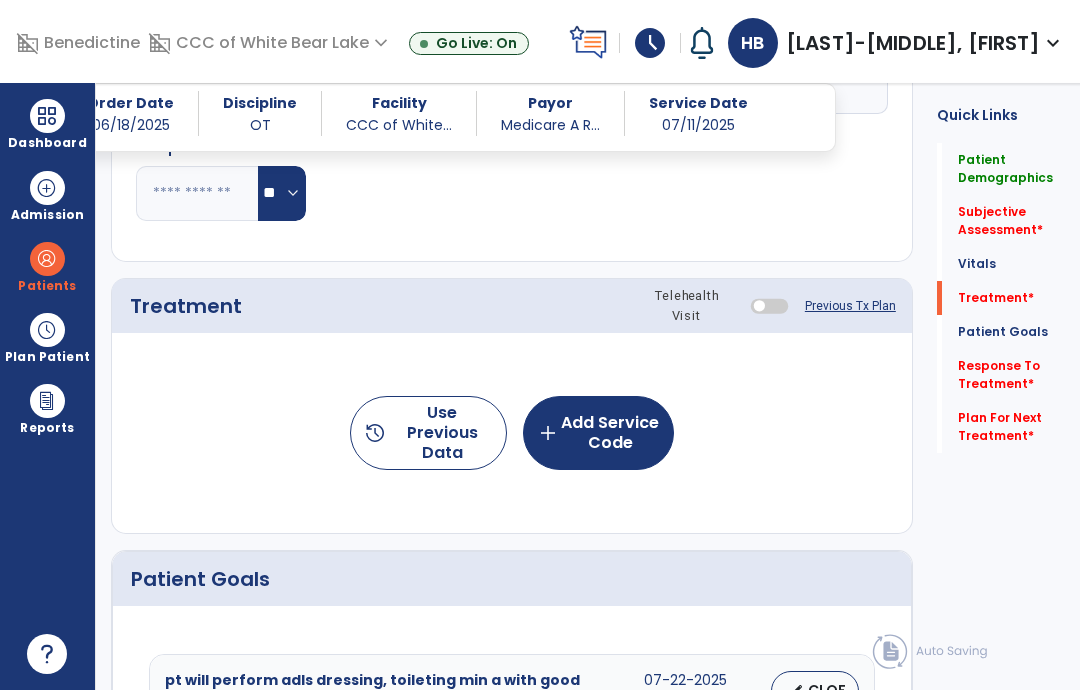 scroll, scrollTop: 971, scrollLeft: 0, axis: vertical 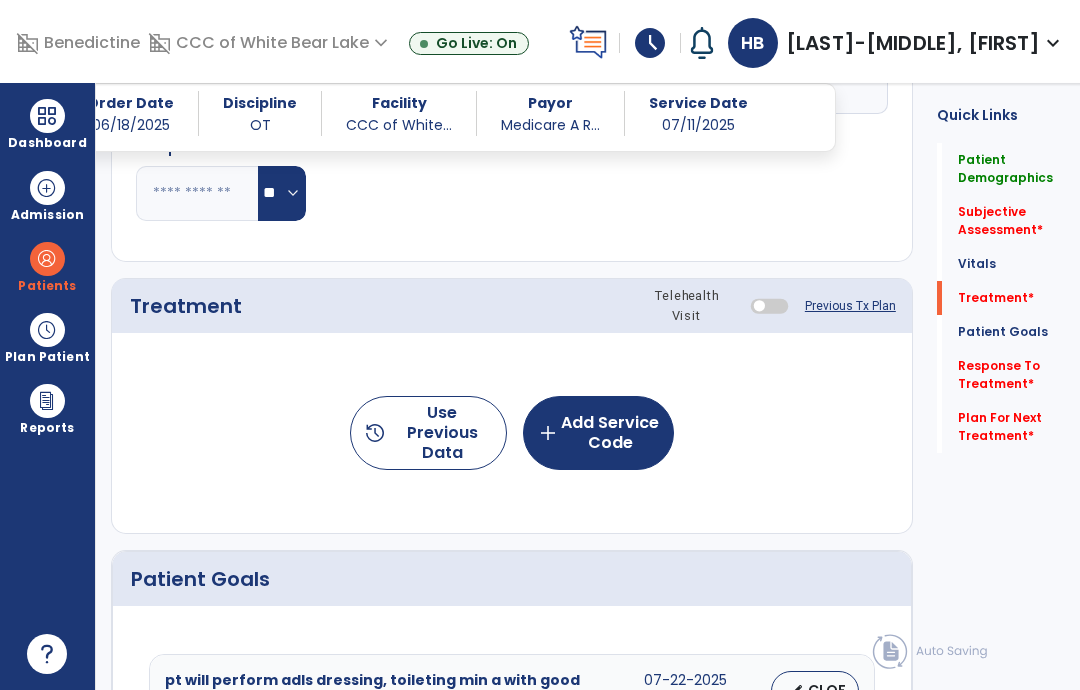 click on "add  Add Service Code" 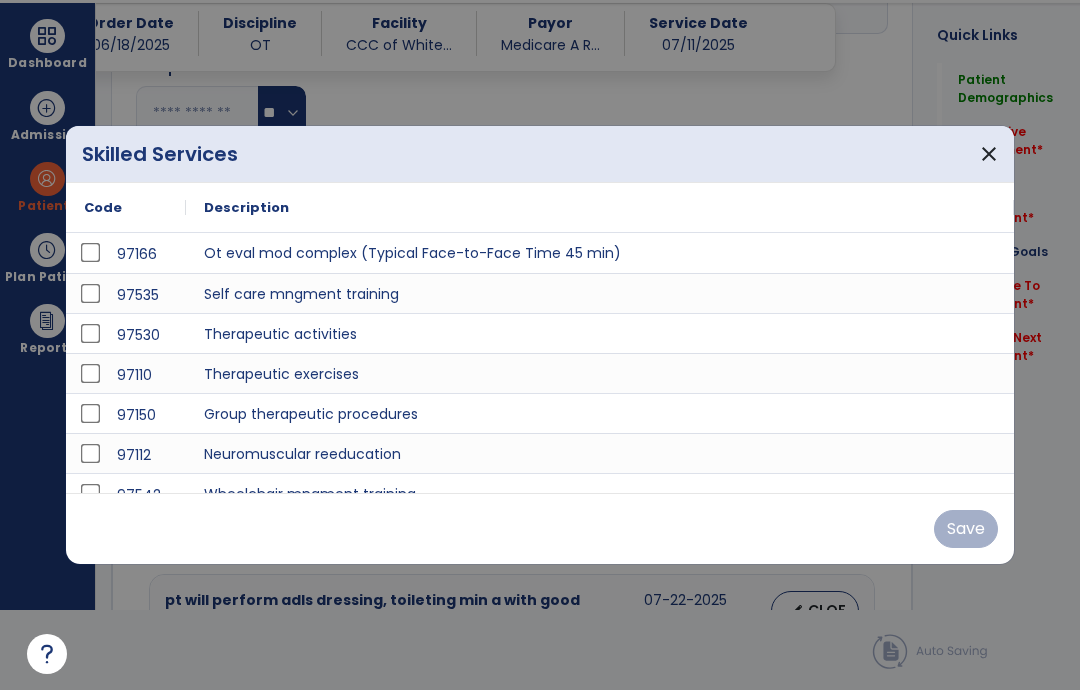 scroll, scrollTop: 0, scrollLeft: 0, axis: both 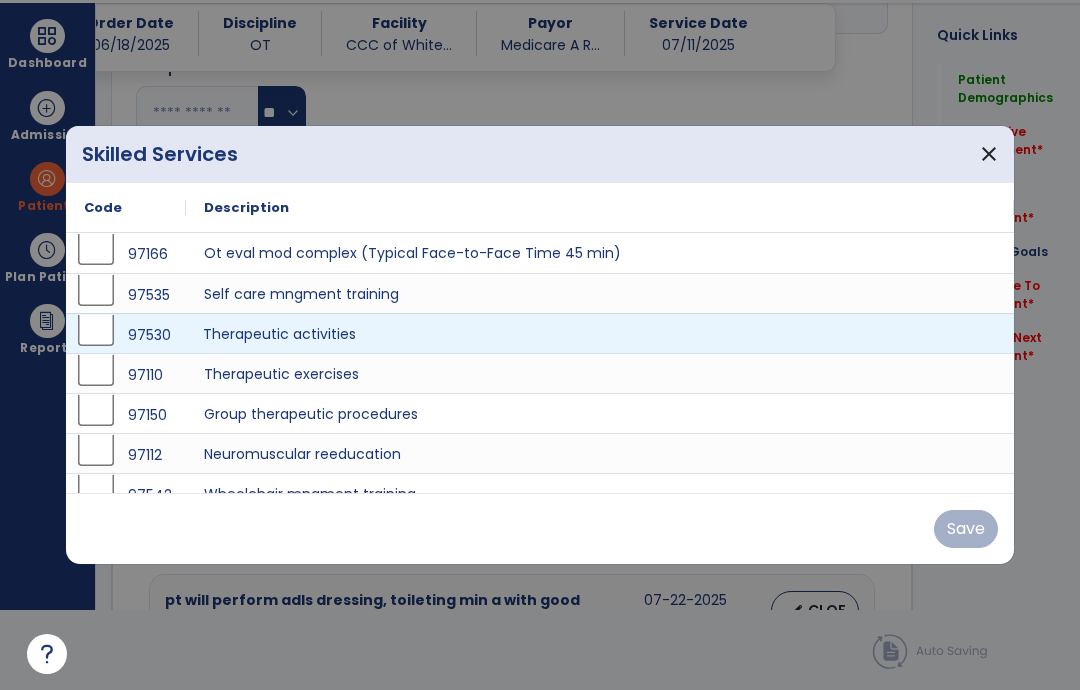 click on "Therapeutic activities" at bounding box center [600, 333] 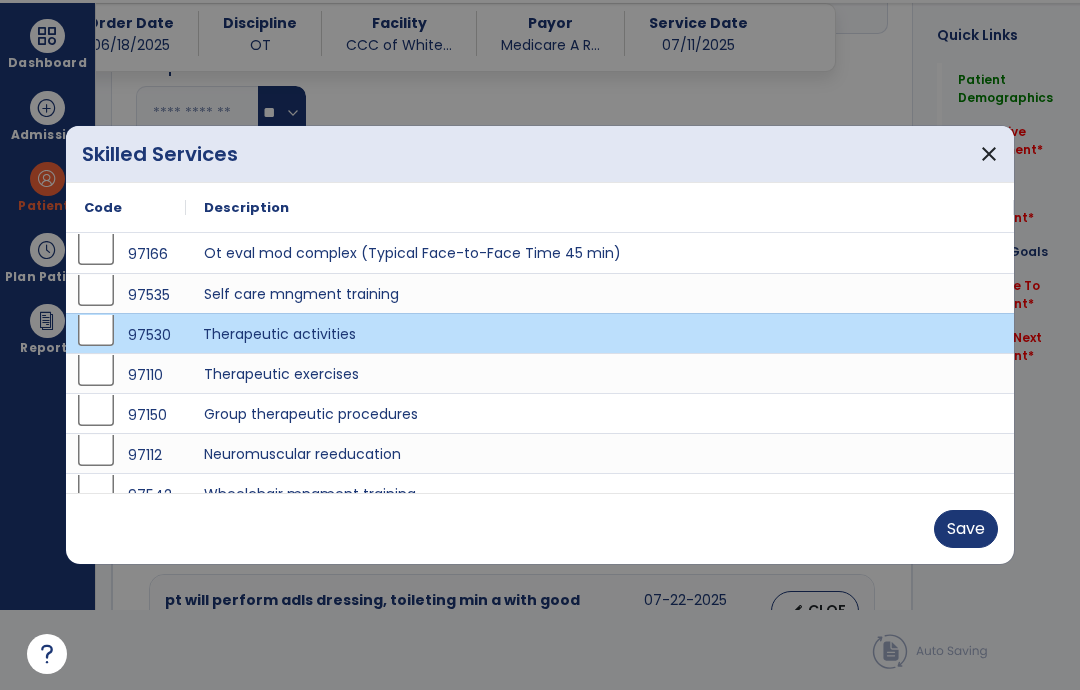 click on "Save" at bounding box center [966, 529] 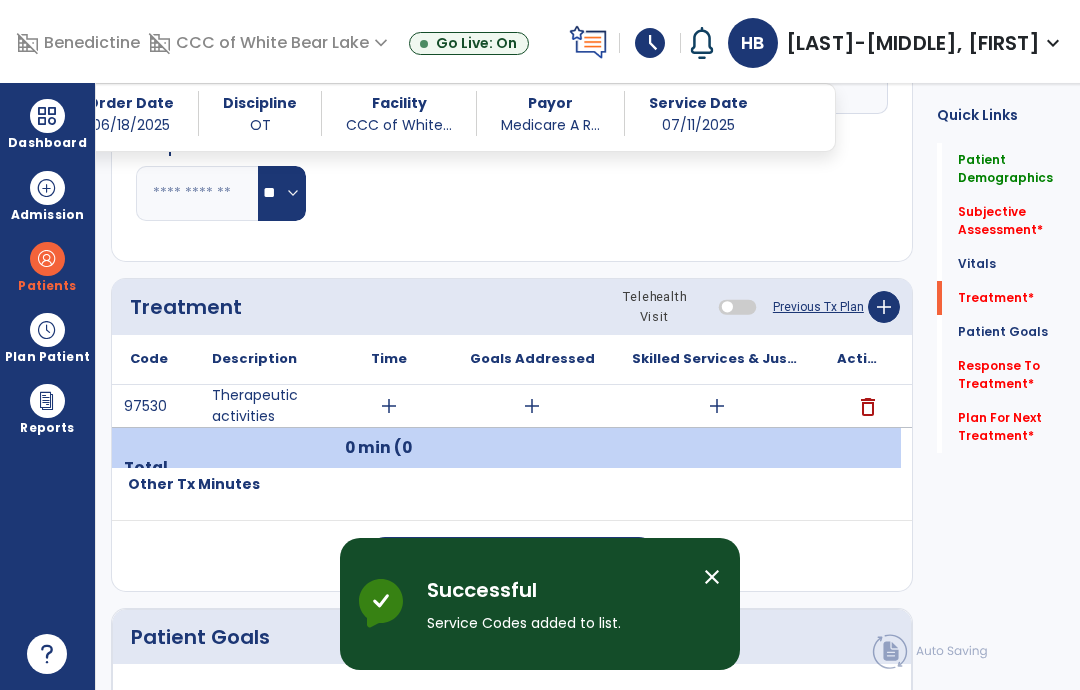 scroll, scrollTop: 80, scrollLeft: 0, axis: vertical 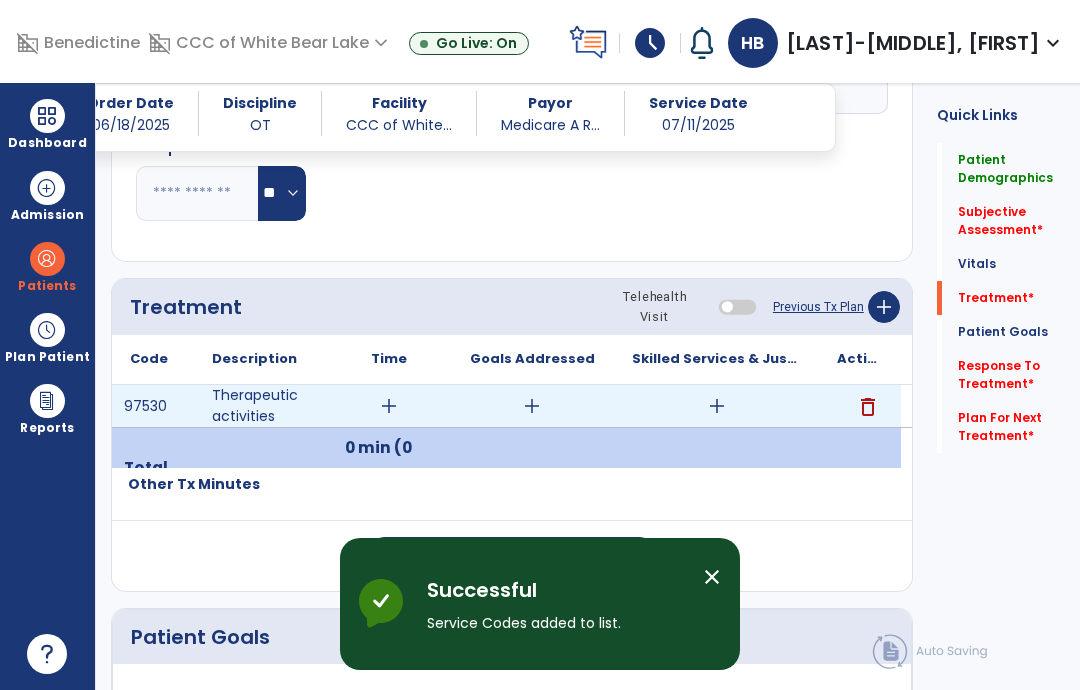 click on "add" at bounding box center (717, 406) 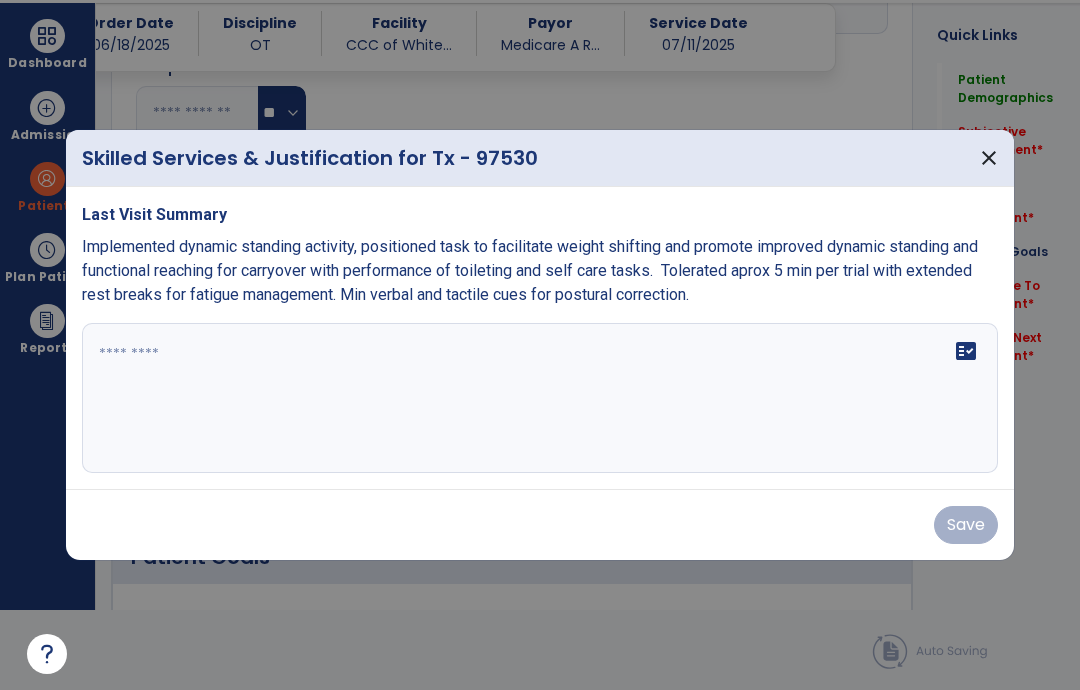 scroll, scrollTop: 0, scrollLeft: 0, axis: both 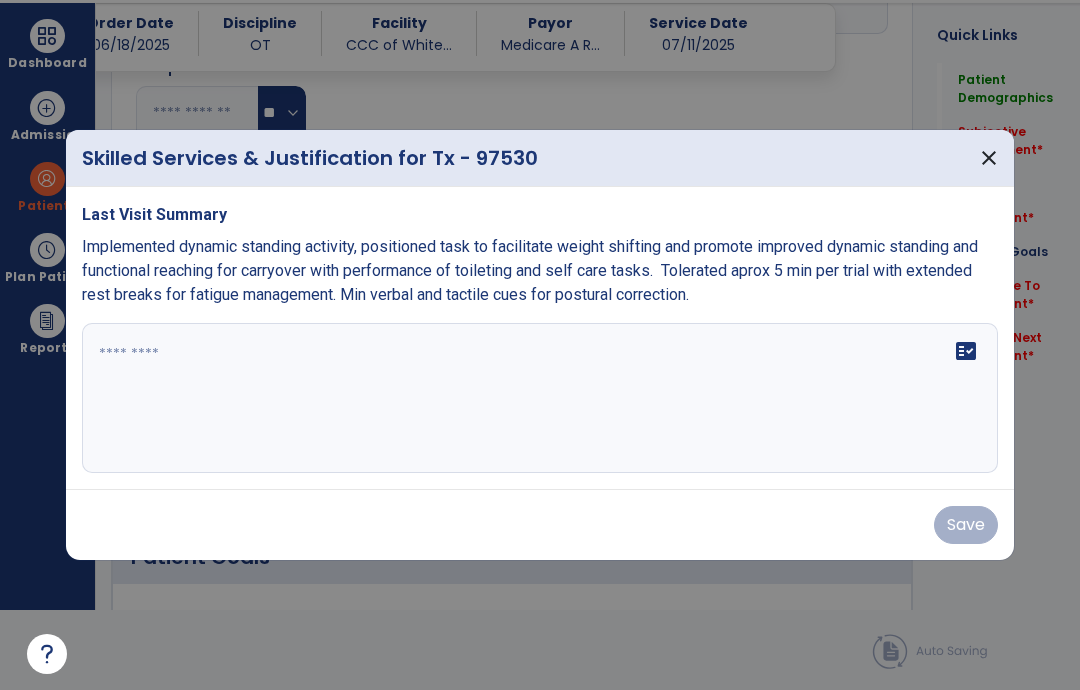click on "fact_check" at bounding box center [540, 398] 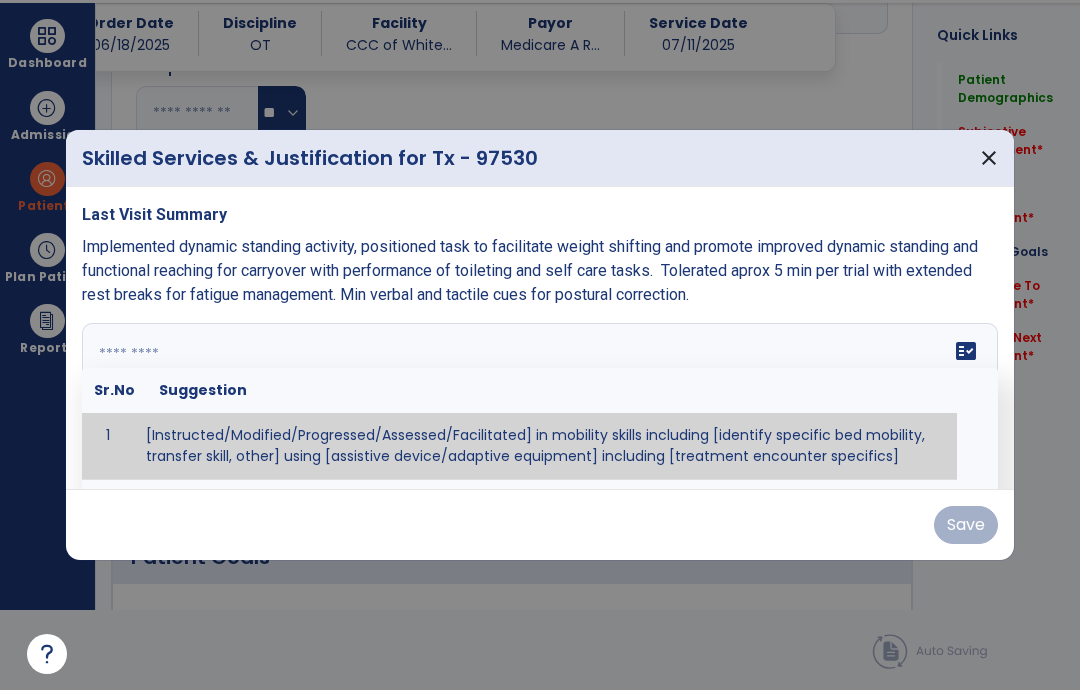 paste on "**********" 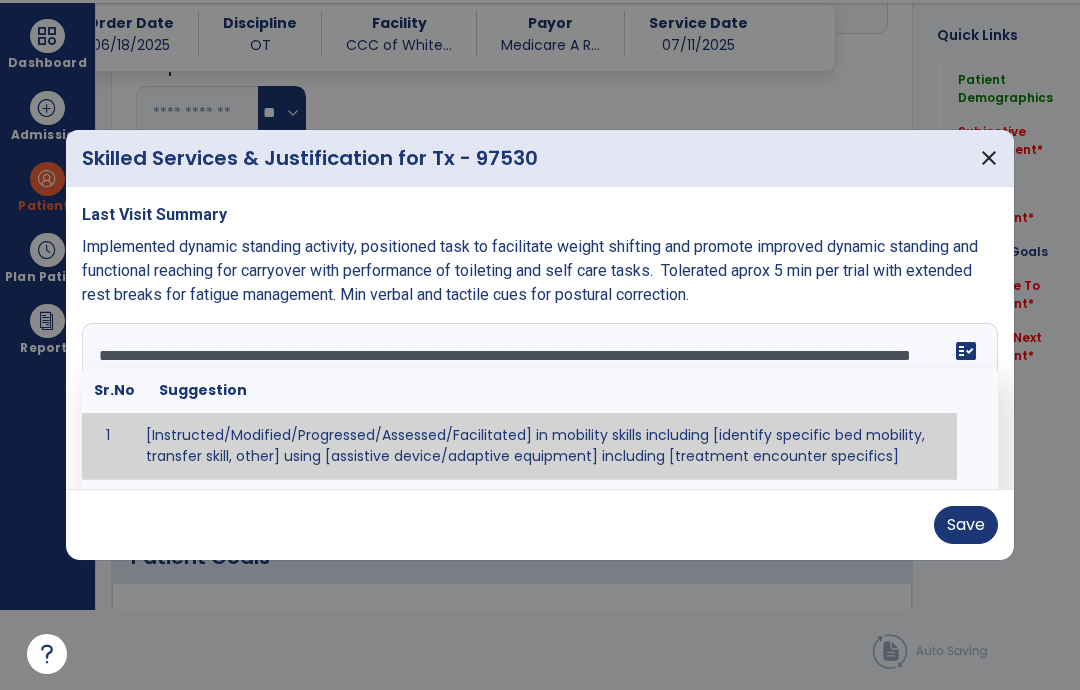 scroll, scrollTop: 48, scrollLeft: 0, axis: vertical 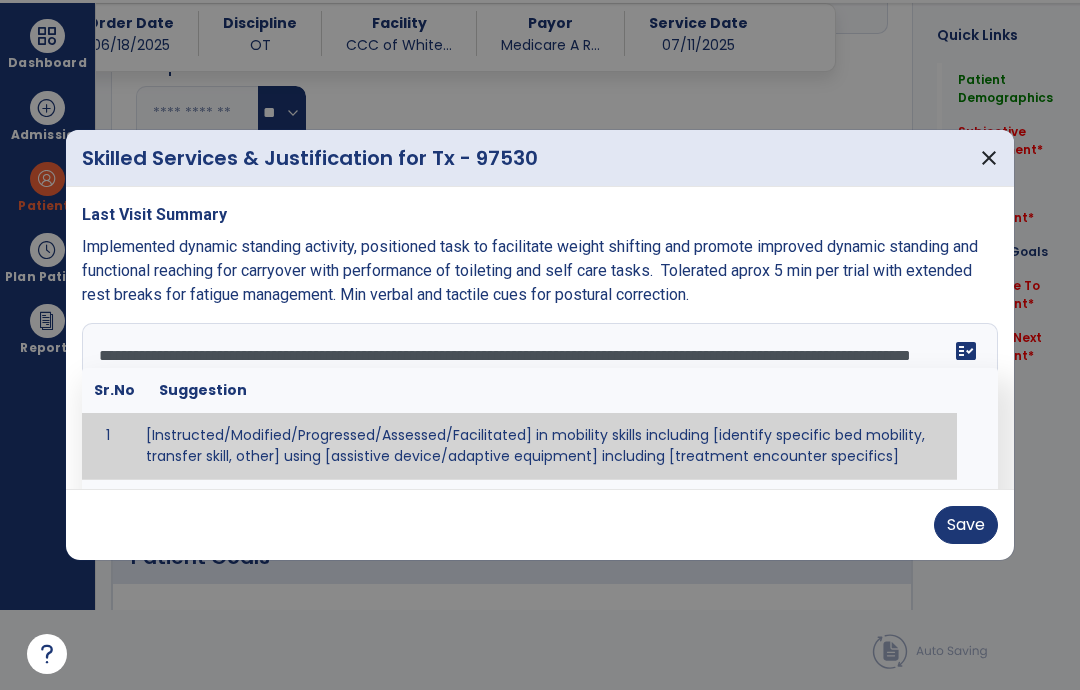 click on "**********" at bounding box center [540, 398] 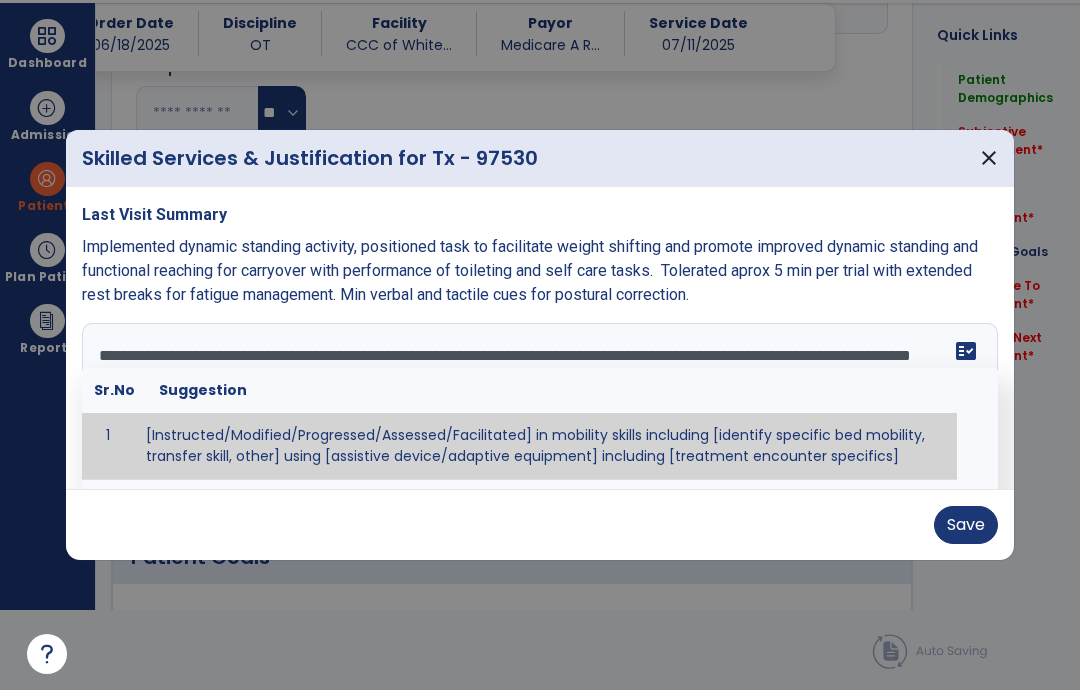 click on "fact_check" at bounding box center (966, 351) 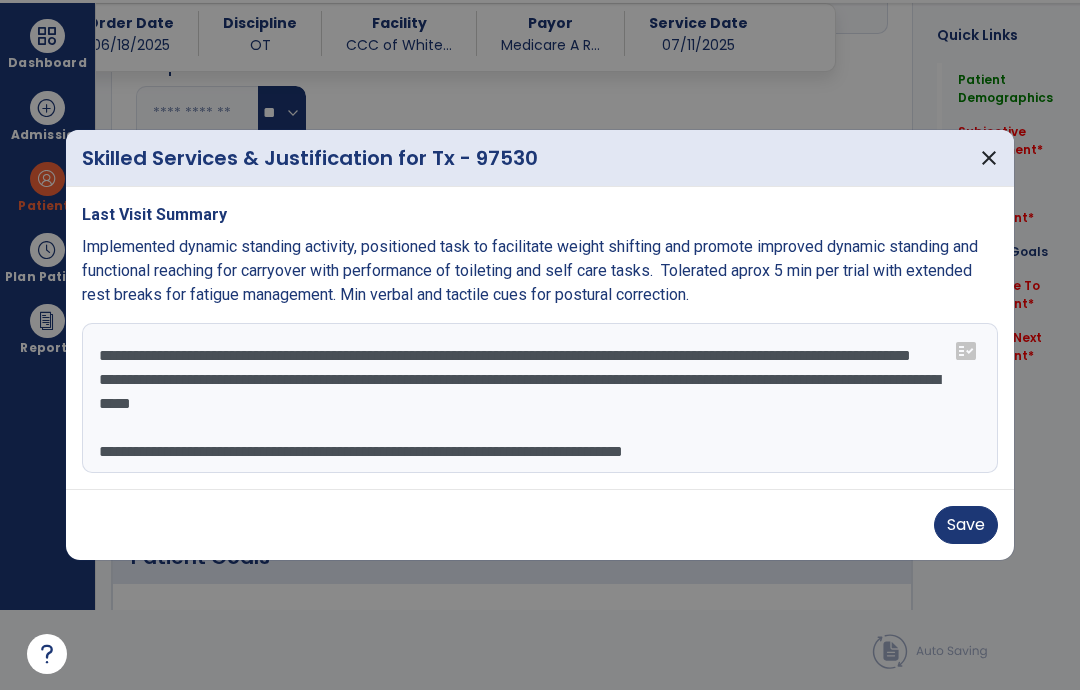 click on "**********" at bounding box center (540, 398) 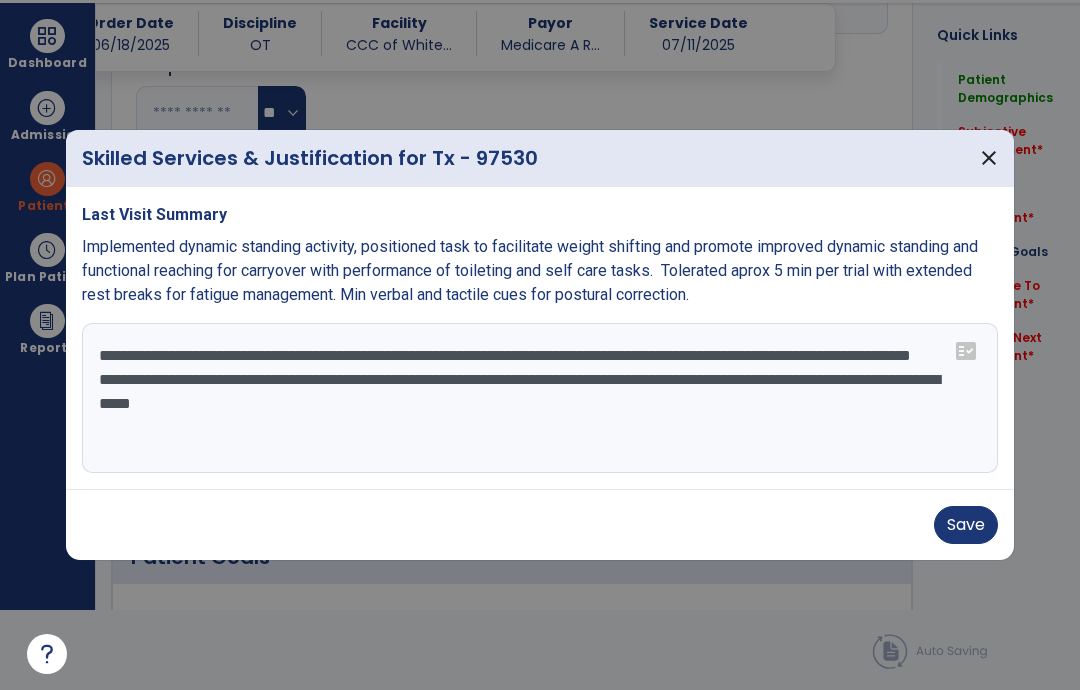 scroll, scrollTop: 0, scrollLeft: 0, axis: both 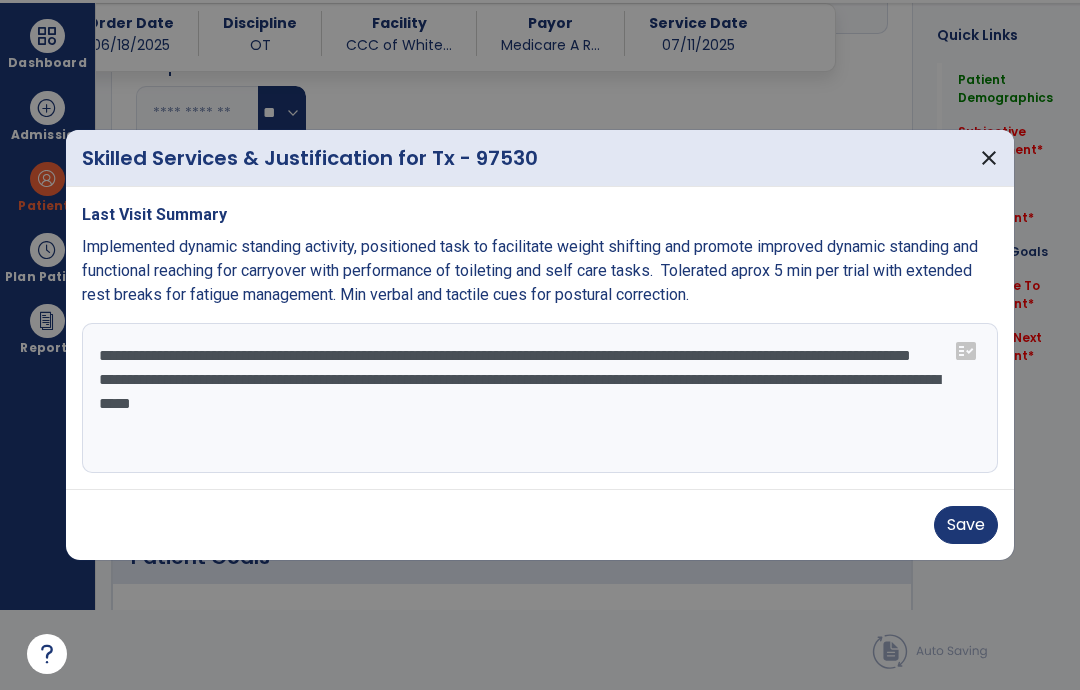 type on "**********" 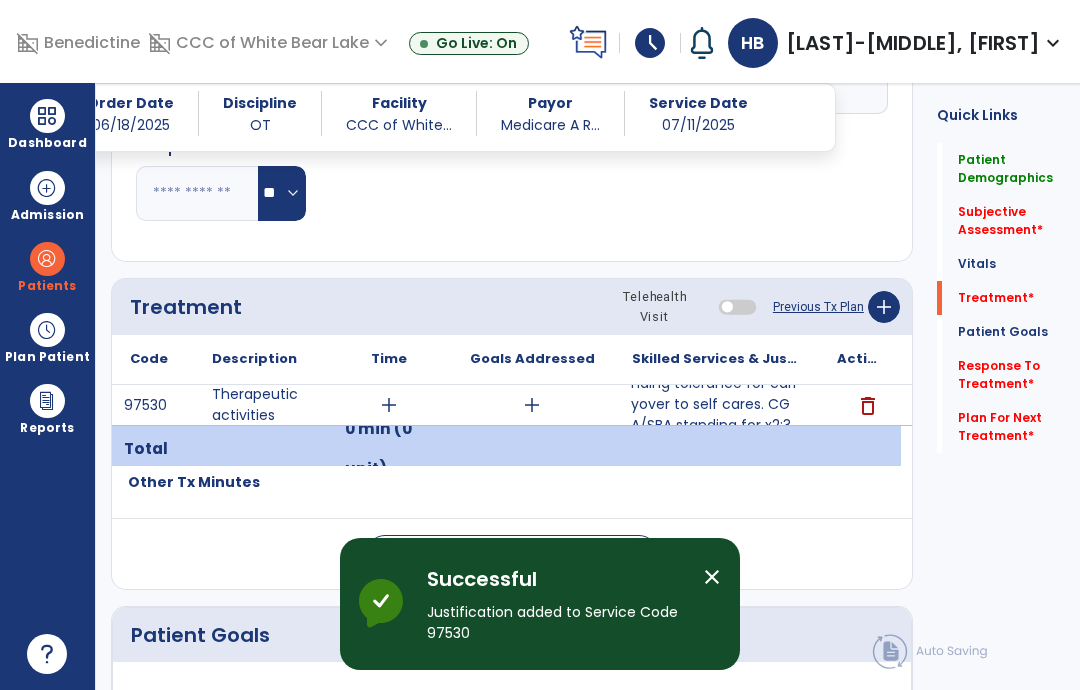 scroll, scrollTop: 80, scrollLeft: 0, axis: vertical 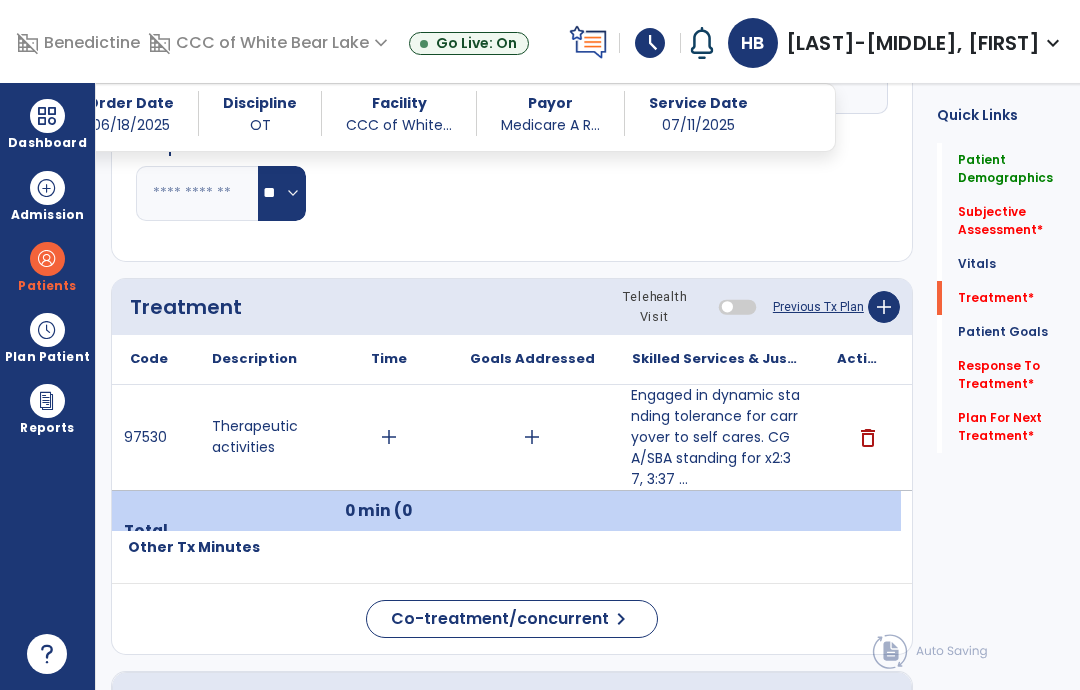 click on "Patient Demographics  Medical Diagnosis   Treatment Diagnosis   Precautions   Contraindications
Code
Description
Pdpm Clinical Category
J18.9 to" 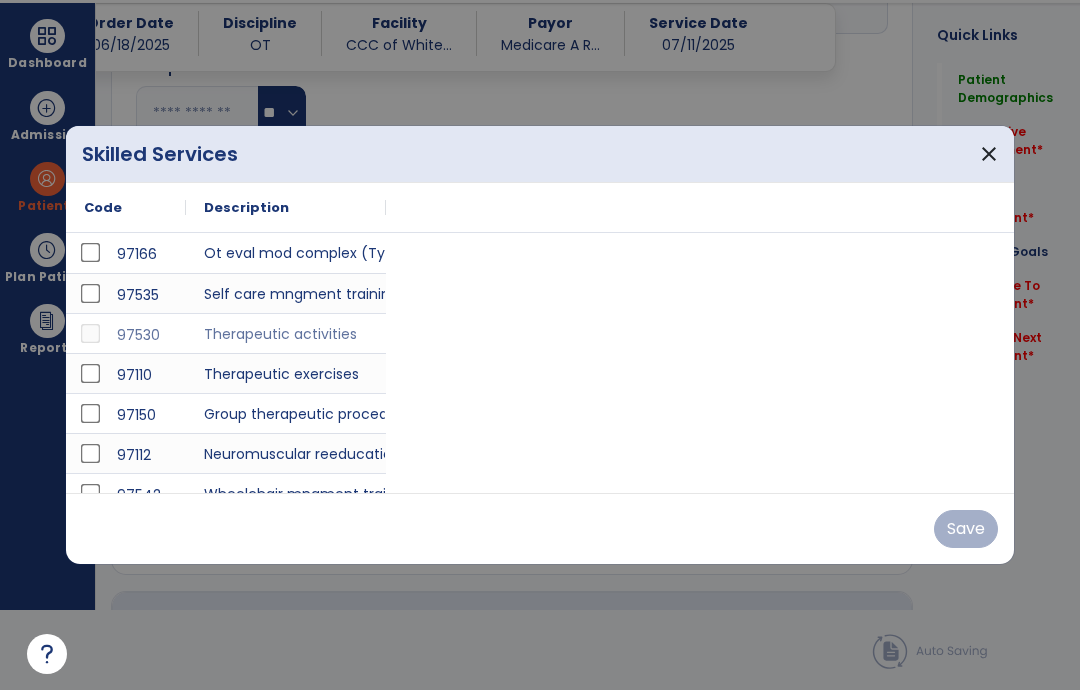 scroll, scrollTop: 0, scrollLeft: 0, axis: both 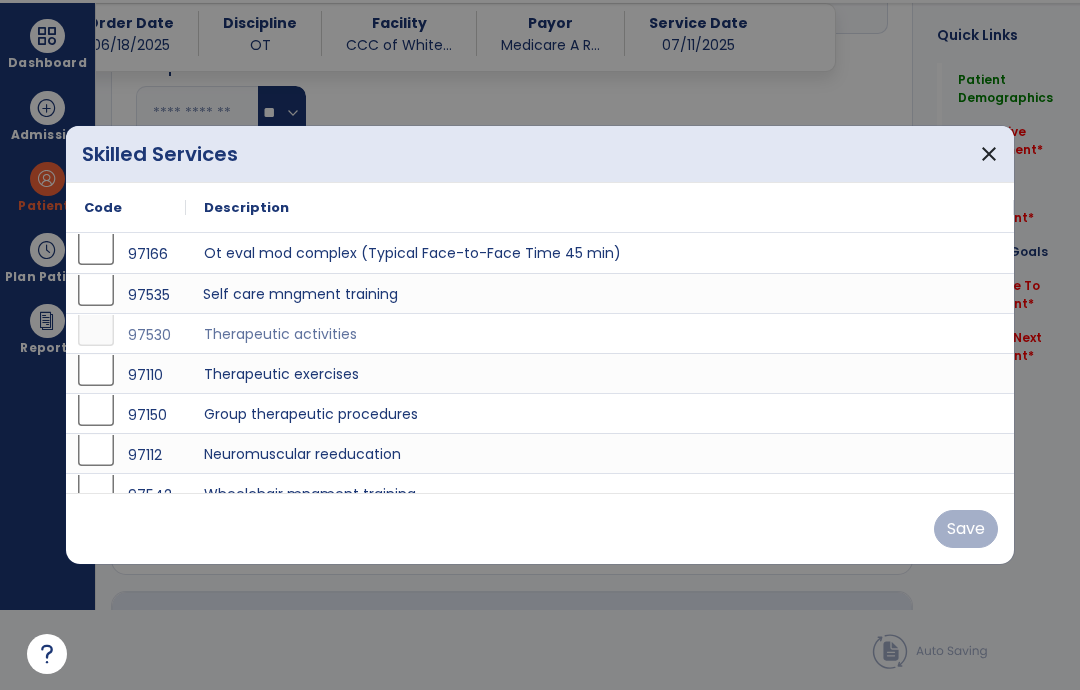 click on "Self care mngment training" at bounding box center (600, 293) 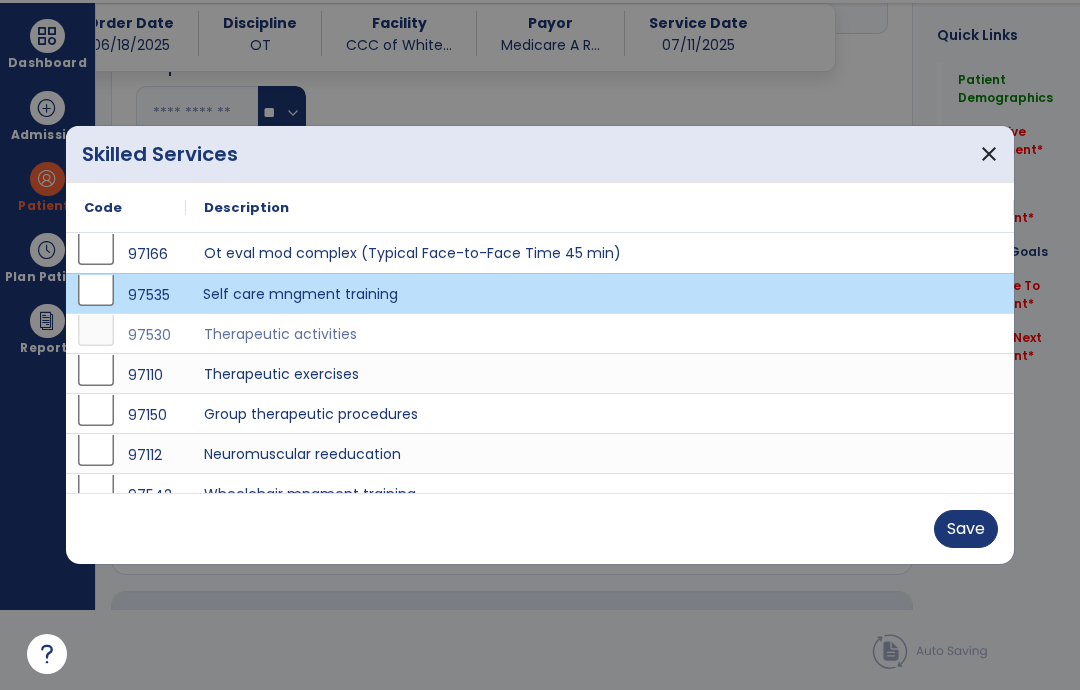 click on "Save" at bounding box center (966, 529) 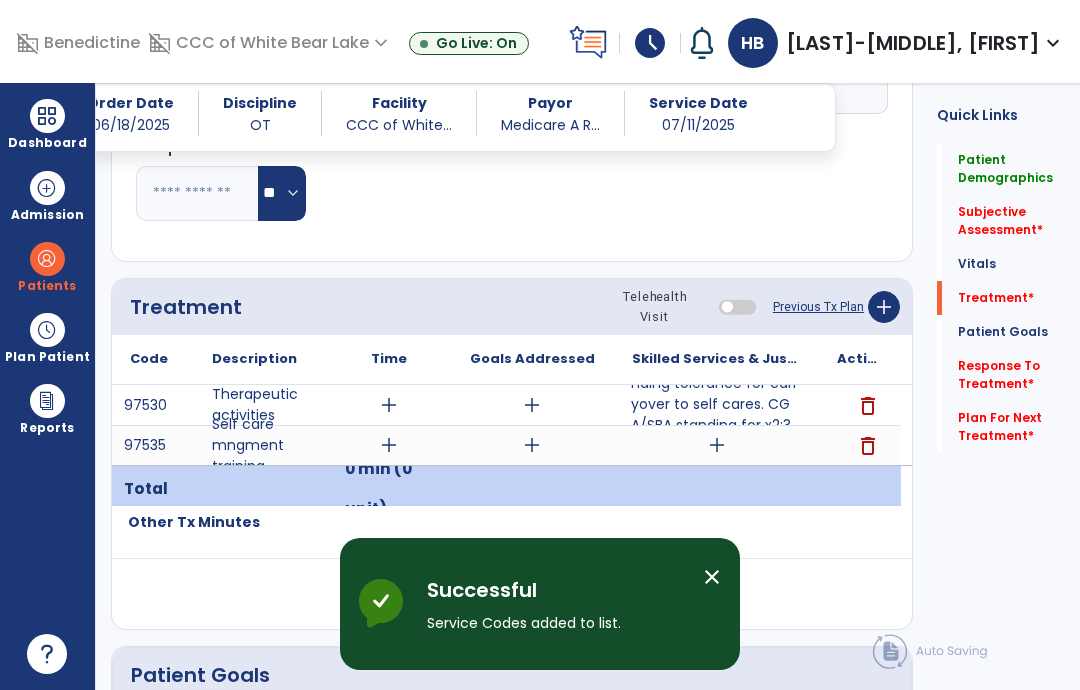scroll, scrollTop: 80, scrollLeft: 0, axis: vertical 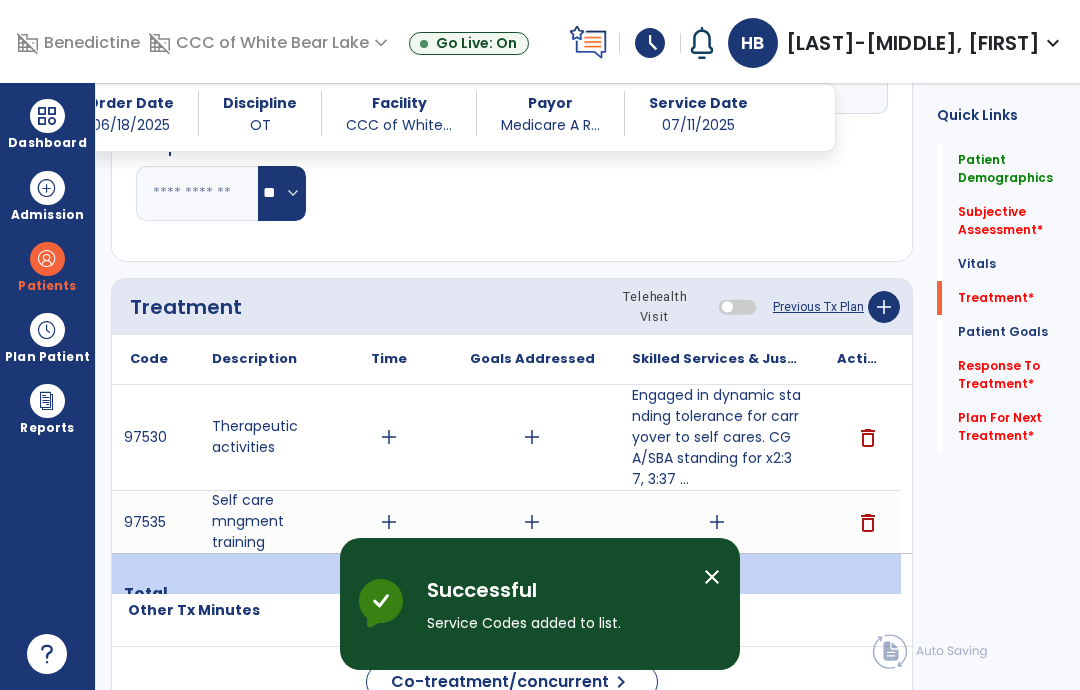 click on "add" at bounding box center (717, 522) 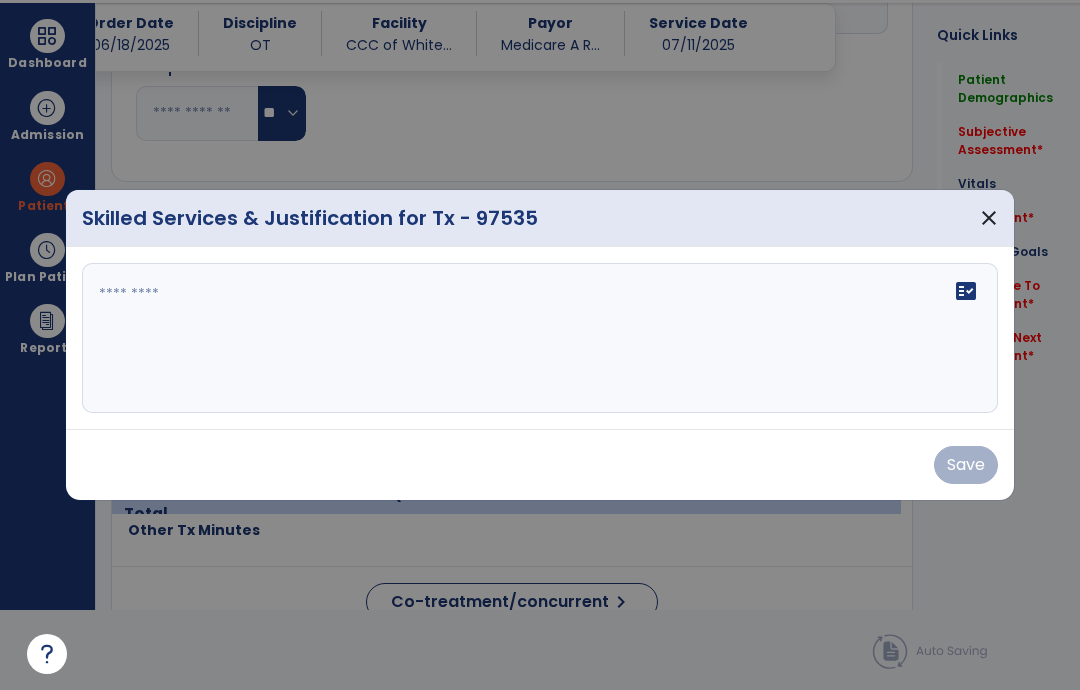 scroll, scrollTop: 0, scrollLeft: 0, axis: both 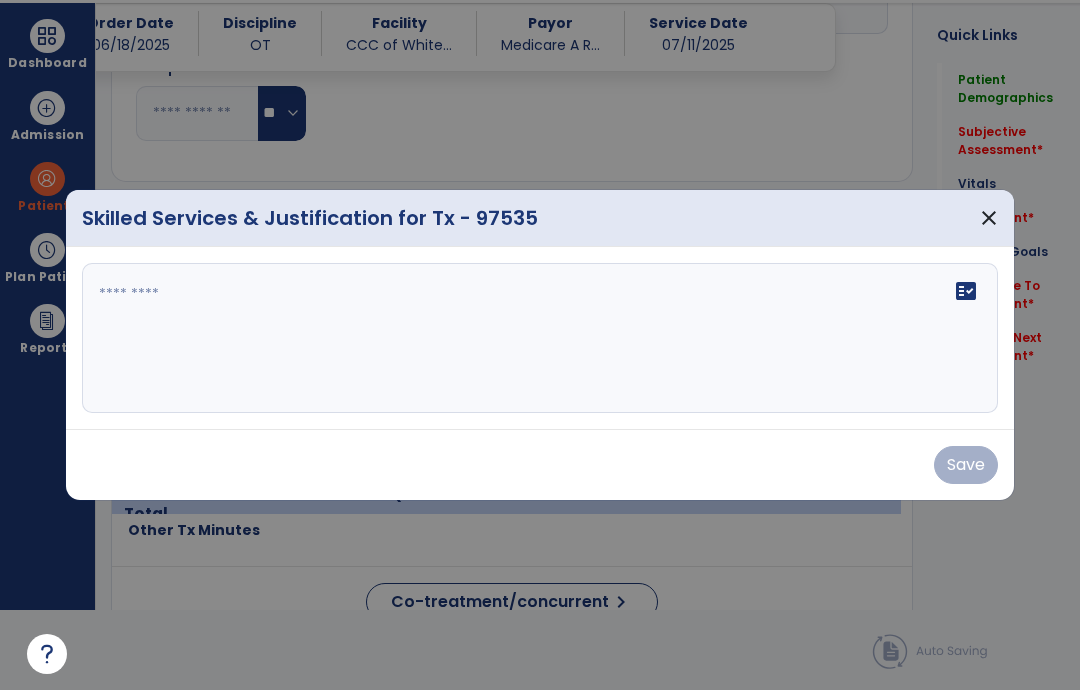 click on "fact_check" at bounding box center (540, 338) 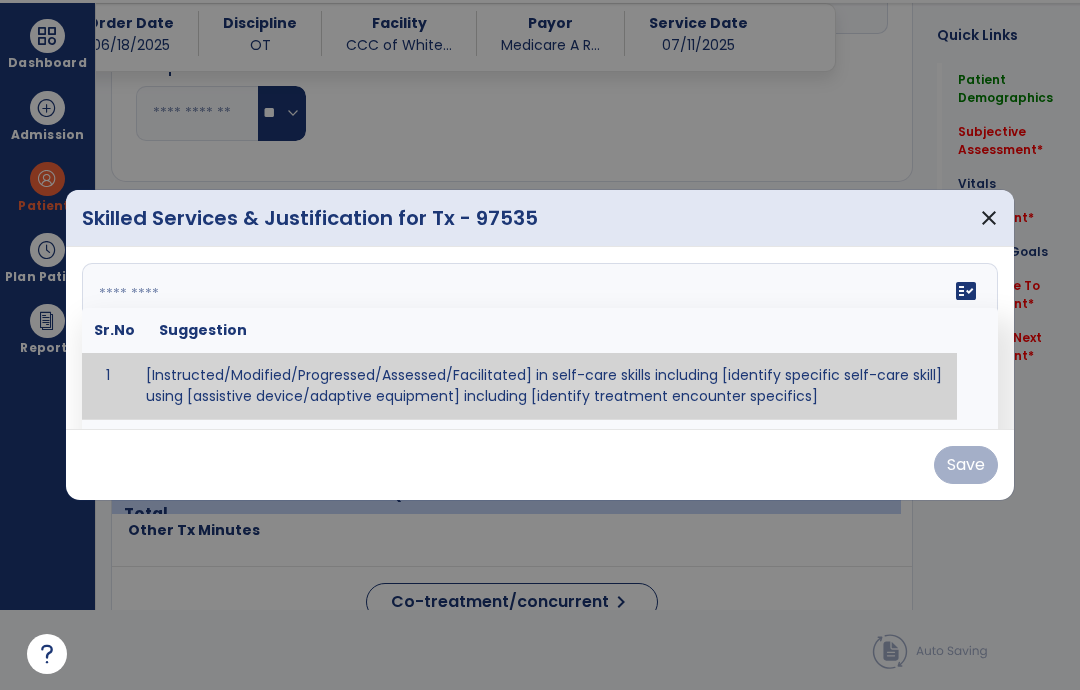 paste on "**********" 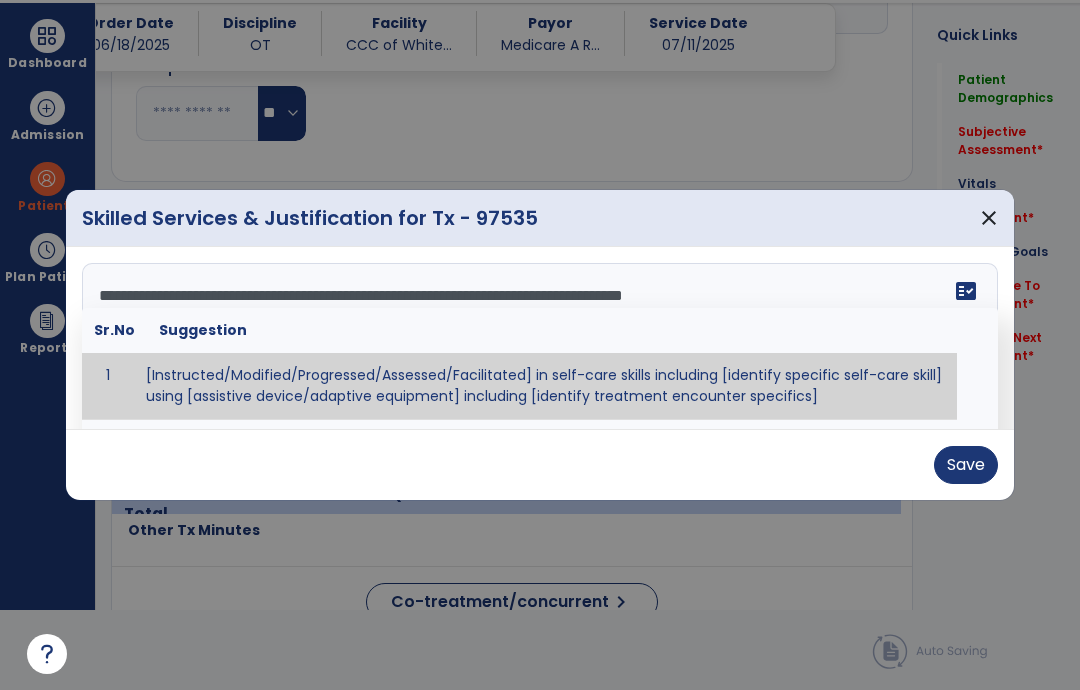 type on "**********" 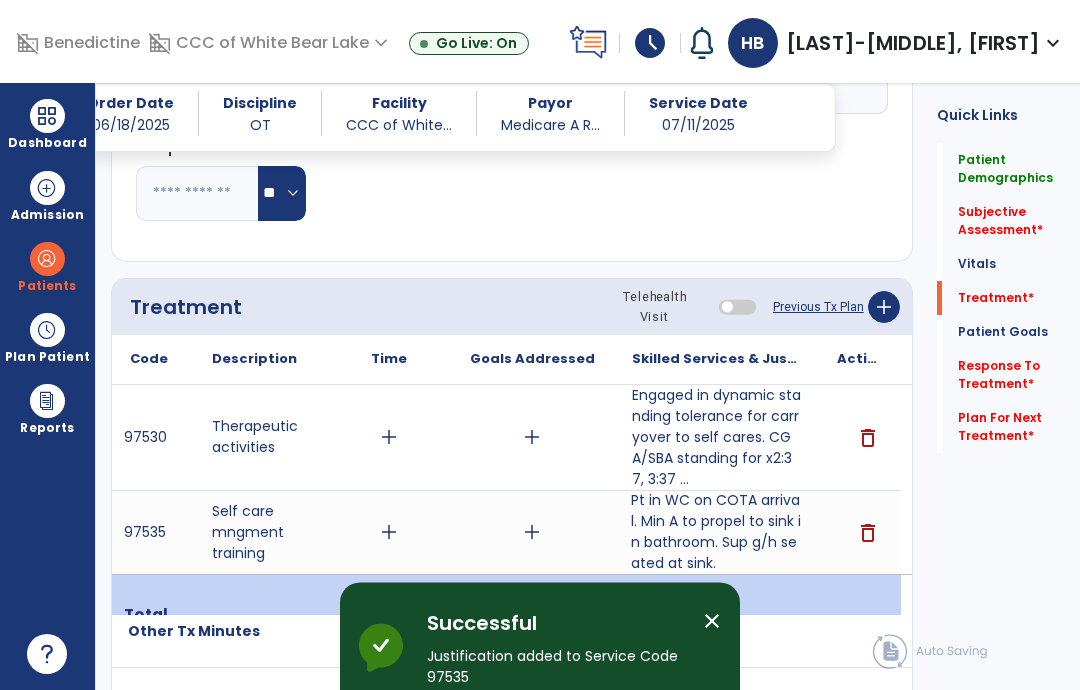 scroll, scrollTop: 80, scrollLeft: 0, axis: vertical 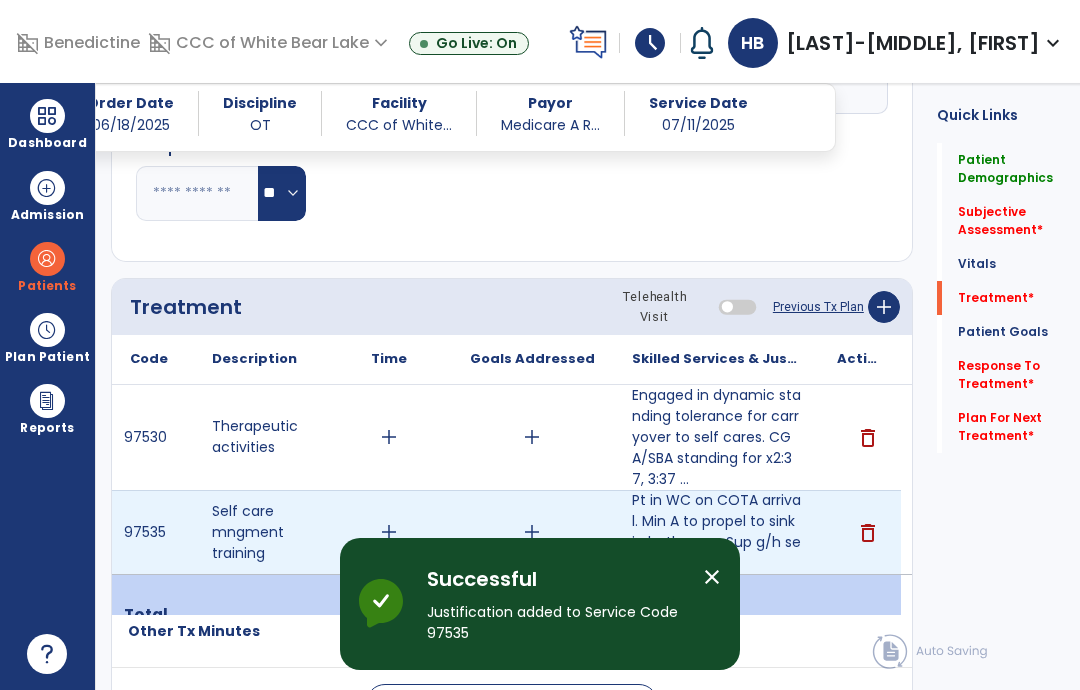 click on "add" at bounding box center (389, 532) 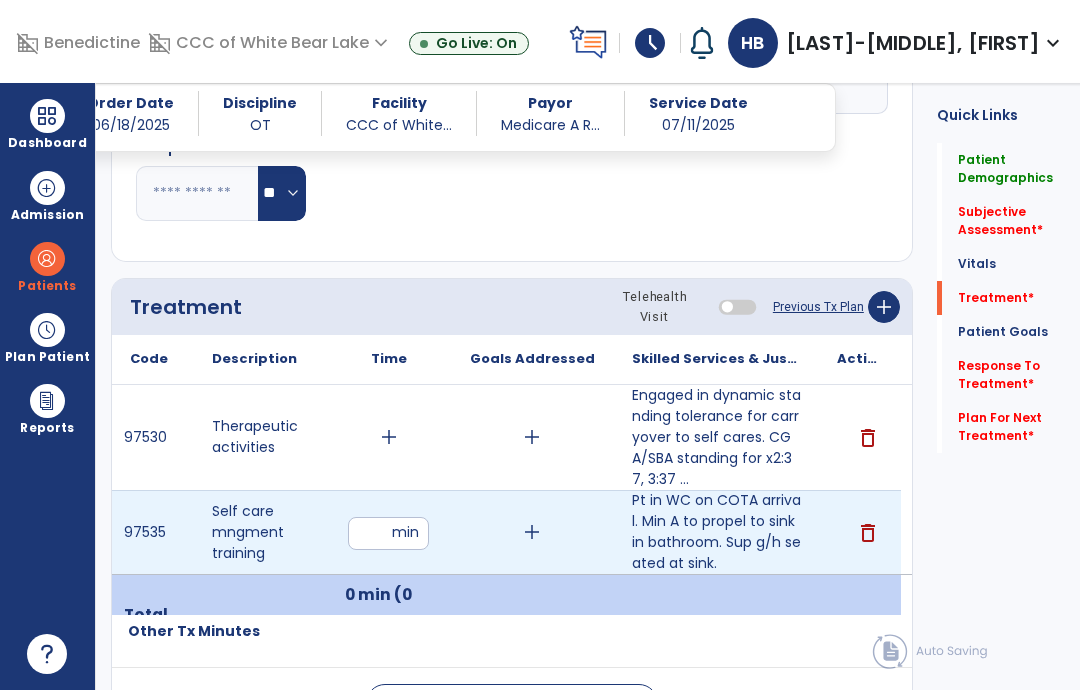 type on "*" 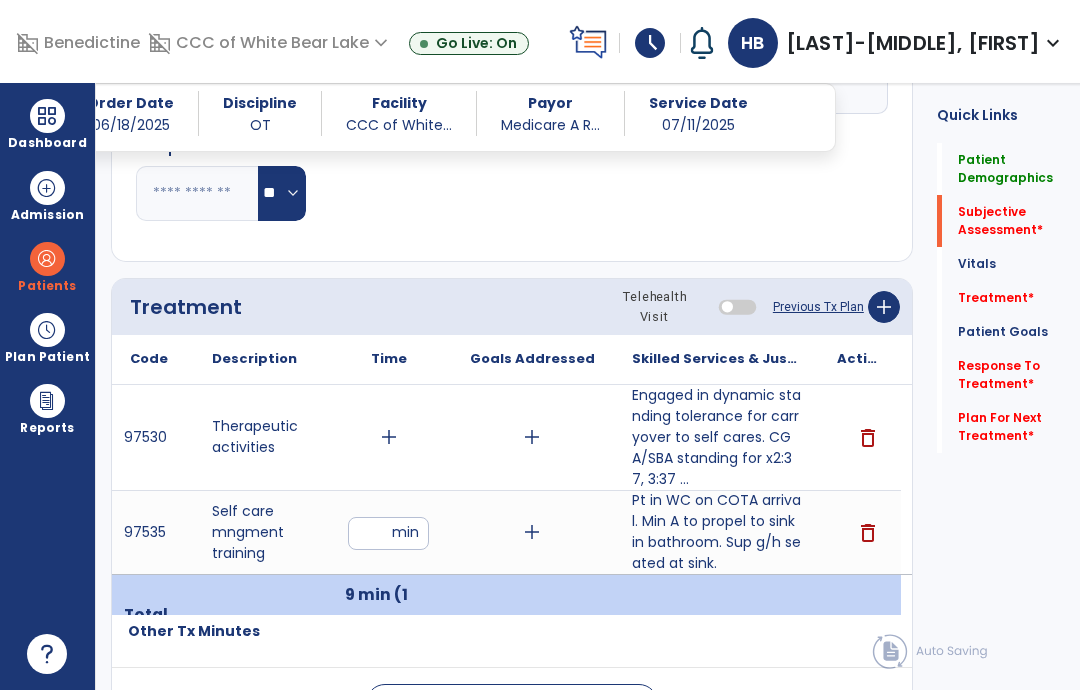 click on "Subjective Assessment   *" 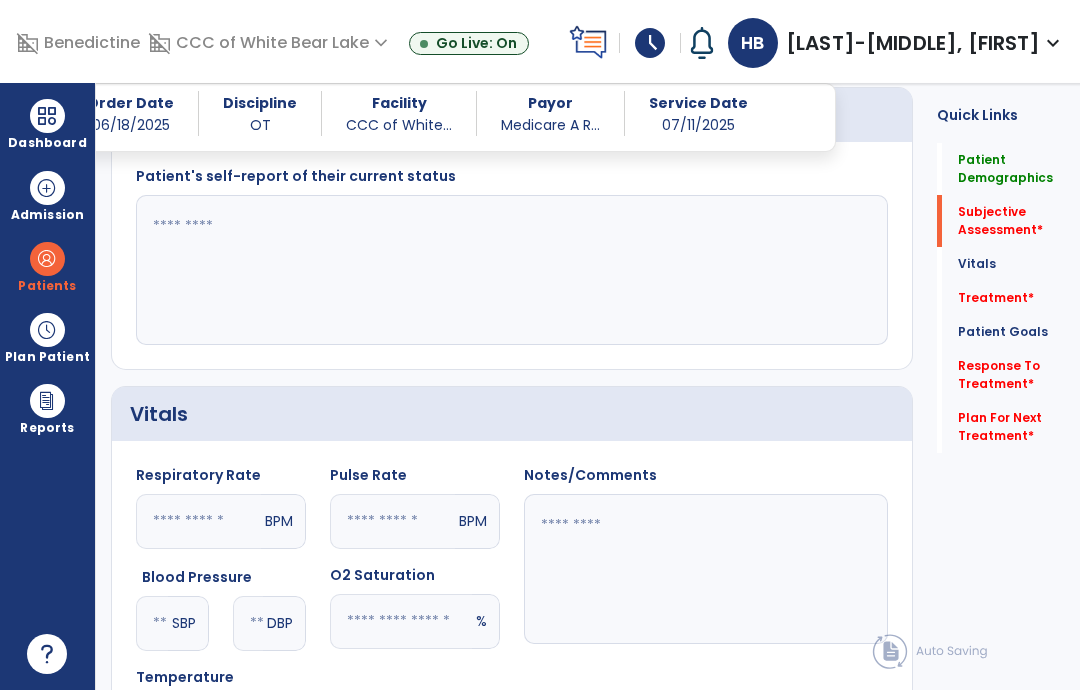 scroll, scrollTop: 243, scrollLeft: 0, axis: vertical 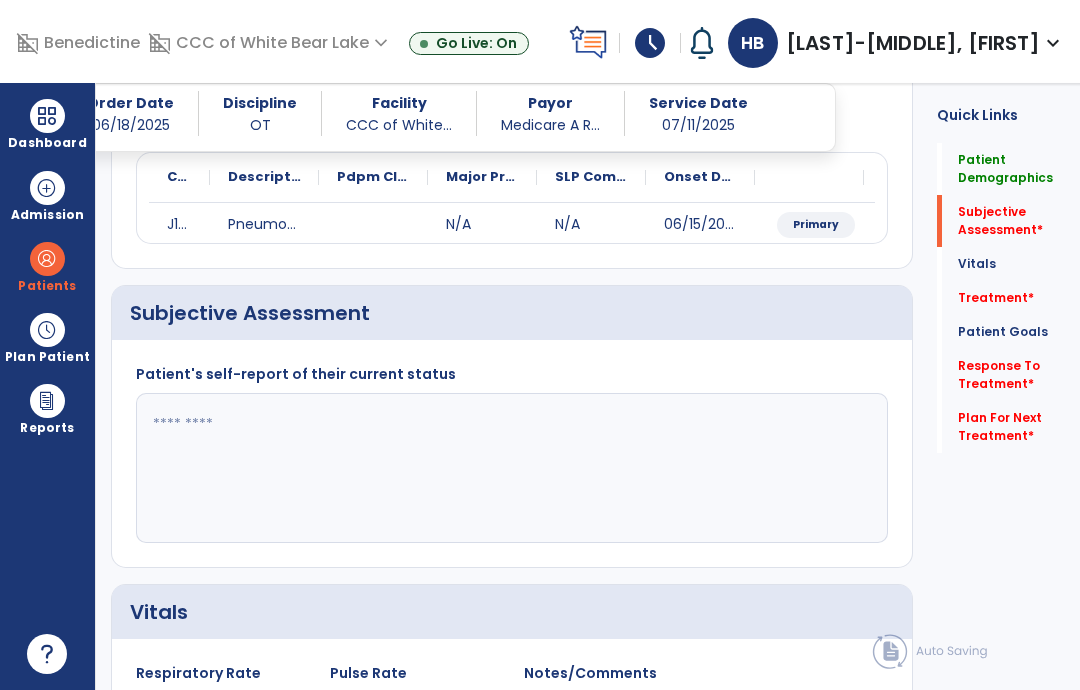 click 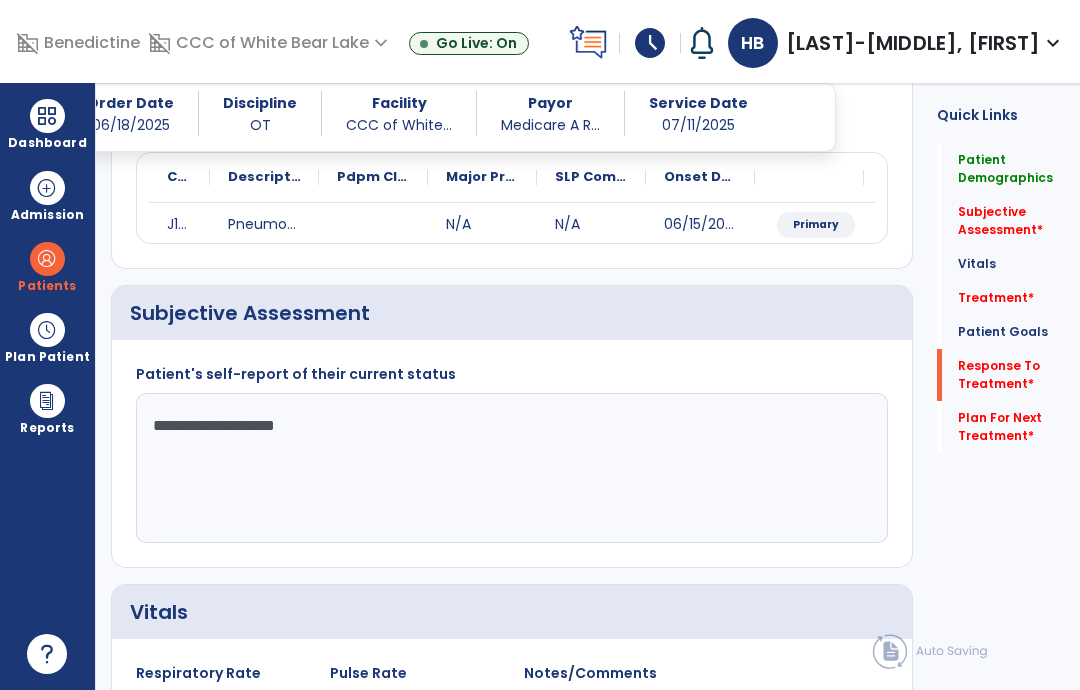 type on "**********" 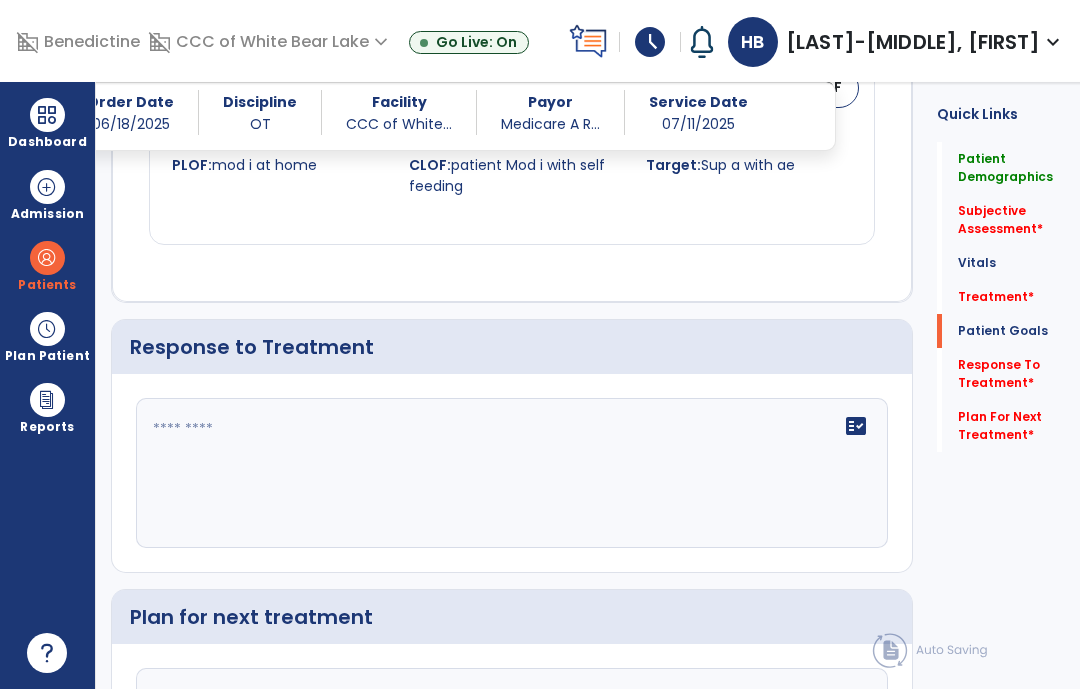 scroll, scrollTop: 2336, scrollLeft: 0, axis: vertical 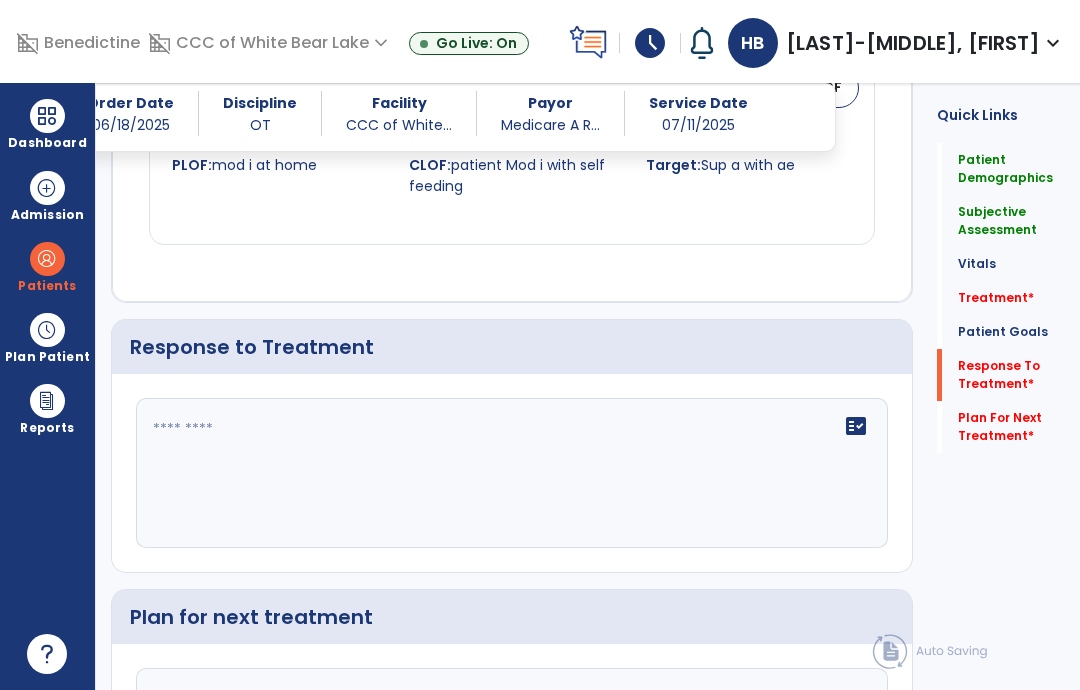 click on "fact_check" 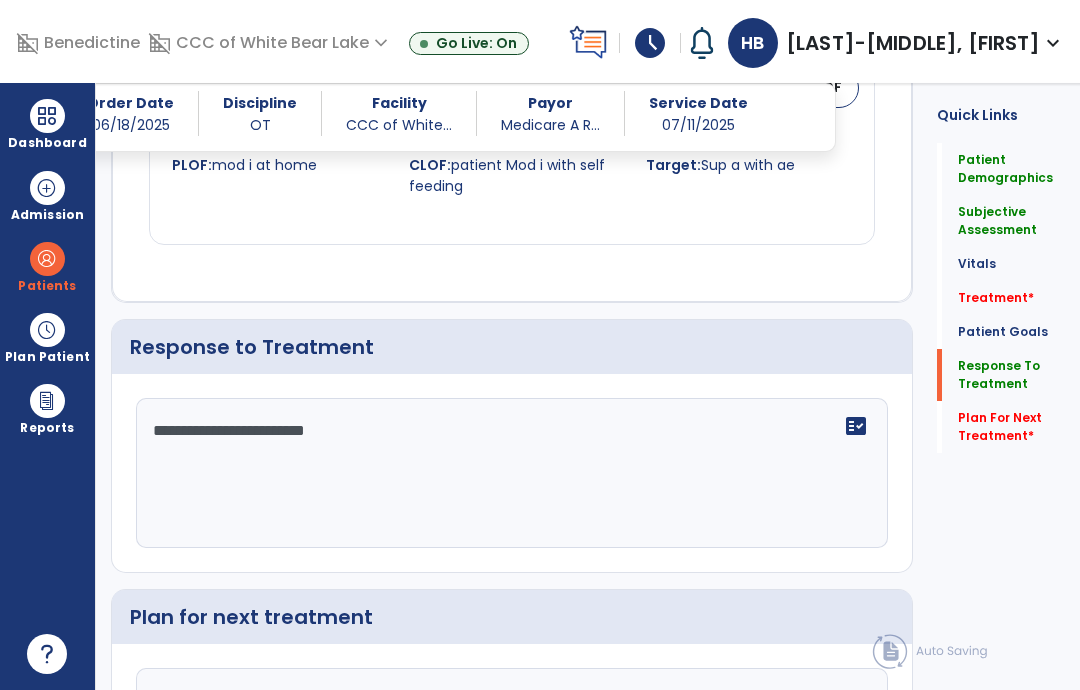 click on "**********" 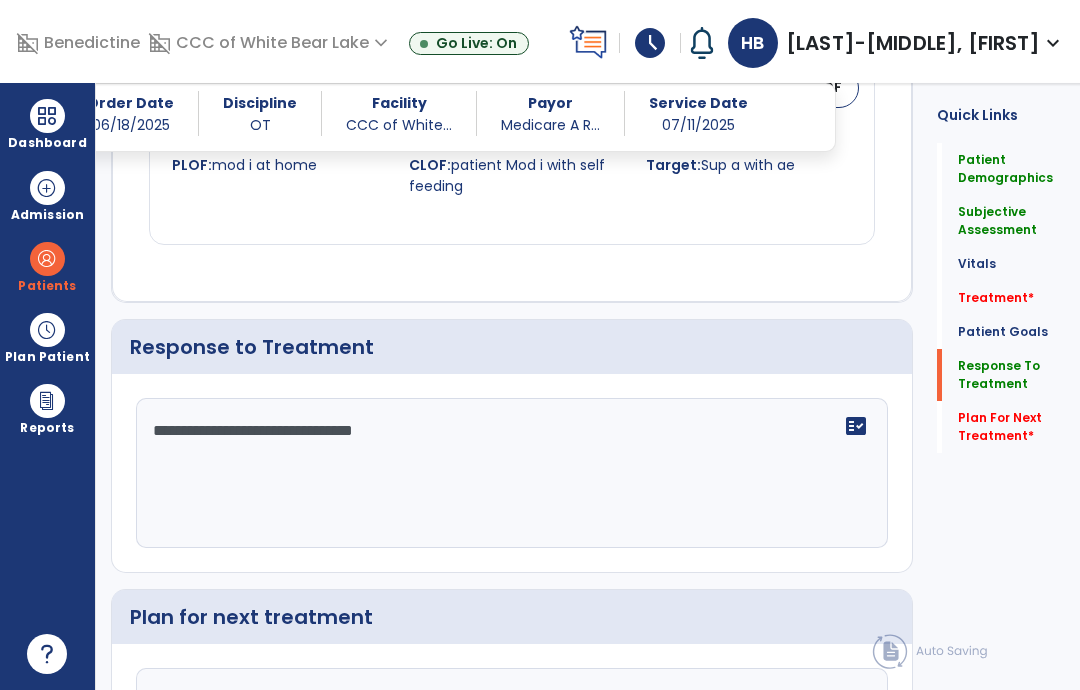 scroll, scrollTop: 2418, scrollLeft: 0, axis: vertical 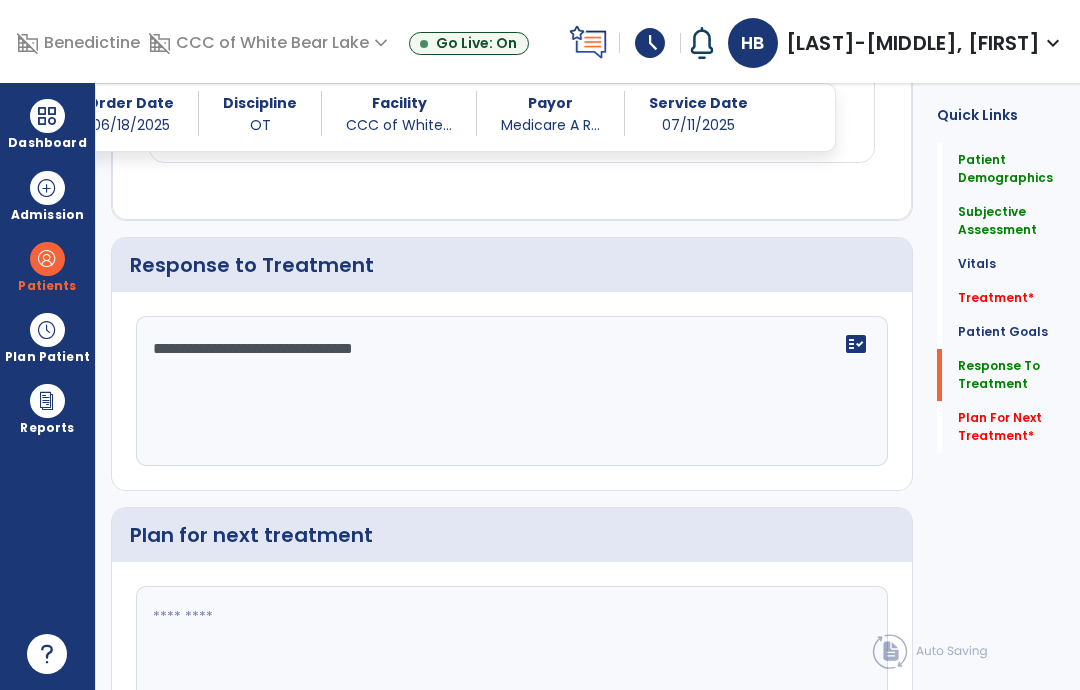 type on "**********" 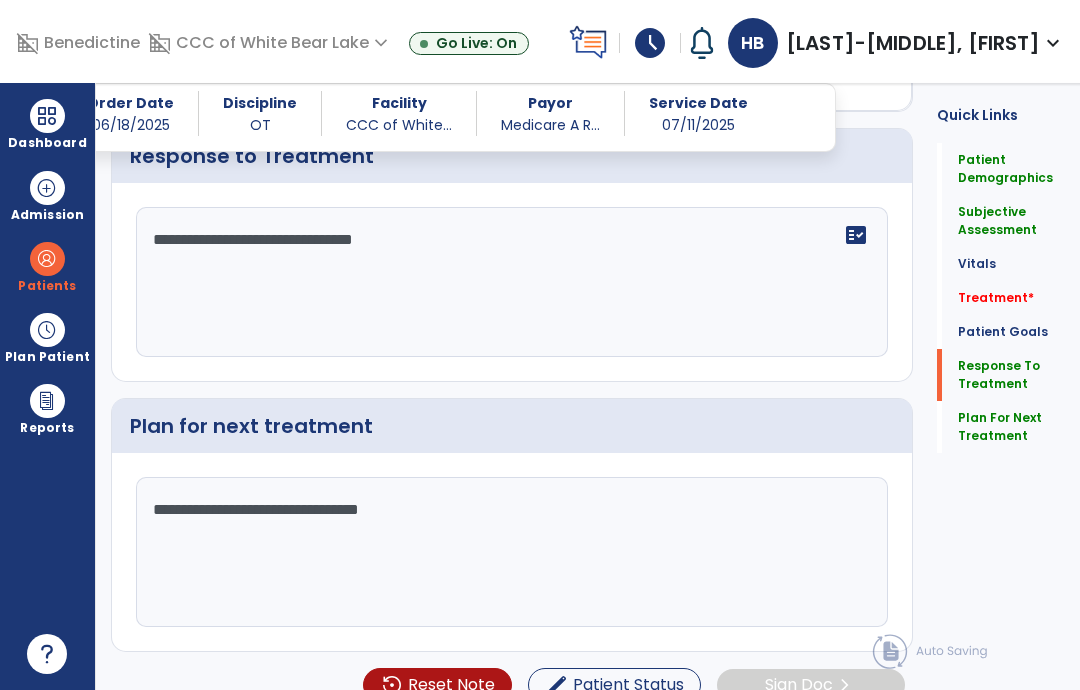 scroll, scrollTop: 2346, scrollLeft: 0, axis: vertical 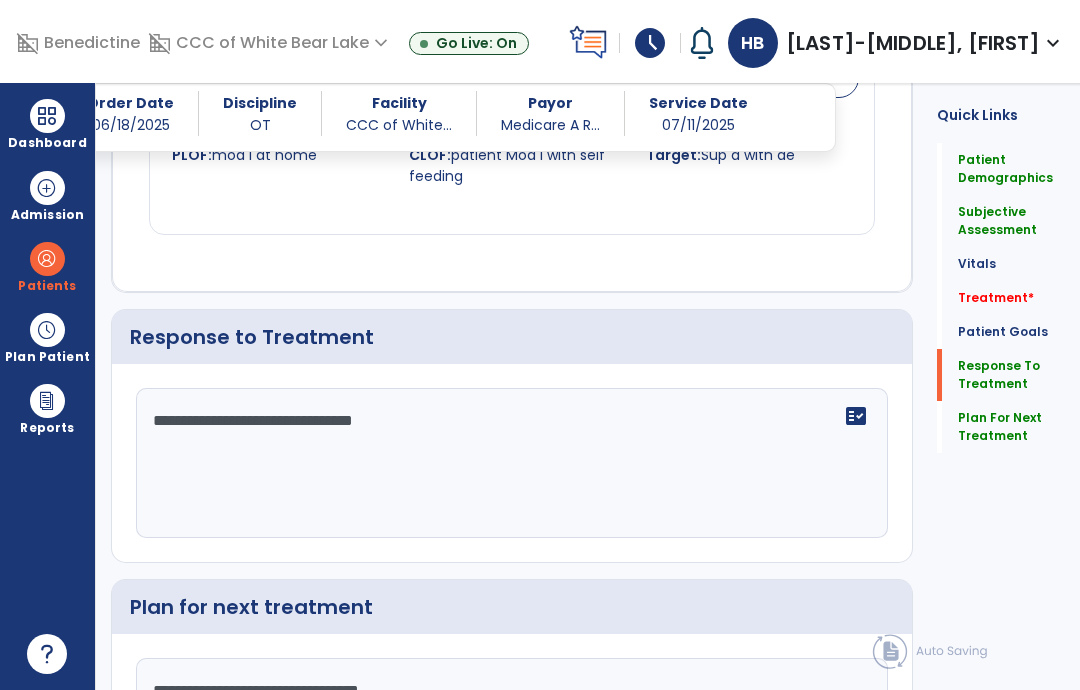 type on "**********" 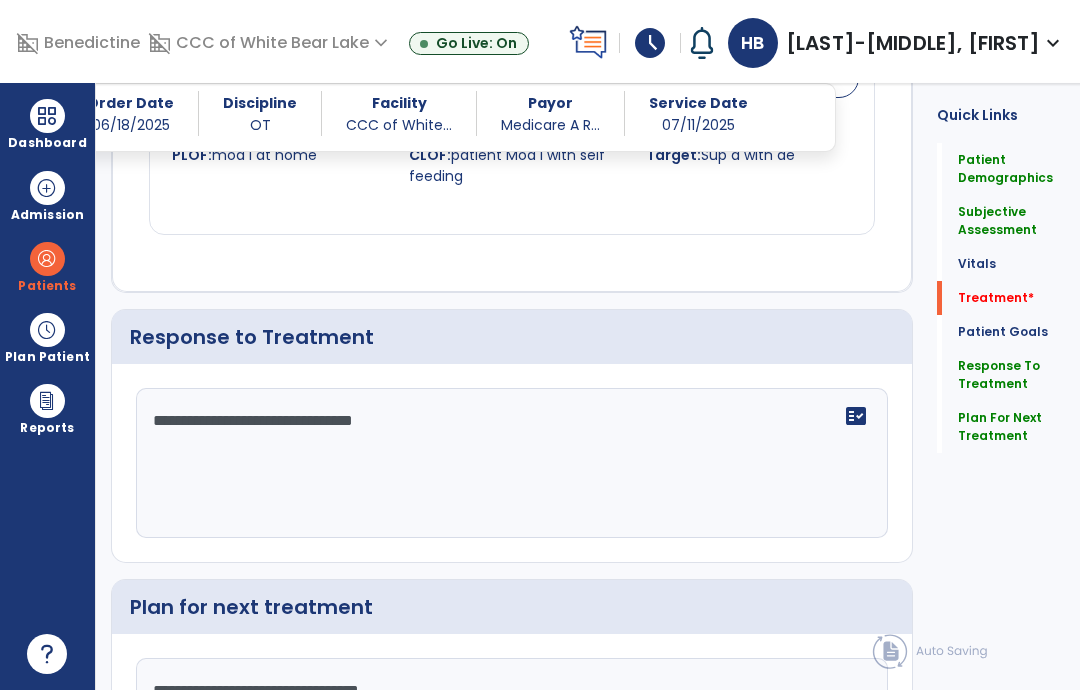 click on "Treatment   *" 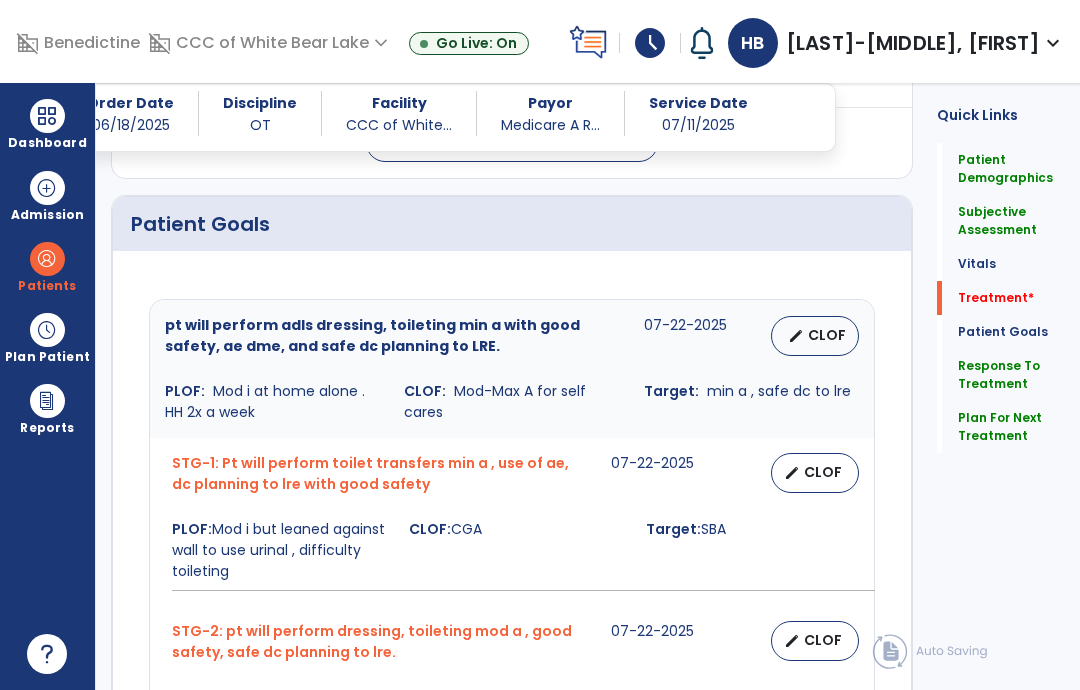 scroll, scrollTop: 1054, scrollLeft: 0, axis: vertical 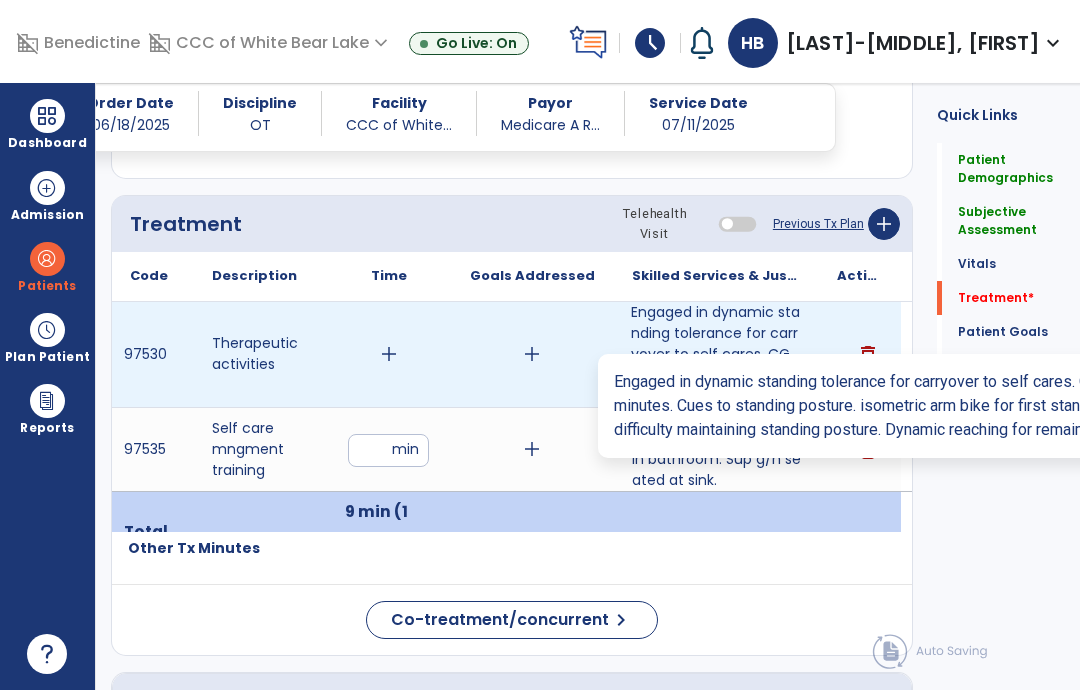 click on "Engaged in dynamic standing tolerance for carryover to self cares. CGA/SBA standing for x2:37, 3:37 ..." at bounding box center [716, 354] 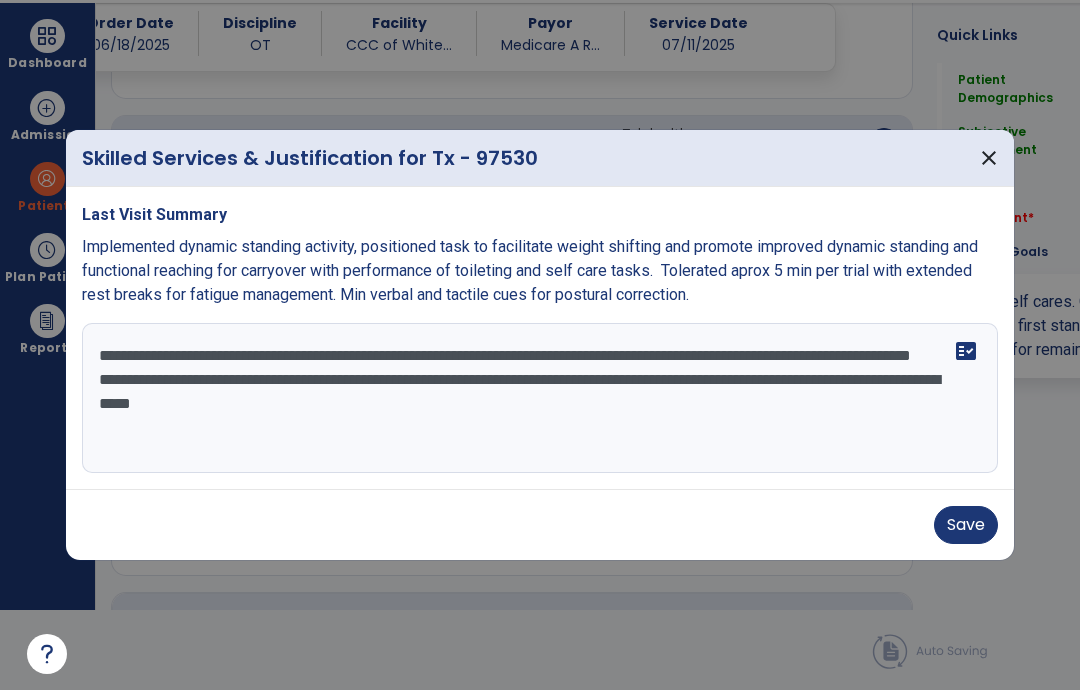 scroll, scrollTop: 0, scrollLeft: 0, axis: both 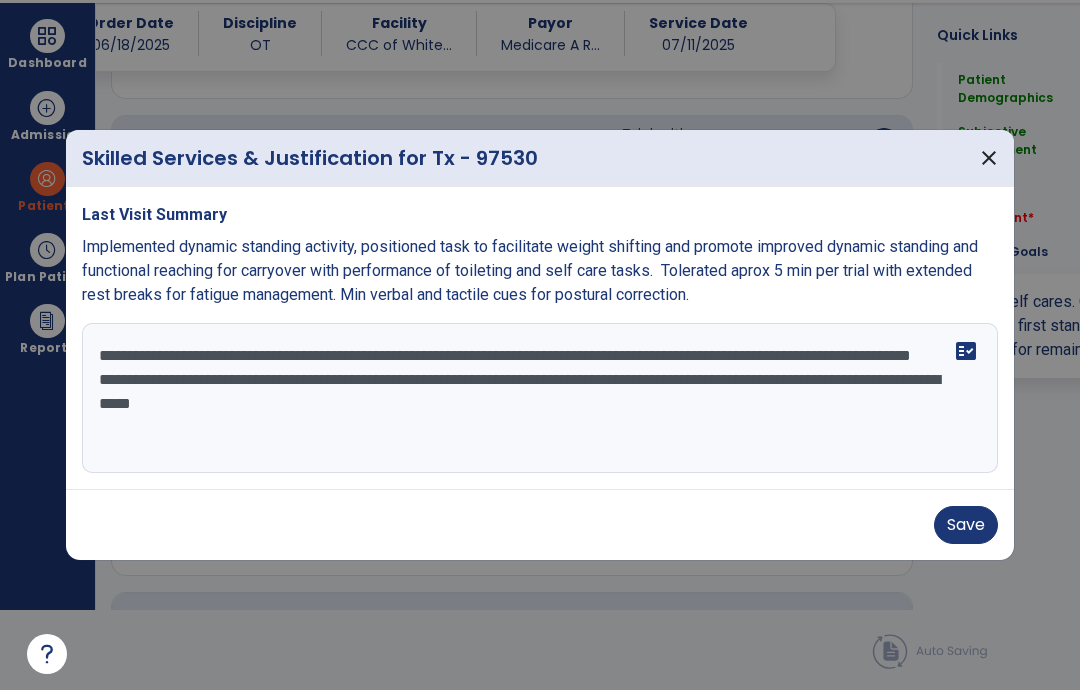 click on "**********" at bounding box center [540, 398] 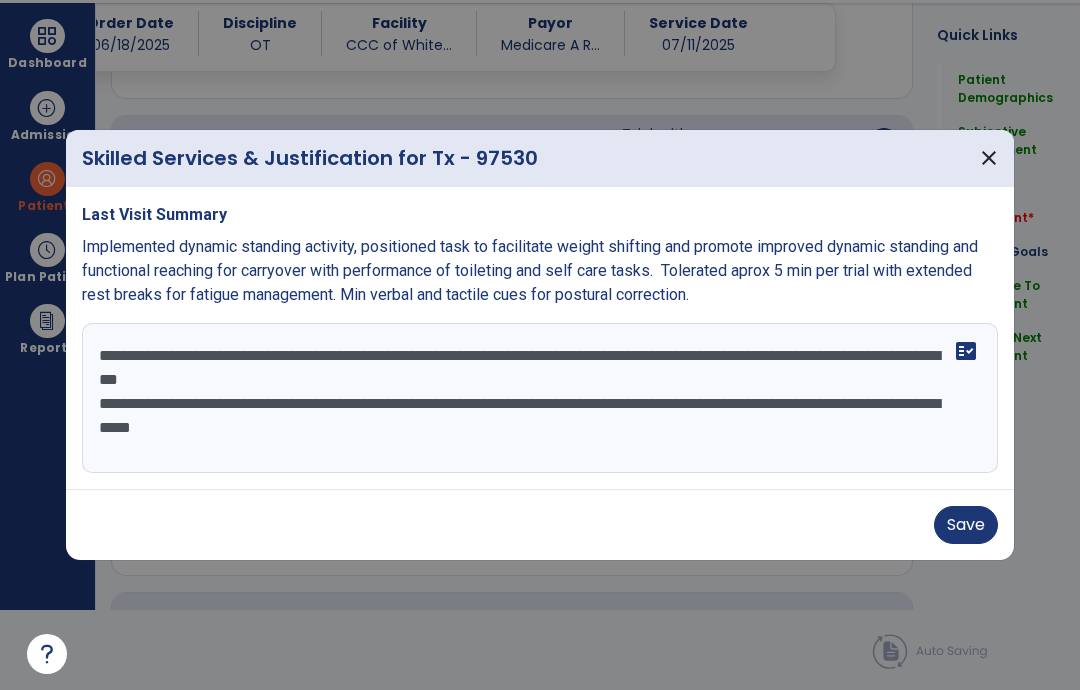 click on "**********" at bounding box center [540, 398] 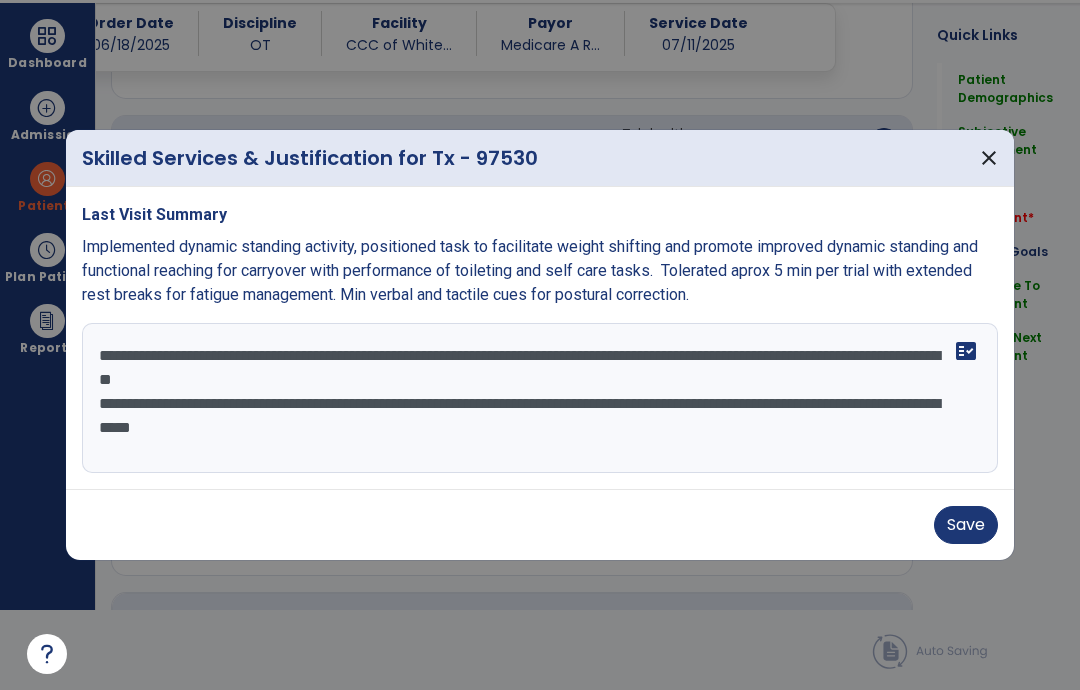 type on "**********" 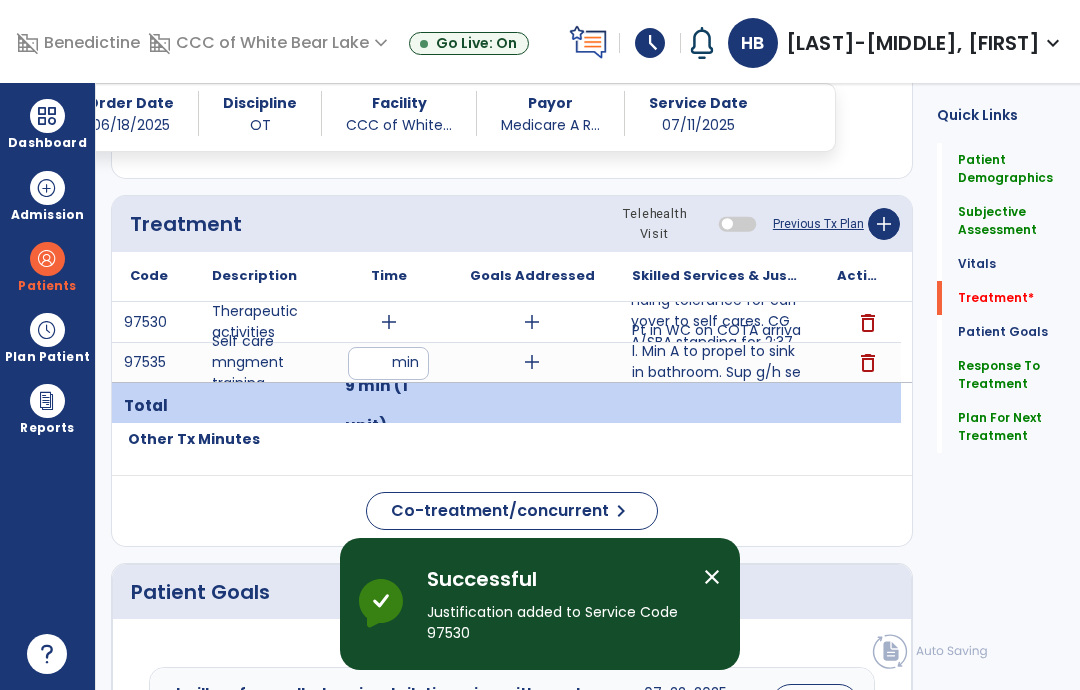 scroll, scrollTop: 80, scrollLeft: 0, axis: vertical 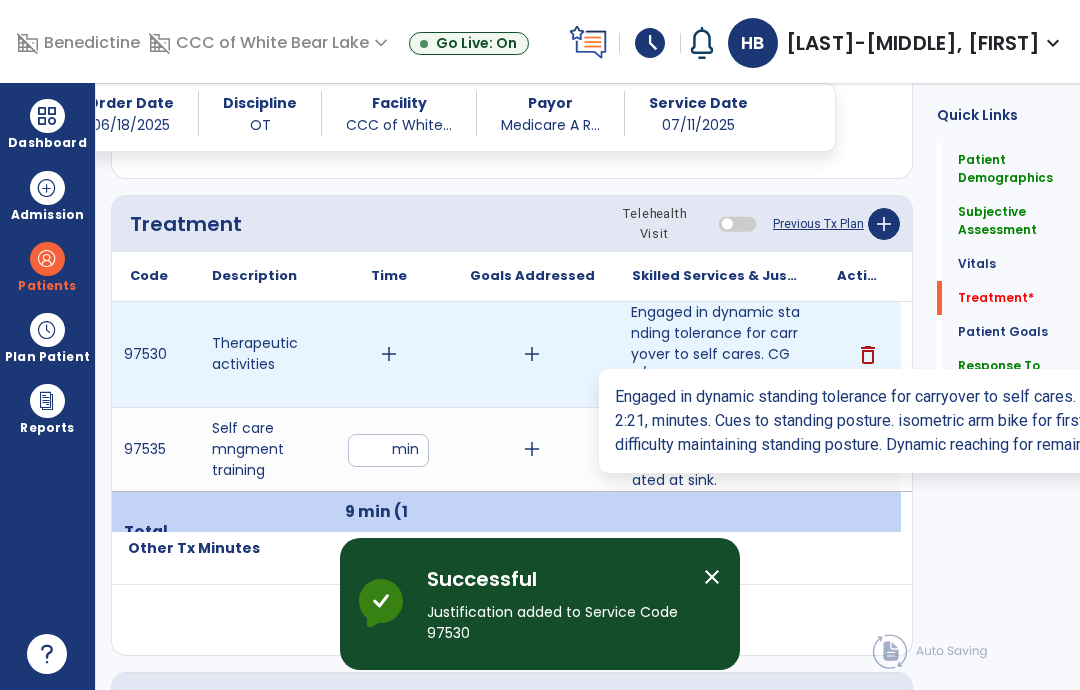click on "Engaged in dynamic standing tolerance for carryover to self cares. CGA/SBA standing for 2:37, 3:37, ..." at bounding box center [716, 354] 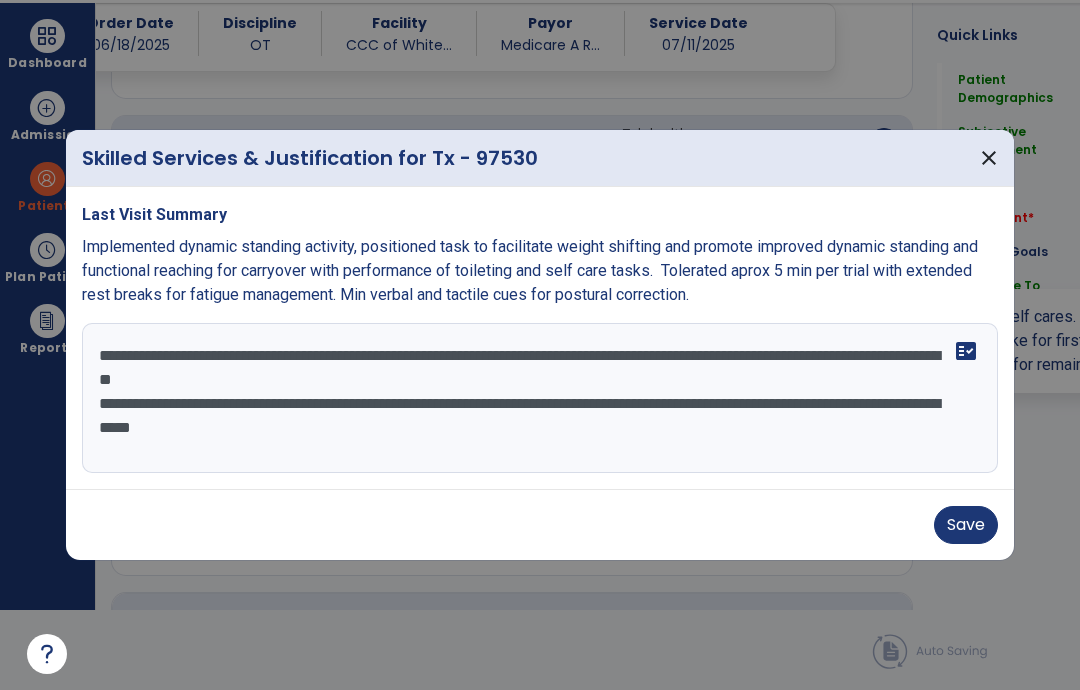 scroll, scrollTop: 0, scrollLeft: 0, axis: both 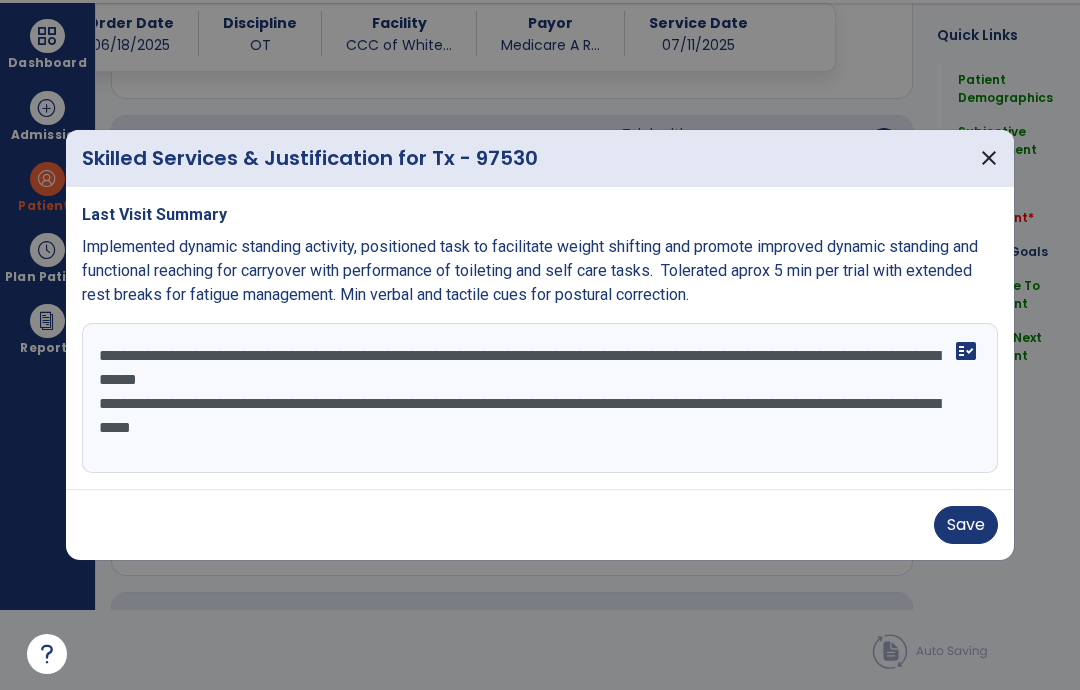 click on "**********" at bounding box center [540, 398] 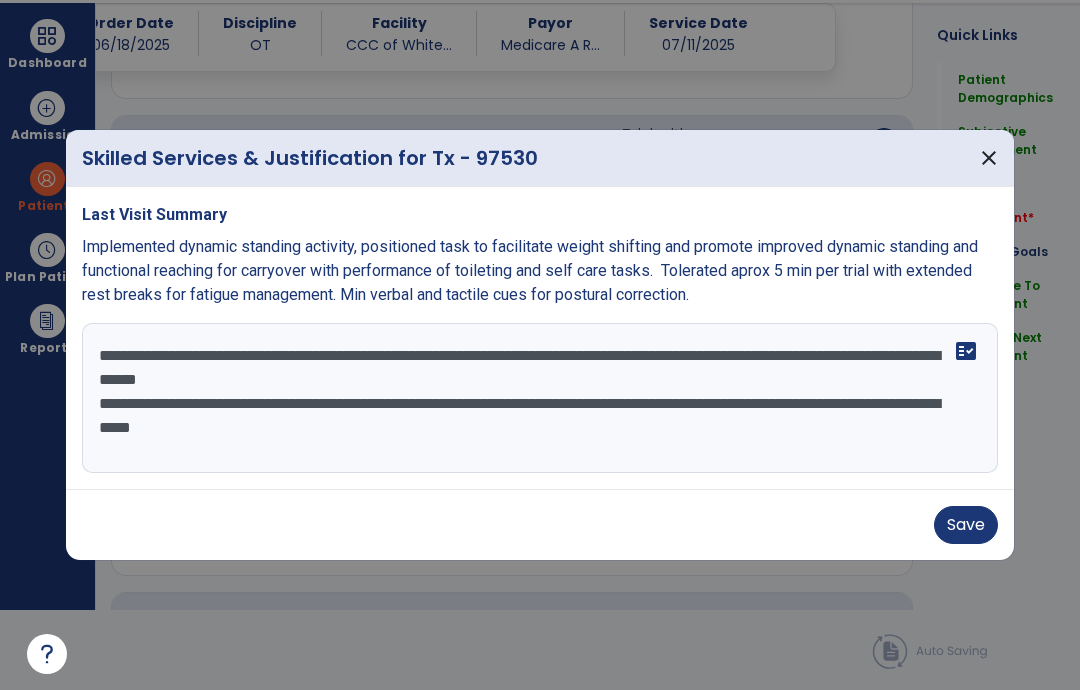 click on "**********" at bounding box center [540, 398] 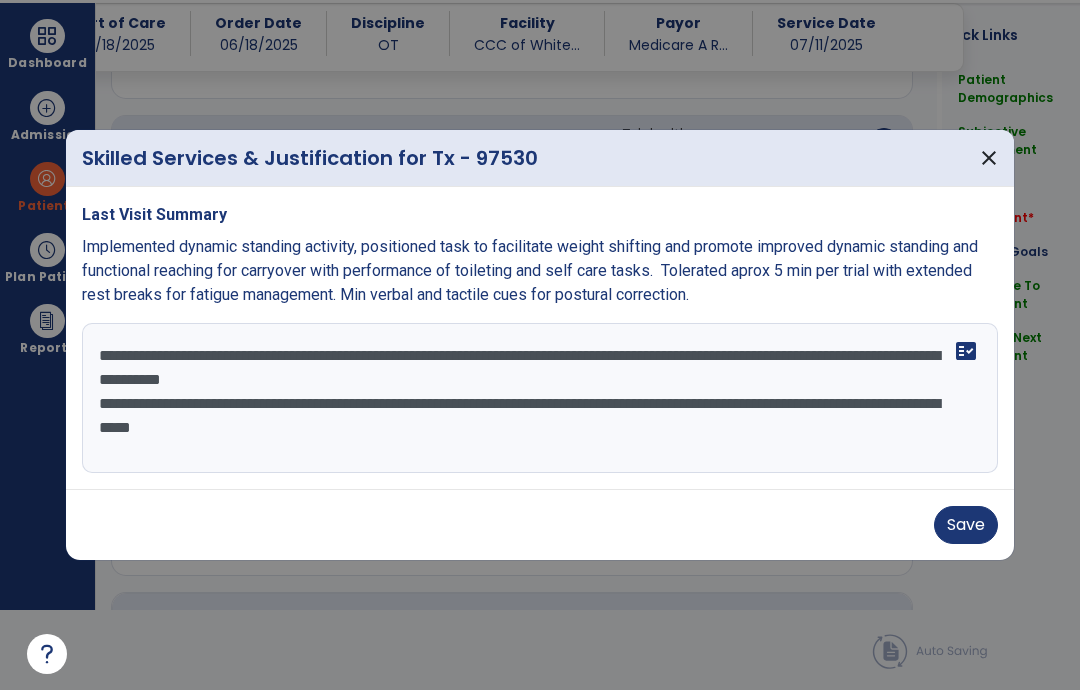click on "**********" at bounding box center [540, 398] 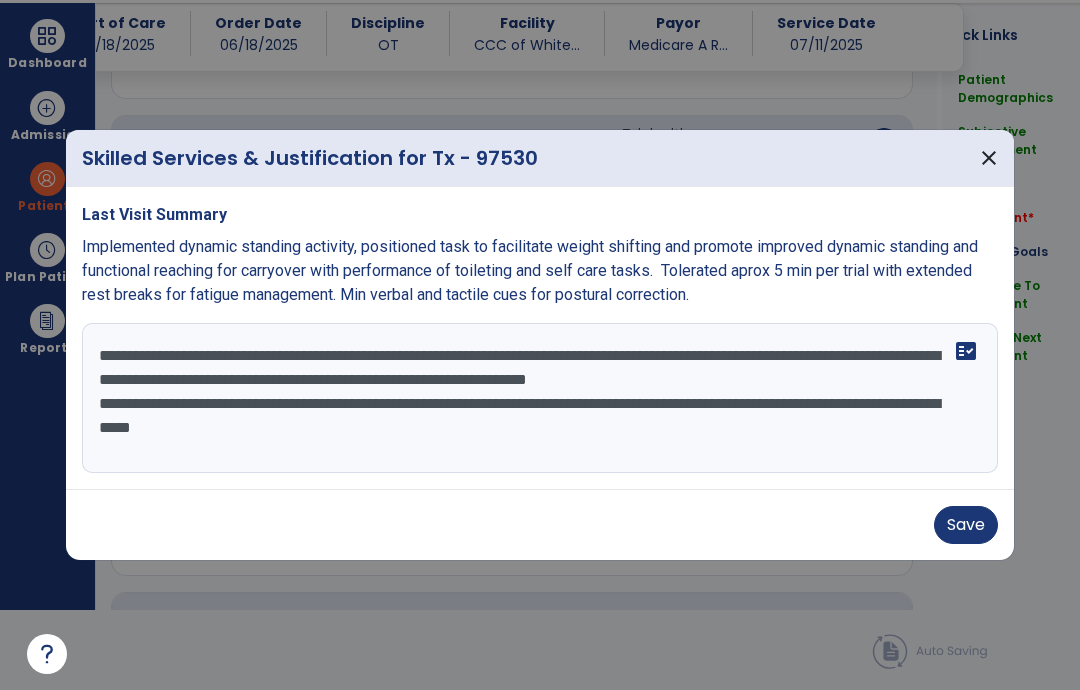type on "**********" 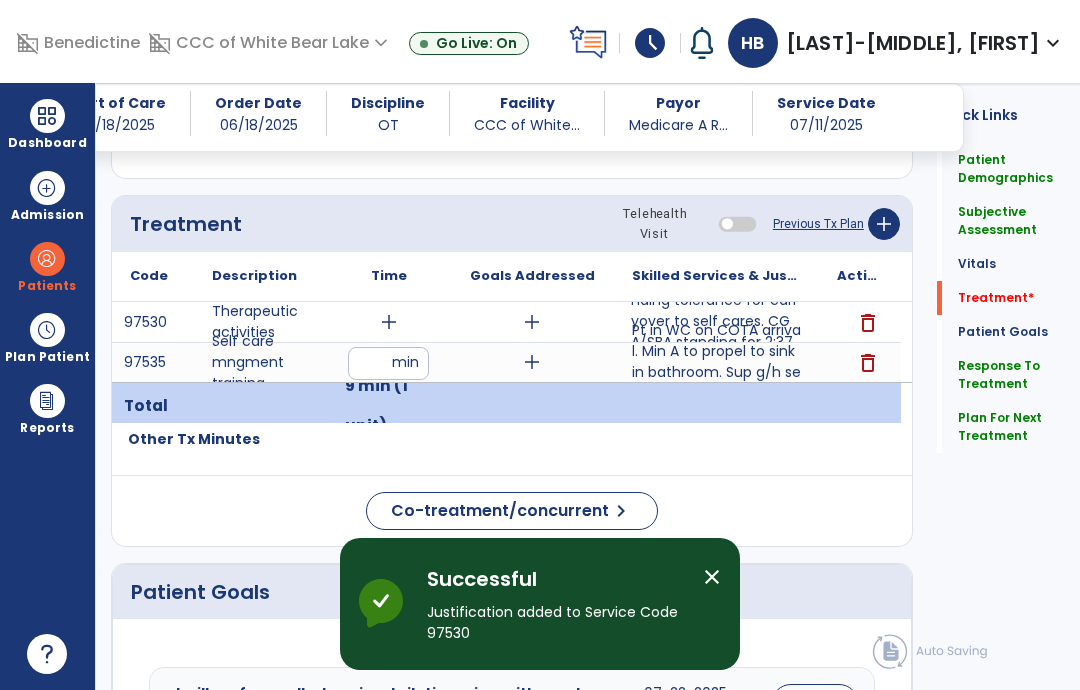 scroll, scrollTop: 80, scrollLeft: 0, axis: vertical 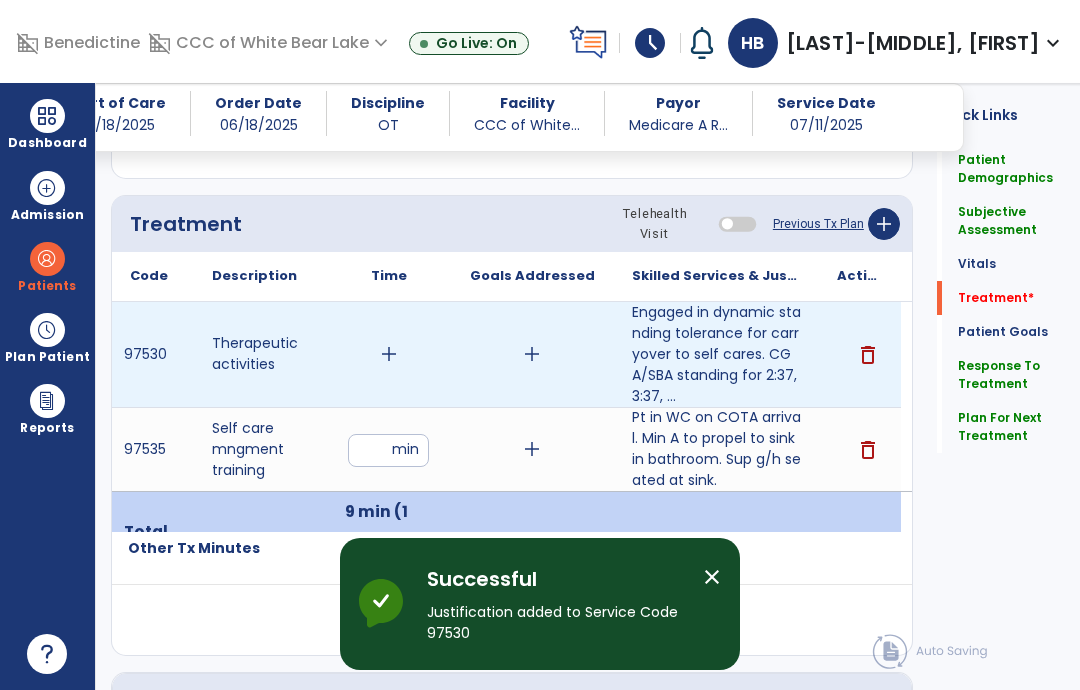 click on "add" at bounding box center [389, 354] 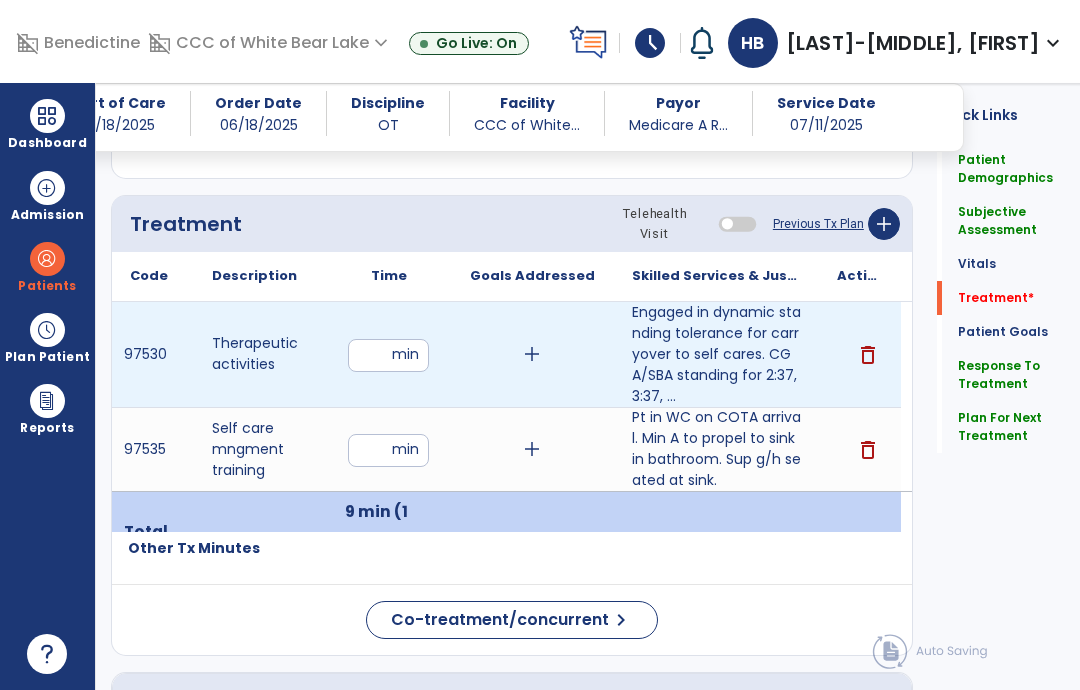 type on "**" 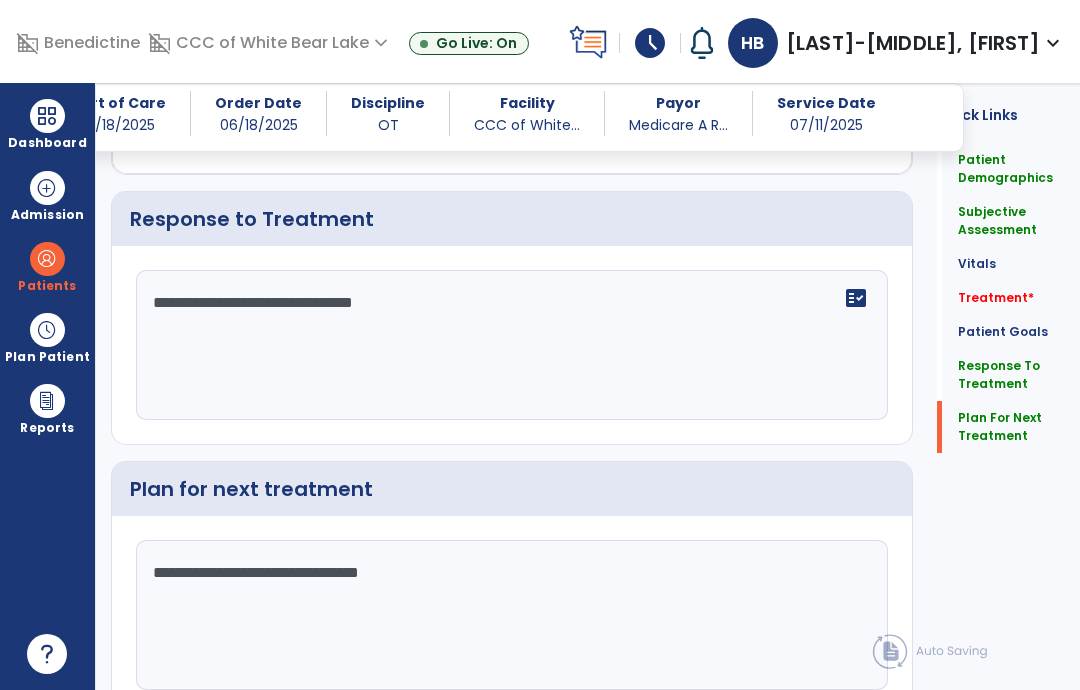 scroll, scrollTop: 2457, scrollLeft: 0, axis: vertical 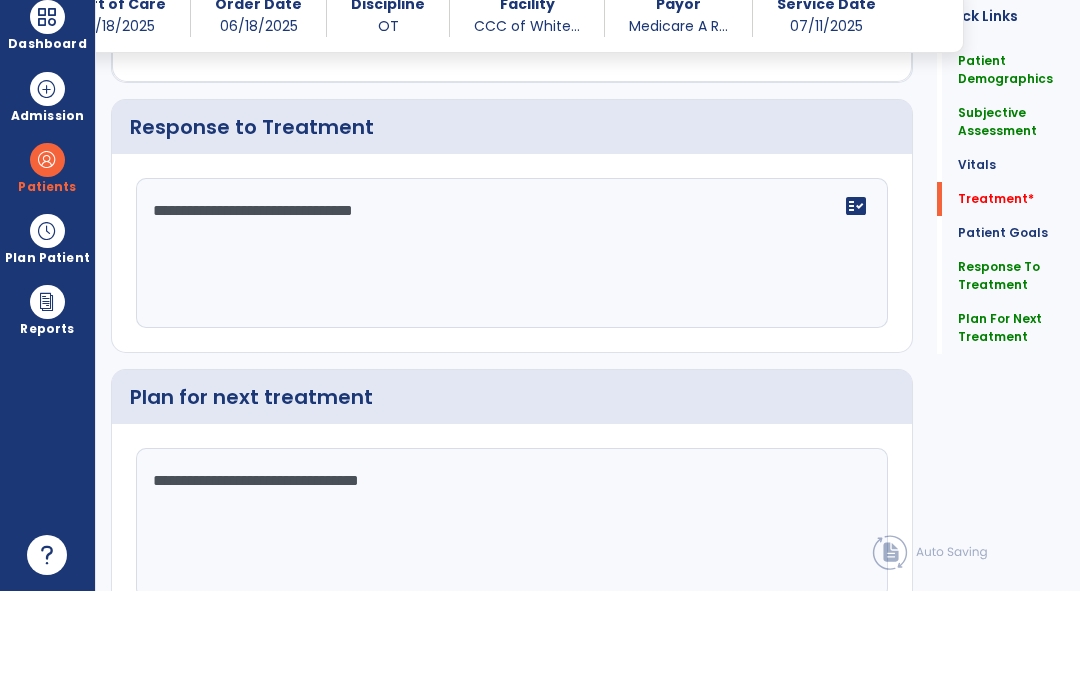 click on "Treatment   *" 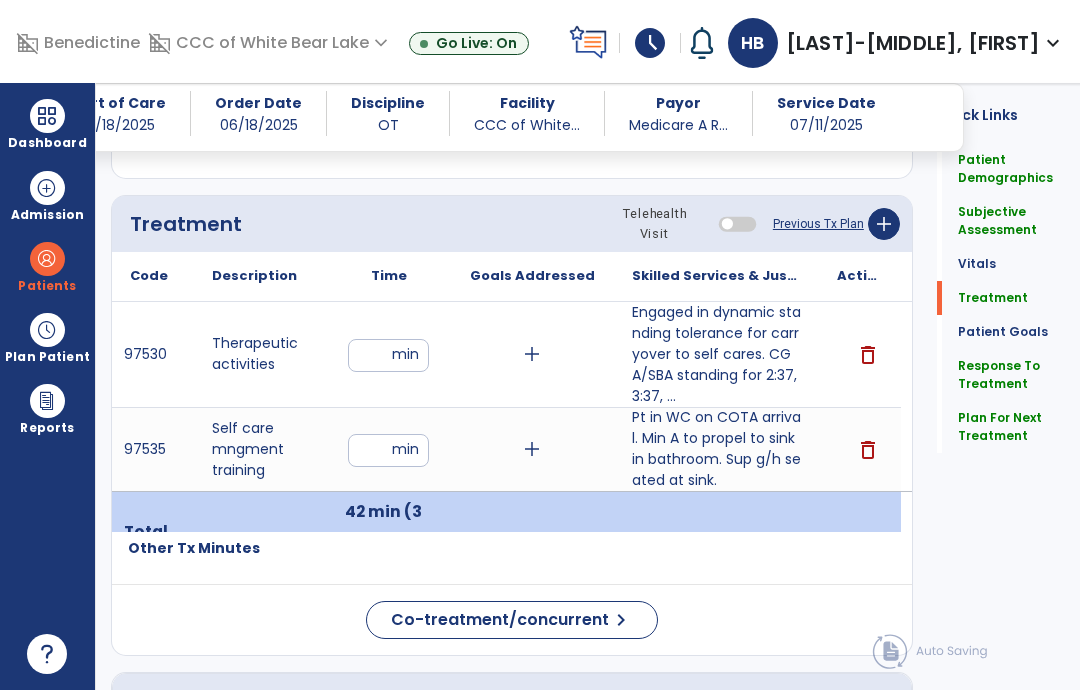 click on "Plan For Next Treatment" 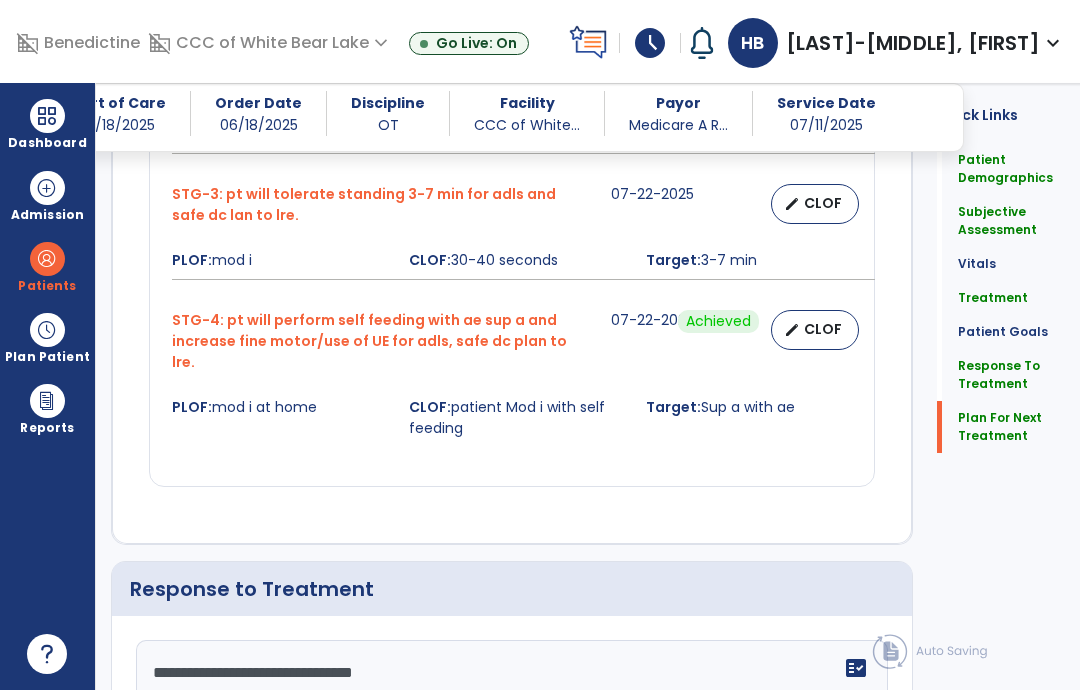 scroll, scrollTop: 2455, scrollLeft: 0, axis: vertical 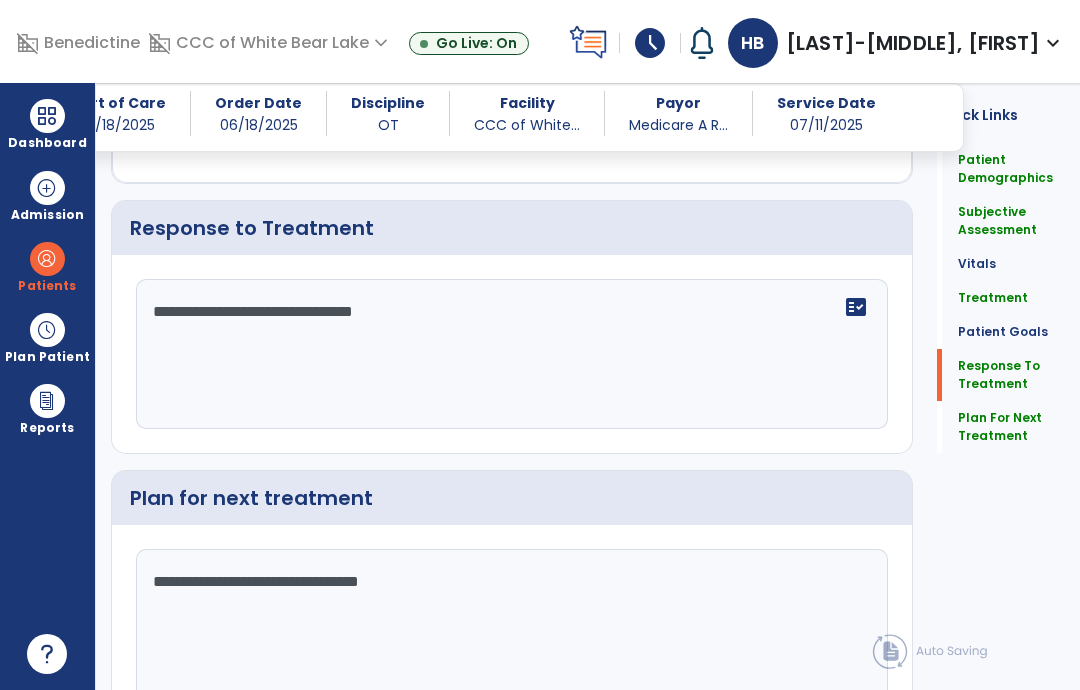 click on "Sign Doc" 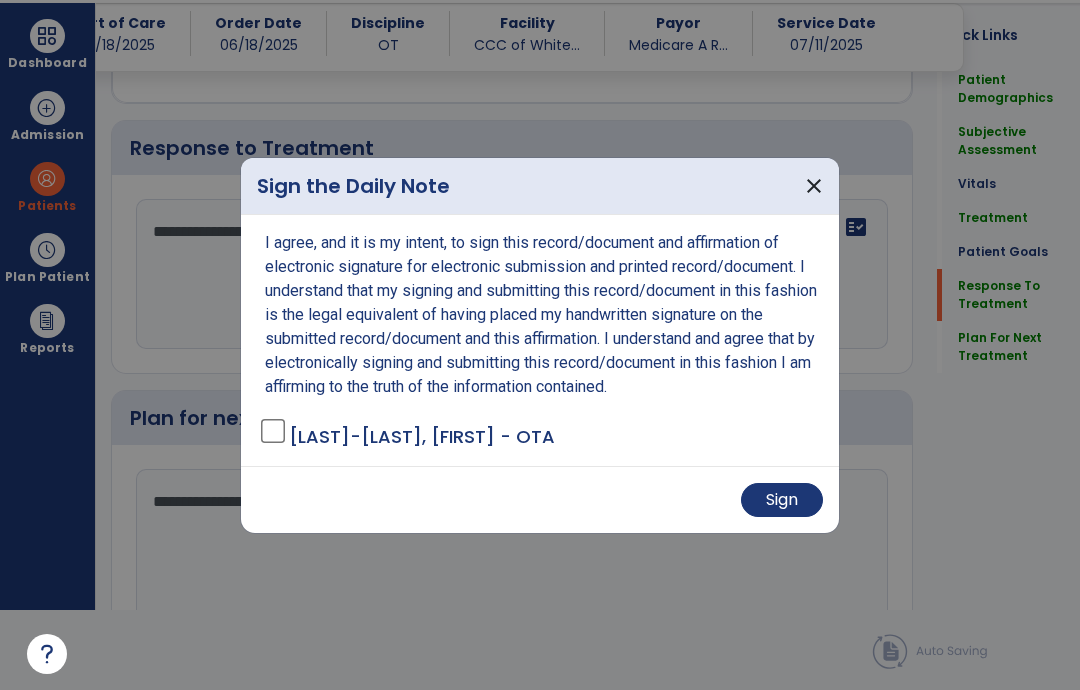 click on "Sign" at bounding box center [782, 500] 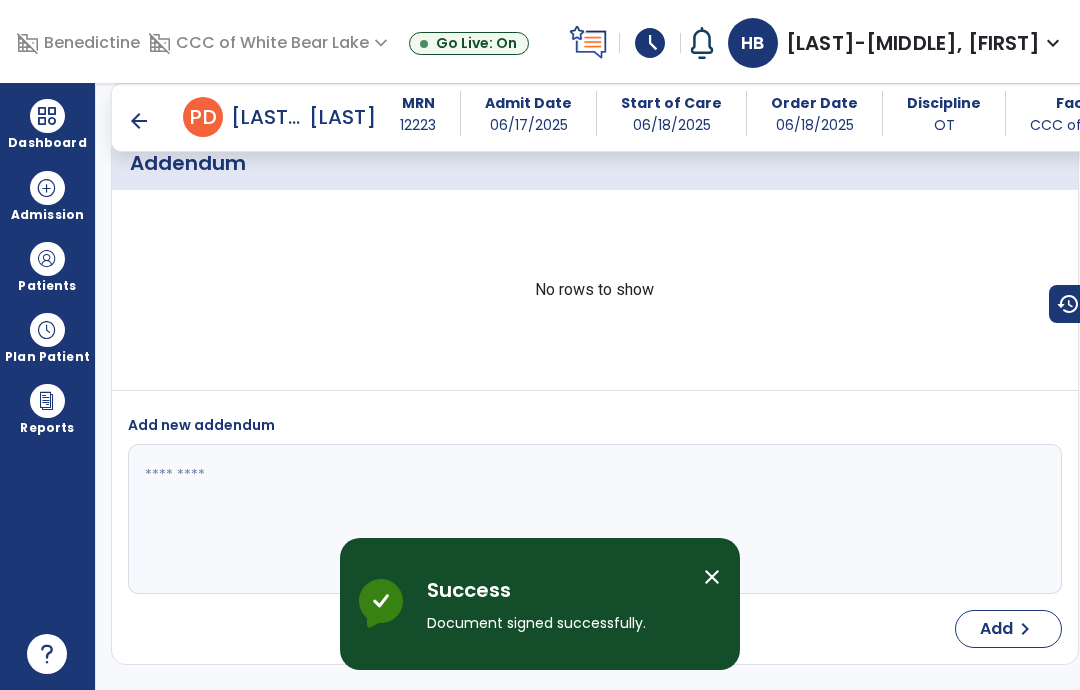 scroll, scrollTop: 80, scrollLeft: 0, axis: vertical 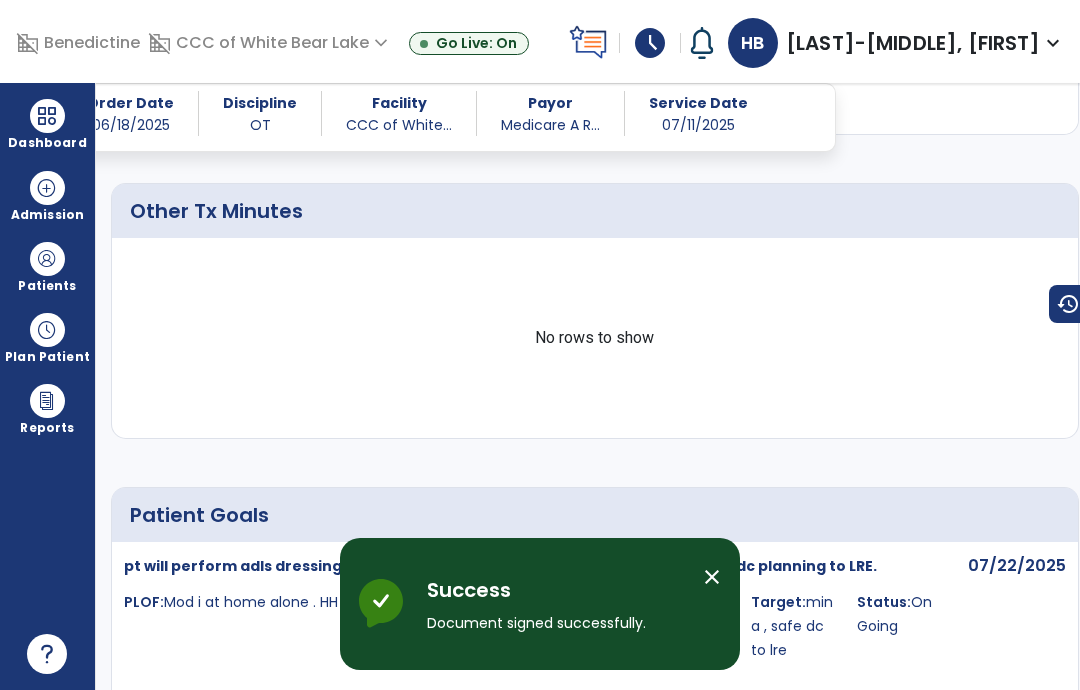 click at bounding box center (47, 116) 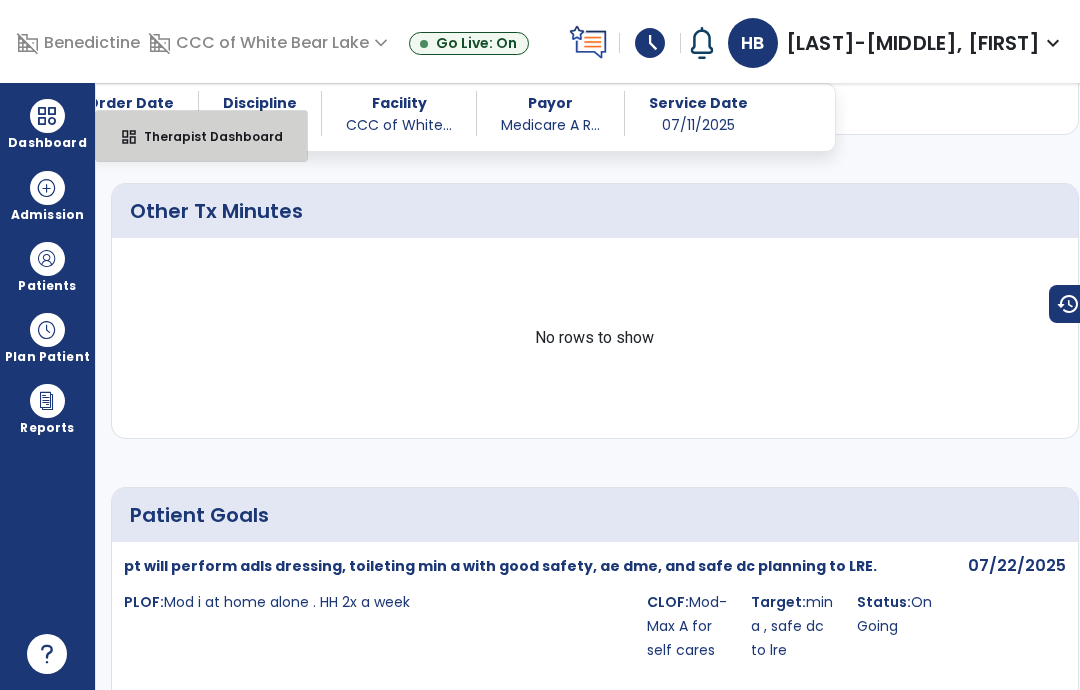 click on "dashboard  Therapist Dashboard" at bounding box center (201, 136) 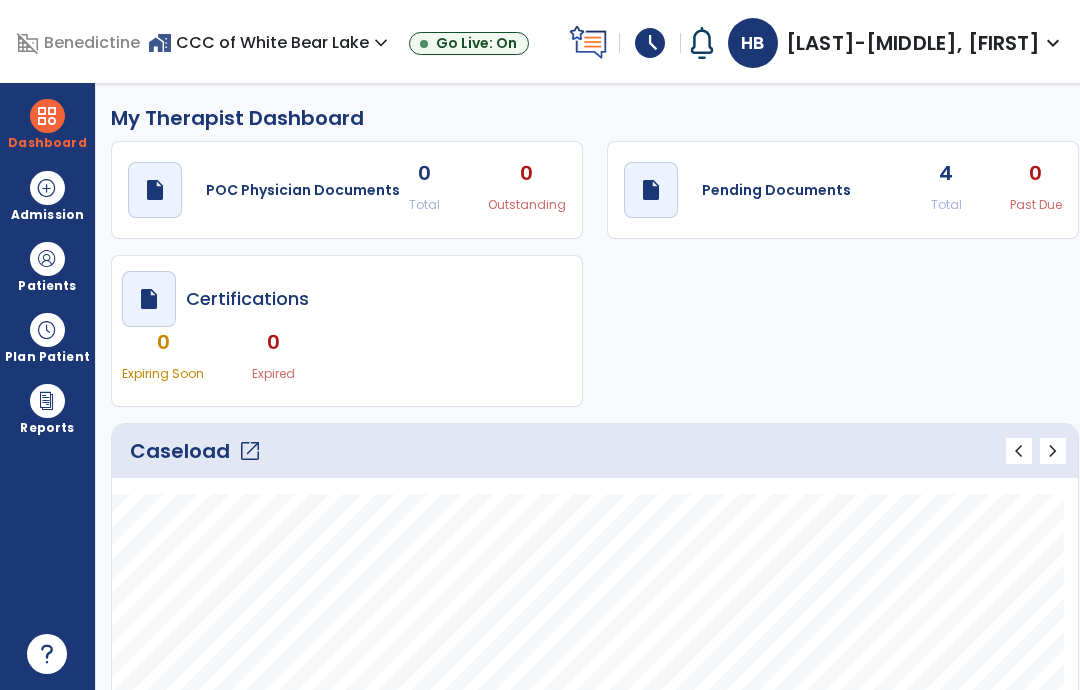 scroll, scrollTop: 0, scrollLeft: 0, axis: both 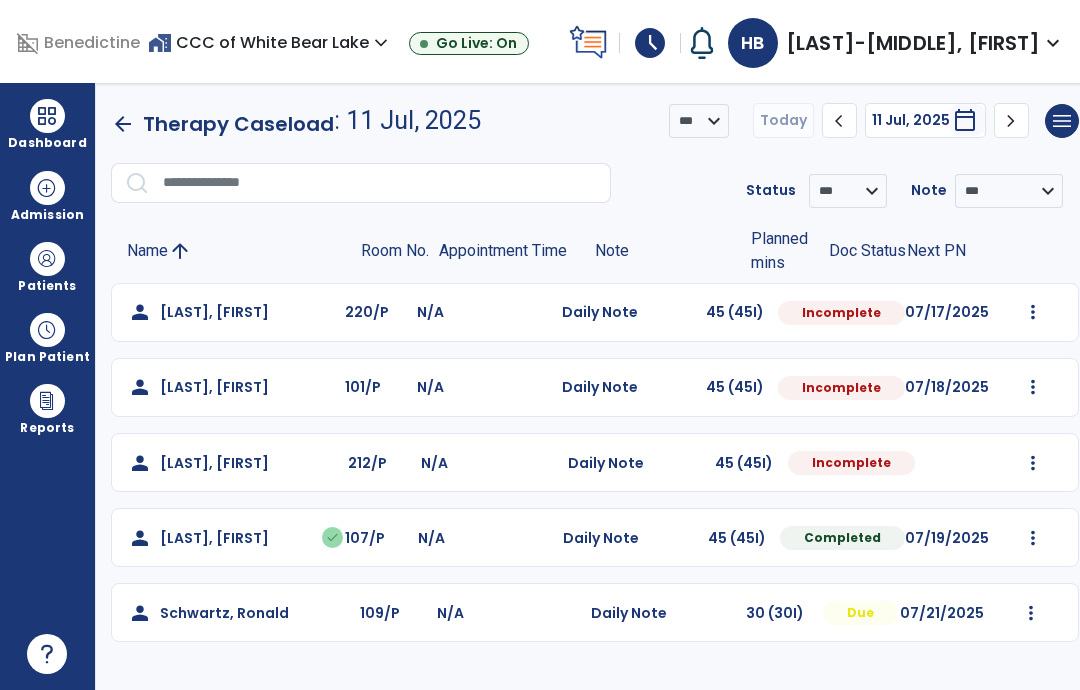 click at bounding box center (1033, 312) 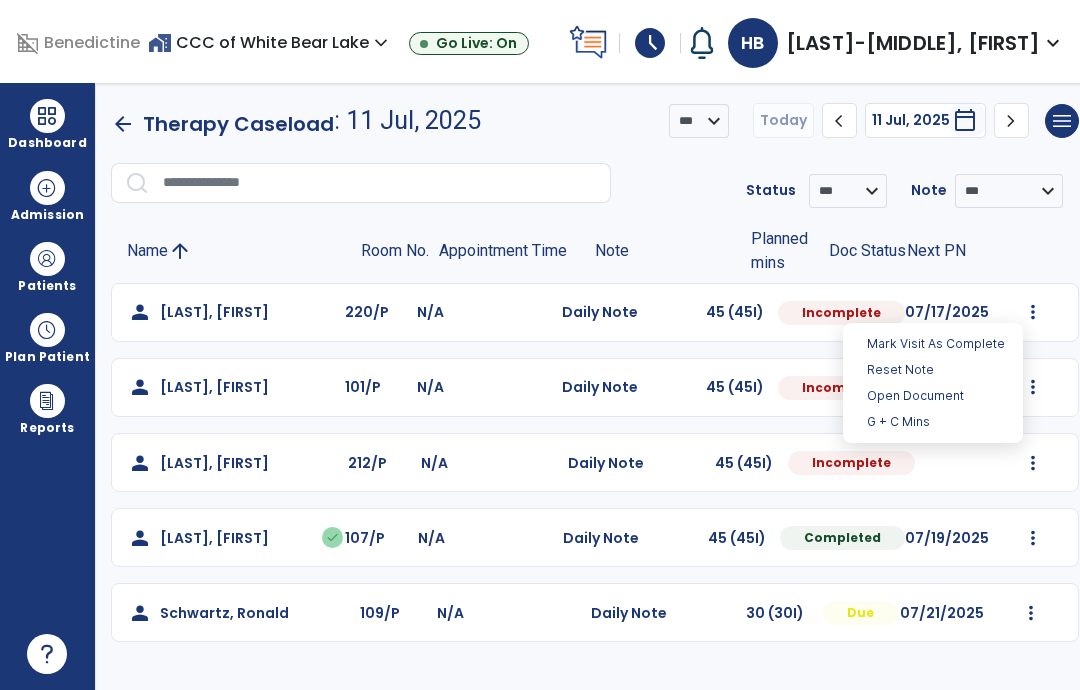 click on "Reset Note" at bounding box center [933, 370] 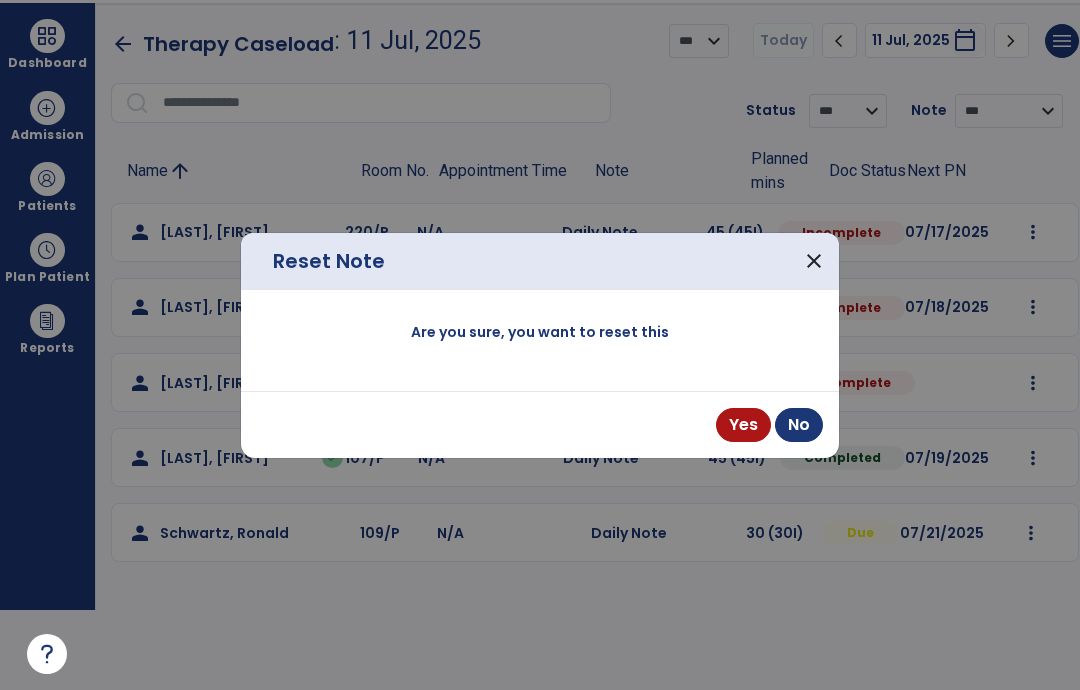 click on "Yes" at bounding box center [743, 425] 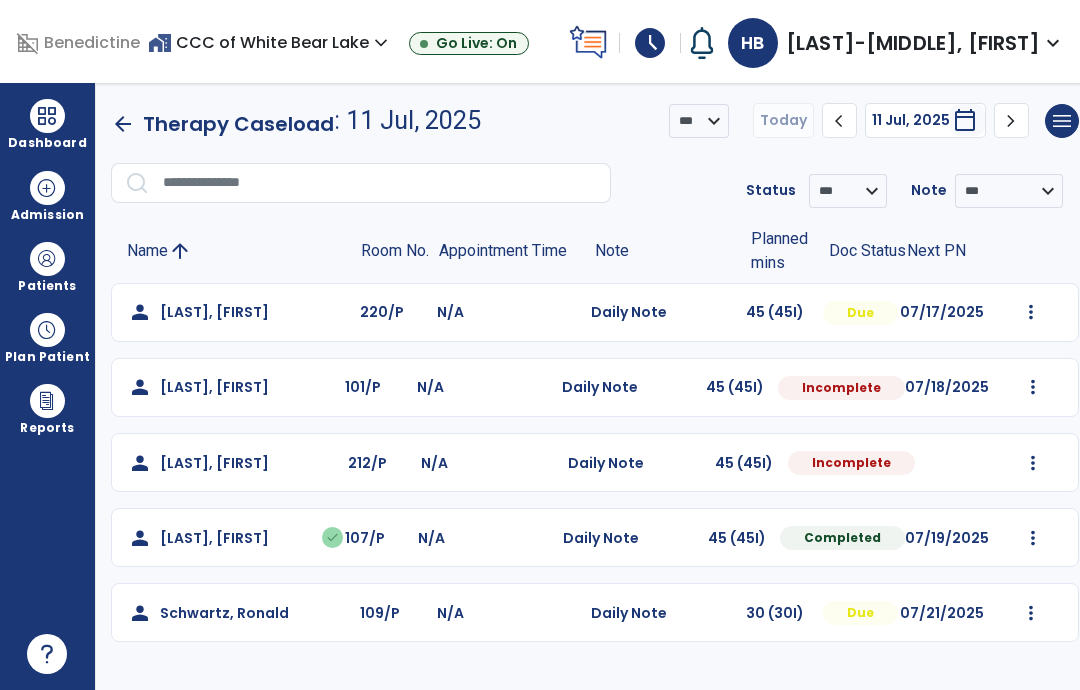 scroll, scrollTop: 0, scrollLeft: 0, axis: both 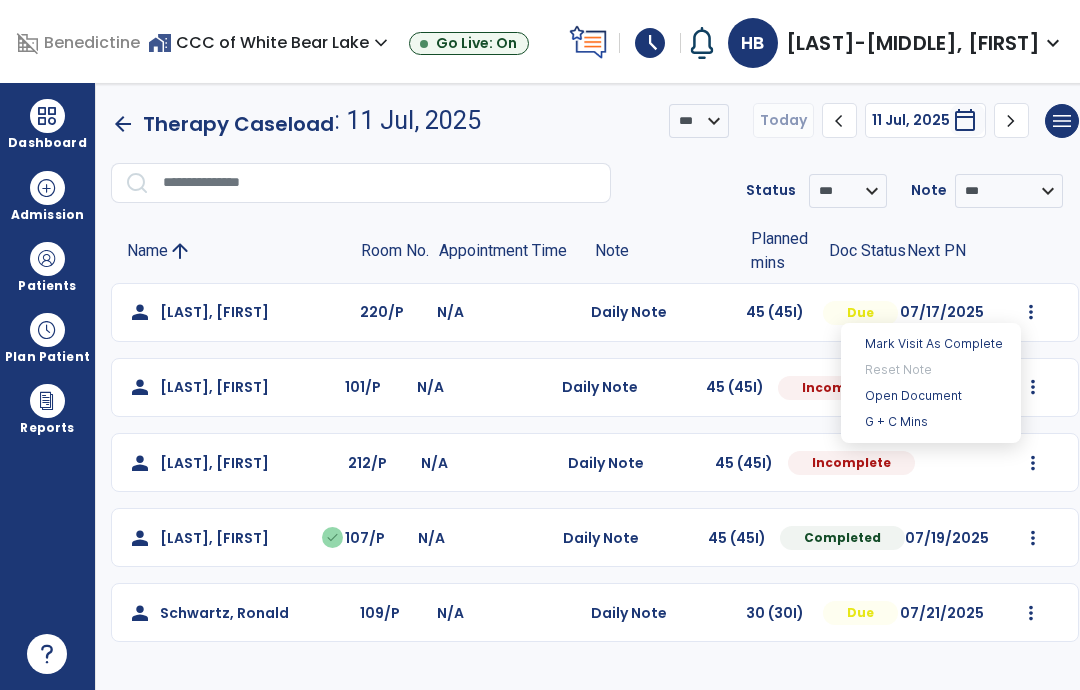 click on "Open Document" at bounding box center (931, 396) 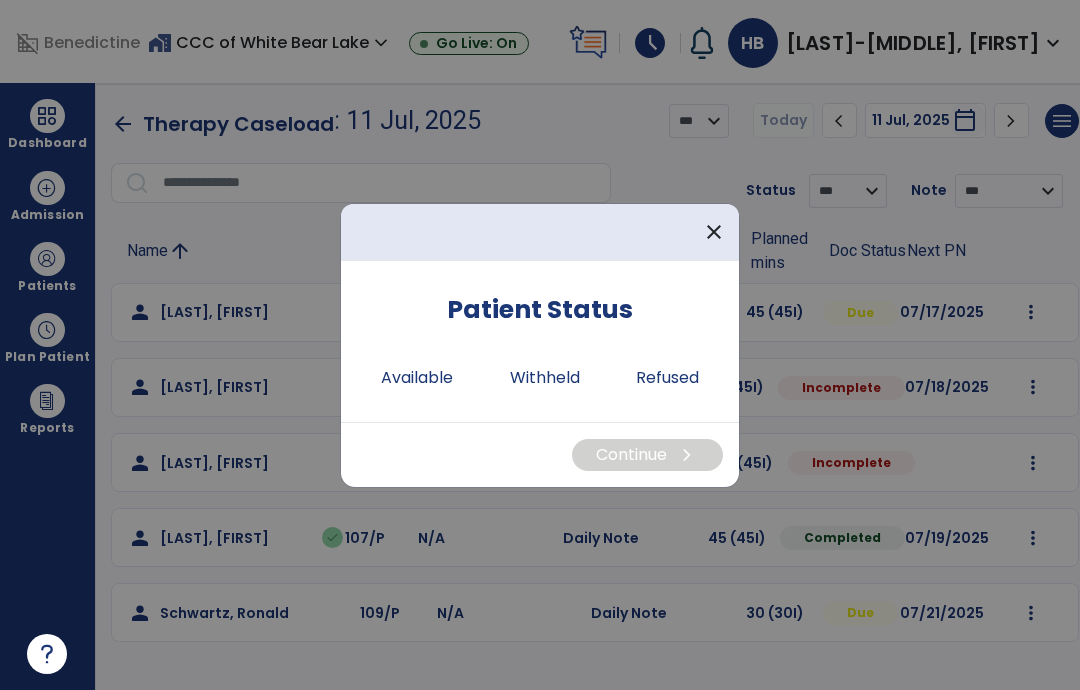 click on "Available" at bounding box center (417, 378) 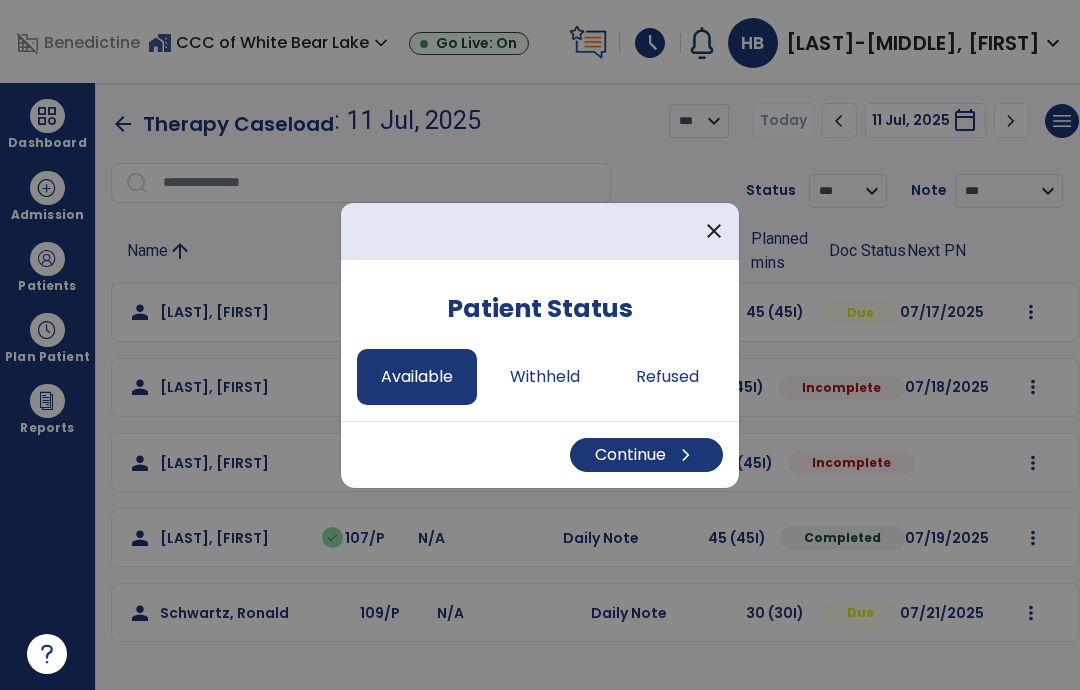 click on "Continue   chevron_right" at bounding box center (646, 455) 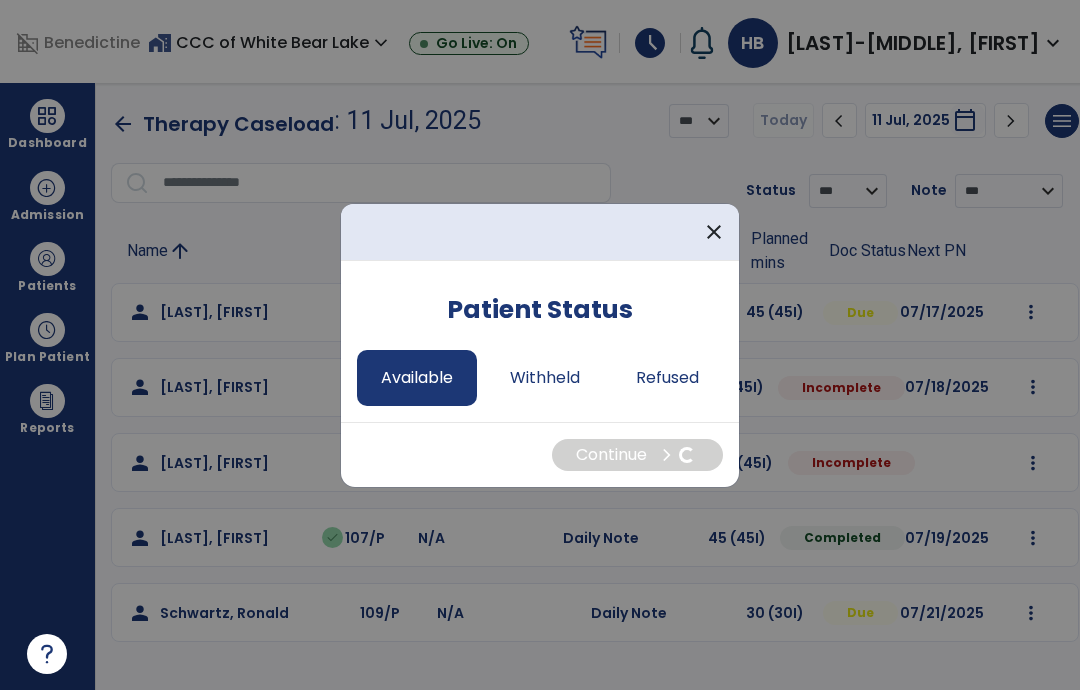 select on "*" 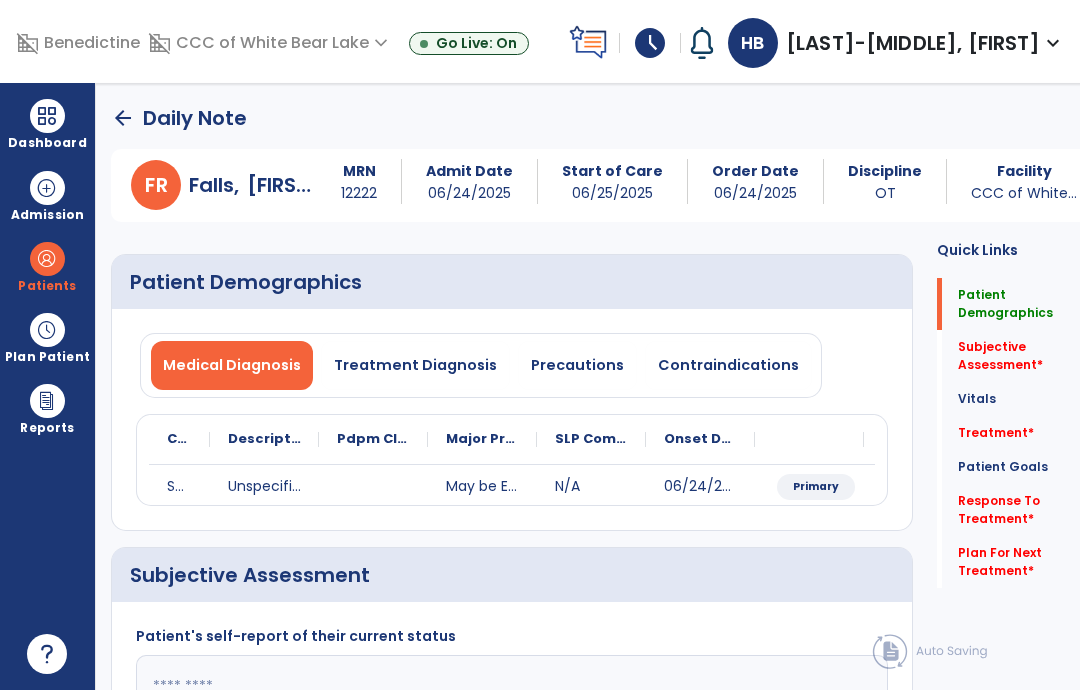 click on "Treatment   *  Treatment   *" 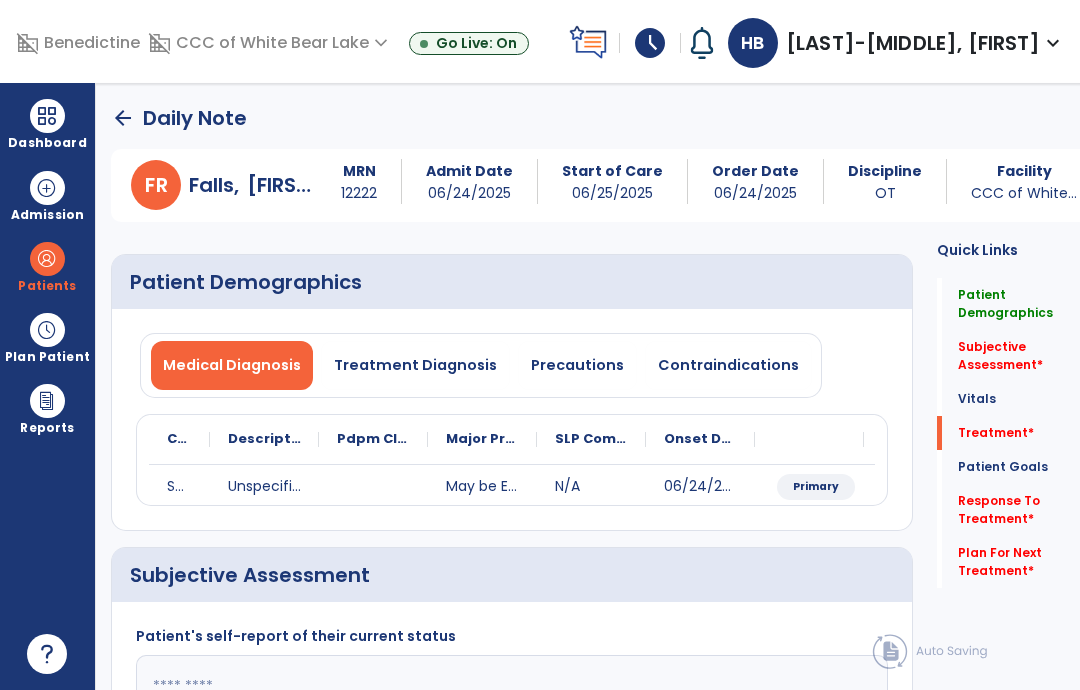 click on "Plan For Next Treatment   *" 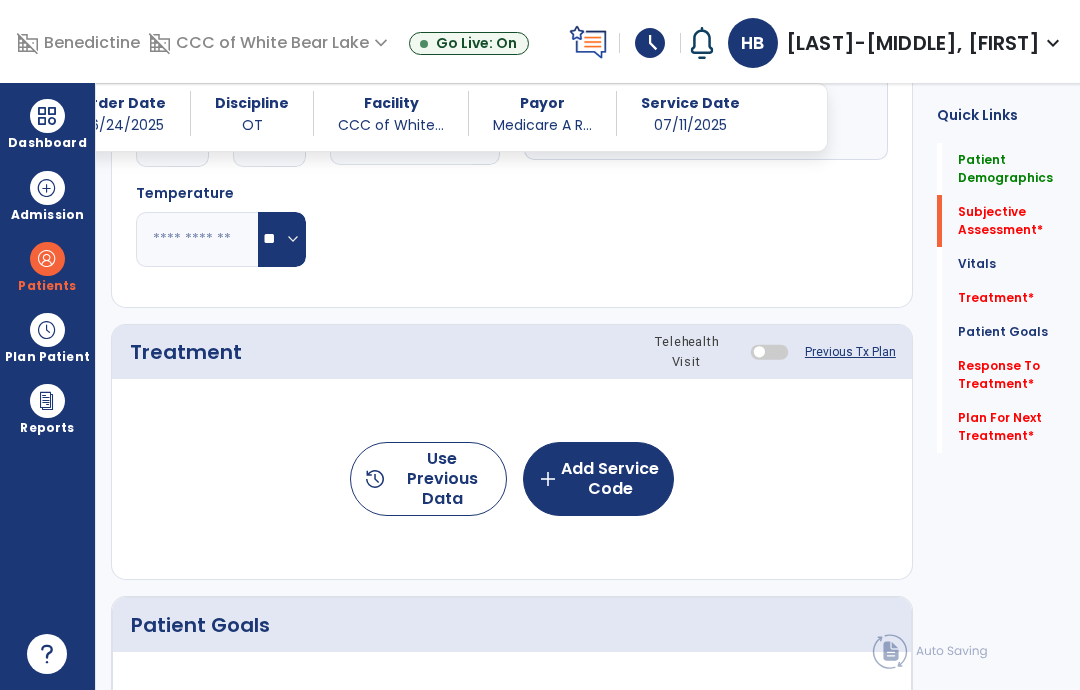scroll, scrollTop: 80, scrollLeft: 0, axis: vertical 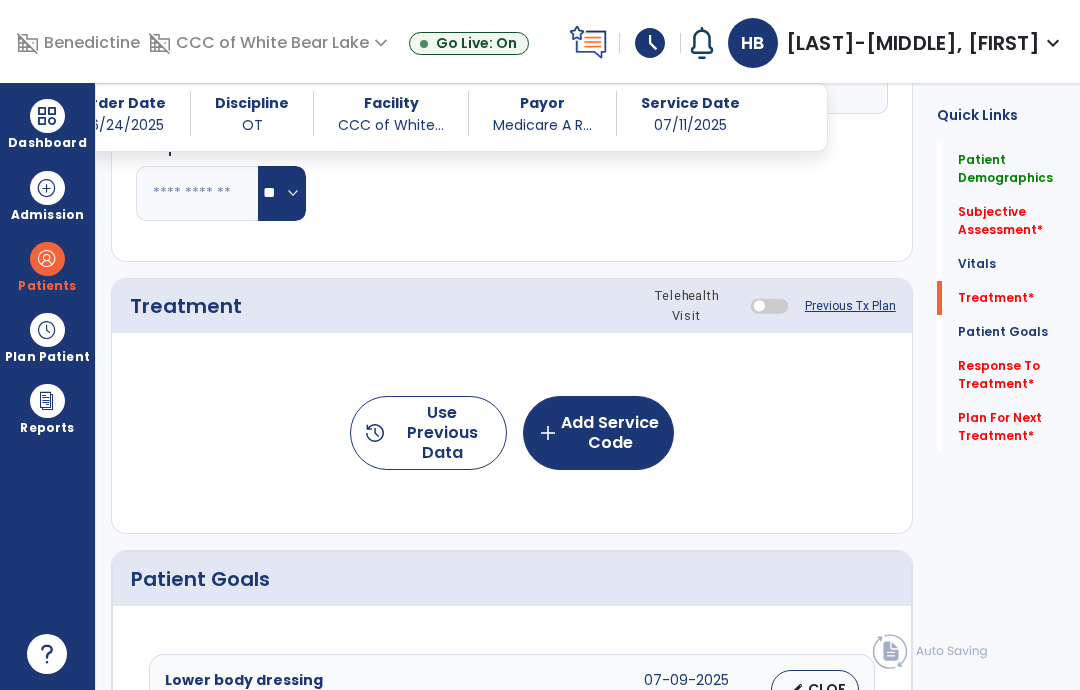 click on "add  Add Service Code" 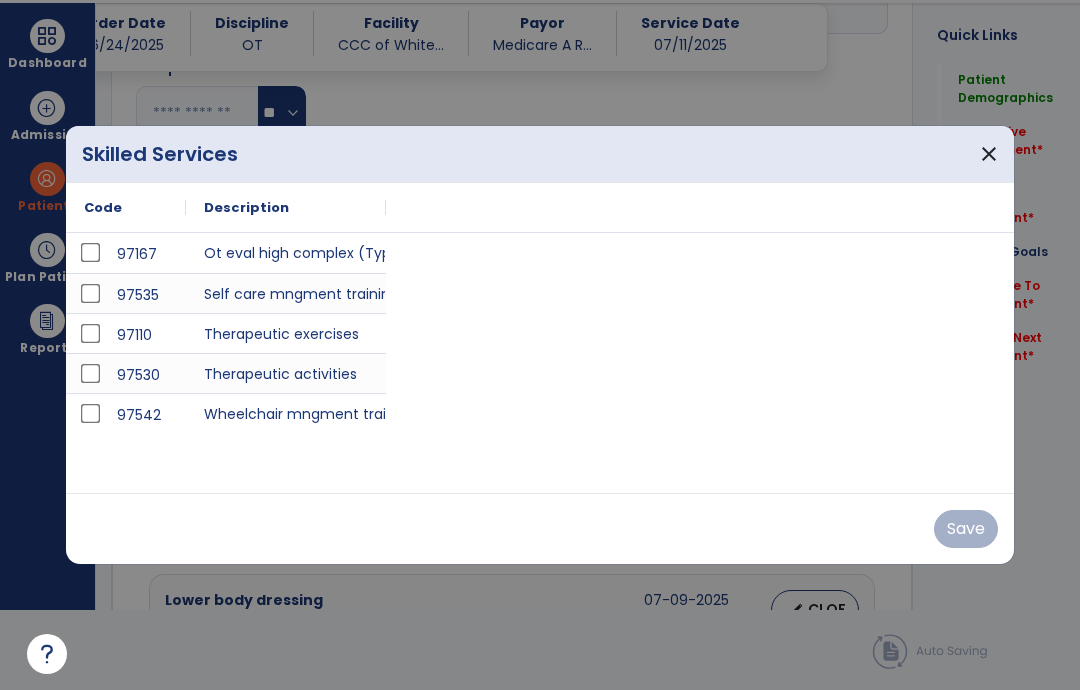 scroll, scrollTop: 0, scrollLeft: 0, axis: both 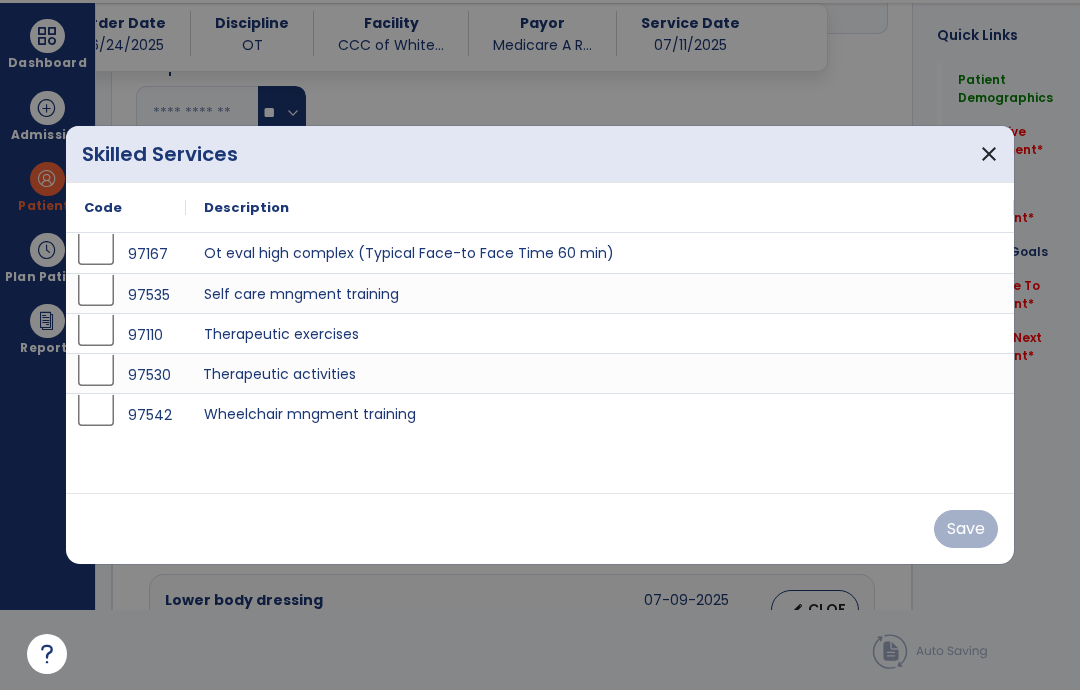 click on "Therapeutic activities" at bounding box center [600, 373] 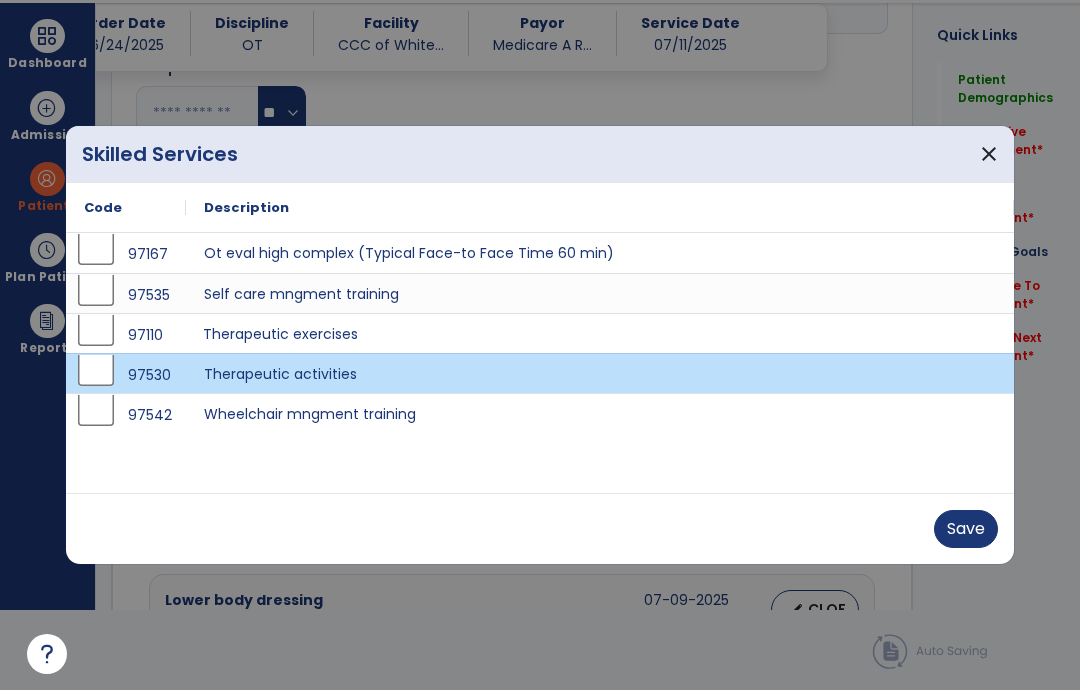click on "Therapeutic exercises" at bounding box center [600, 333] 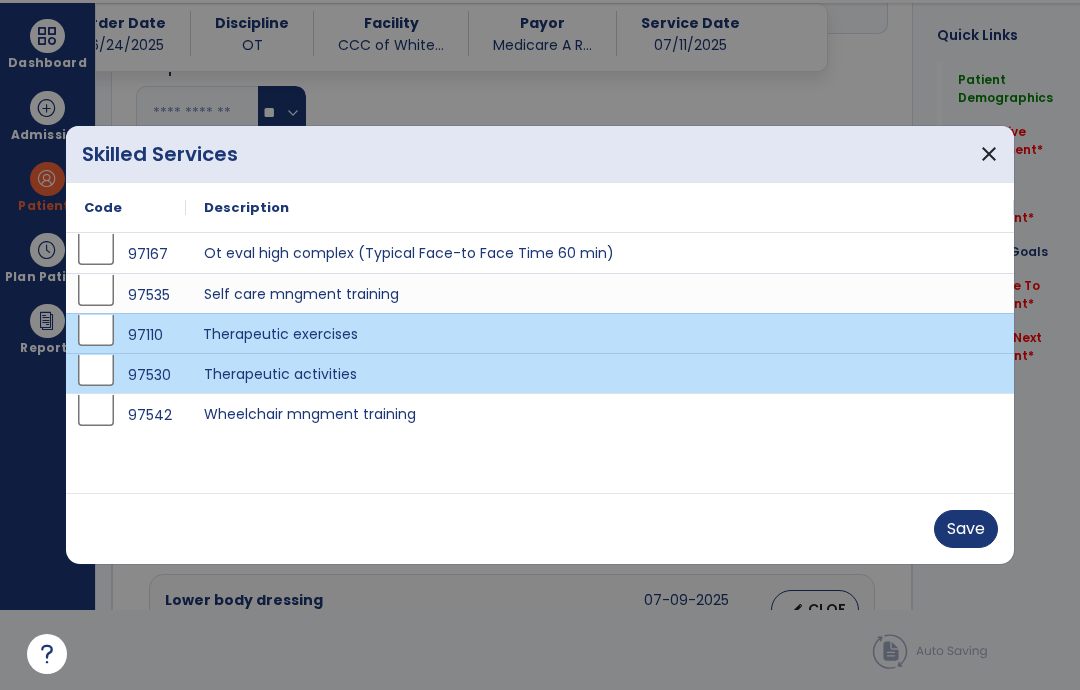 click on "Save" at bounding box center (966, 529) 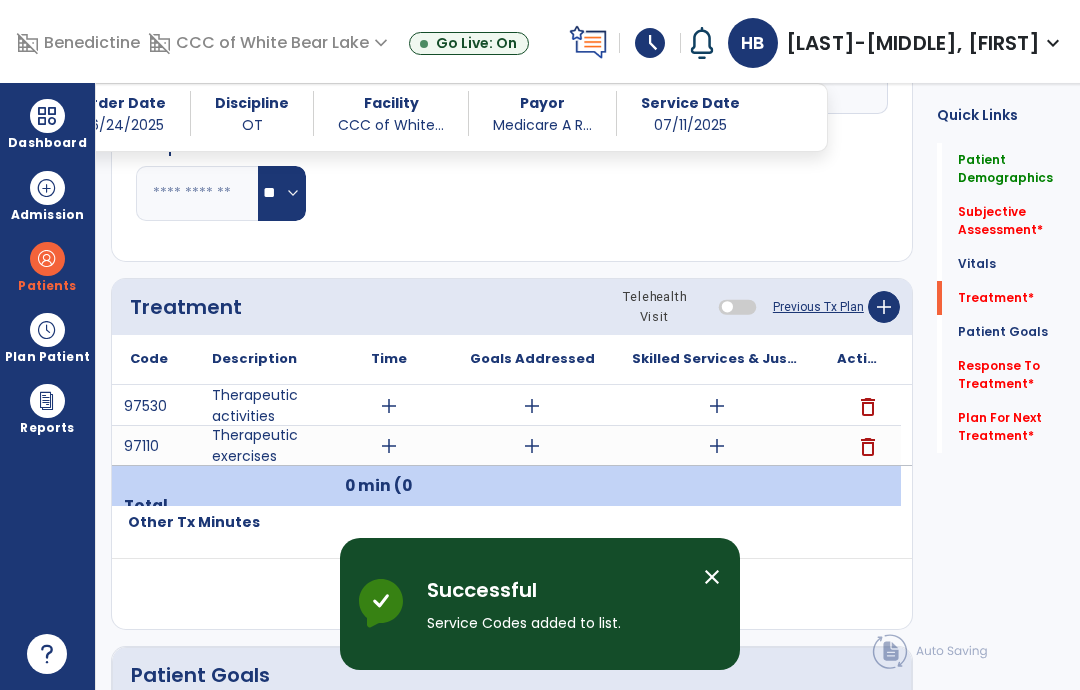 scroll, scrollTop: 80, scrollLeft: 0, axis: vertical 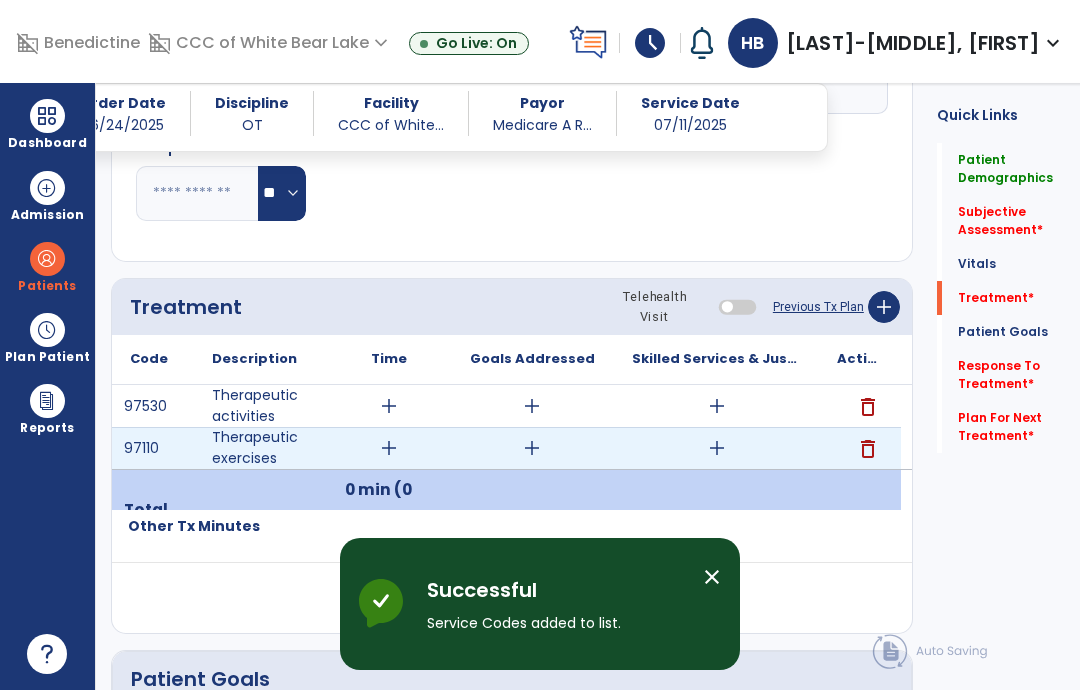 click on "add" at bounding box center (717, 448) 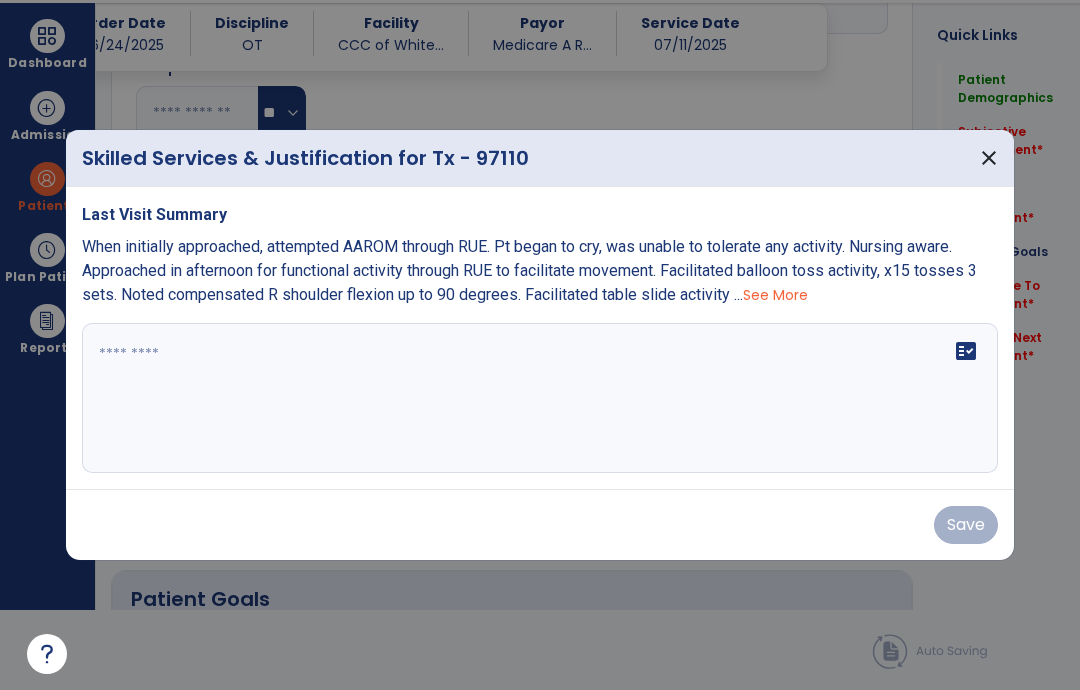 scroll, scrollTop: 0, scrollLeft: 0, axis: both 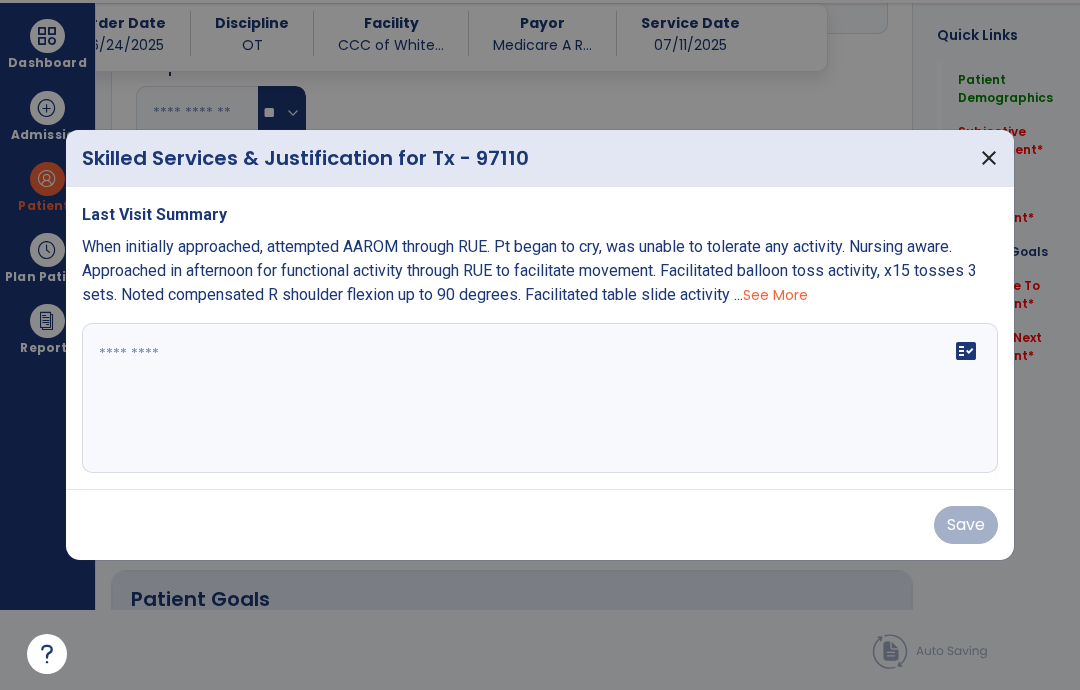 click on "fact_check" at bounding box center [540, 398] 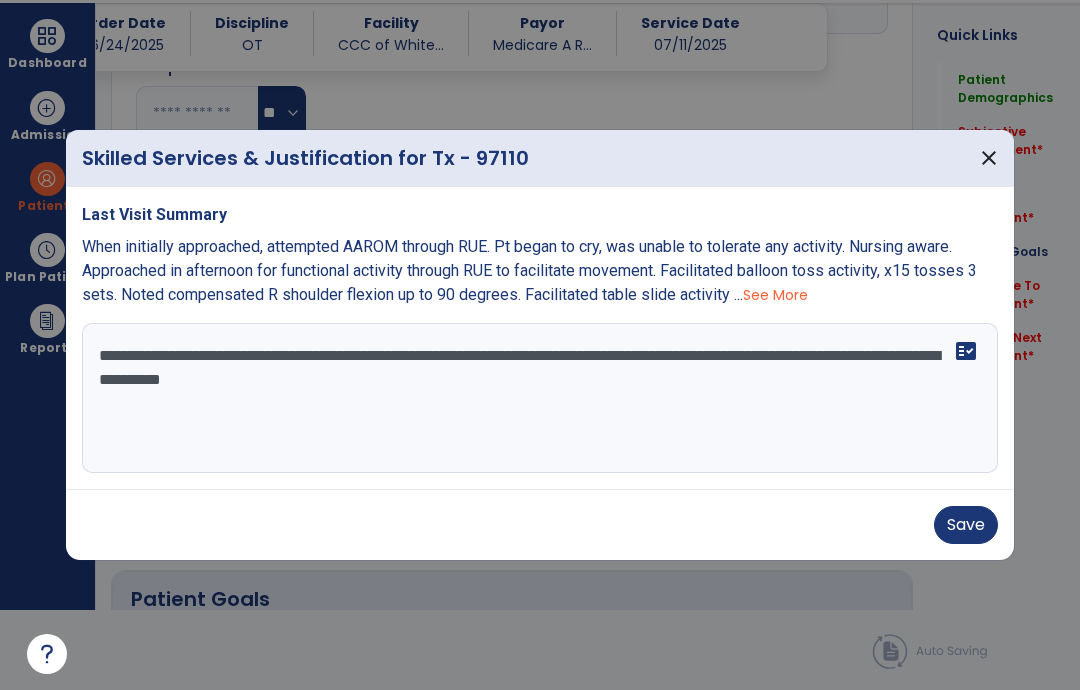 click on "See More" at bounding box center [775, 295] 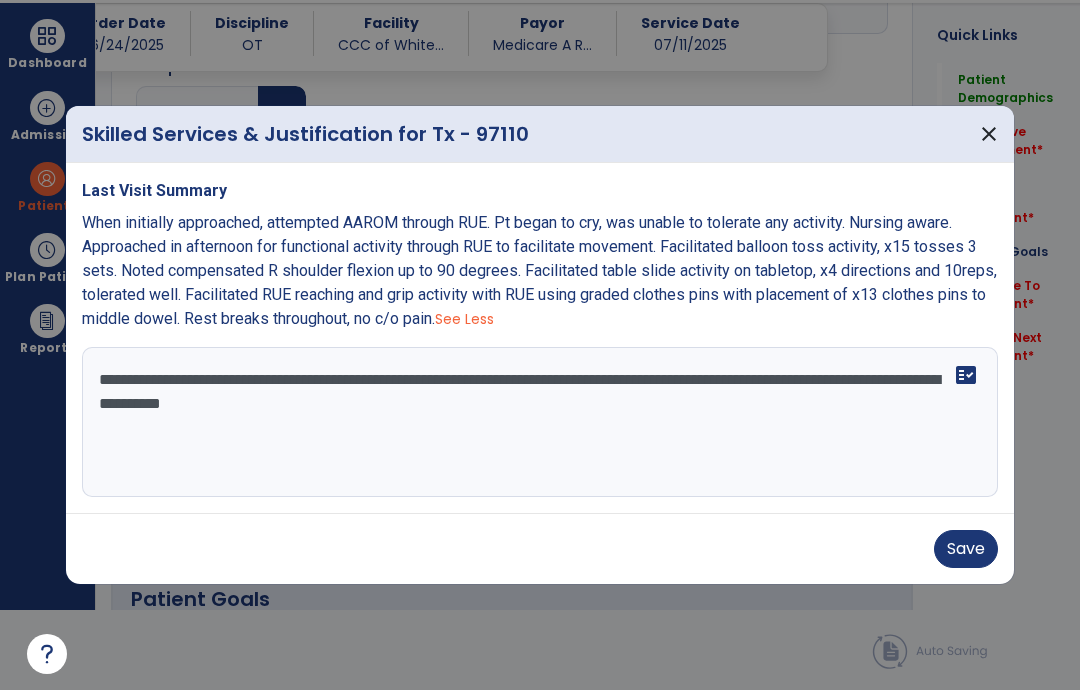click on "**********" at bounding box center (540, 422) 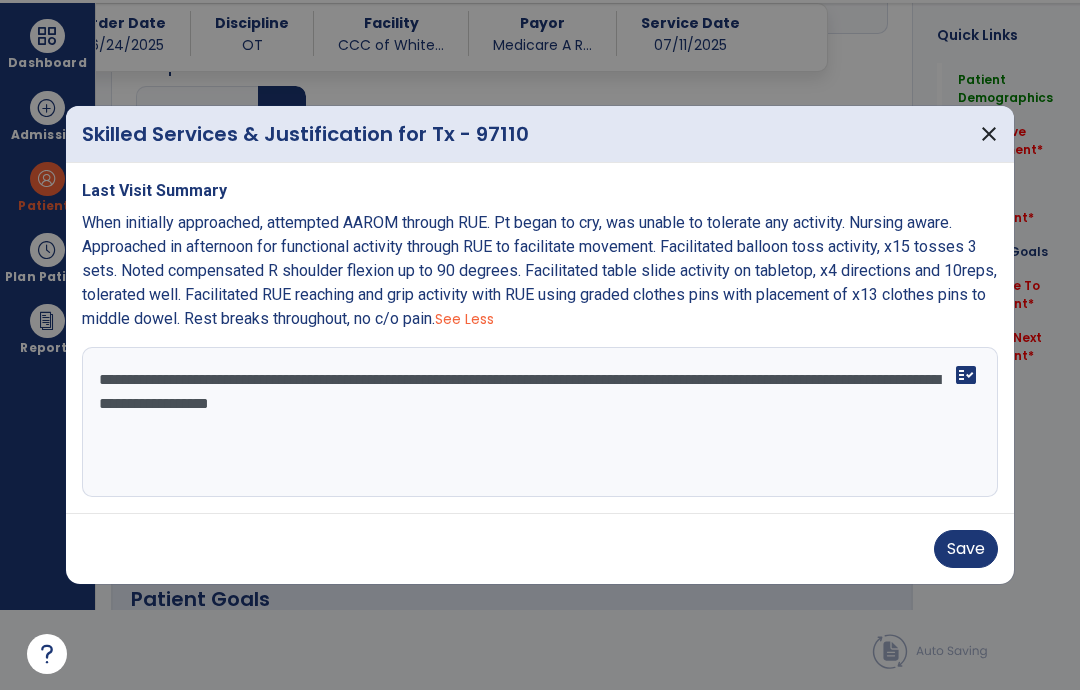 type on "**********" 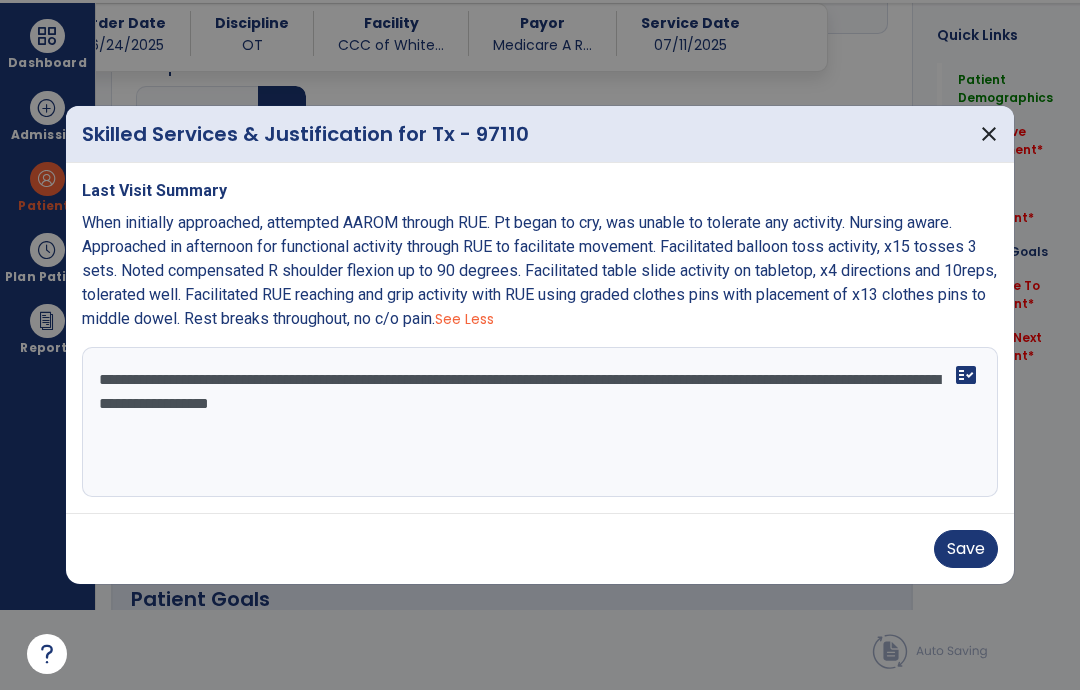 click on "Save" at bounding box center (966, 549) 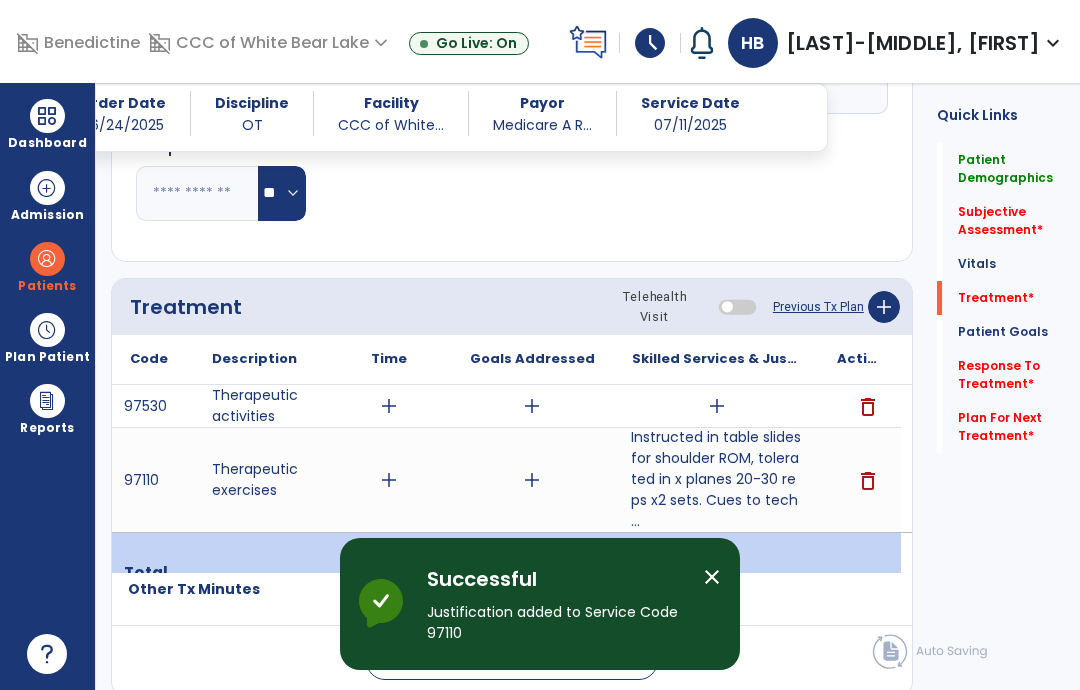 scroll, scrollTop: 80, scrollLeft: 0, axis: vertical 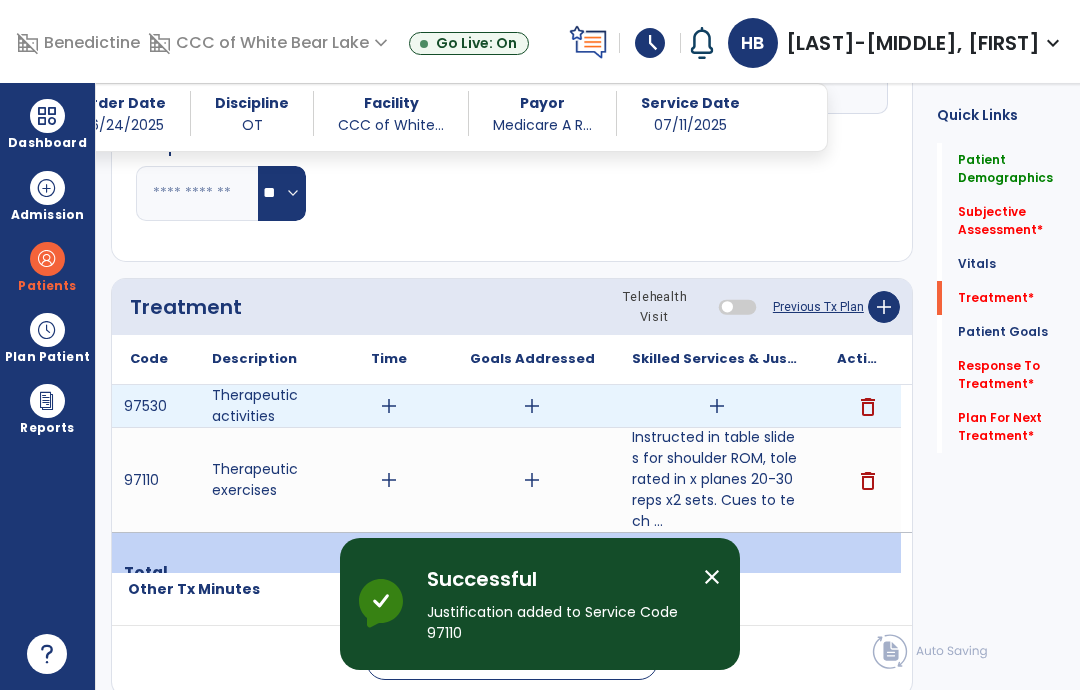 click on "delete" at bounding box center [868, 407] 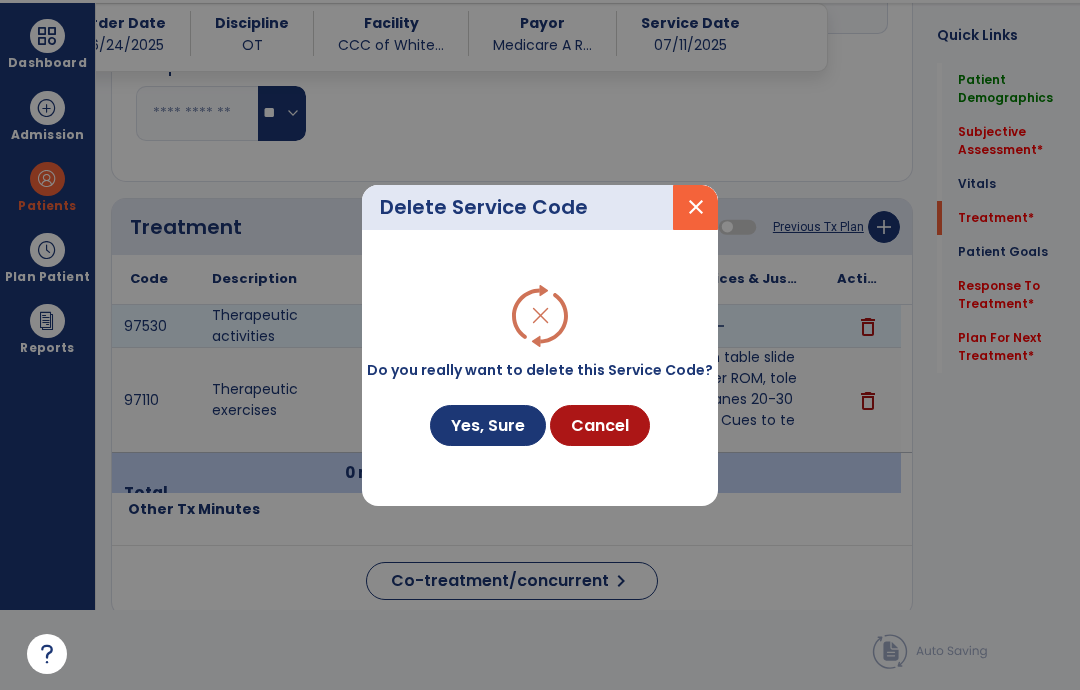 scroll, scrollTop: 0, scrollLeft: 0, axis: both 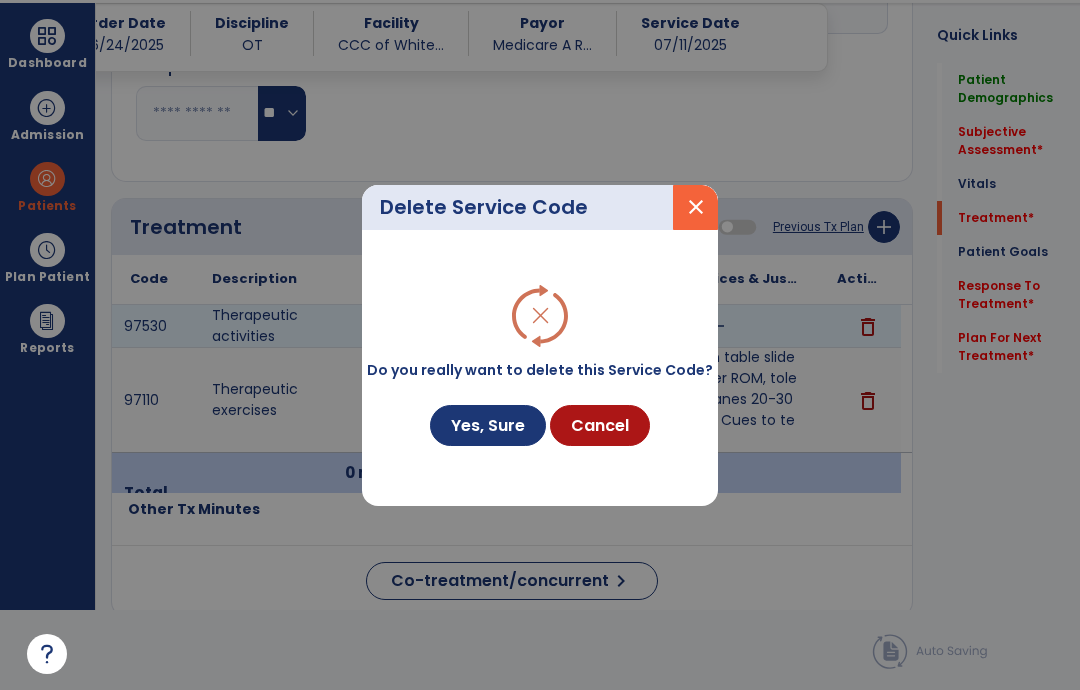 click on "Yes, Sure" at bounding box center (488, 425) 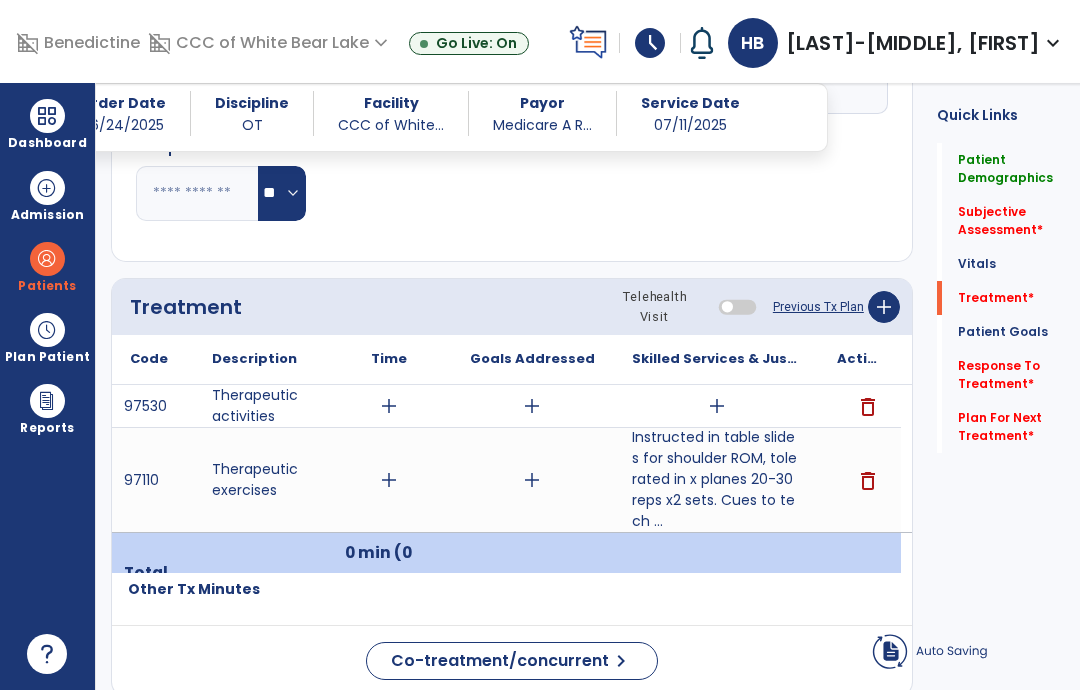 scroll, scrollTop: 80, scrollLeft: 0, axis: vertical 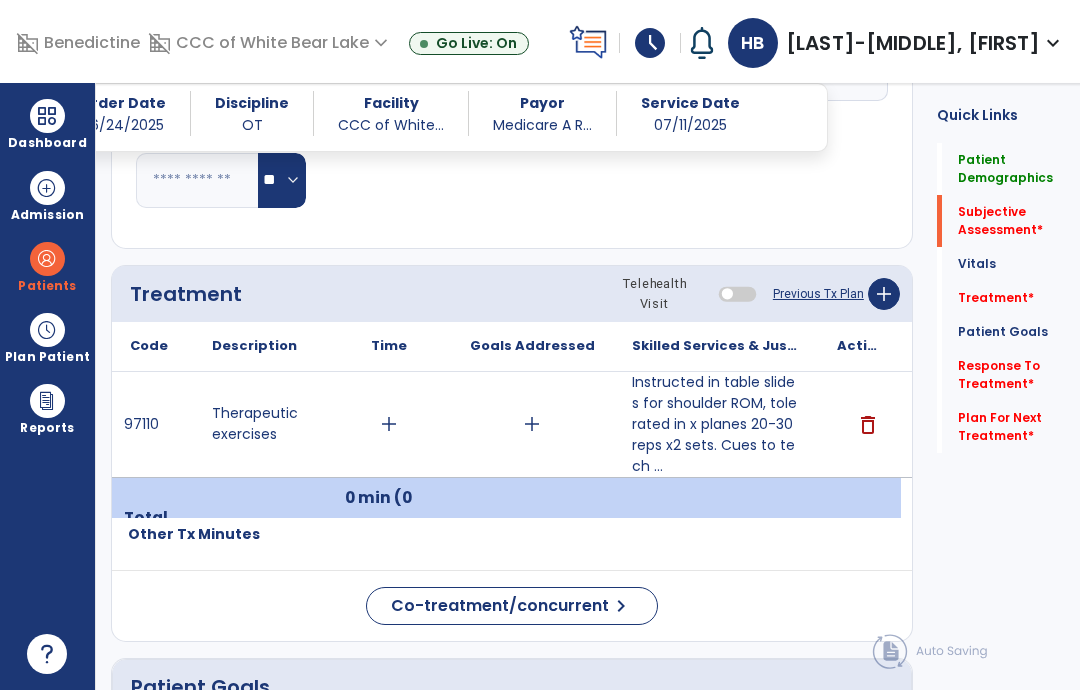 click on "Subjective Assessment   *" 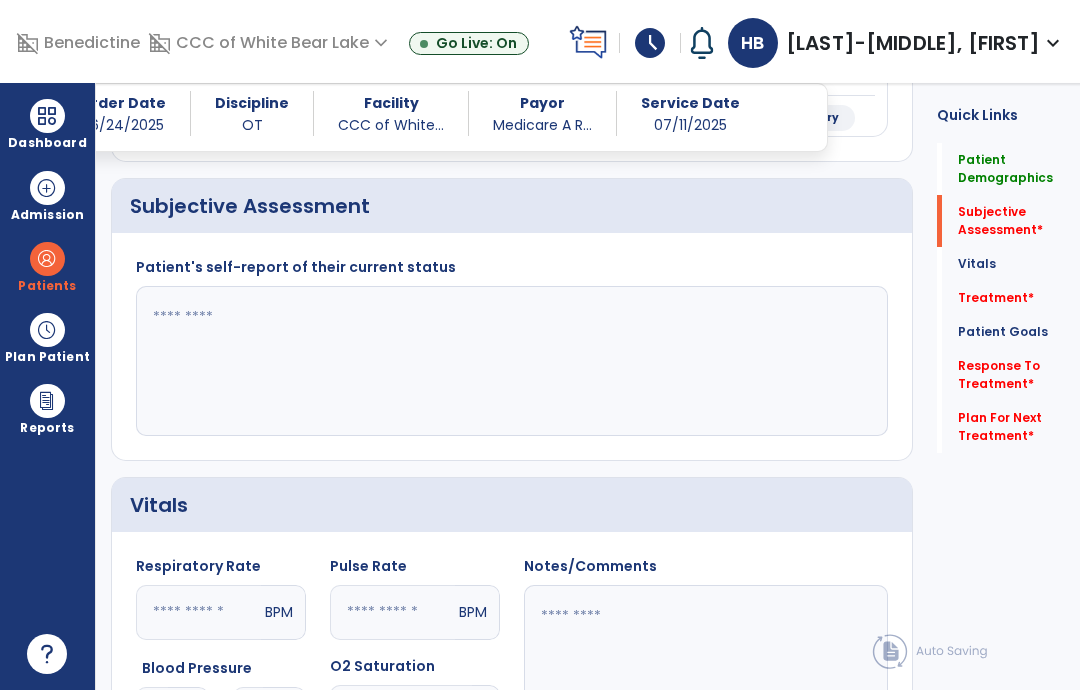 scroll, scrollTop: 350, scrollLeft: 0, axis: vertical 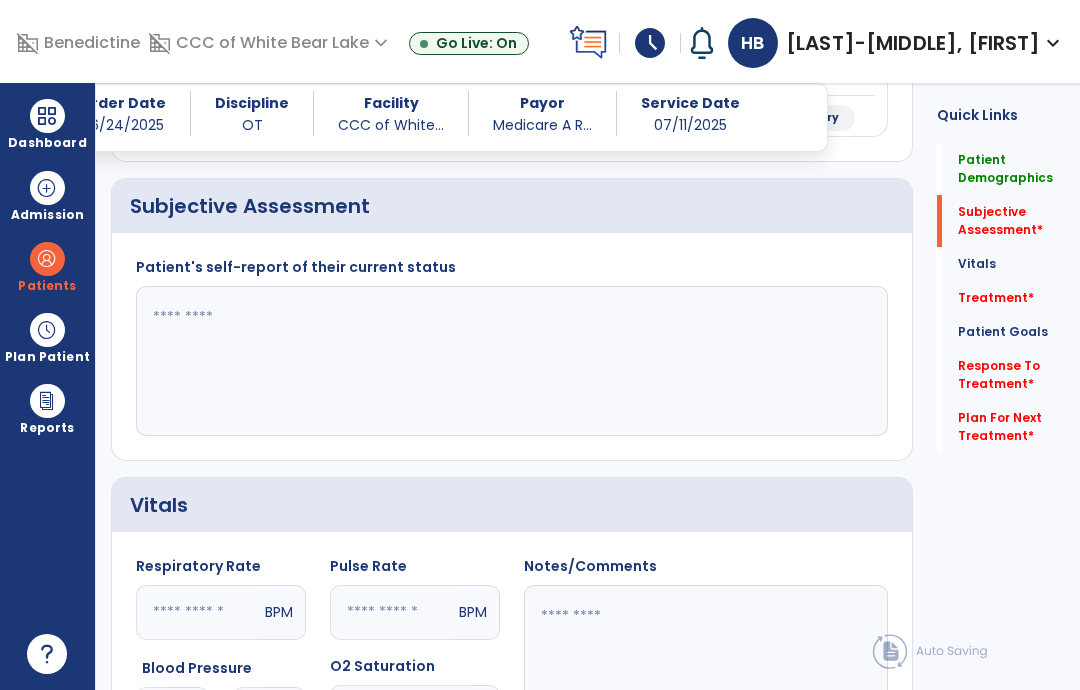 click 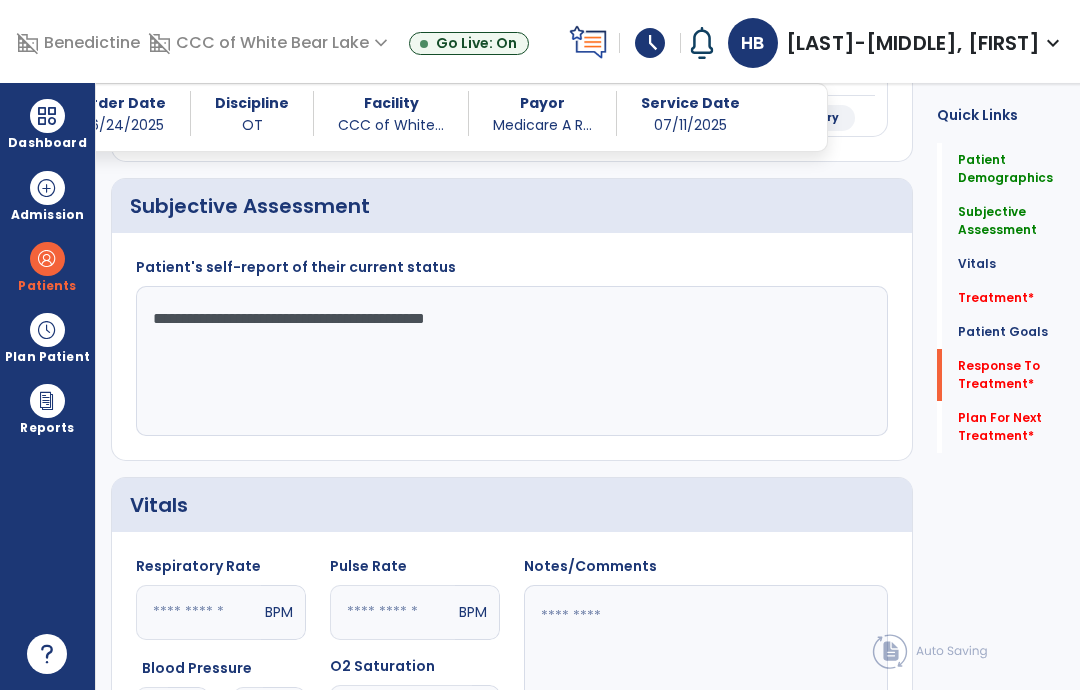 type on "**********" 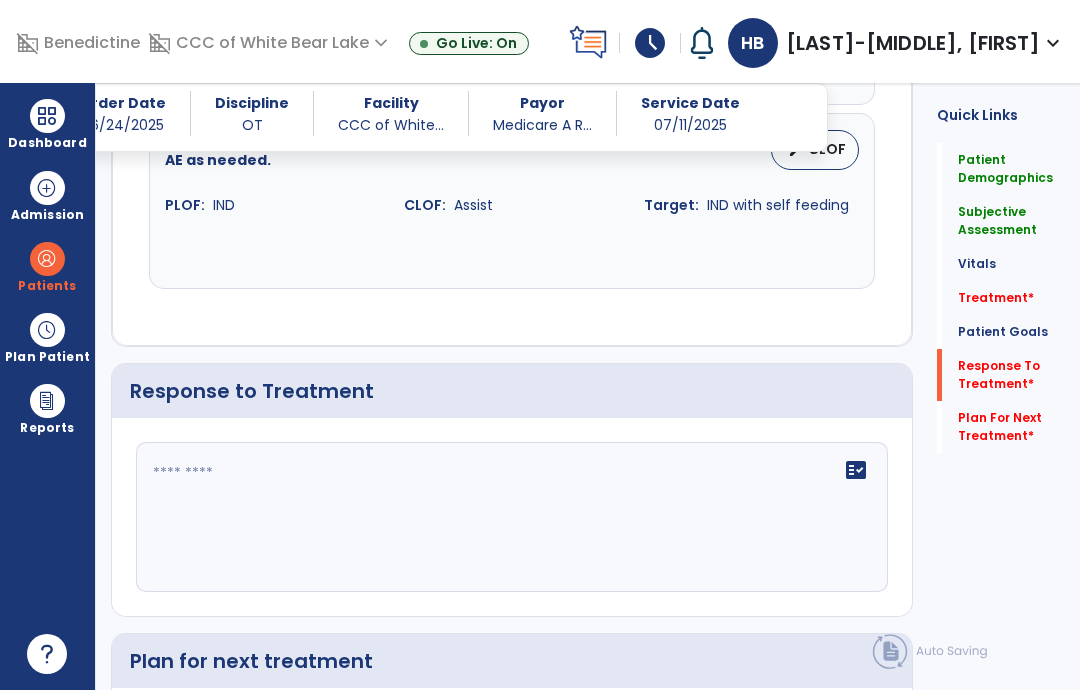 click on "fact_check" 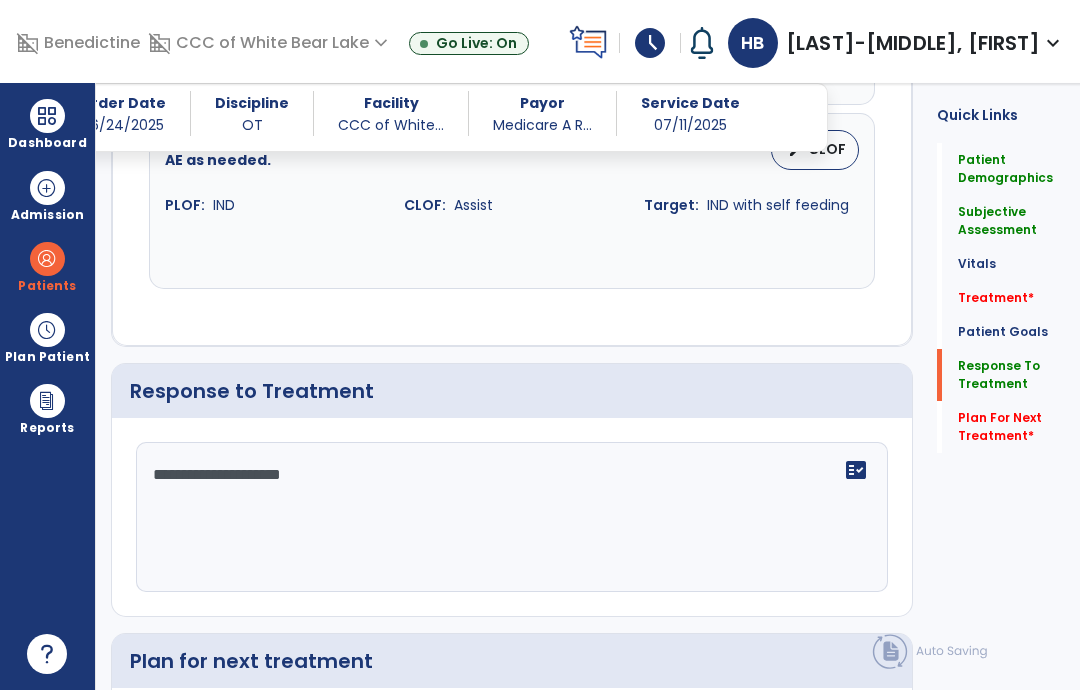 type on "**********" 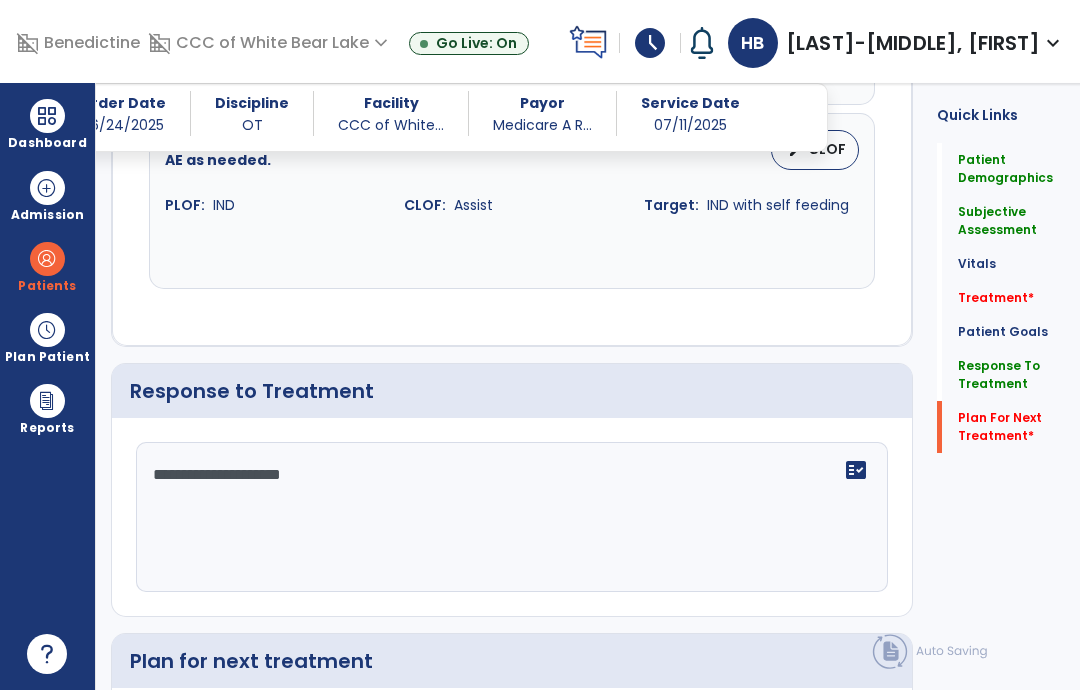click on "Plan For Next Treatment   *" 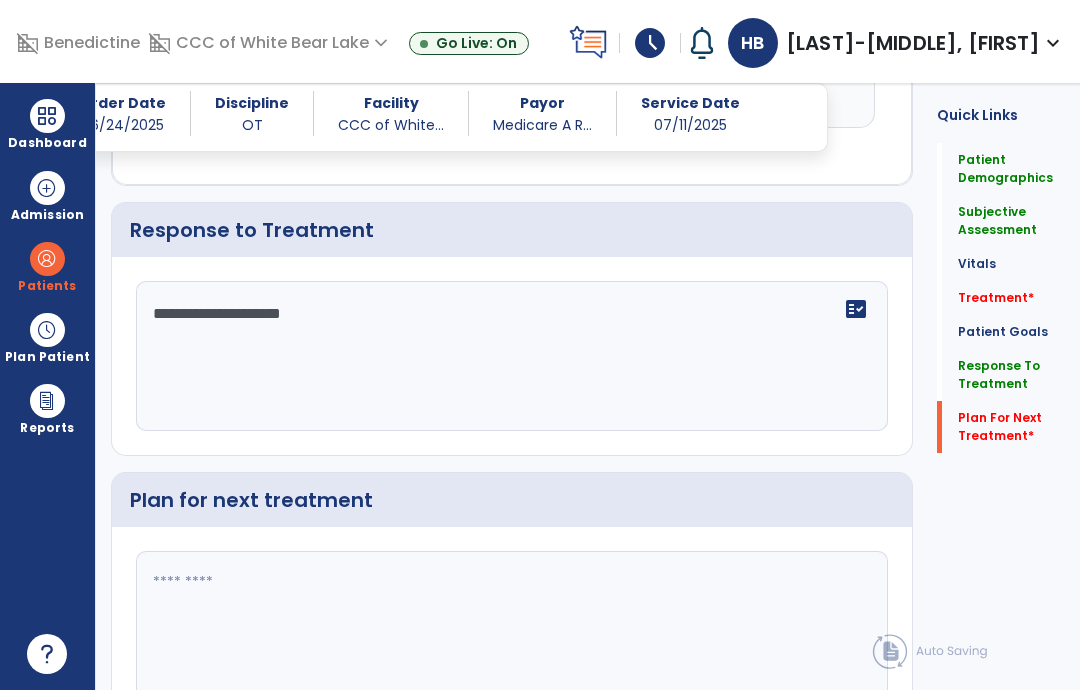scroll, scrollTop: 2426, scrollLeft: 0, axis: vertical 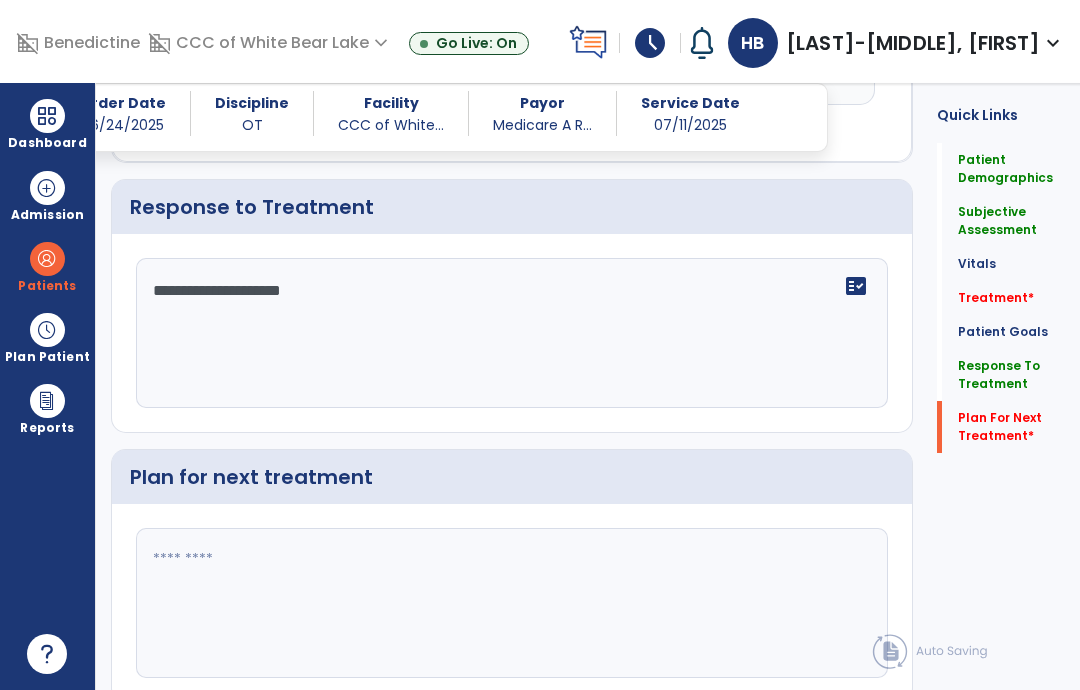 click 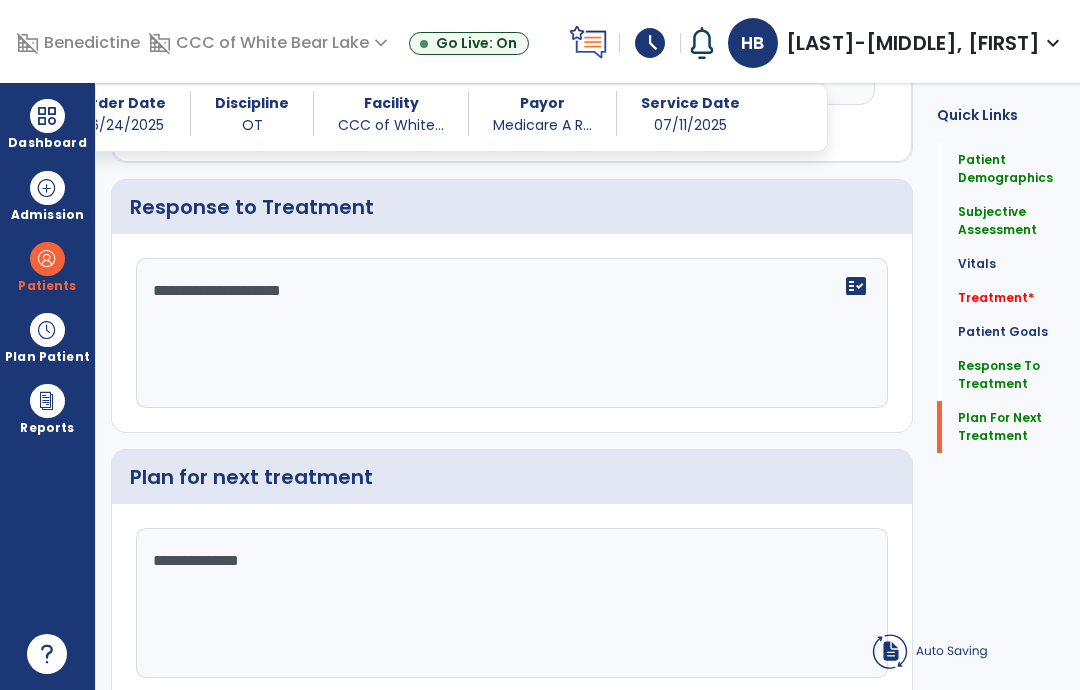 scroll, scrollTop: 2361, scrollLeft: 0, axis: vertical 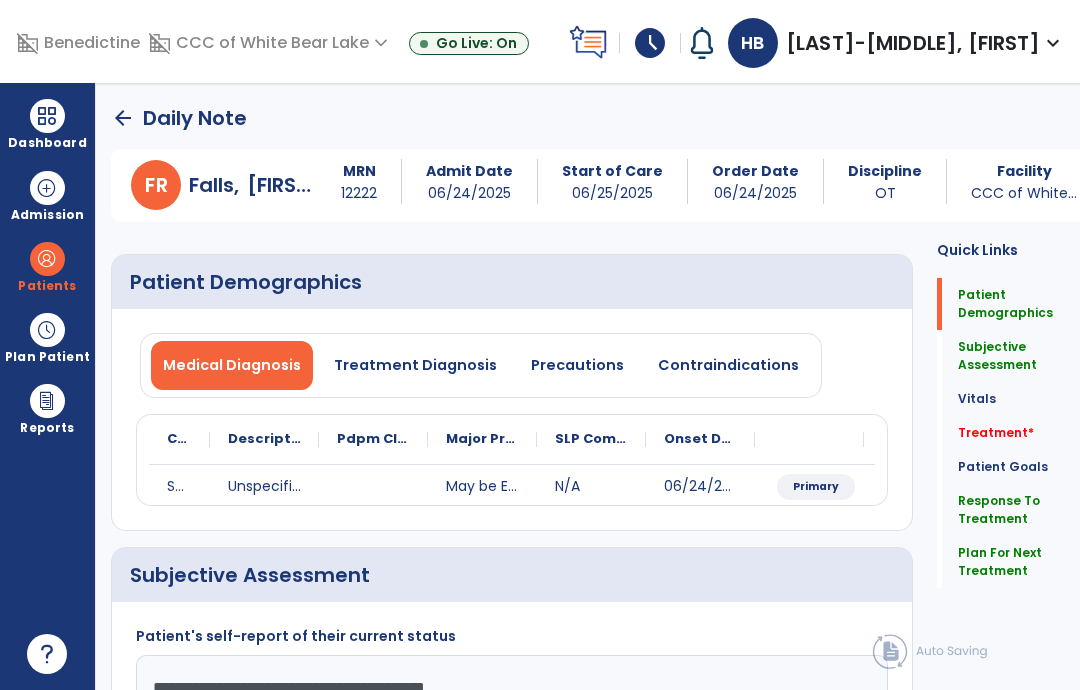 type on "**********" 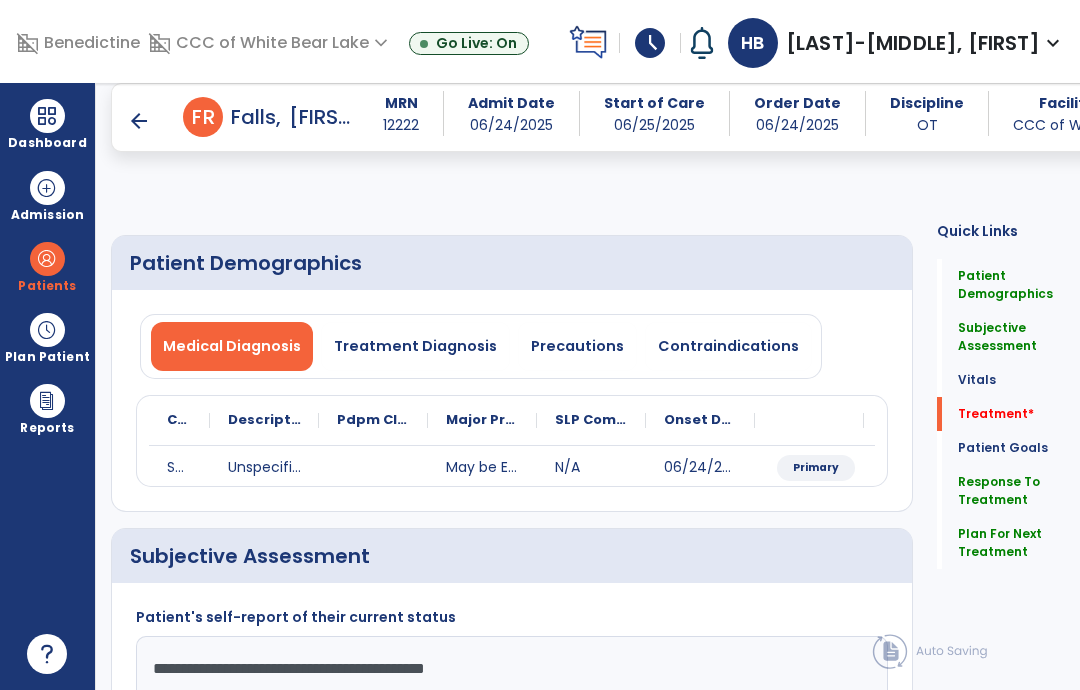 click on "Plan For Next Treatment" 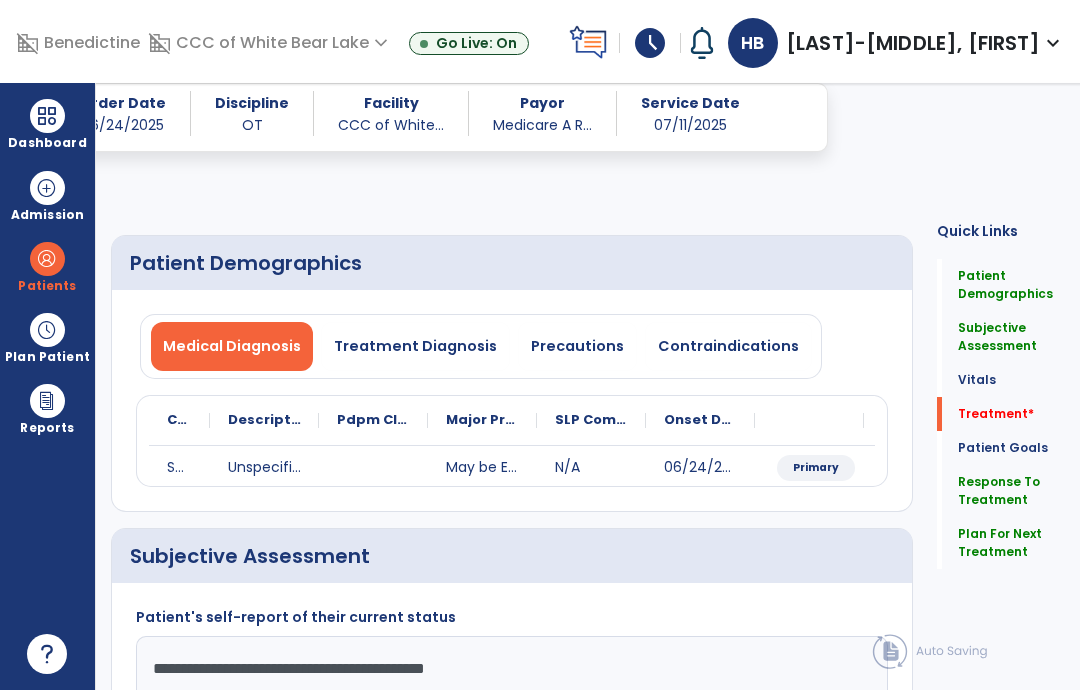 scroll, scrollTop: 1031, scrollLeft: 0, axis: vertical 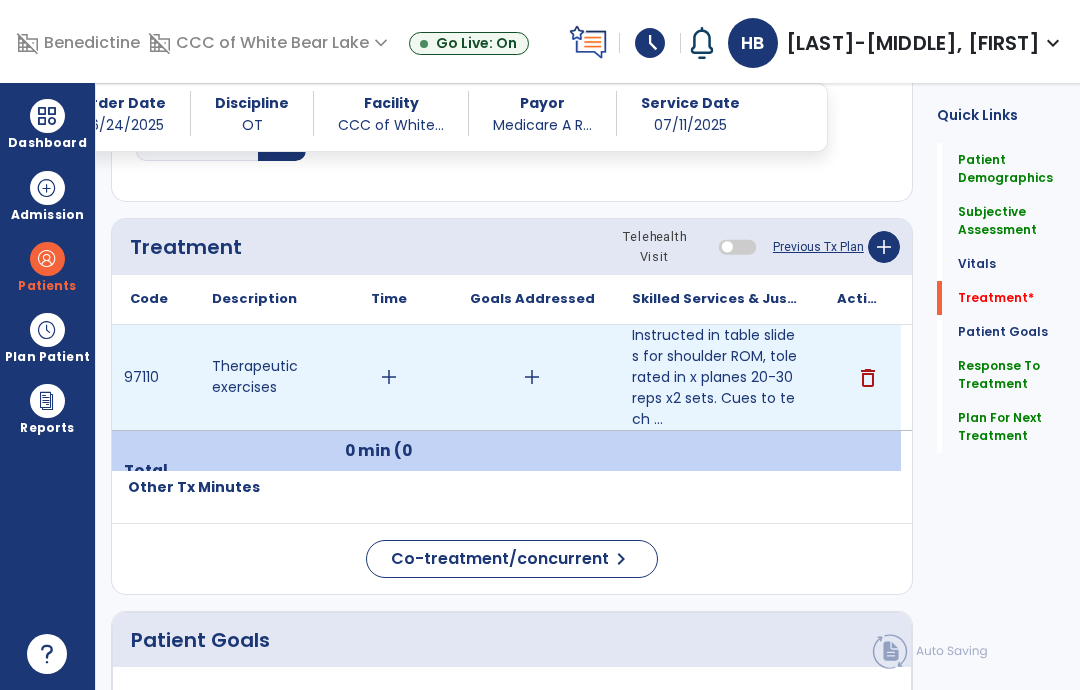 click on "add" at bounding box center (389, 377) 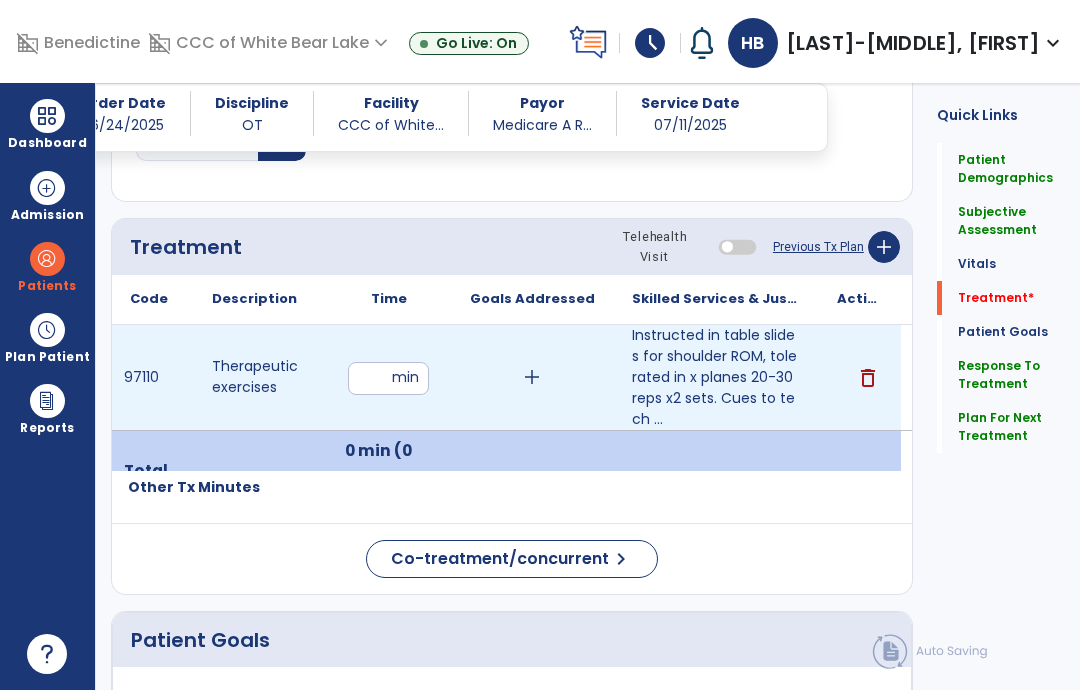 type on "**" 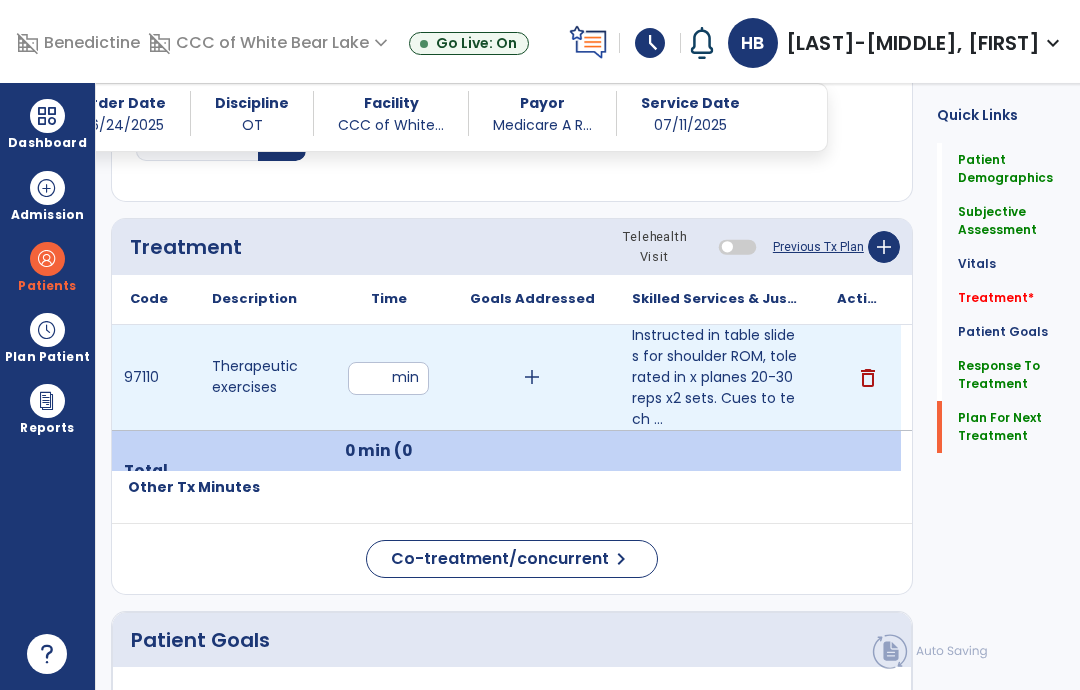 click on "Plan For Next Treatment" 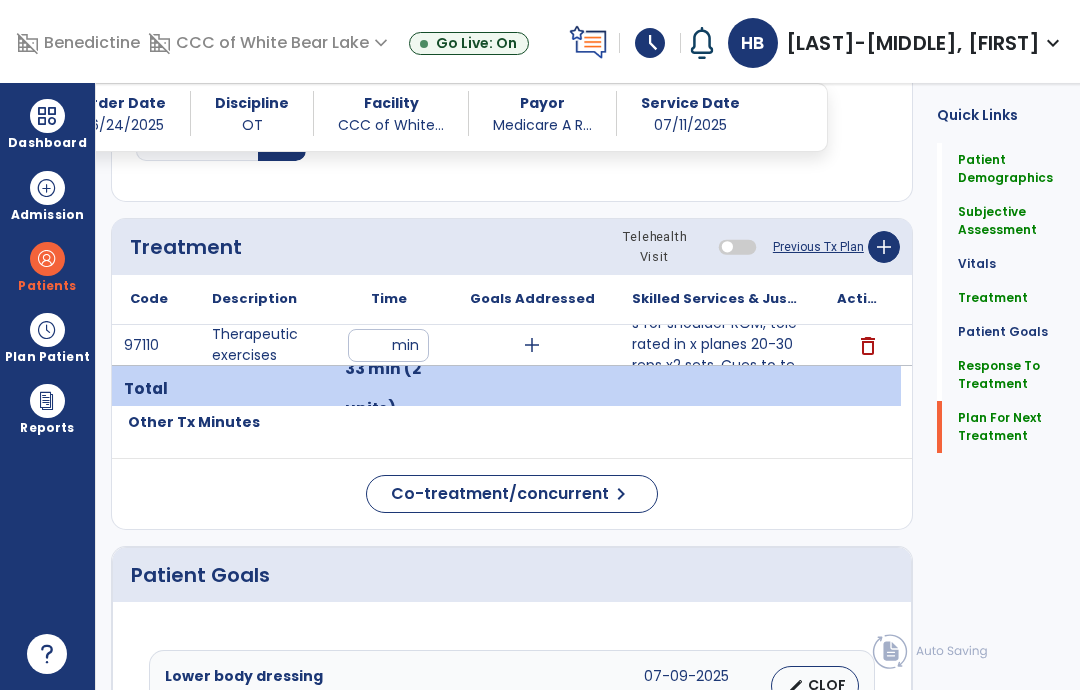 scroll, scrollTop: 2361, scrollLeft: 0, axis: vertical 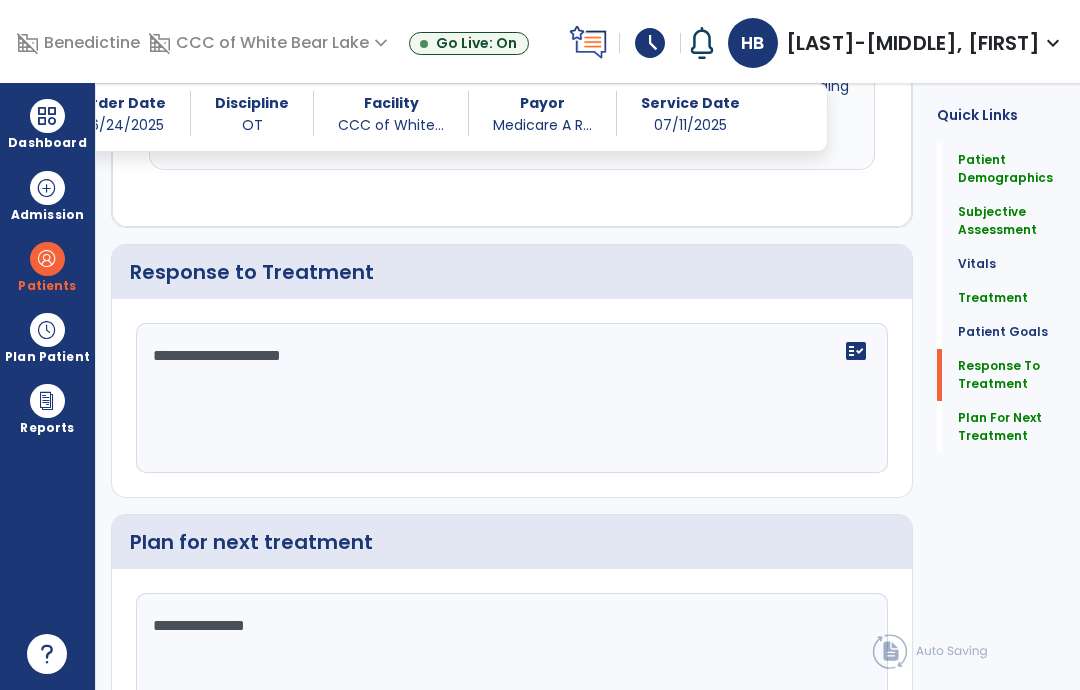 click on "Plan For Next Treatment" 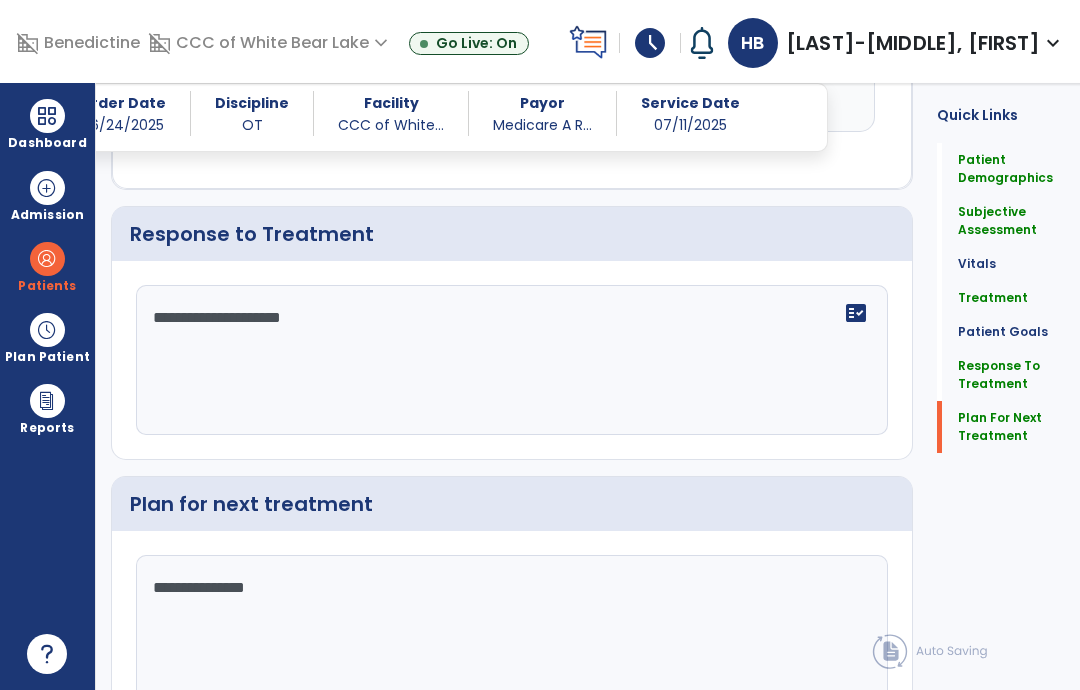 scroll, scrollTop: 2426, scrollLeft: 0, axis: vertical 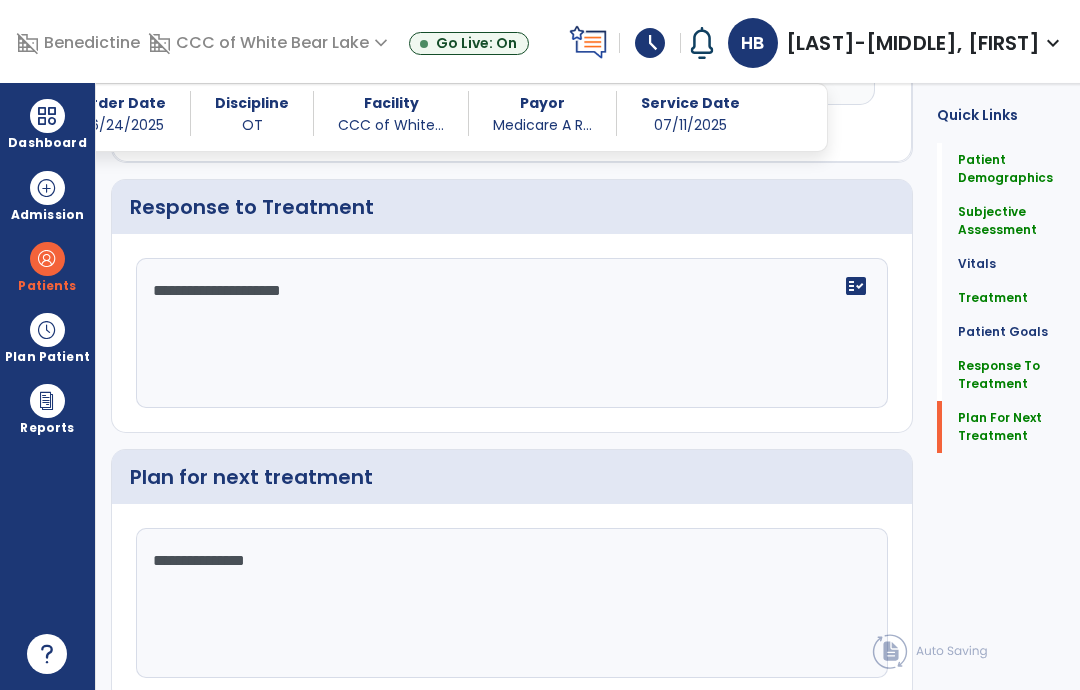 click on "Sign Doc  chevron_right" 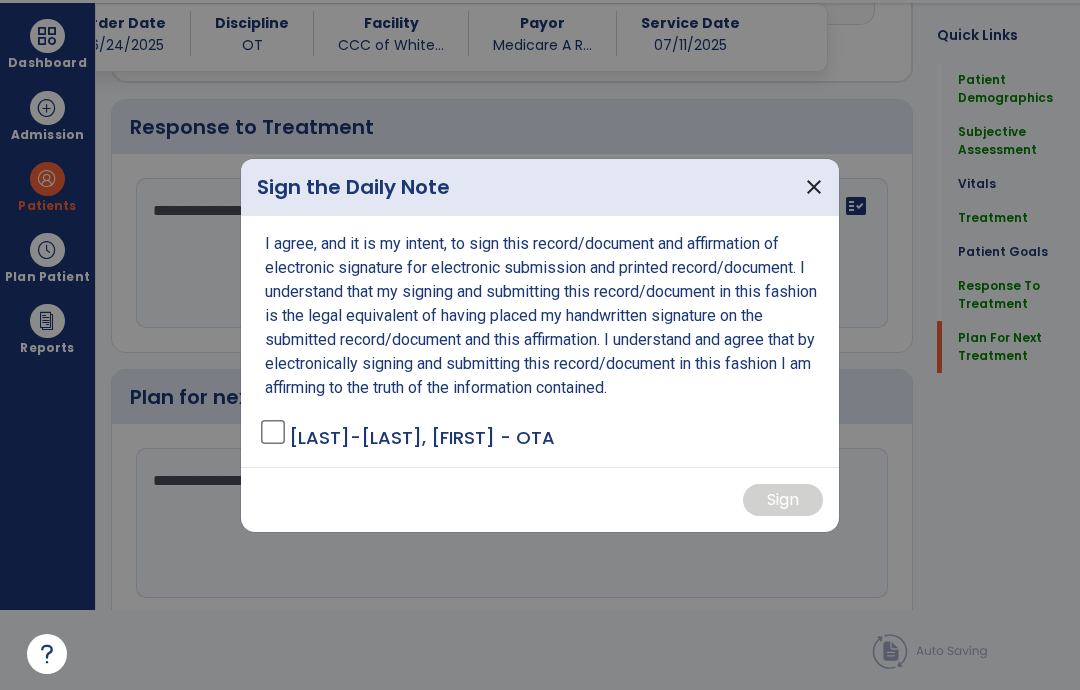 scroll, scrollTop: 0, scrollLeft: 0, axis: both 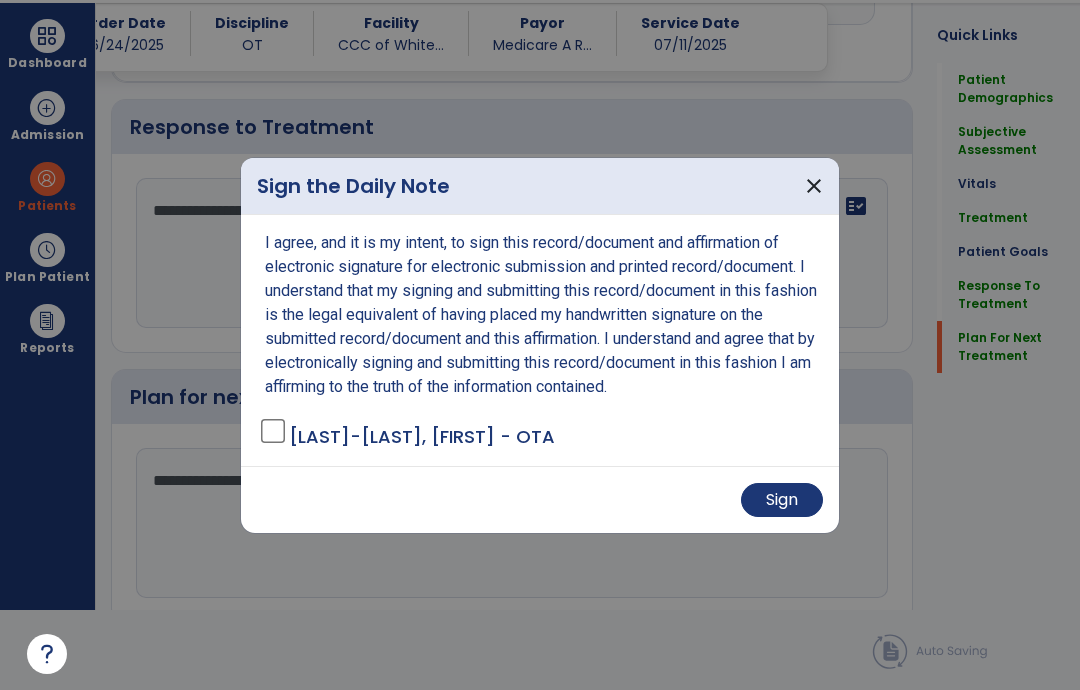 click on "Sign" at bounding box center (782, 500) 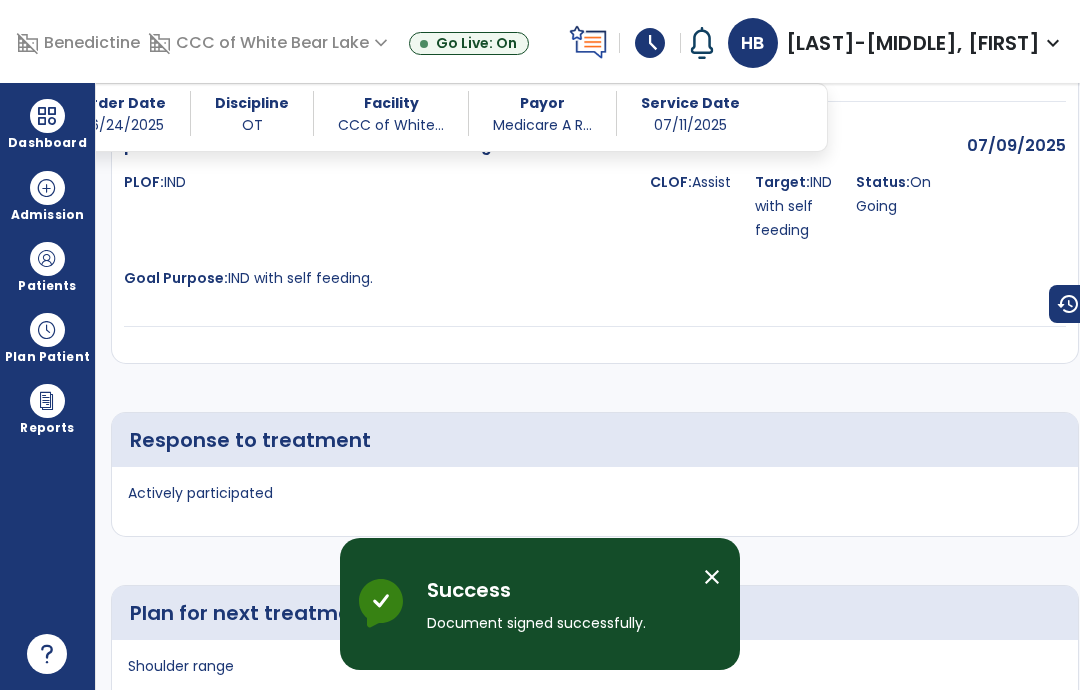 scroll, scrollTop: 80, scrollLeft: 0, axis: vertical 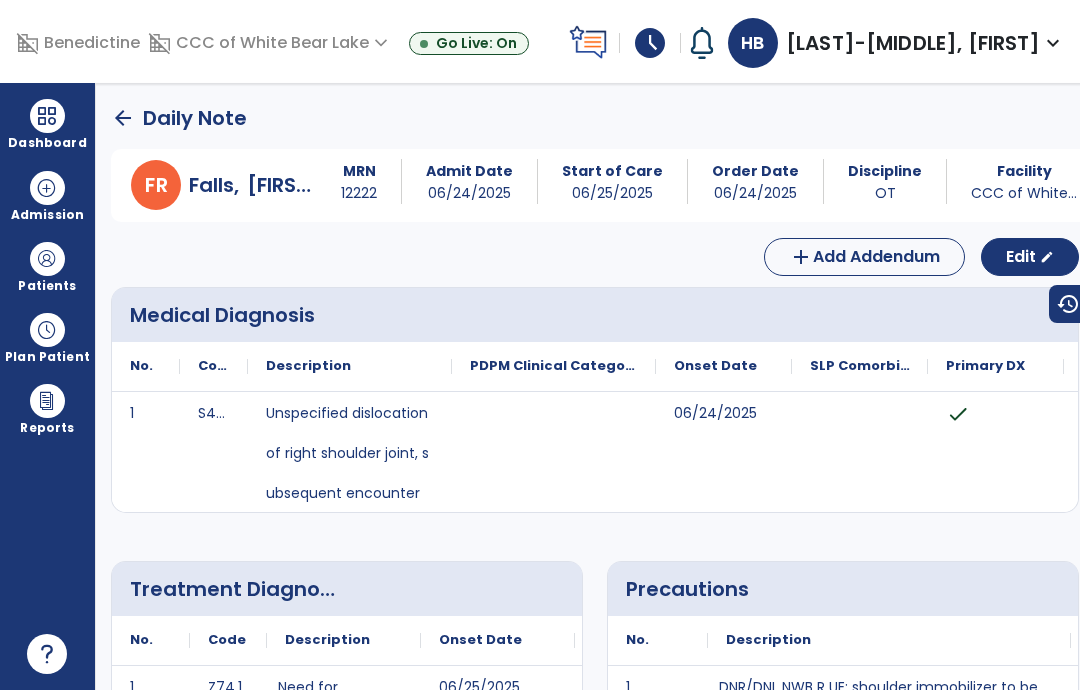 click on "arrow_back" 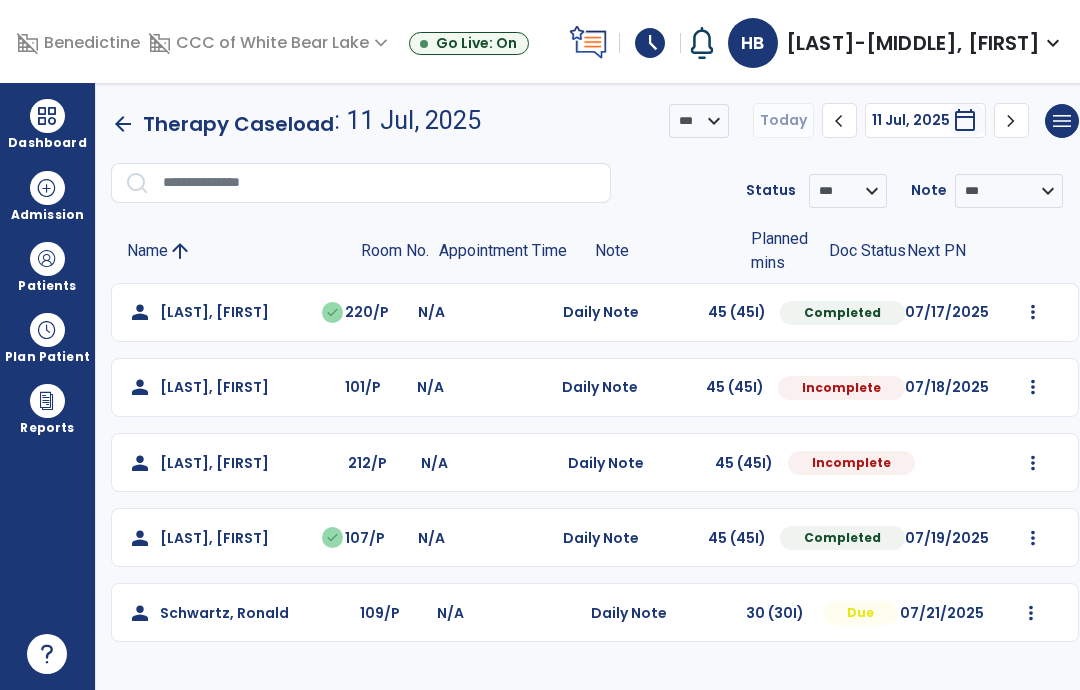 click at bounding box center (1033, 312) 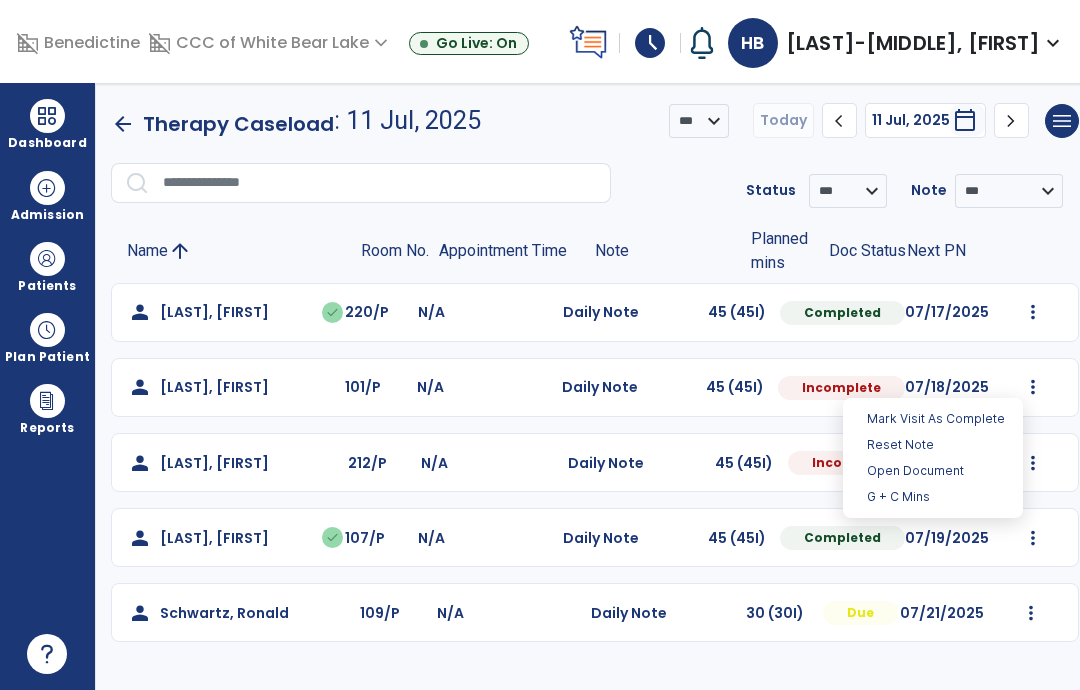click on "Open Document" at bounding box center [933, 471] 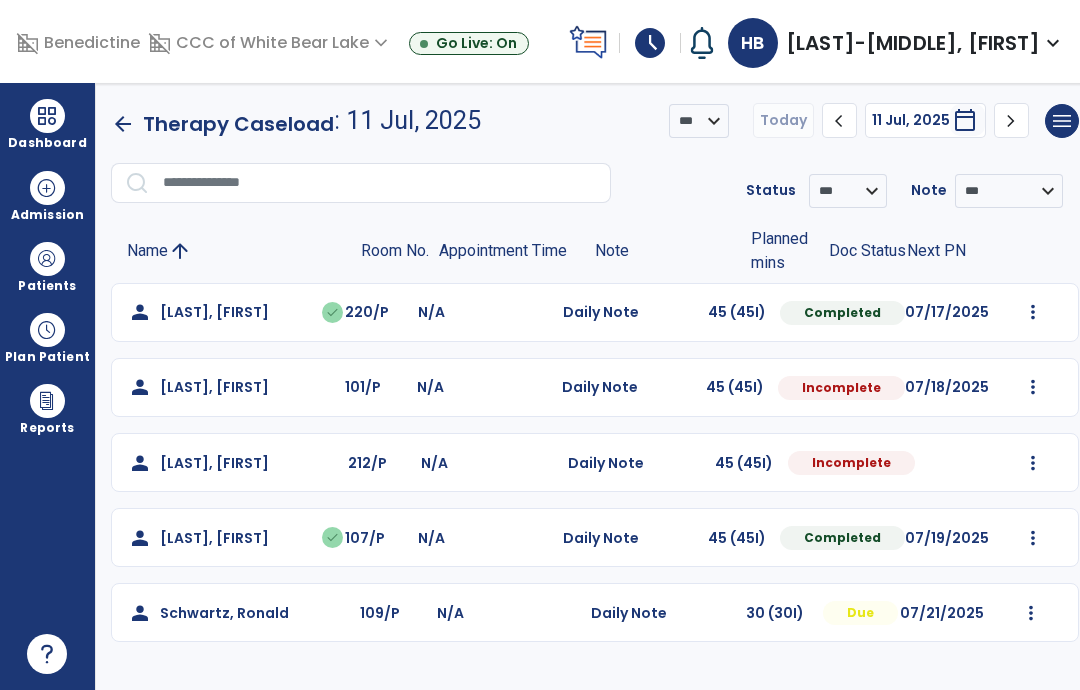 click at bounding box center [1033, 312] 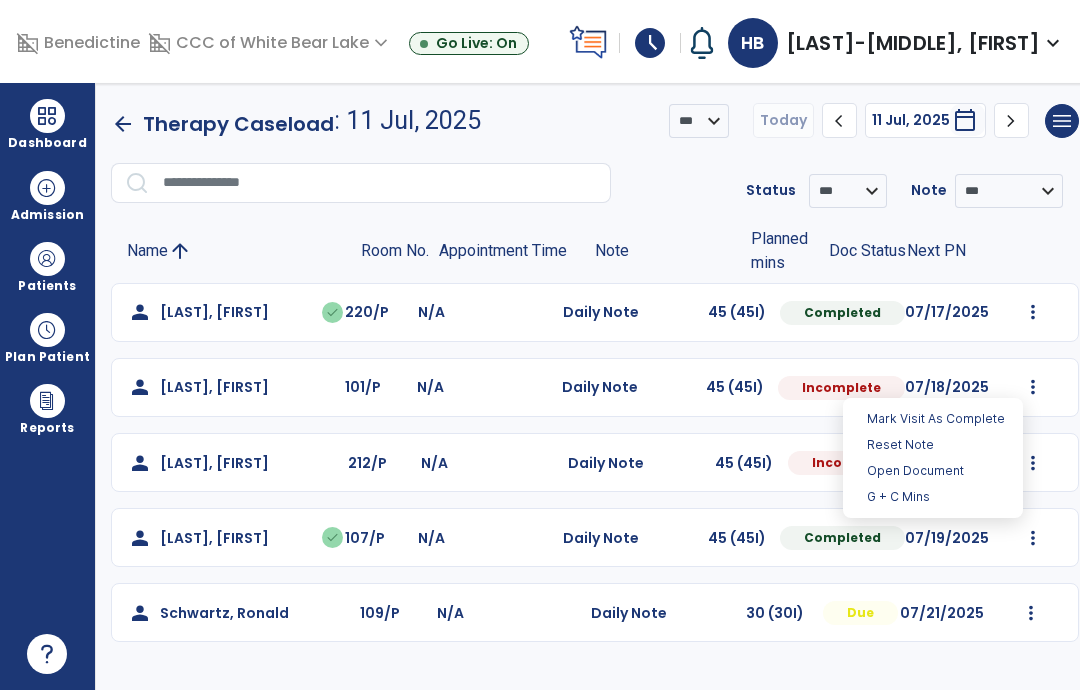 click on "Open Document" at bounding box center [933, 471] 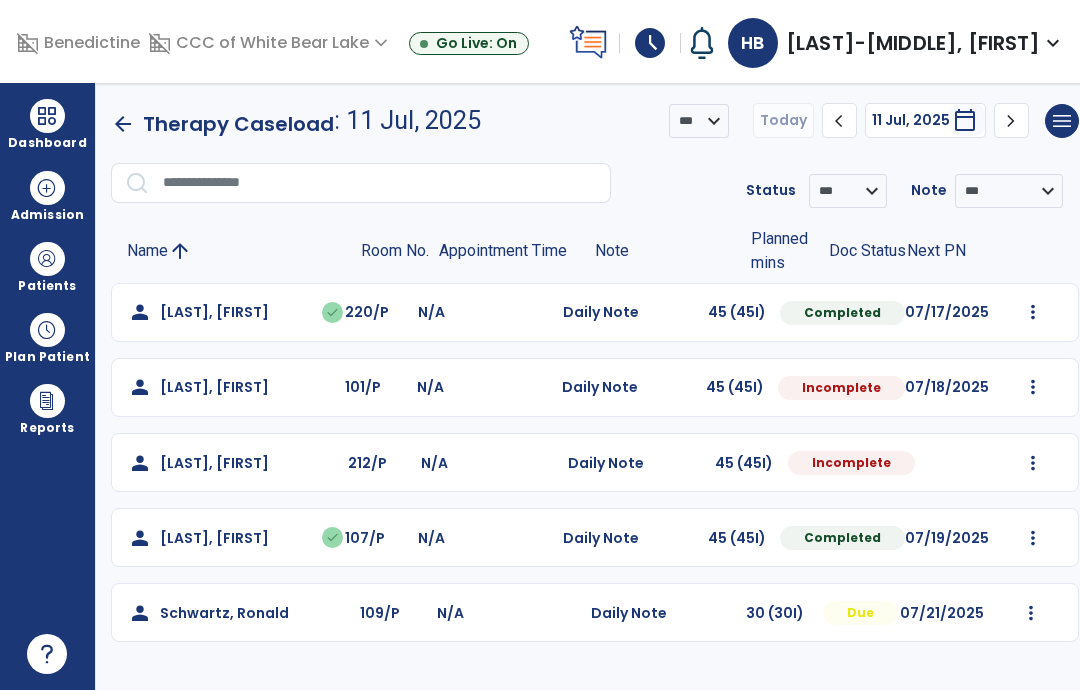 select on "*" 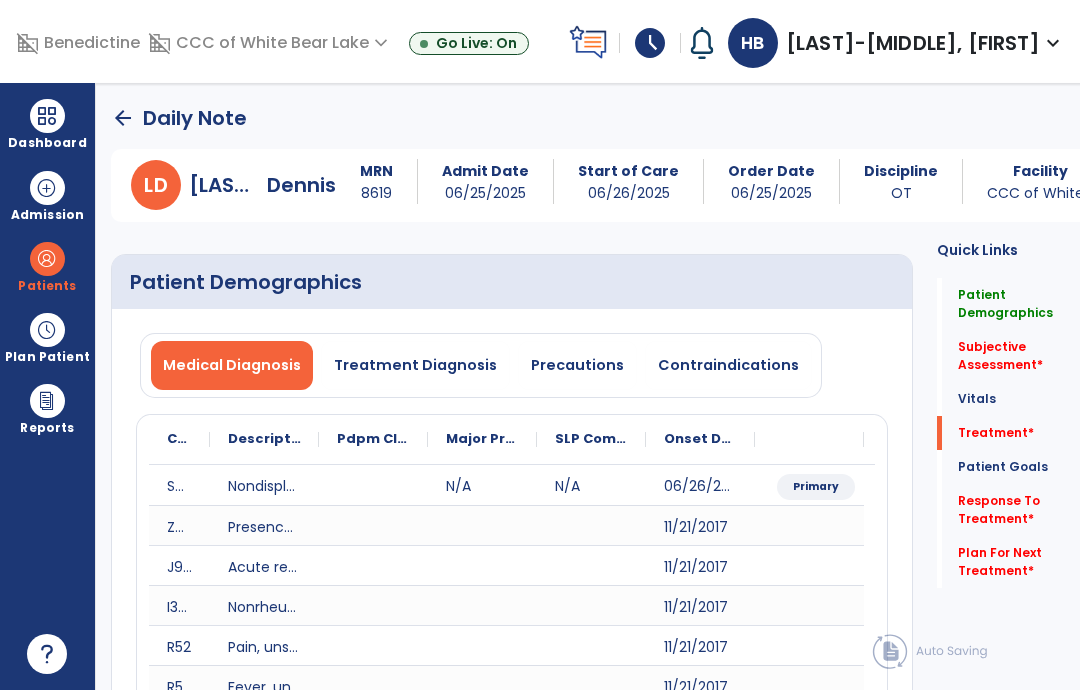 click on "Plan For Next Treatment   *" 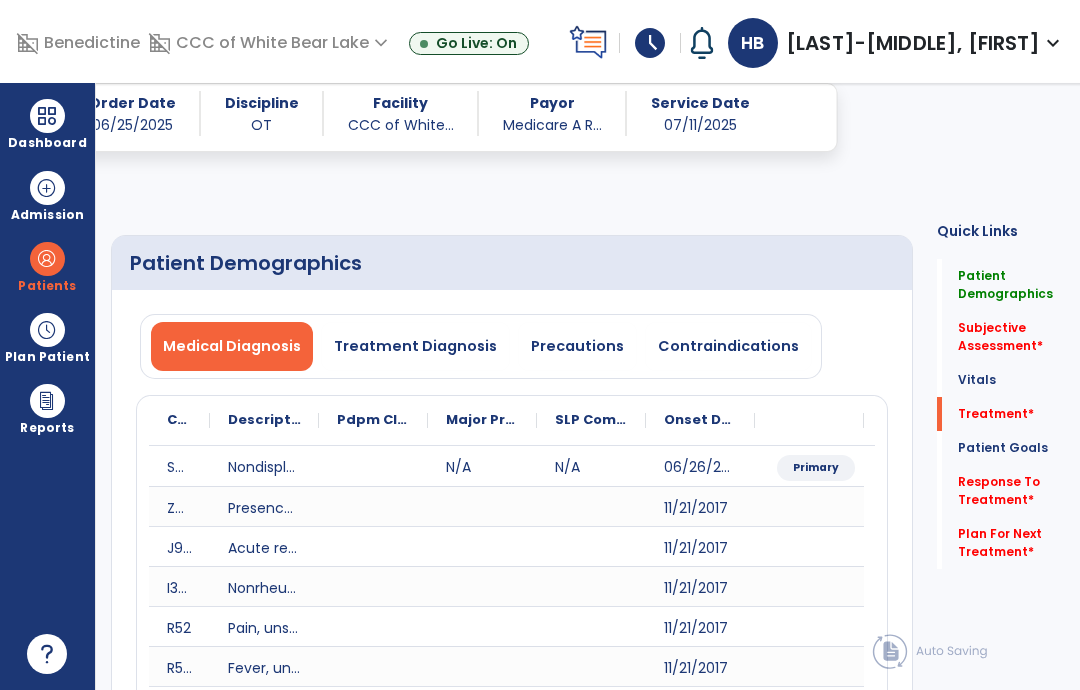 scroll, scrollTop: 1852, scrollLeft: 0, axis: vertical 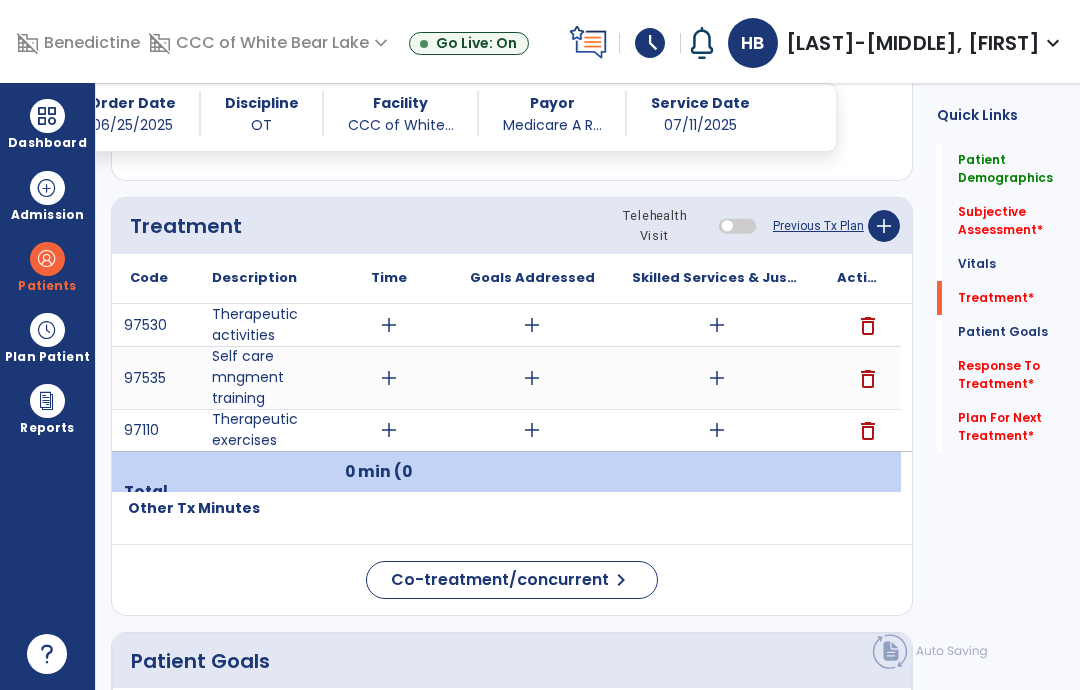 click on "Previous Tx Plan" 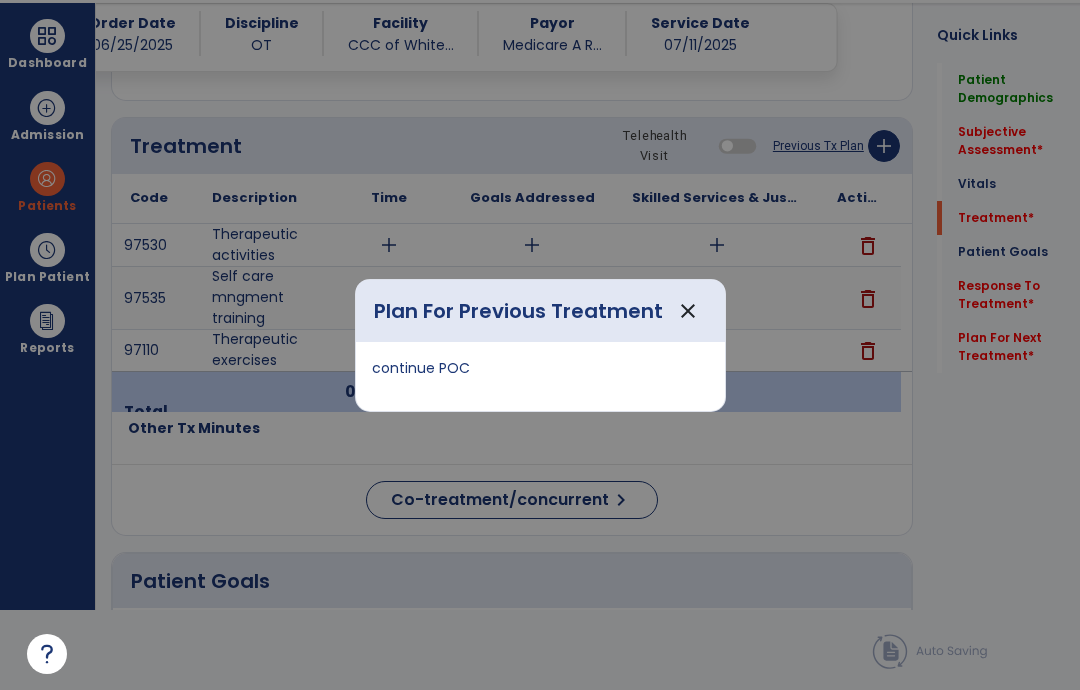 scroll, scrollTop: 0, scrollLeft: 0, axis: both 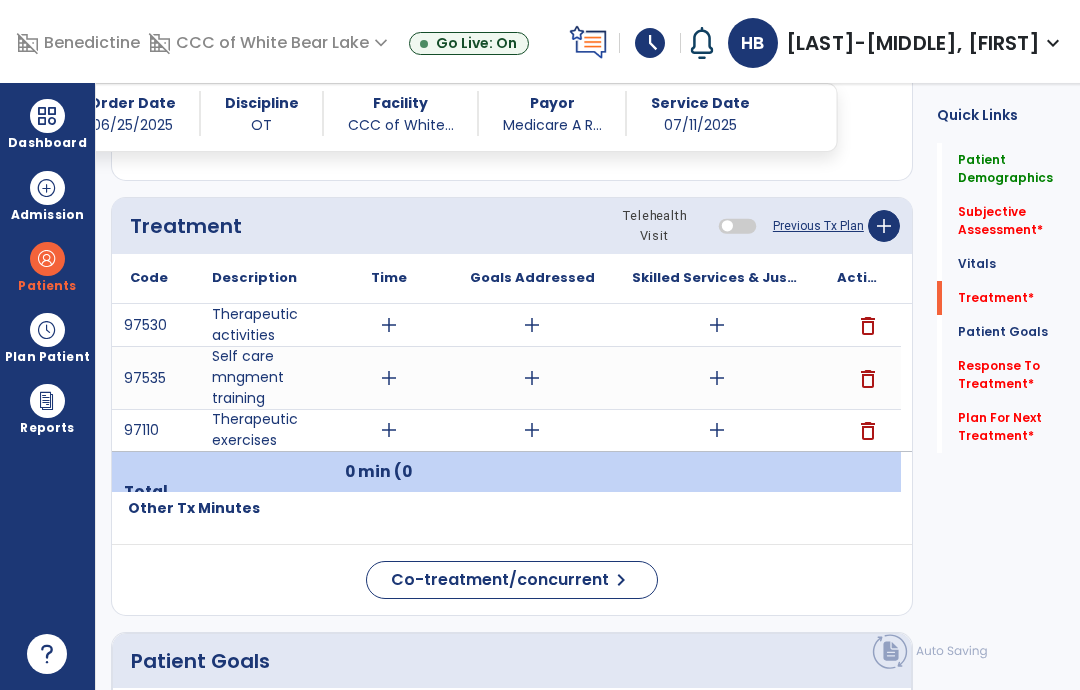 click on "add" at bounding box center [717, 378] 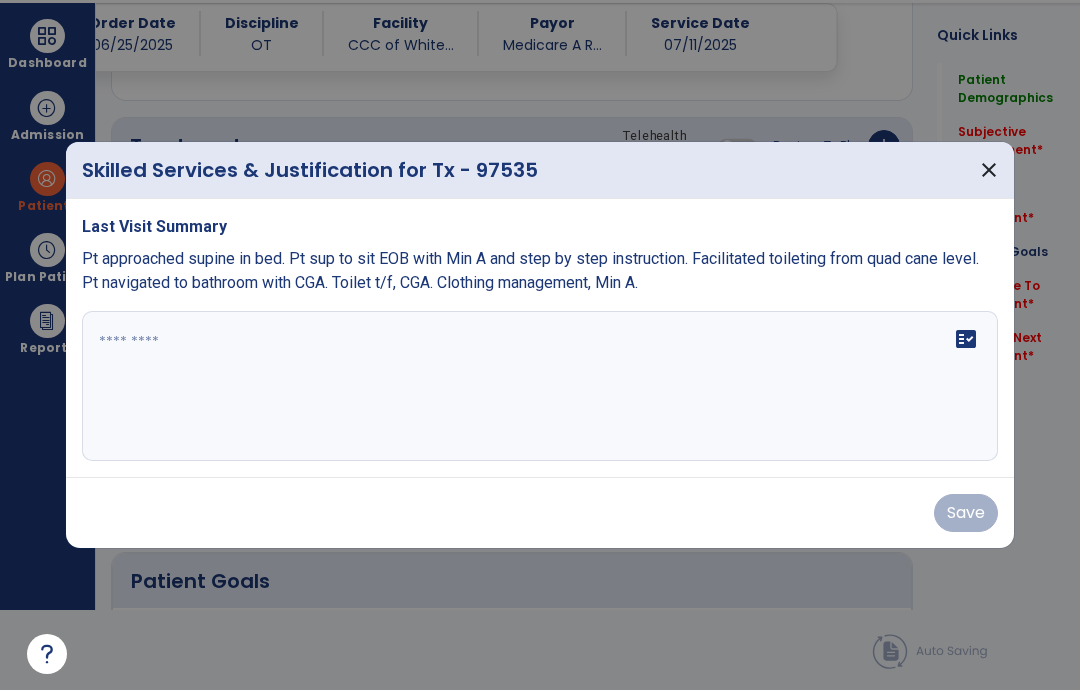 scroll, scrollTop: 0, scrollLeft: 0, axis: both 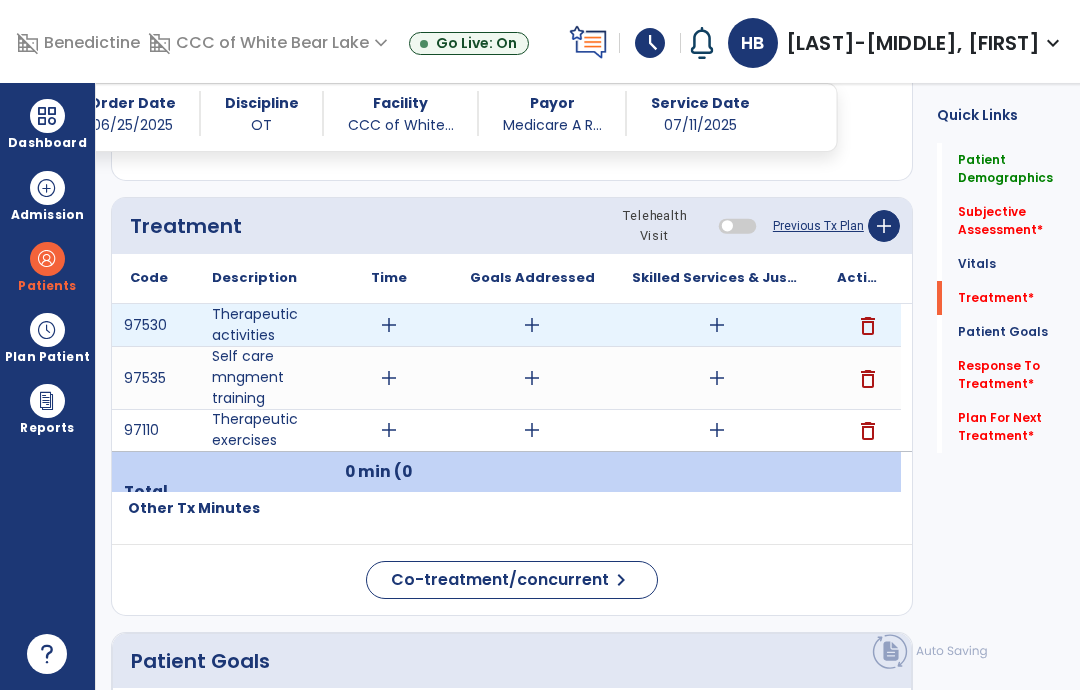 click on "add" at bounding box center [717, 325] 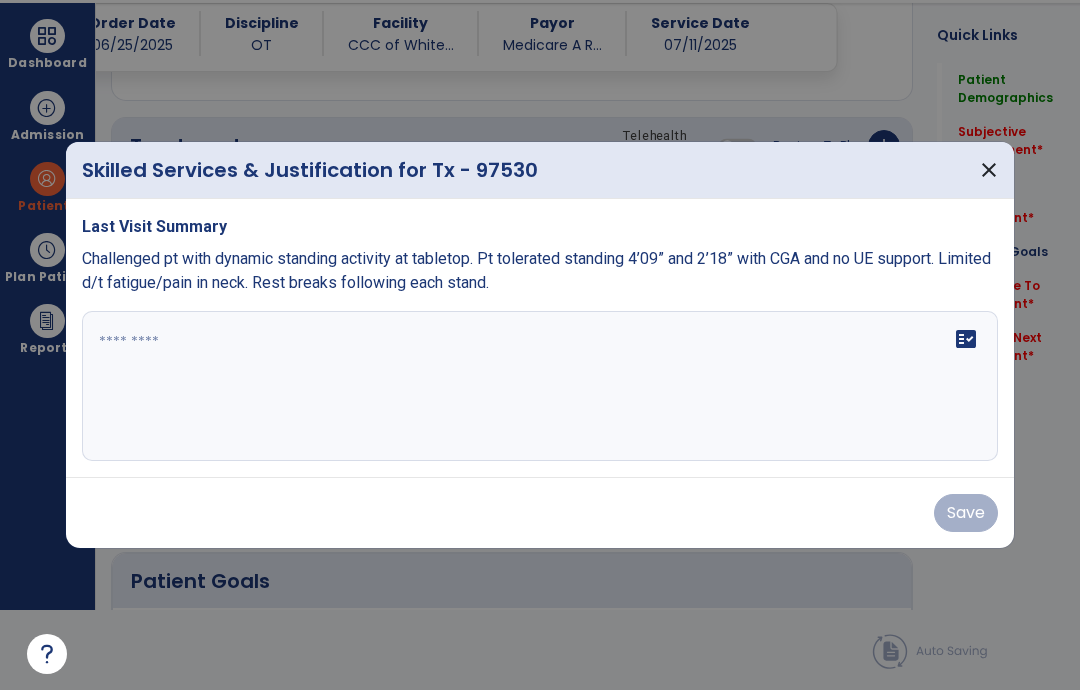 scroll, scrollTop: 0, scrollLeft: 0, axis: both 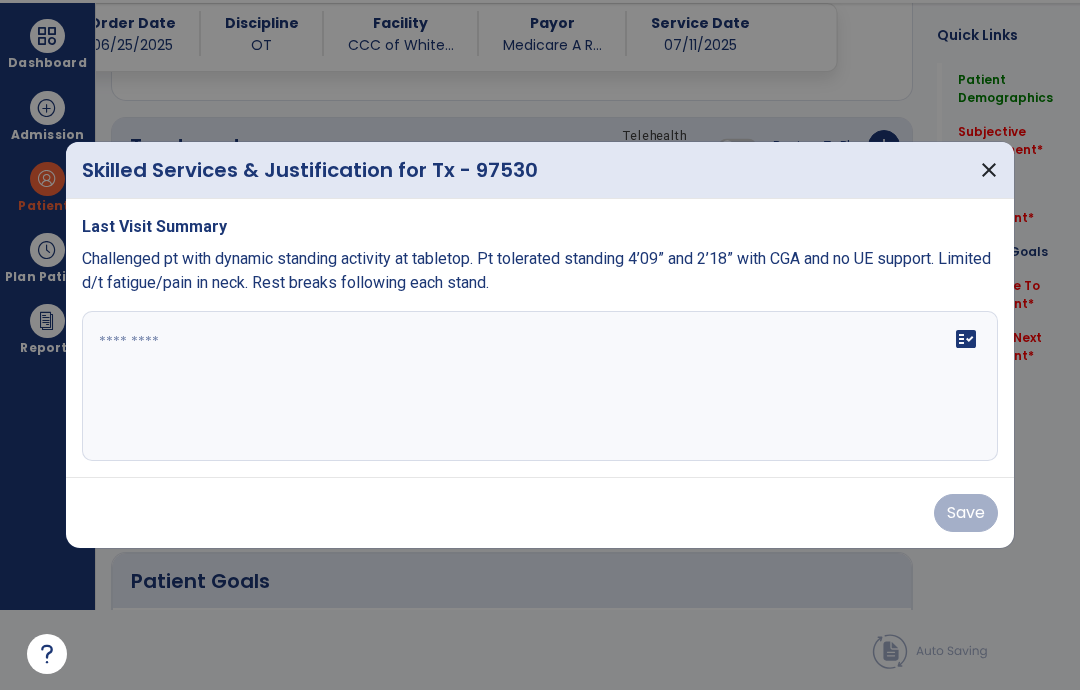 click on "close" at bounding box center (989, 170) 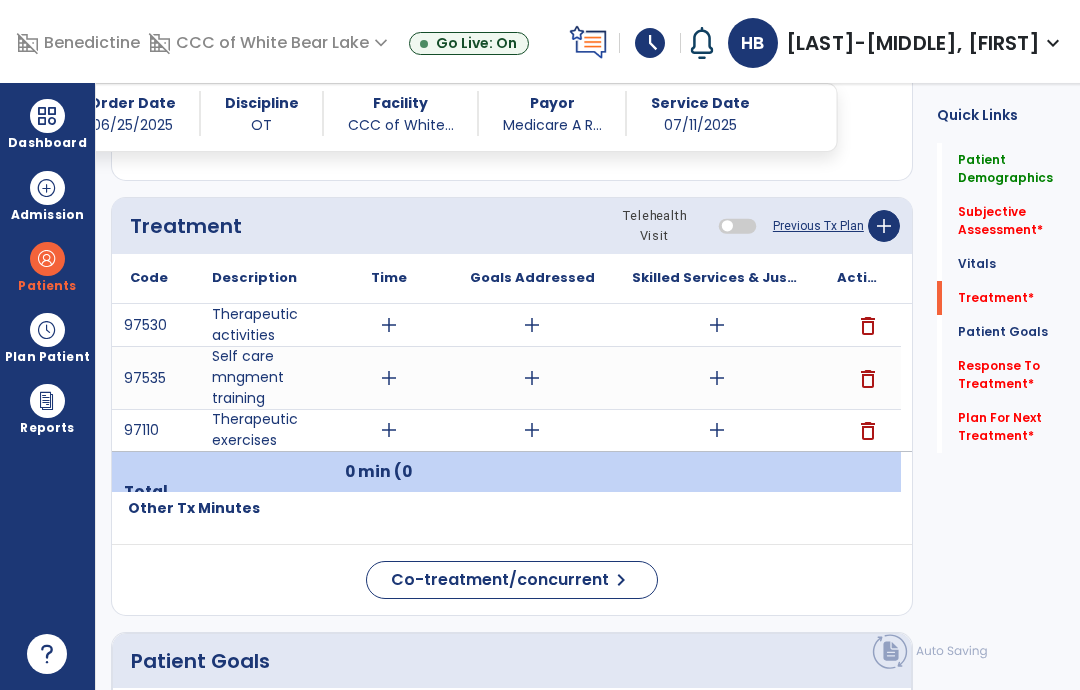 click at bounding box center (47, 116) 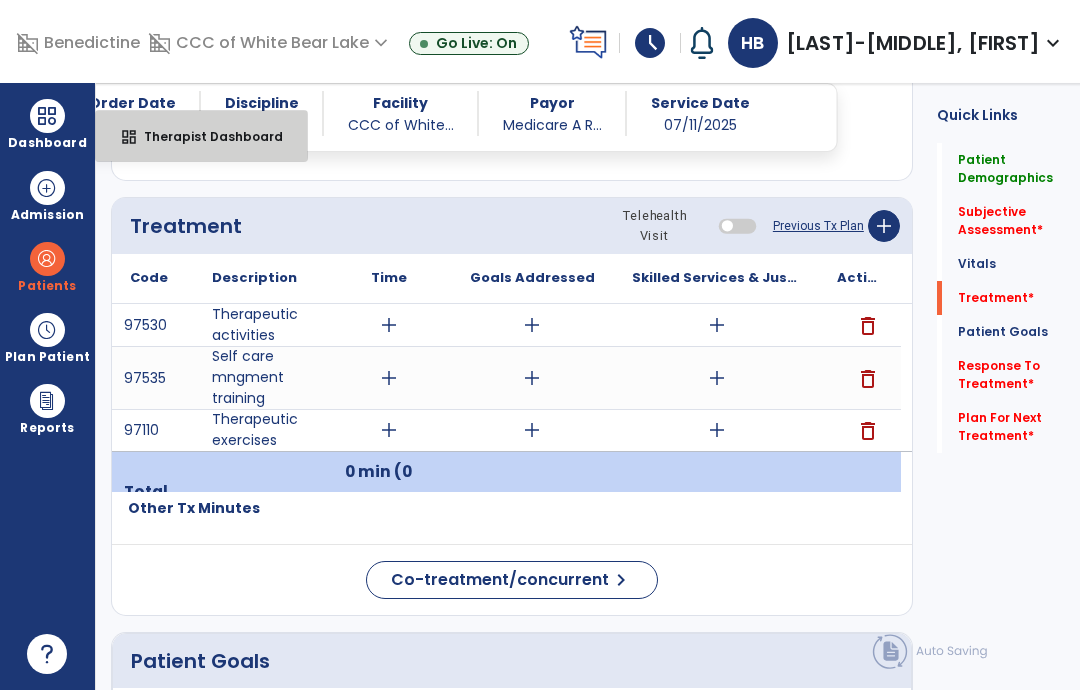 click on "Therapist Dashboard" at bounding box center [205, 136] 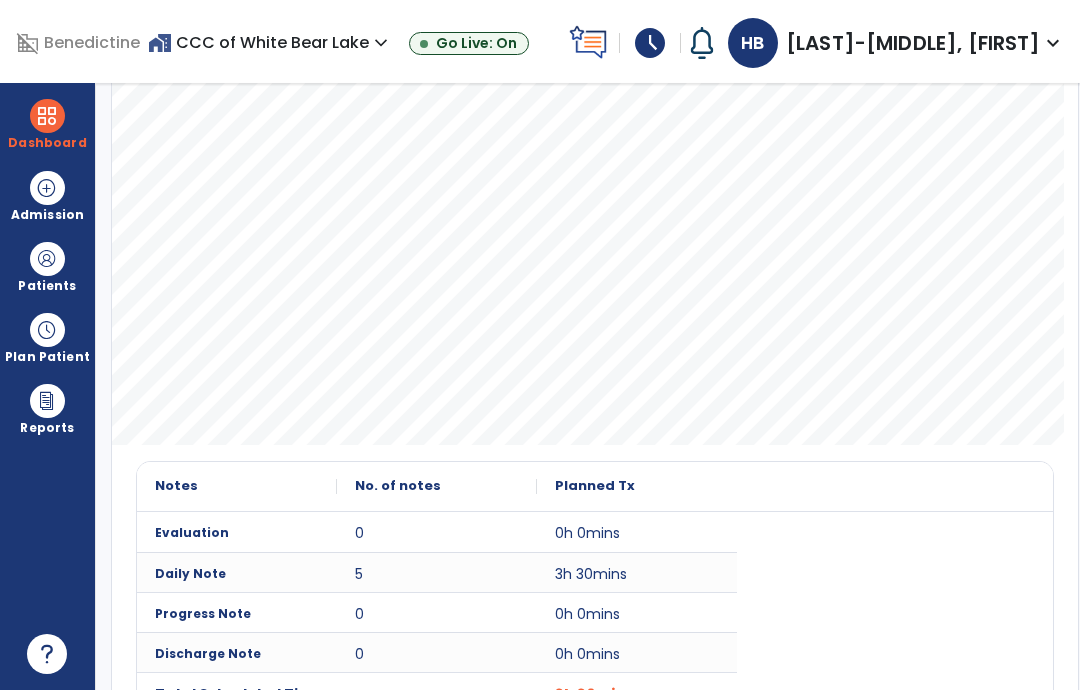 scroll, scrollTop: 389, scrollLeft: 0, axis: vertical 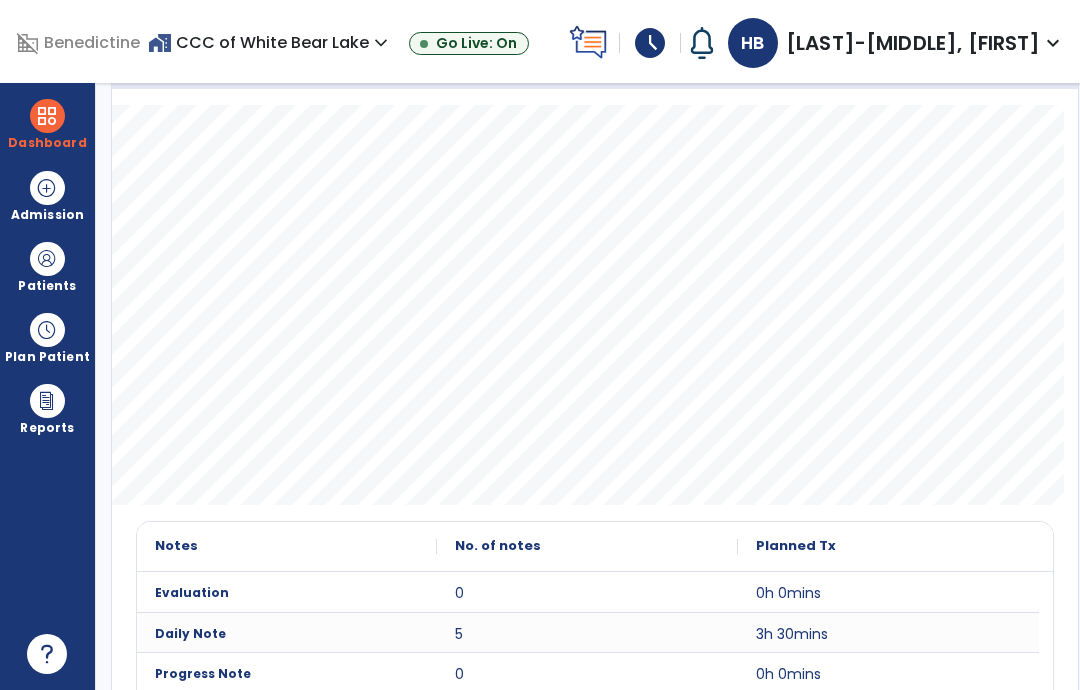 click at bounding box center (47, 116) 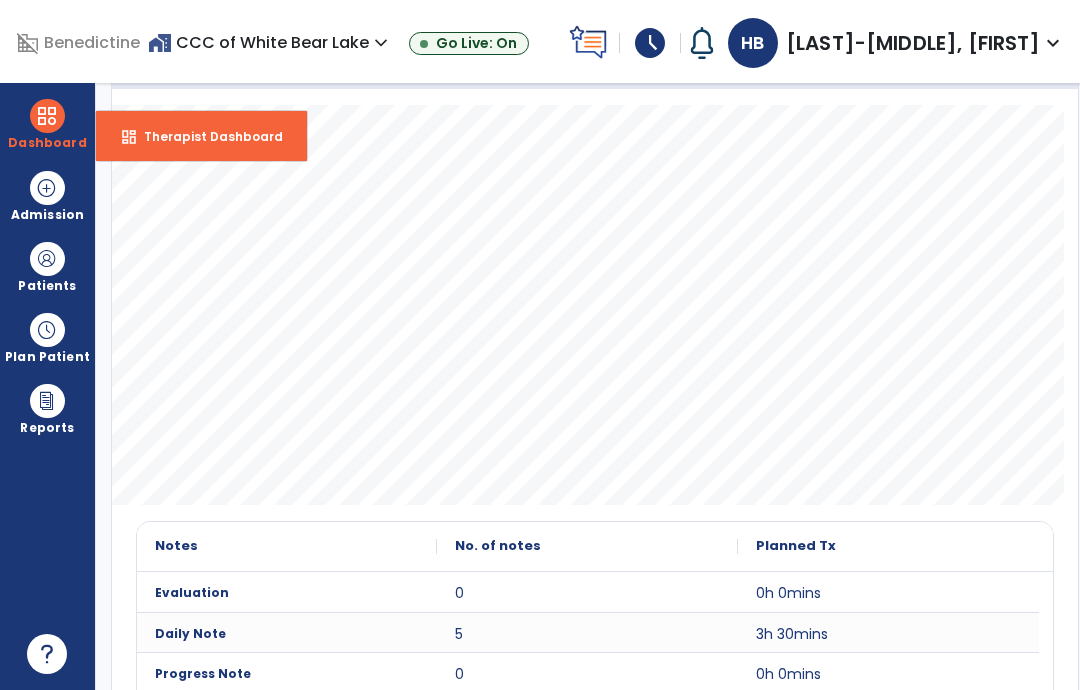 click on "dashboard  Therapist Dashboard" at bounding box center (201, 136) 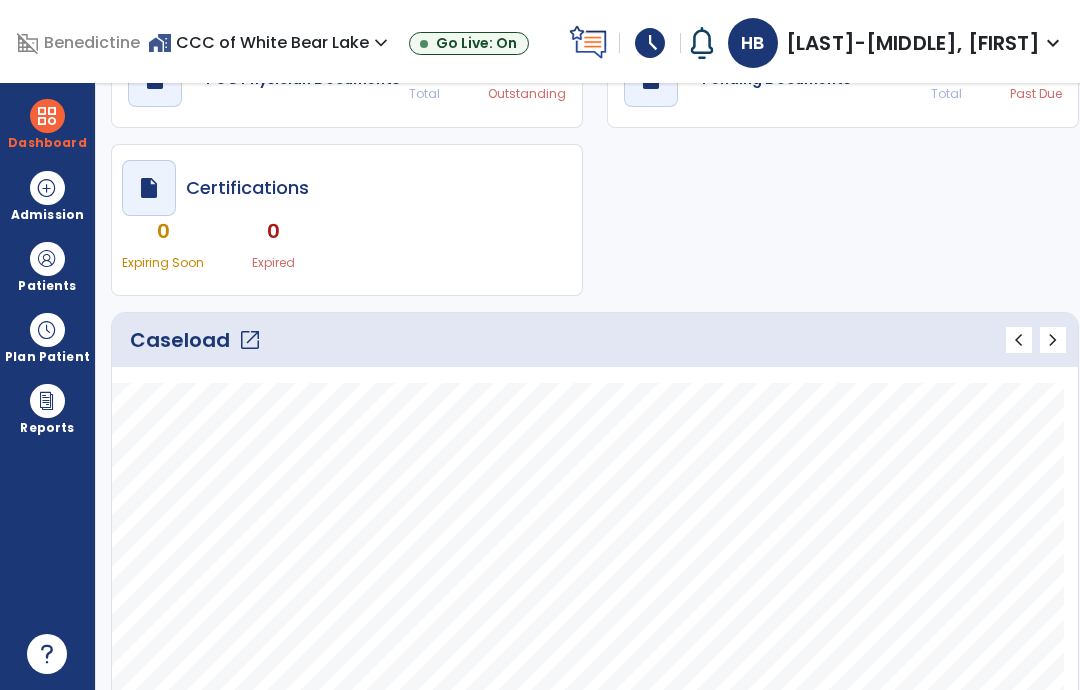 scroll, scrollTop: 29, scrollLeft: 0, axis: vertical 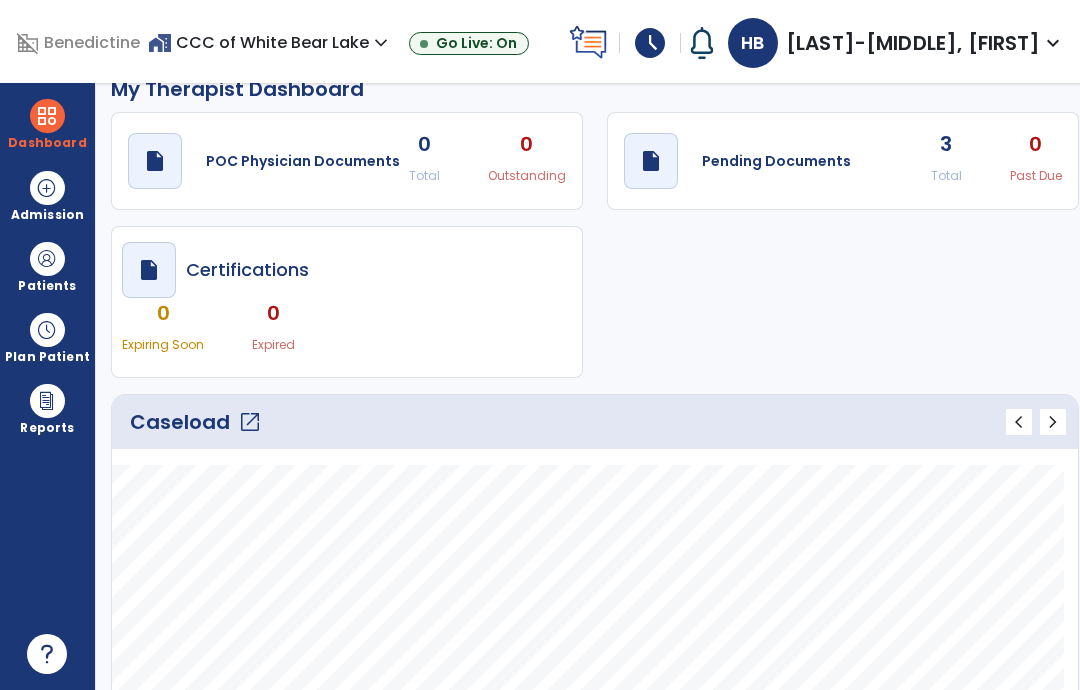 click on "open_in_new" 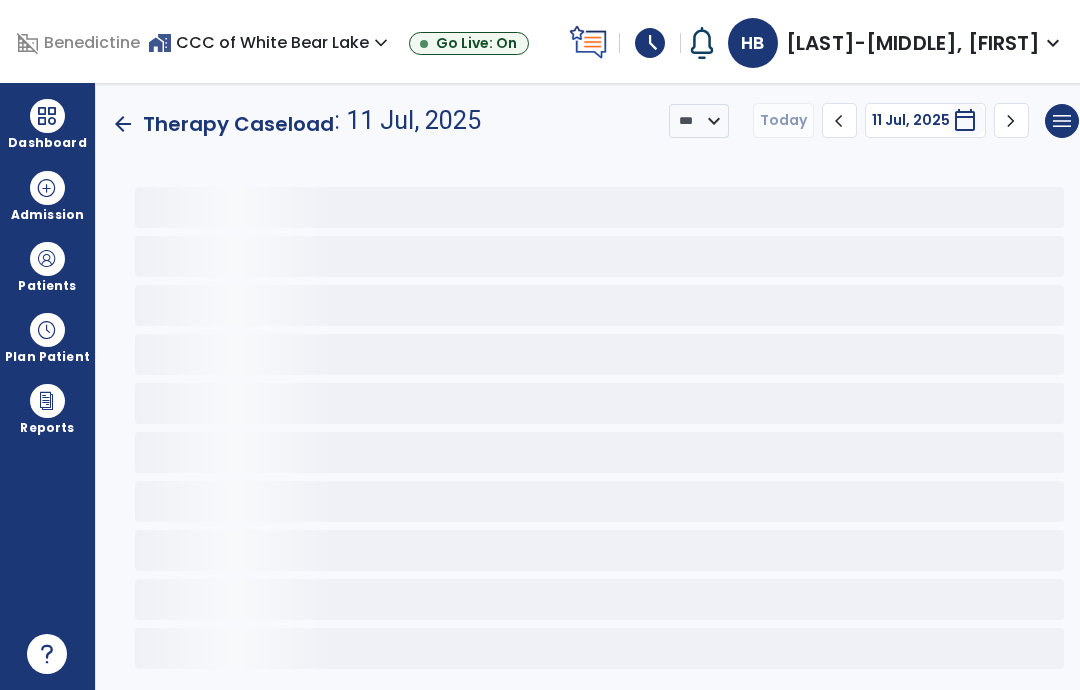 scroll, scrollTop: 0, scrollLeft: 0, axis: both 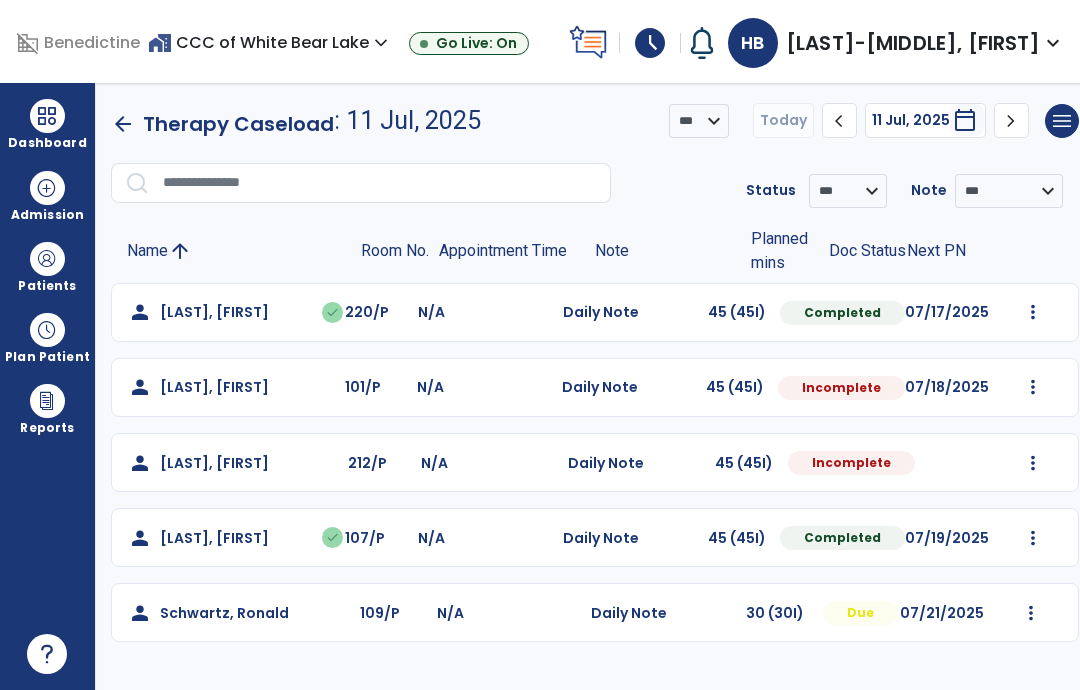 click on "Mark Visit As Complete   Reset Note   Open Document   G + C Mins" 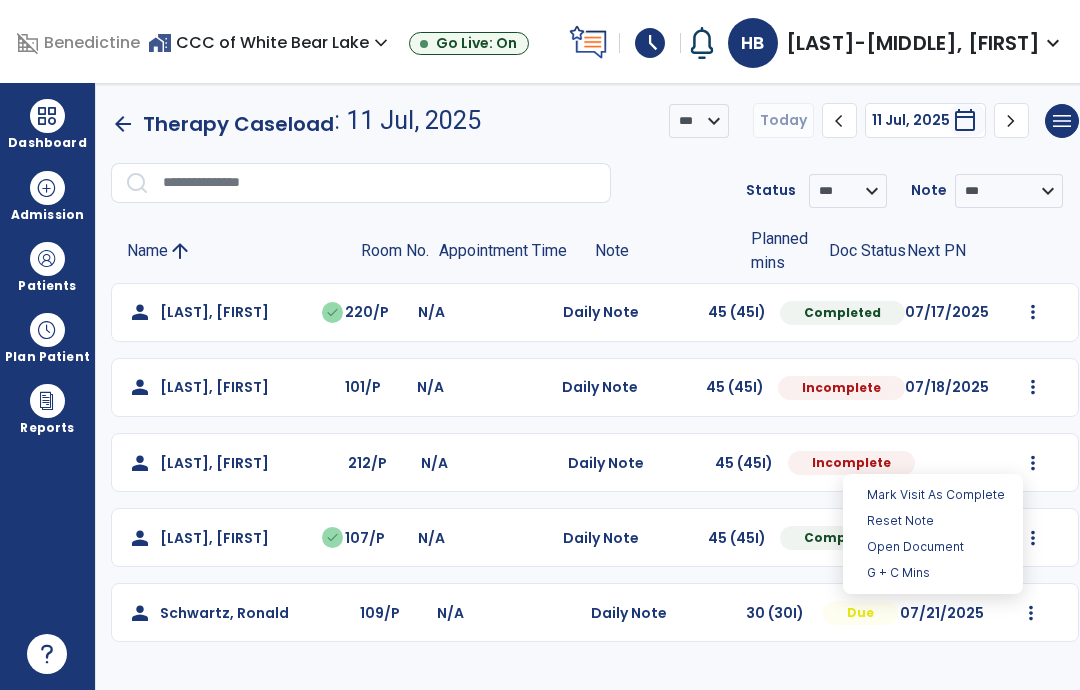 click on "Open Document" at bounding box center (933, 547) 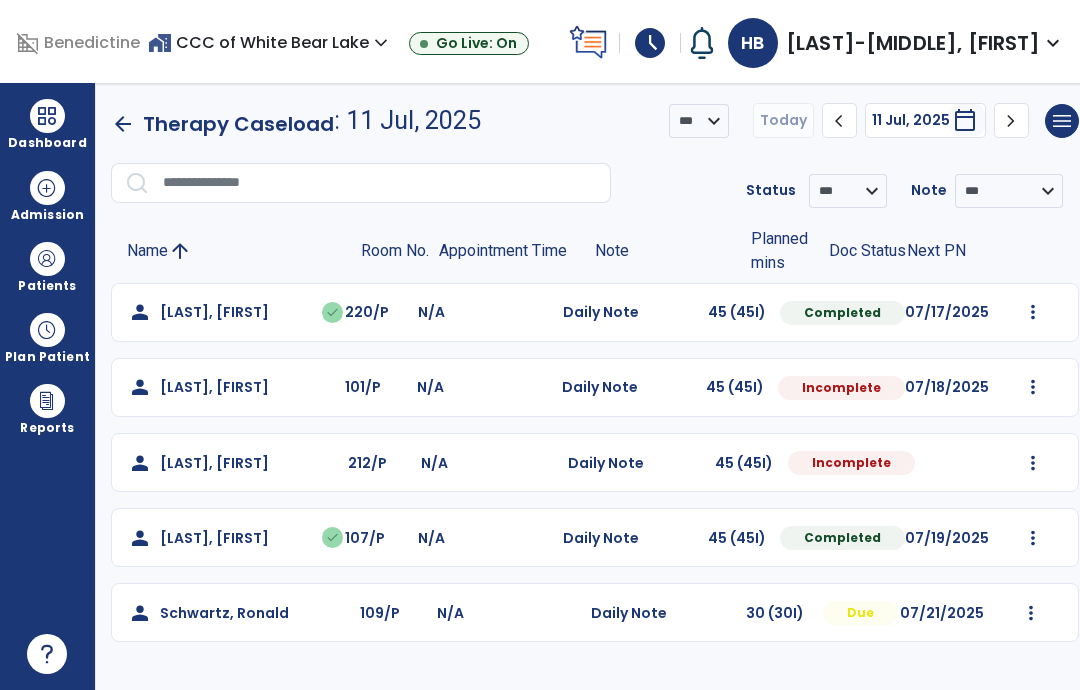 select on "*" 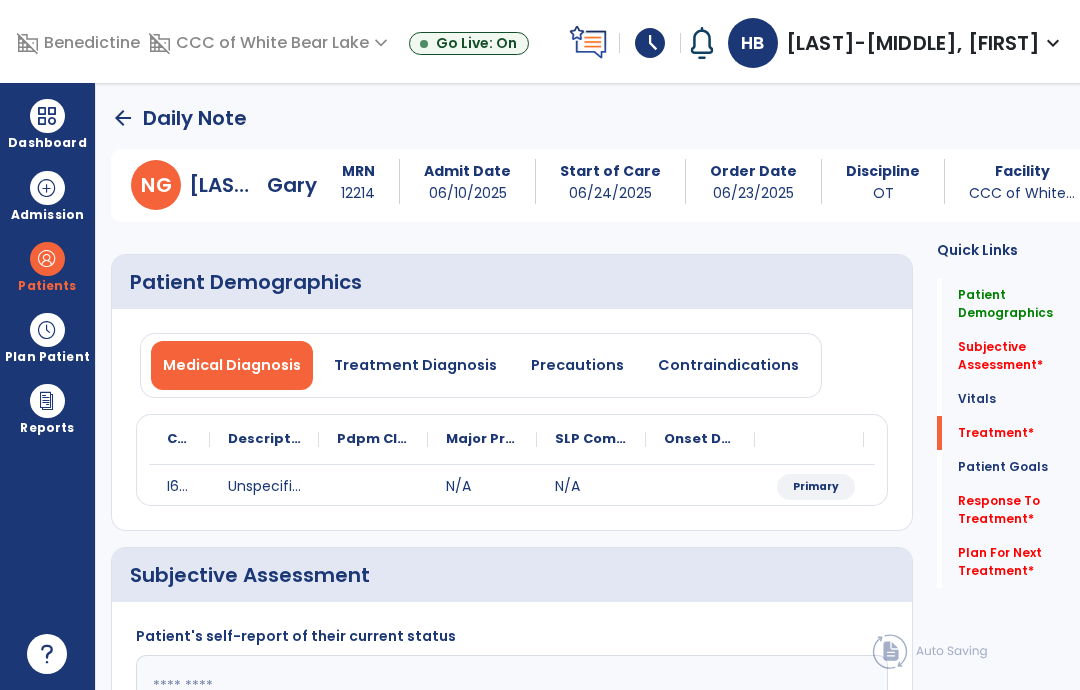 click on "Plan For Next Treatment   *" 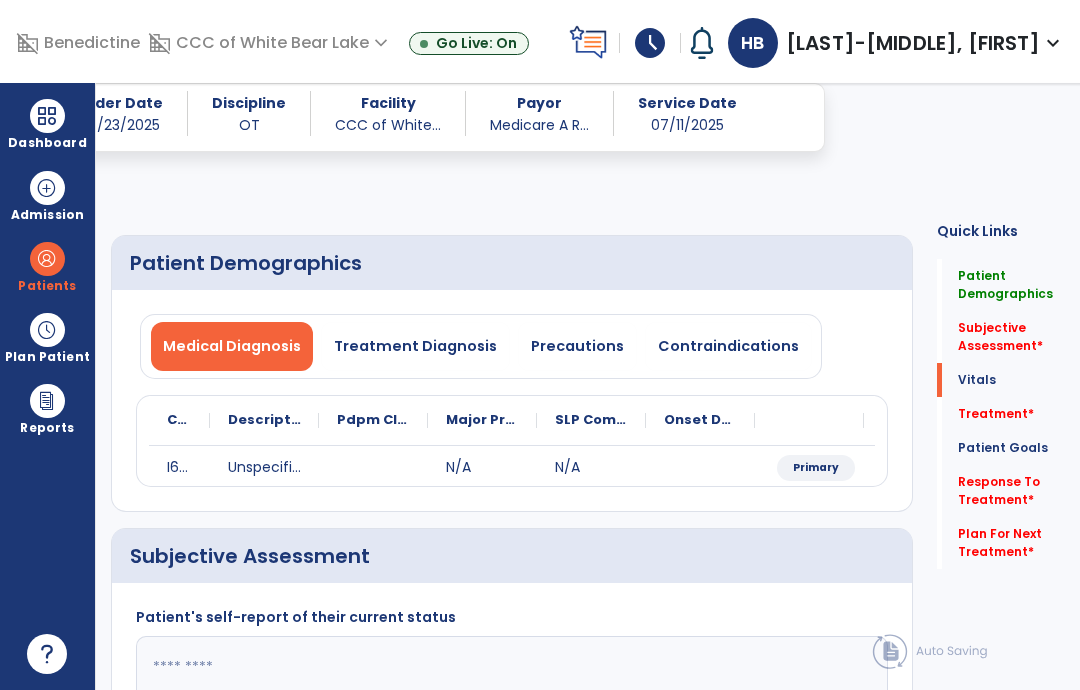 scroll, scrollTop: 1052, scrollLeft: 0, axis: vertical 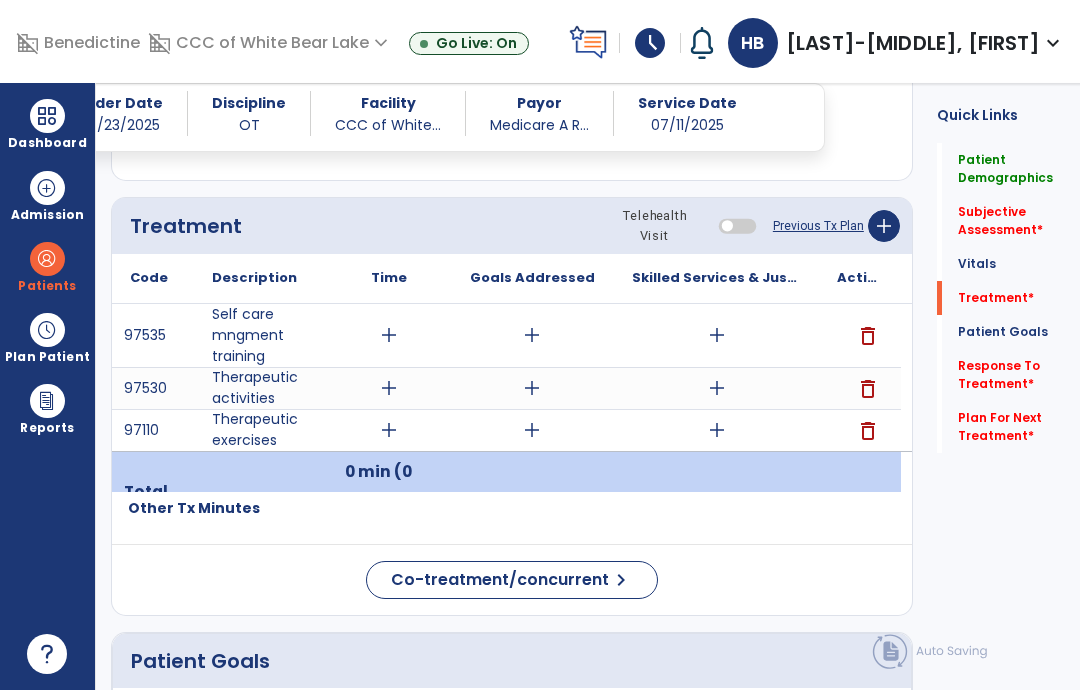 click on "Previous Tx Plan" 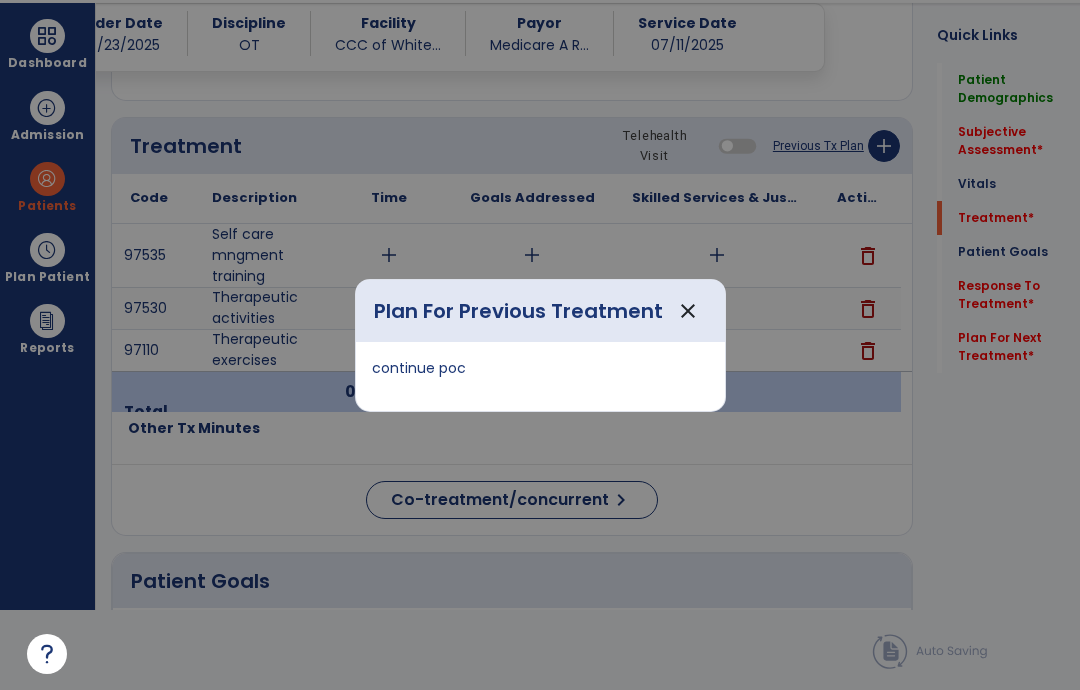scroll, scrollTop: 0, scrollLeft: 0, axis: both 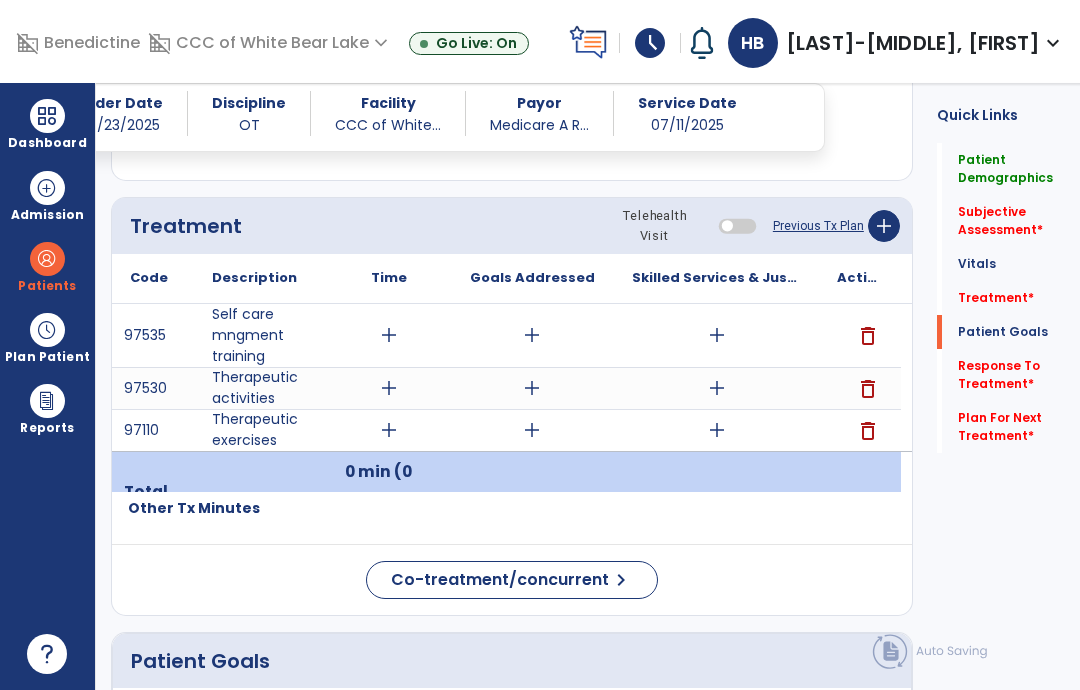 click on "Patient Goals" 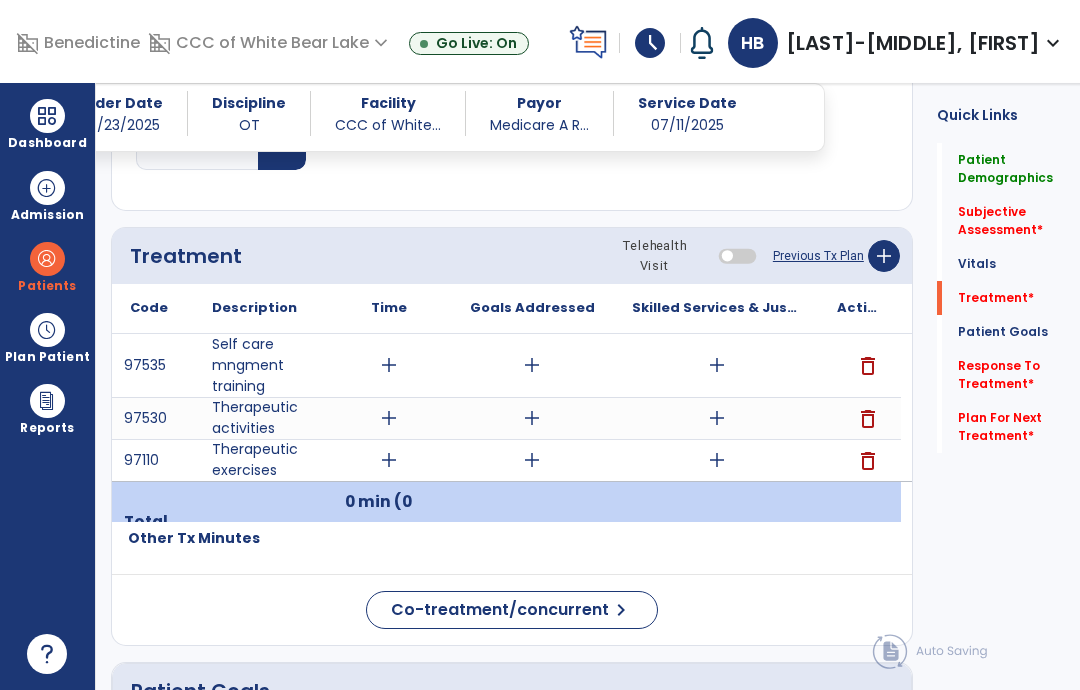 scroll, scrollTop: 1022, scrollLeft: 0, axis: vertical 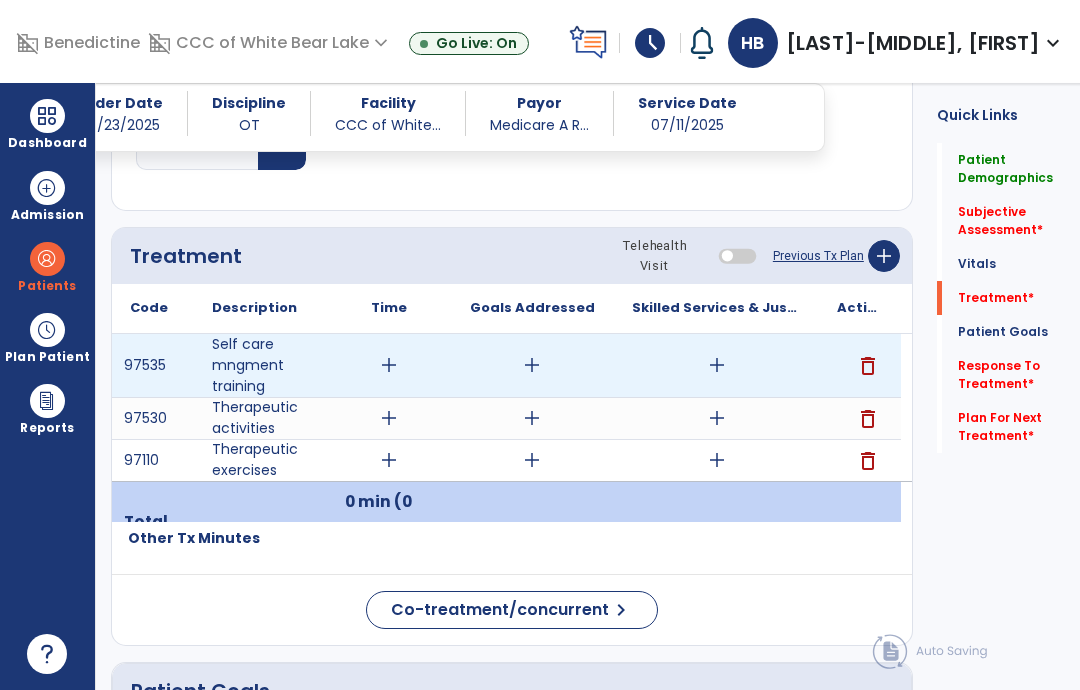 click on "add" at bounding box center [717, 365] 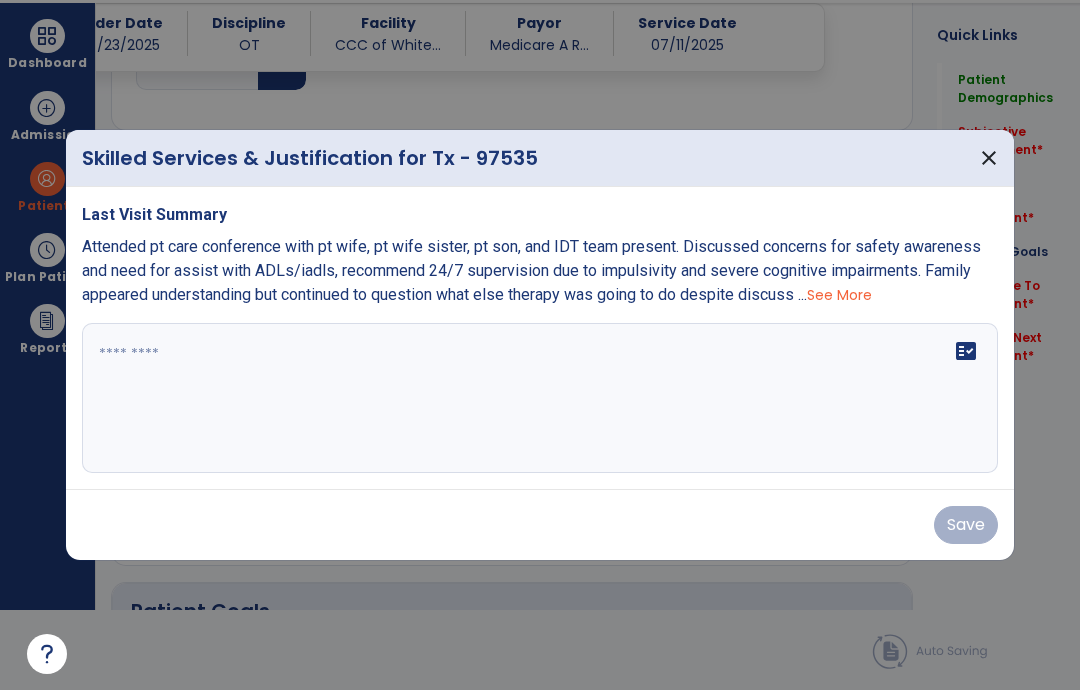 scroll, scrollTop: 0, scrollLeft: 0, axis: both 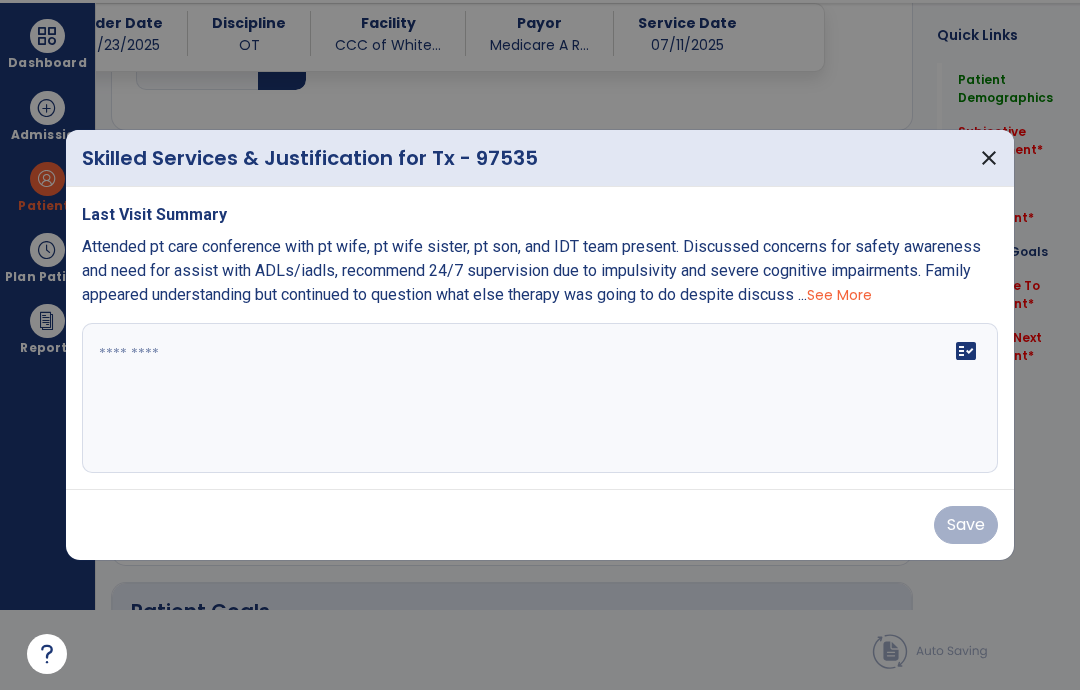 click on "close" at bounding box center [989, 158] 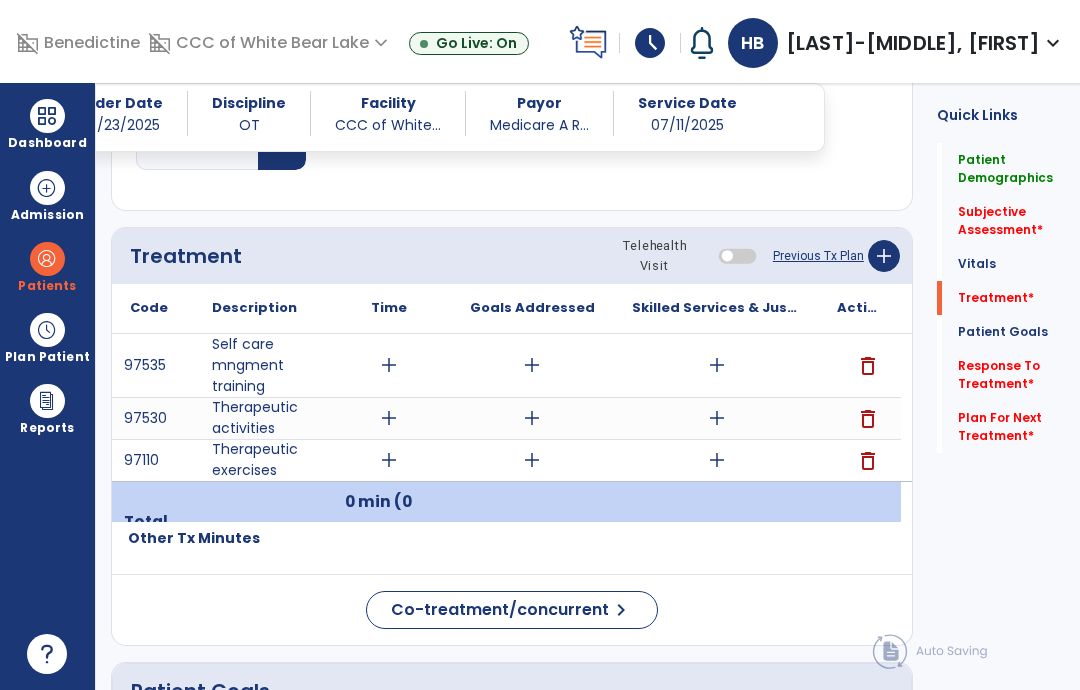 click on "add" at bounding box center [717, 418] 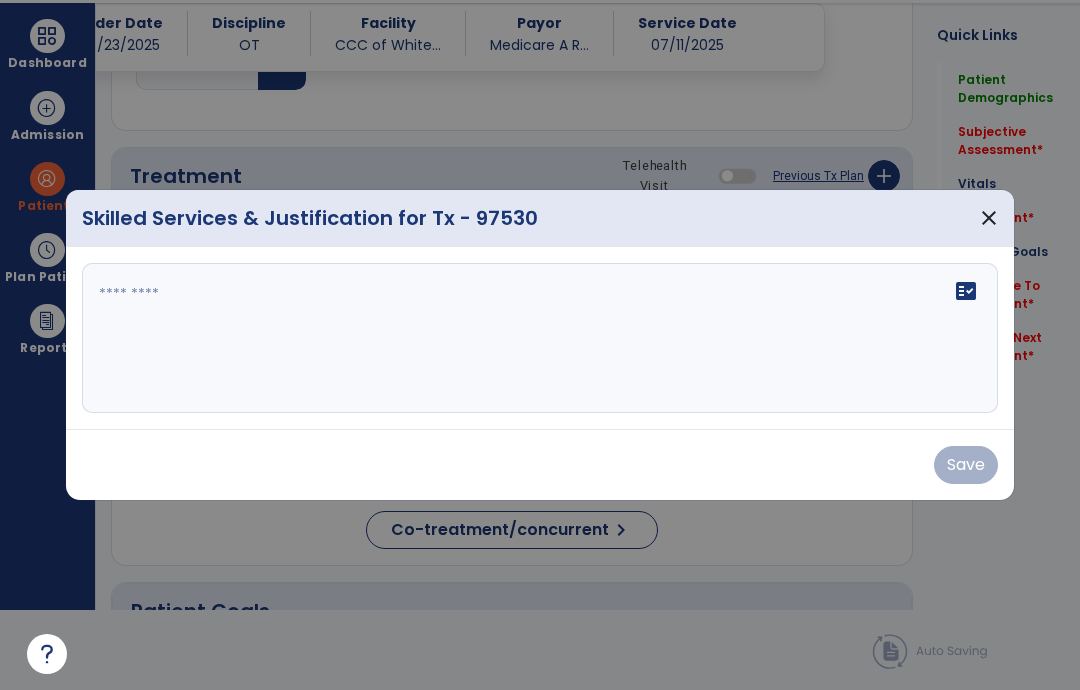 scroll, scrollTop: 0, scrollLeft: 0, axis: both 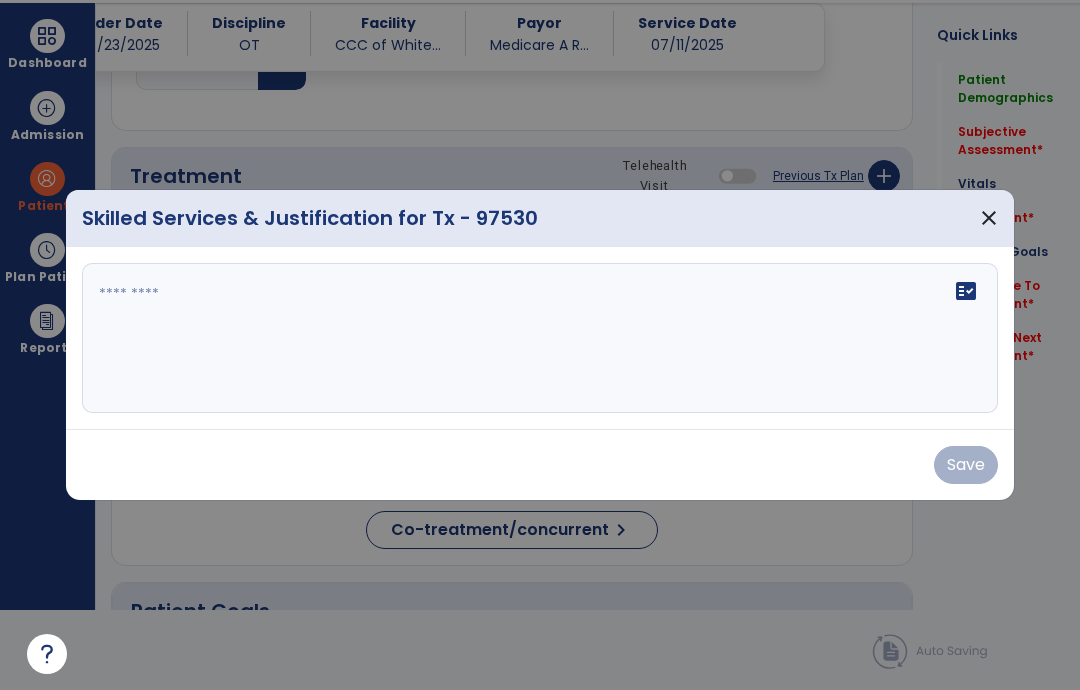 click on "close" at bounding box center [989, 218] 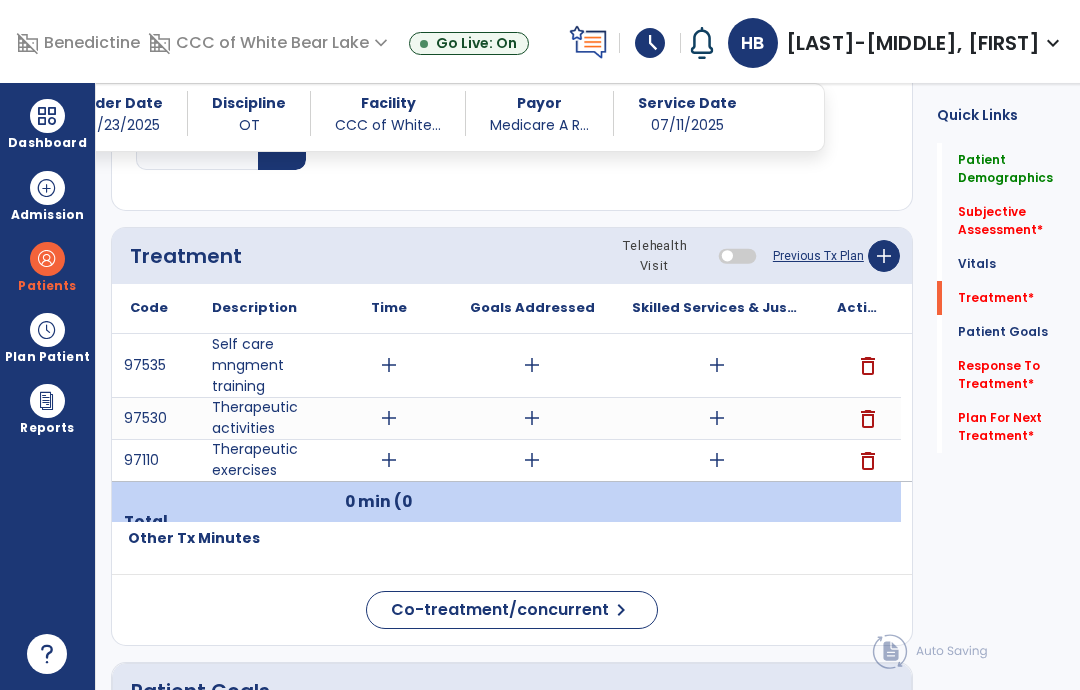 scroll, scrollTop: 80, scrollLeft: 0, axis: vertical 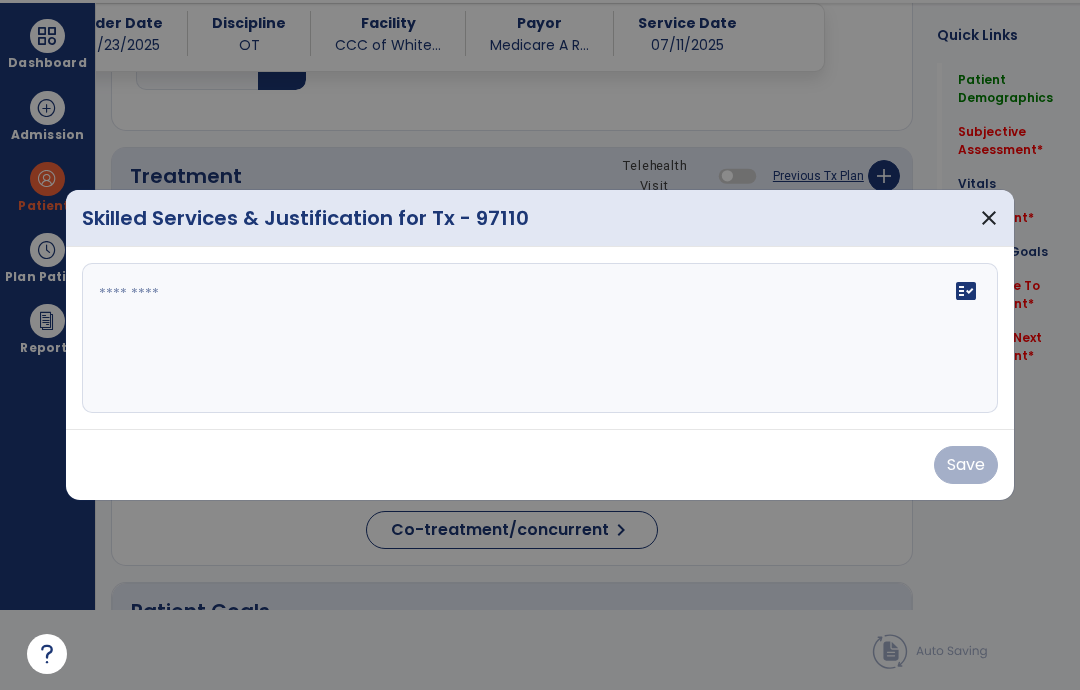 click at bounding box center (540, 345) 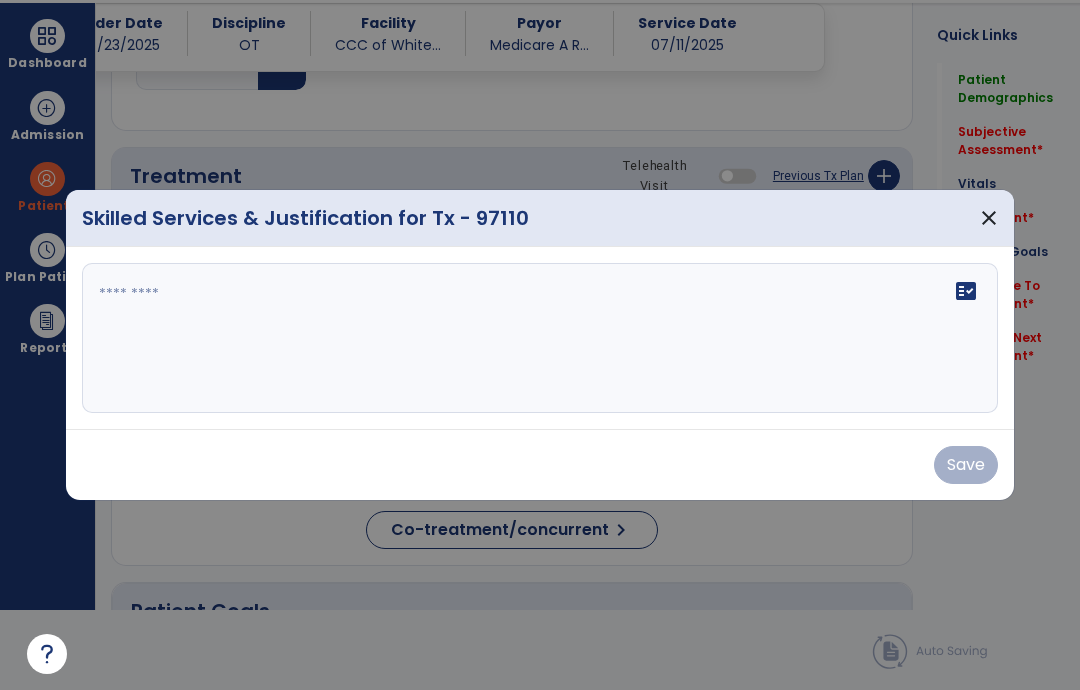 click at bounding box center (540, 345) 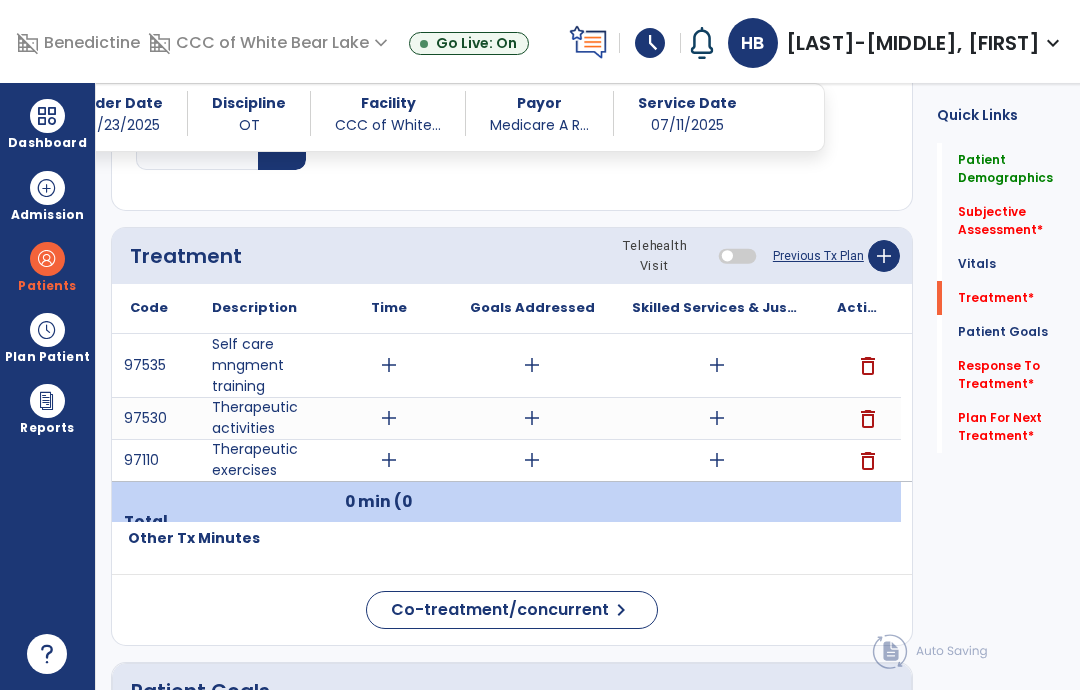 click at bounding box center (47, 259) 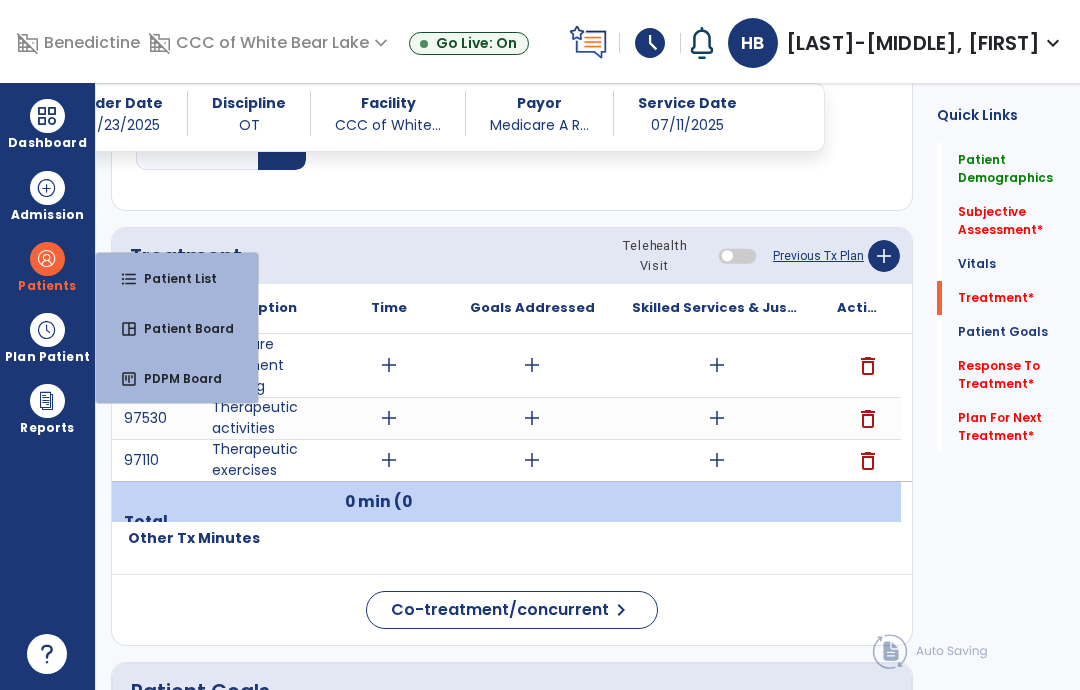 click on "format_list_bulleted  Patient List" at bounding box center [177, 278] 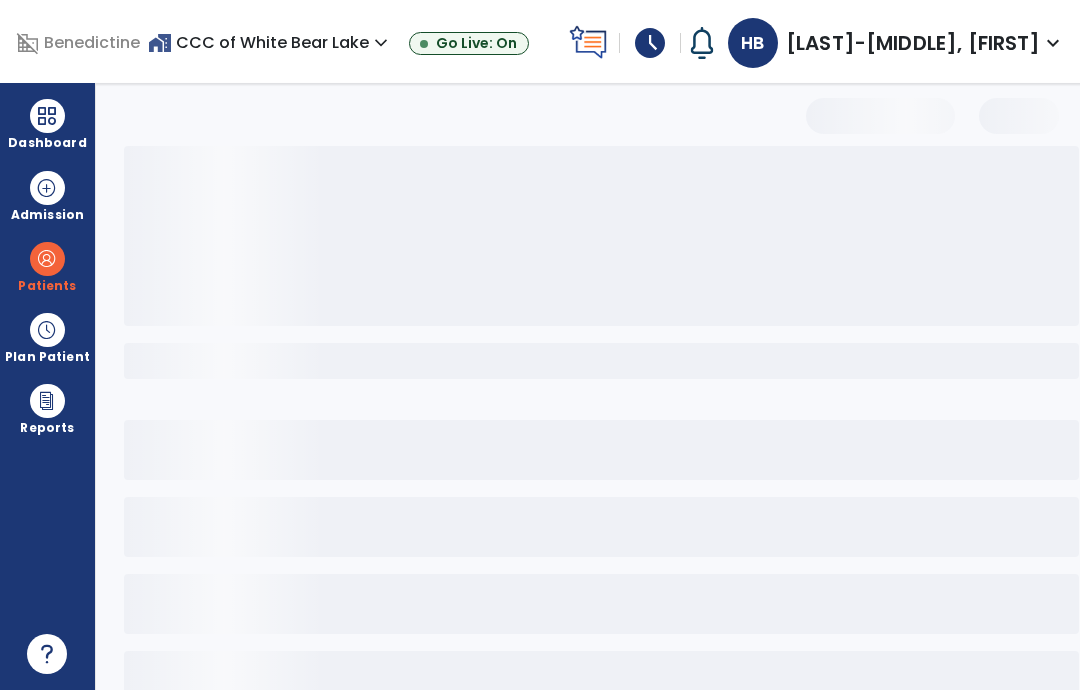 scroll, scrollTop: 0, scrollLeft: 0, axis: both 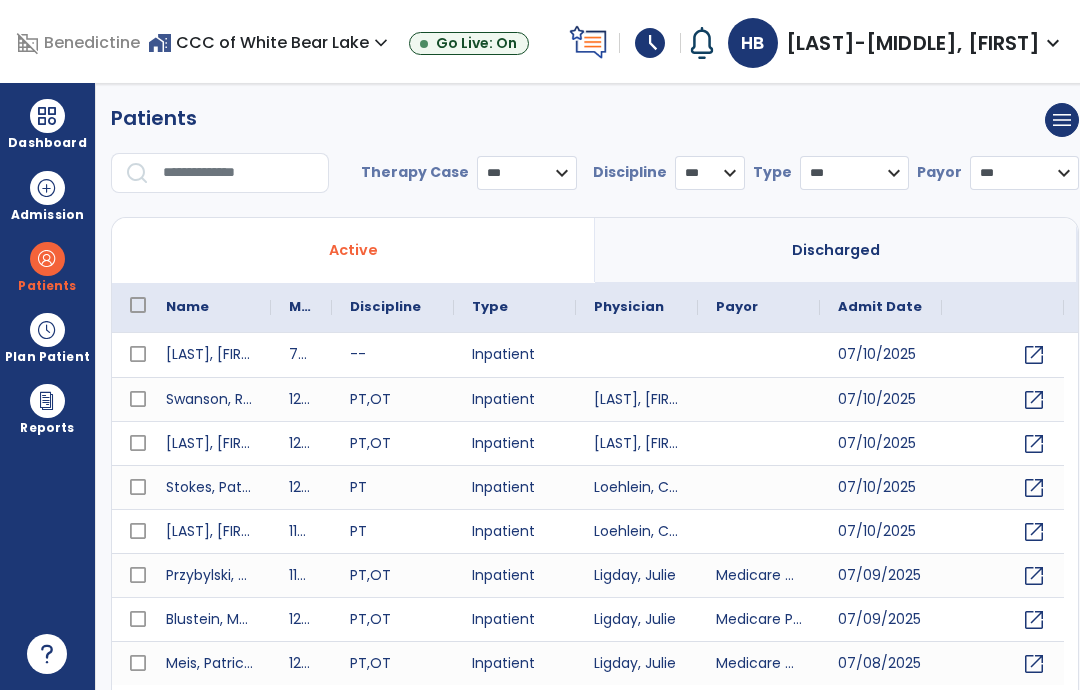 select on "***" 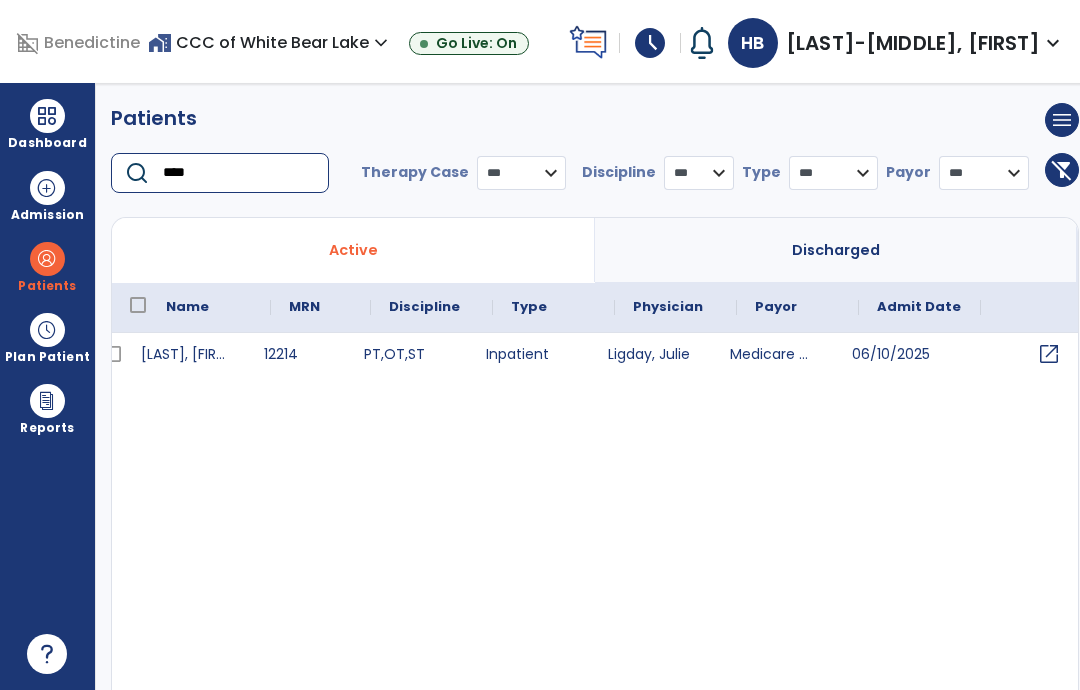 scroll, scrollTop: 0, scrollLeft: 39, axis: horizontal 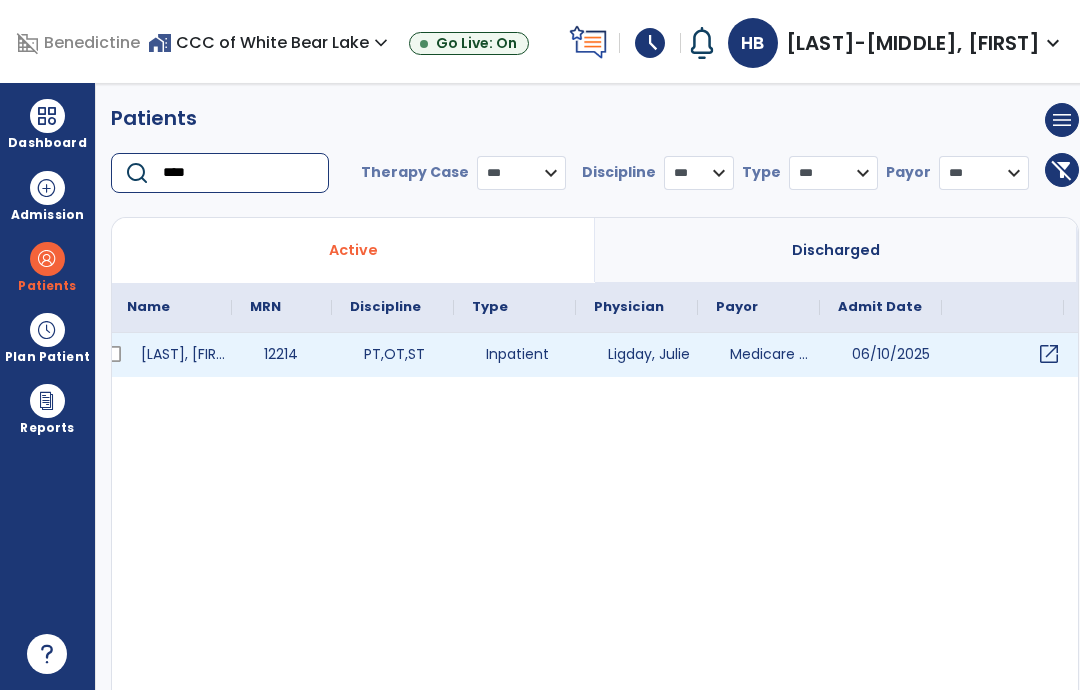 type on "****" 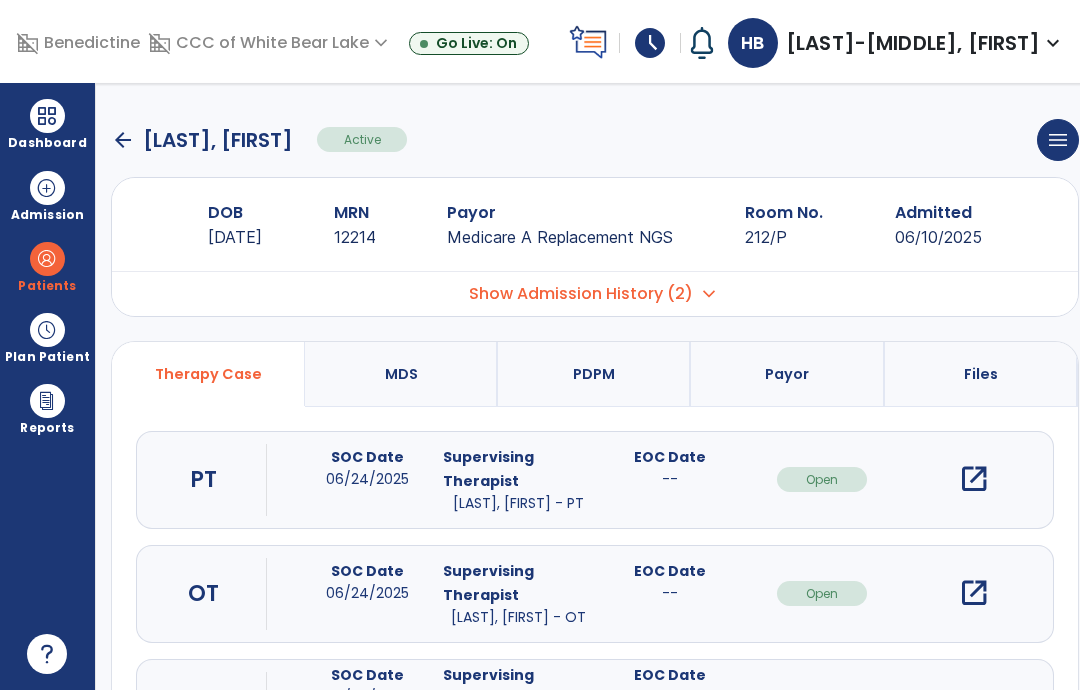 click on "open_in_new" at bounding box center (974, 593) 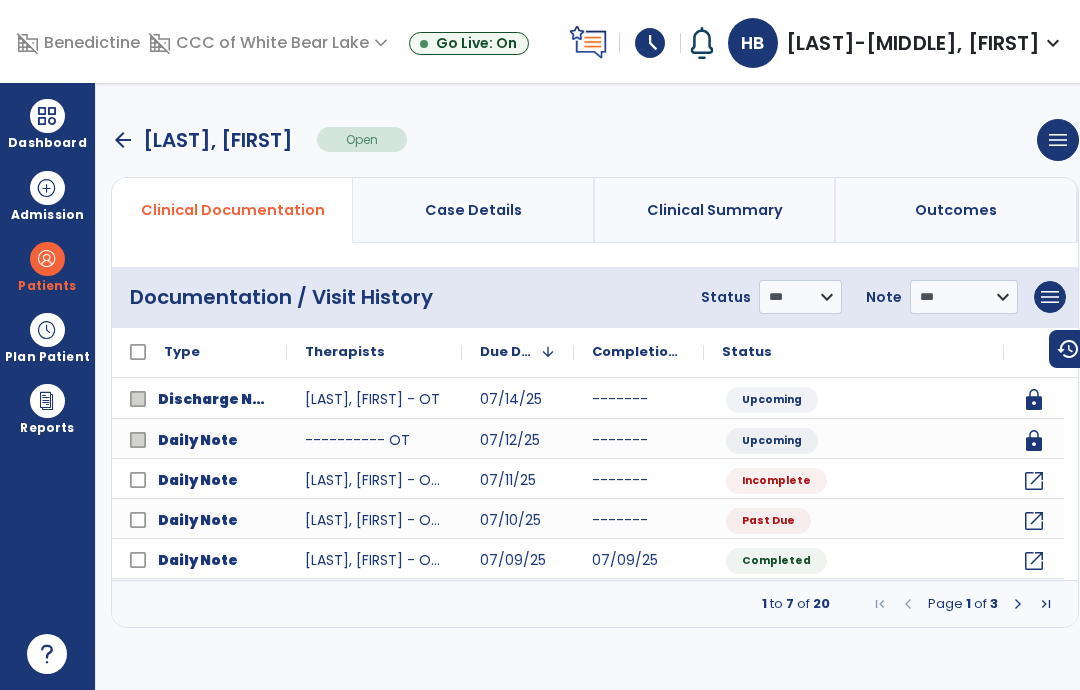 click on "open_in_new" 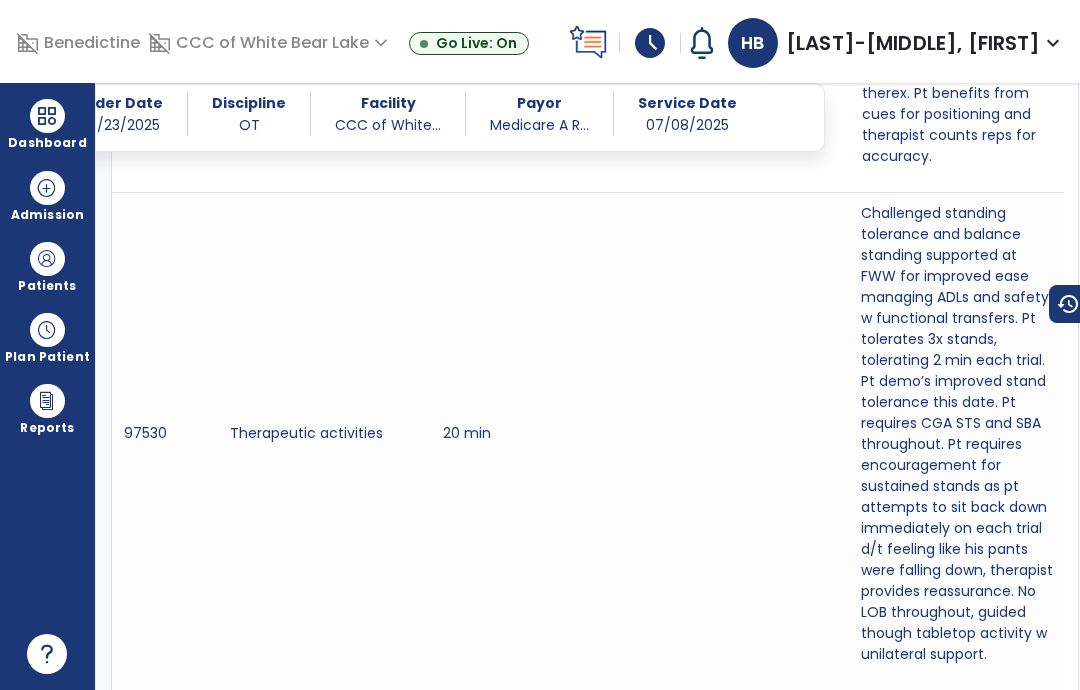 scroll, scrollTop: 1574, scrollLeft: 0, axis: vertical 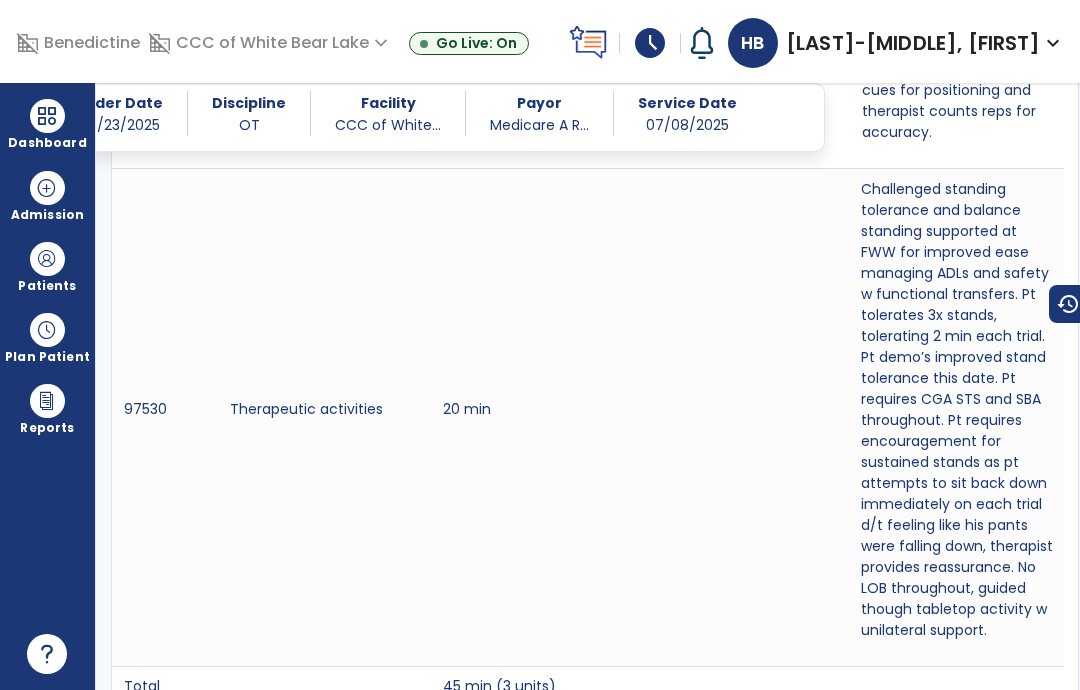 click on "Dashboard" at bounding box center (47, 124) 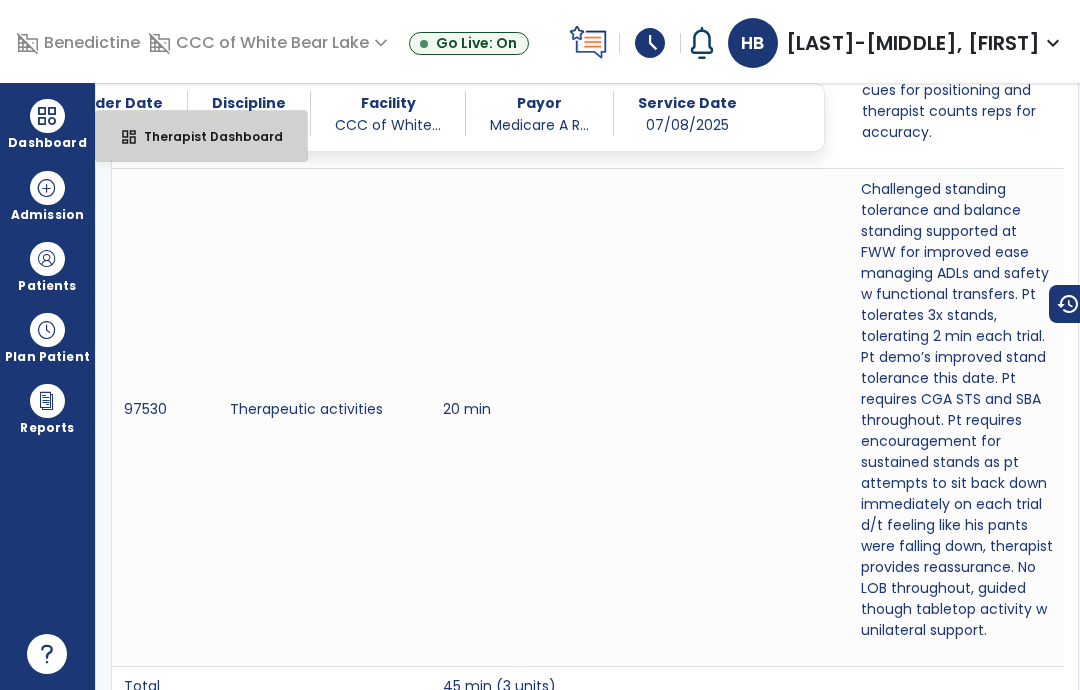 click on "Therapist Dashboard" at bounding box center (205, 136) 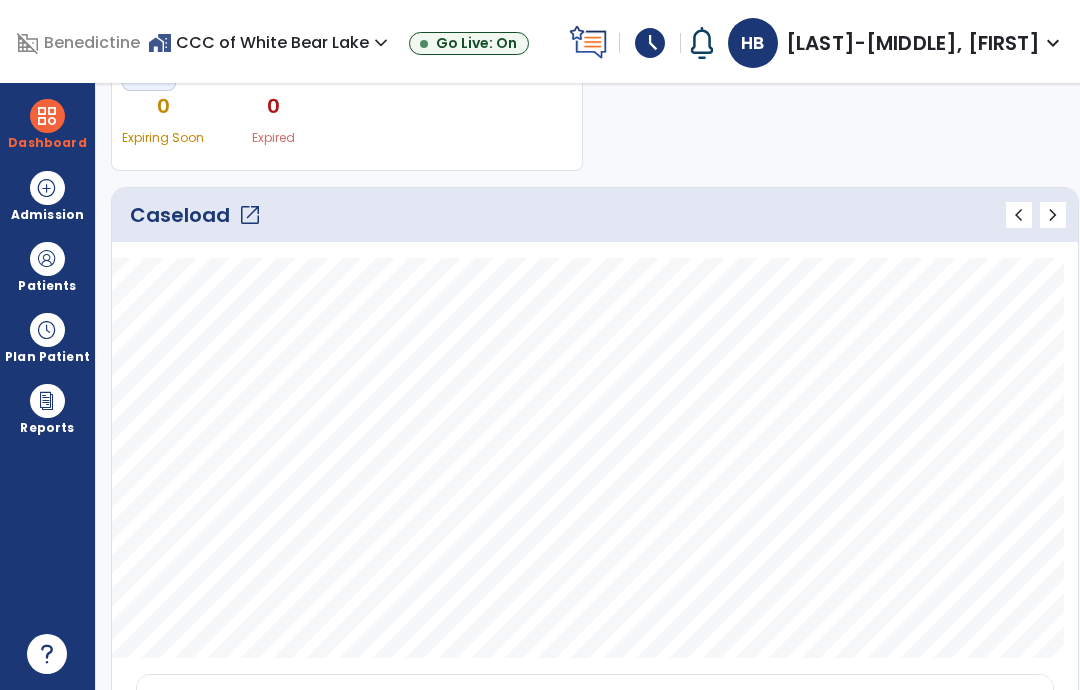 scroll, scrollTop: 238, scrollLeft: 0, axis: vertical 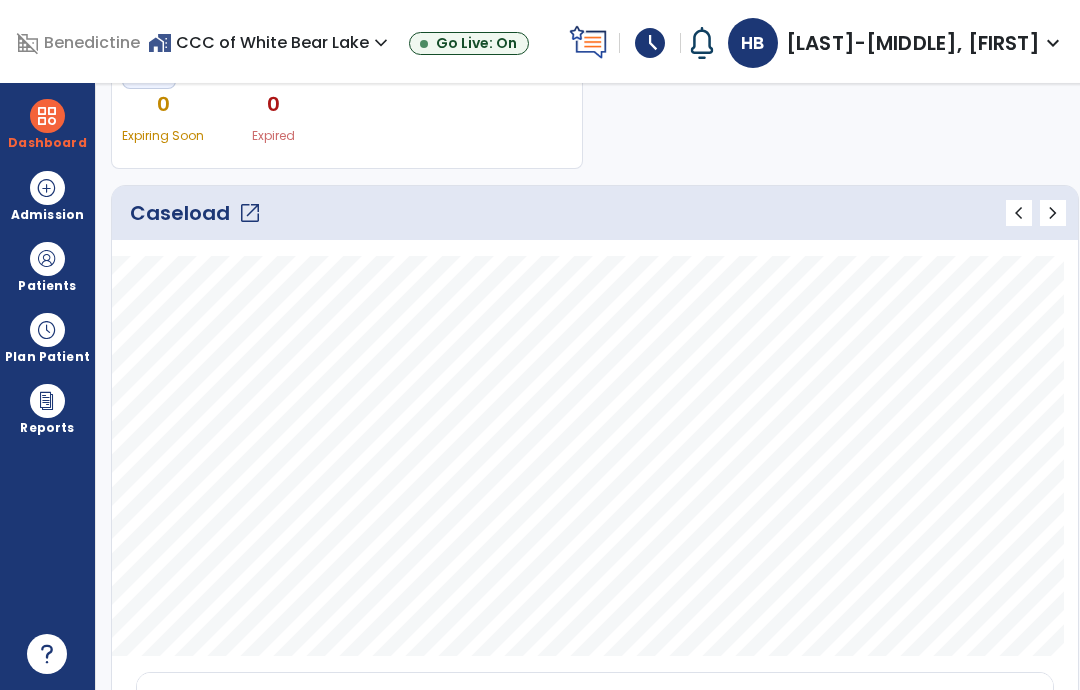 click on "open_in_new" 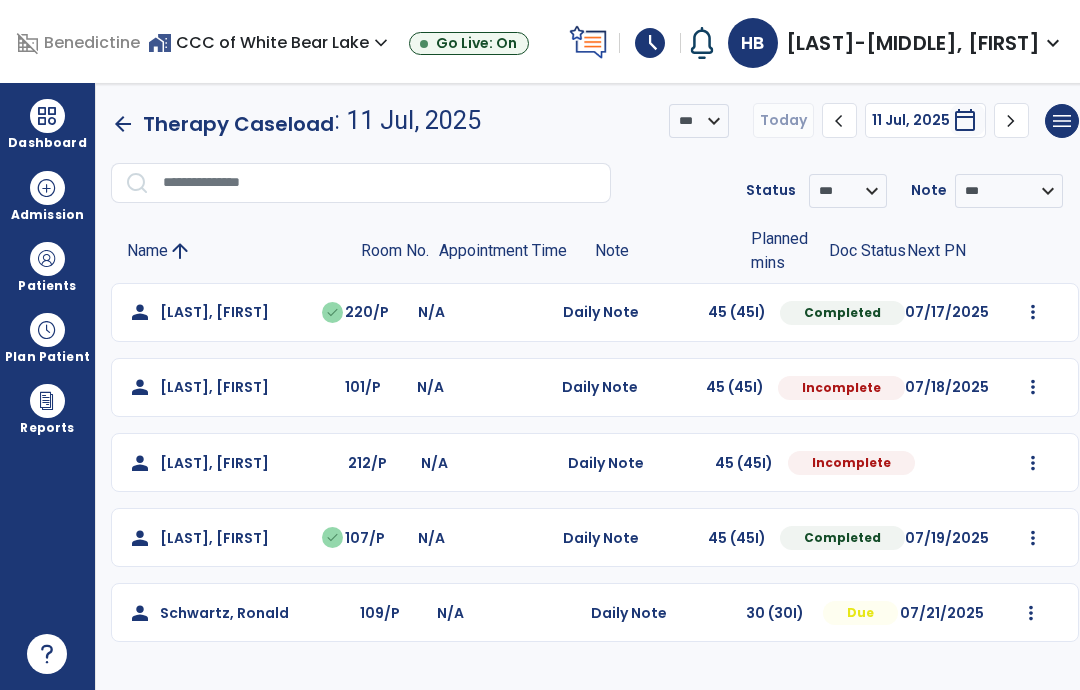click at bounding box center (1033, 312) 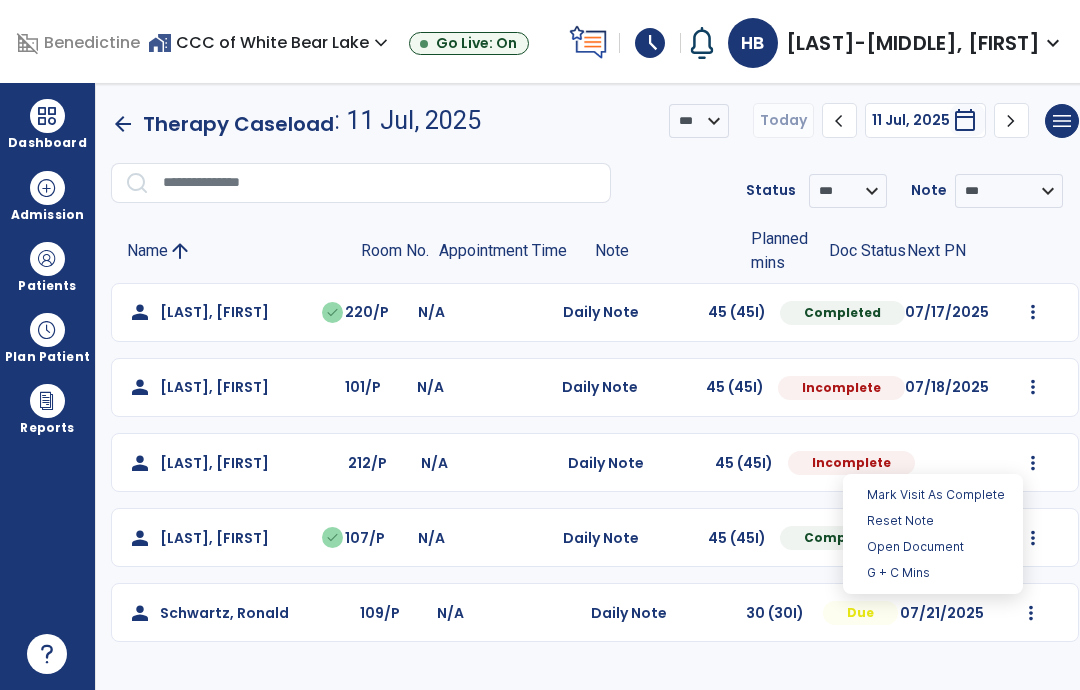click on "Open Document" at bounding box center [933, 547] 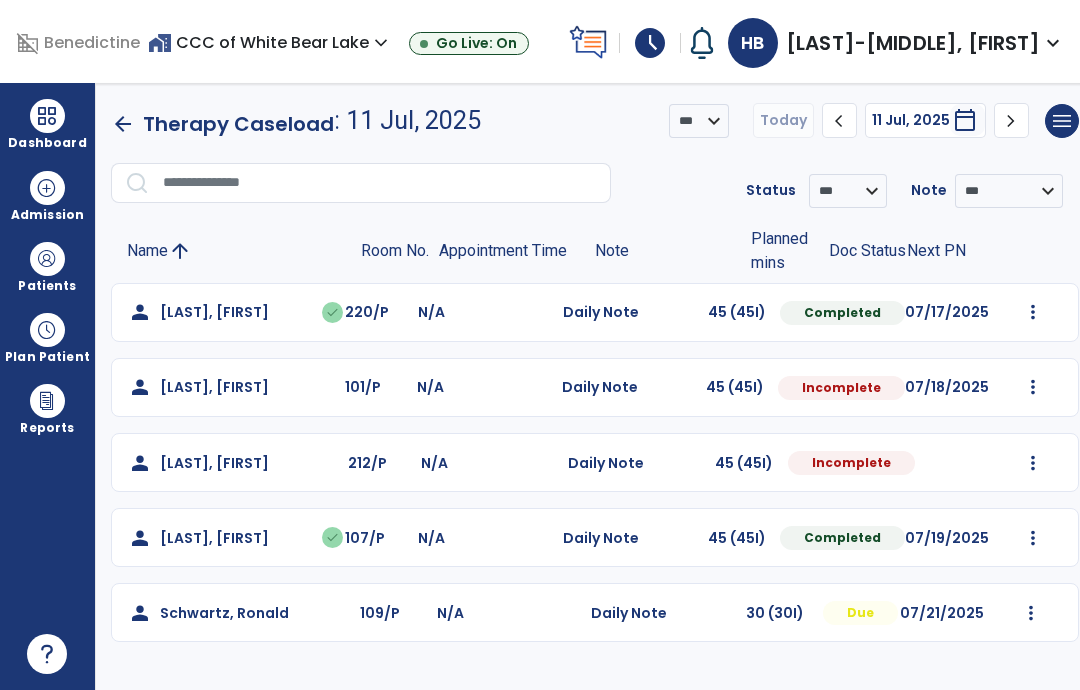 select on "*" 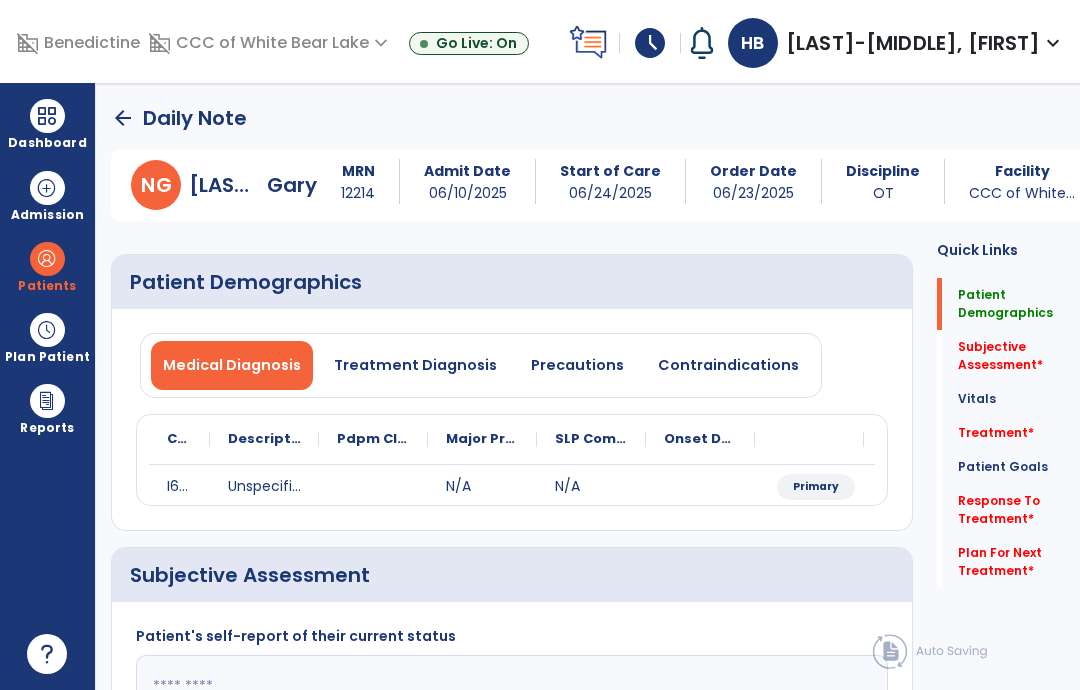 click on "Patient Goals   Patient Goals" 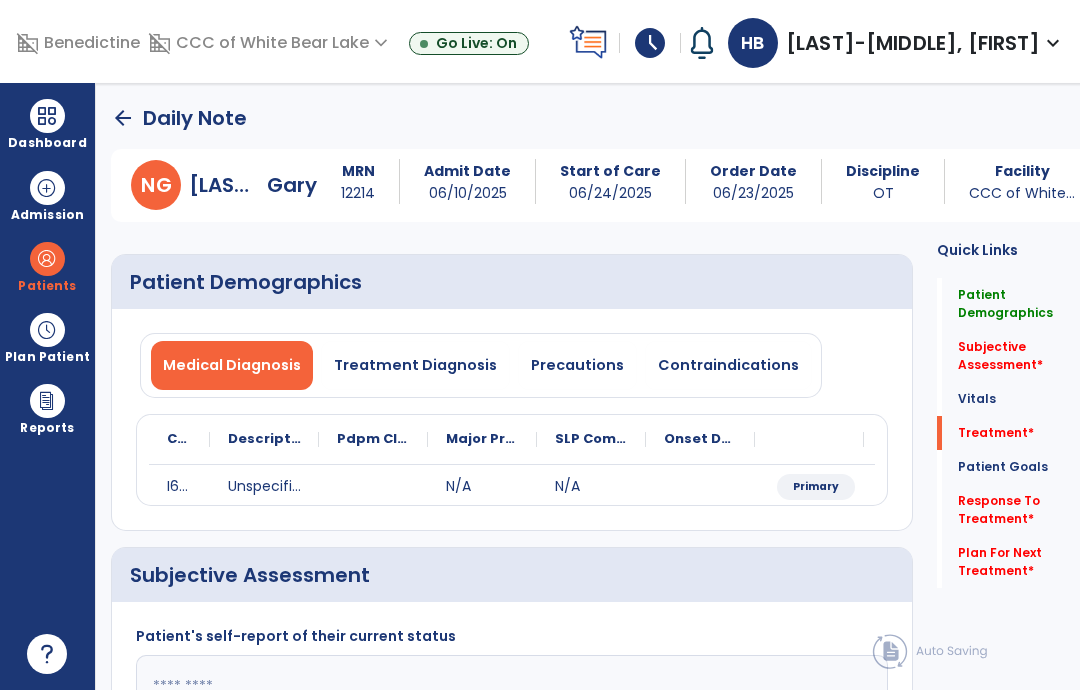 click on "Plan For Next Treatment   *" 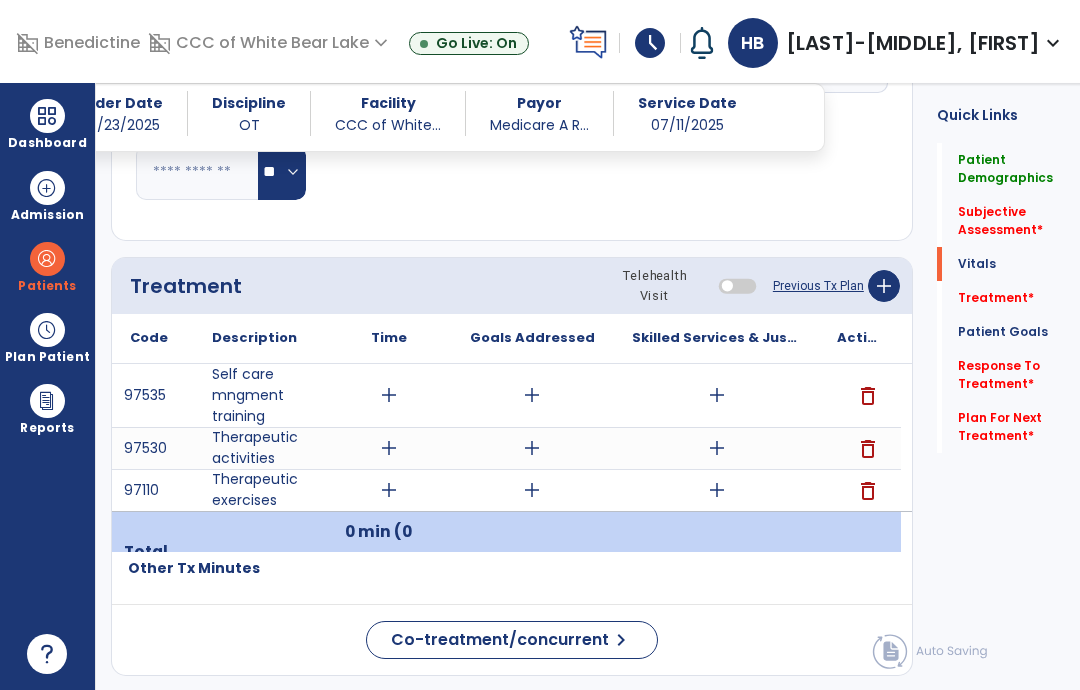 scroll, scrollTop: 1052, scrollLeft: 0, axis: vertical 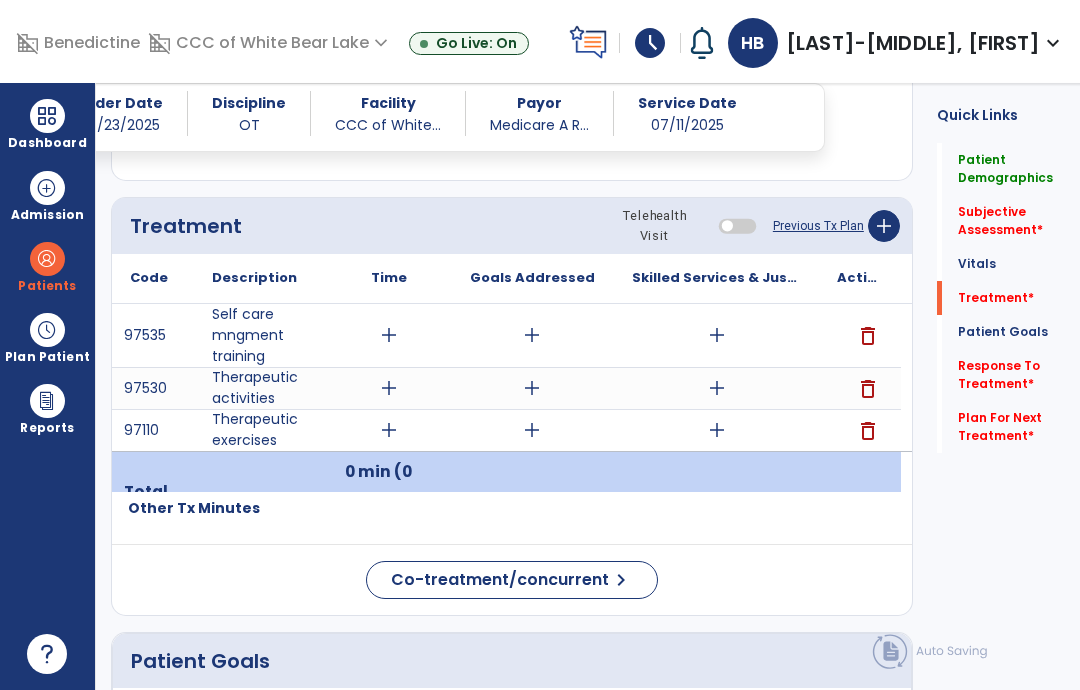 click on "Previous Tx Plan" 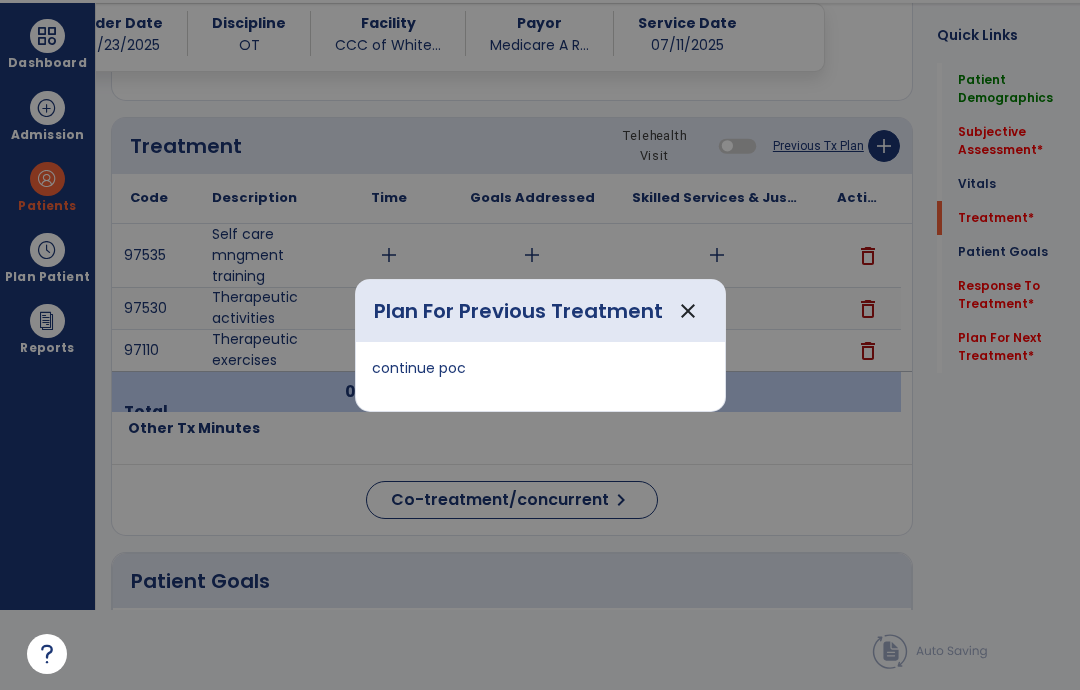 scroll, scrollTop: 0, scrollLeft: 0, axis: both 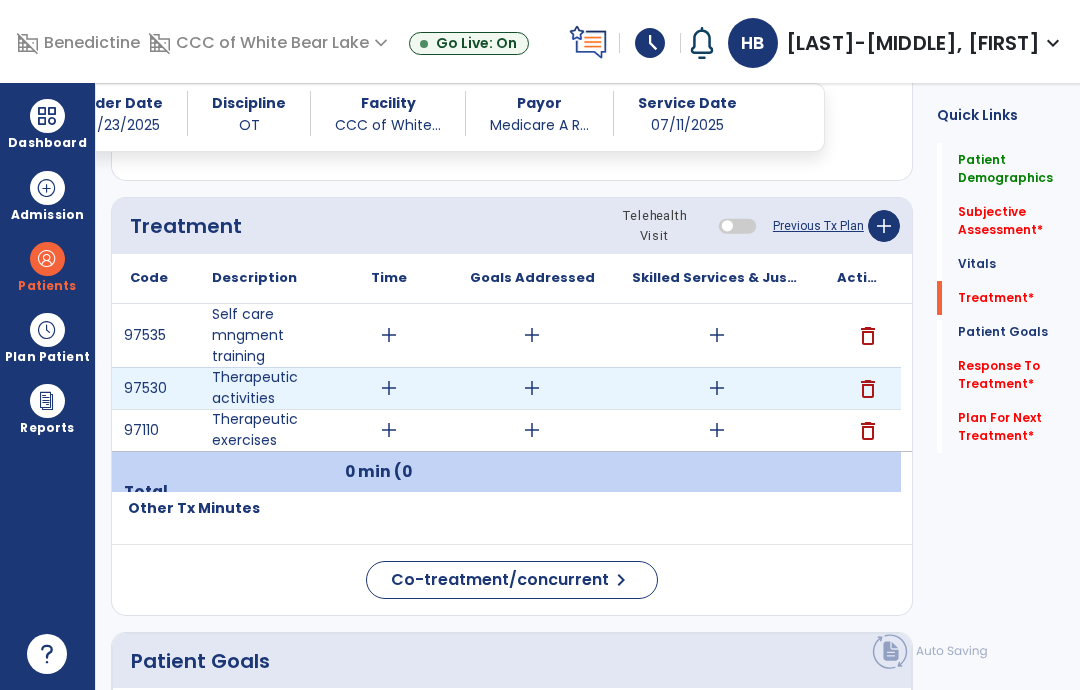 click on "add" at bounding box center (717, 388) 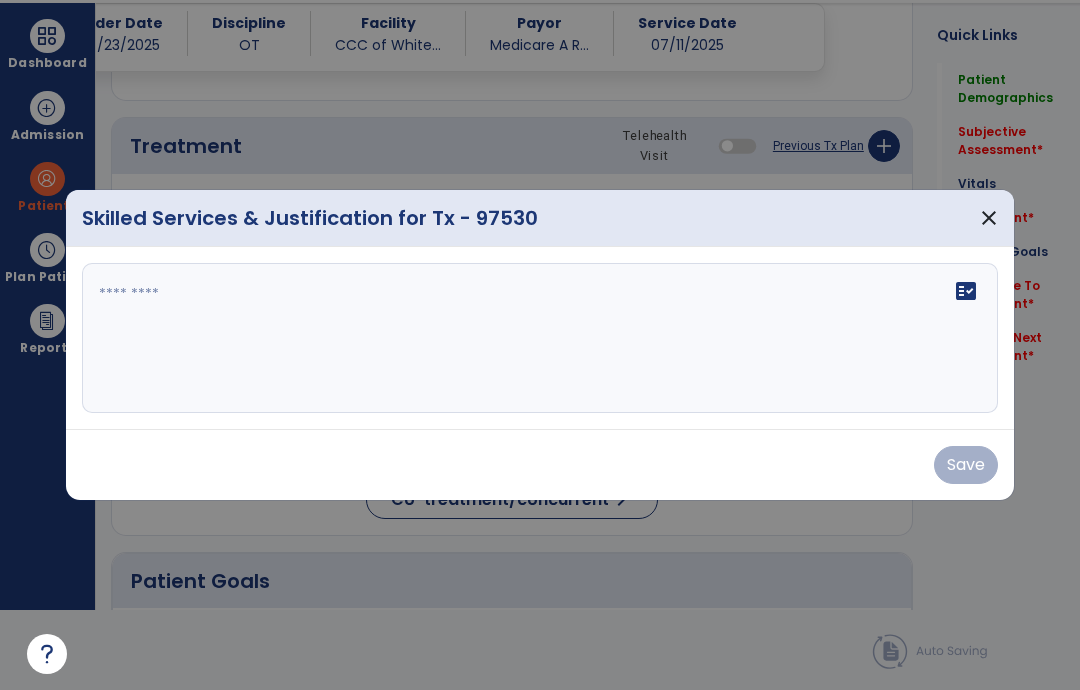 click on "fact_check" at bounding box center [540, 338] 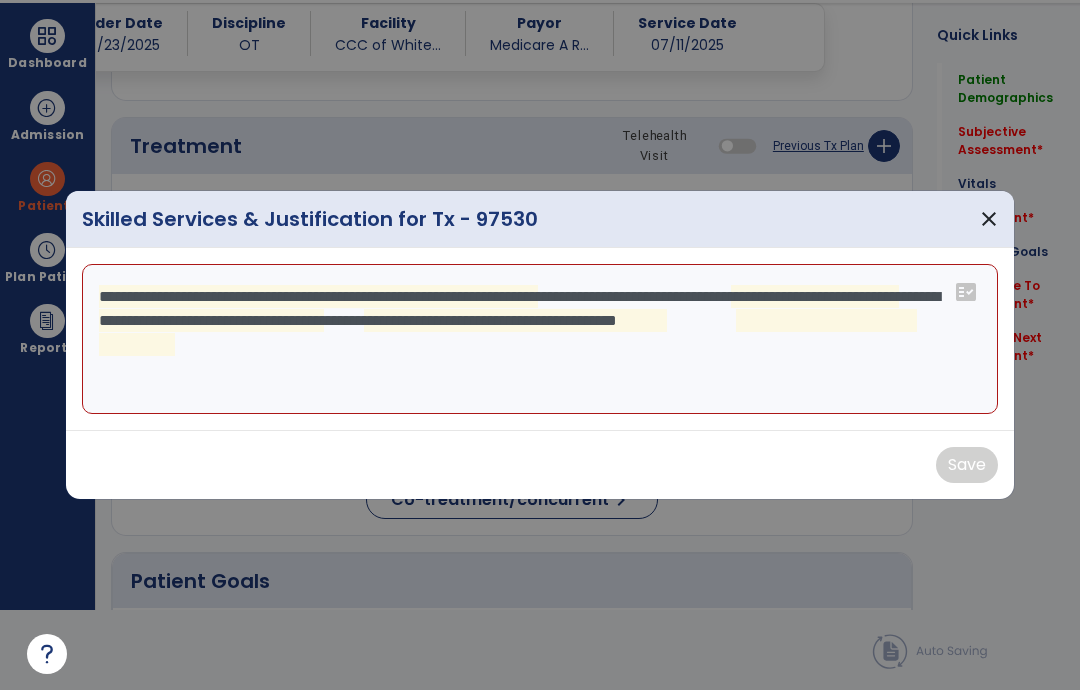 type on "**********" 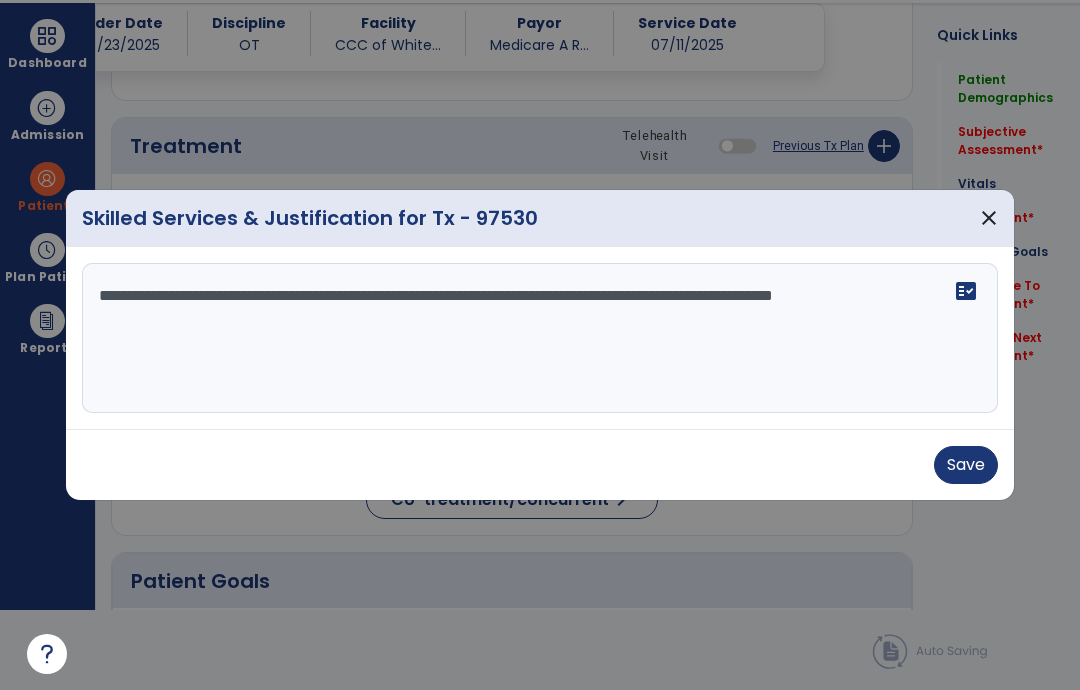 click on "**********" at bounding box center (540, 338) 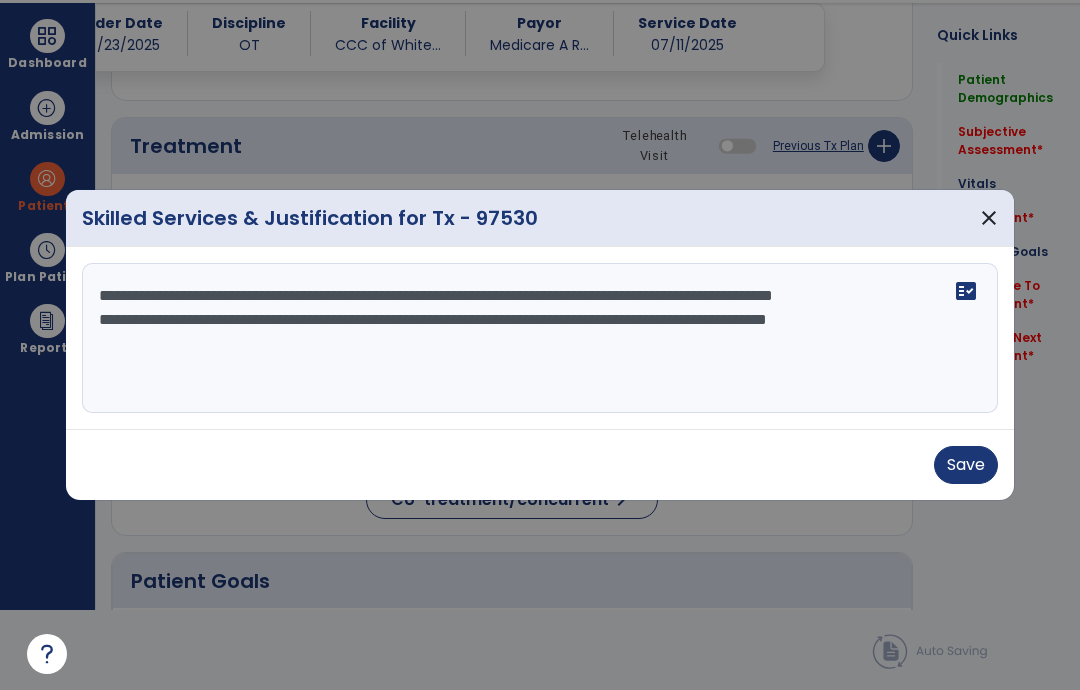 click on "**********" at bounding box center [540, 338] 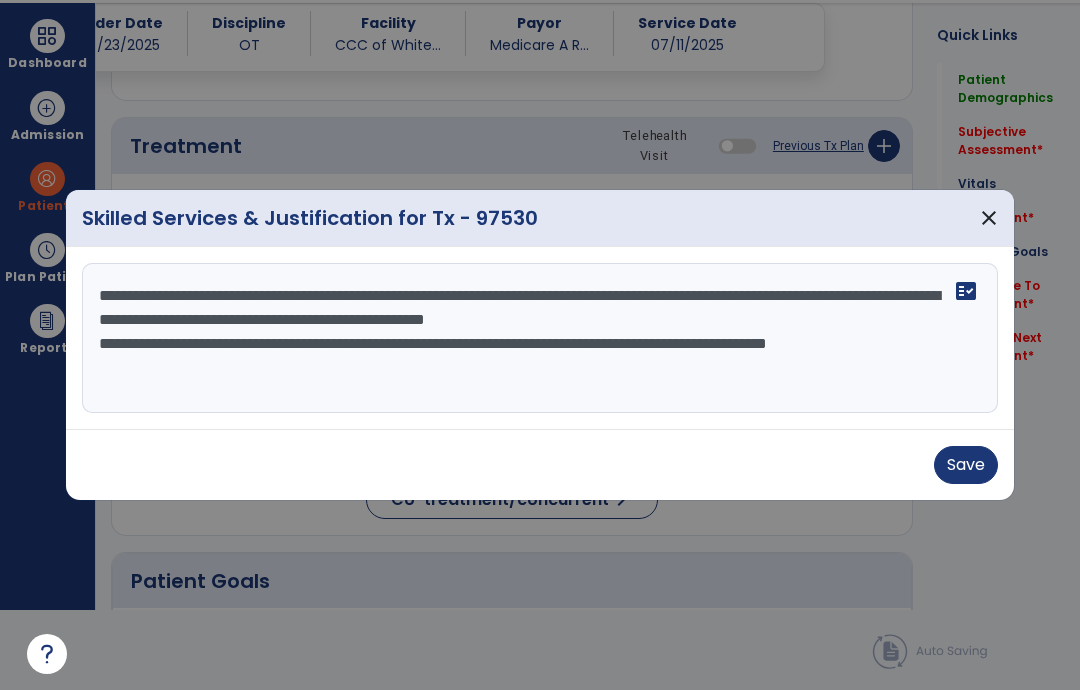 click on "**********" at bounding box center [540, 338] 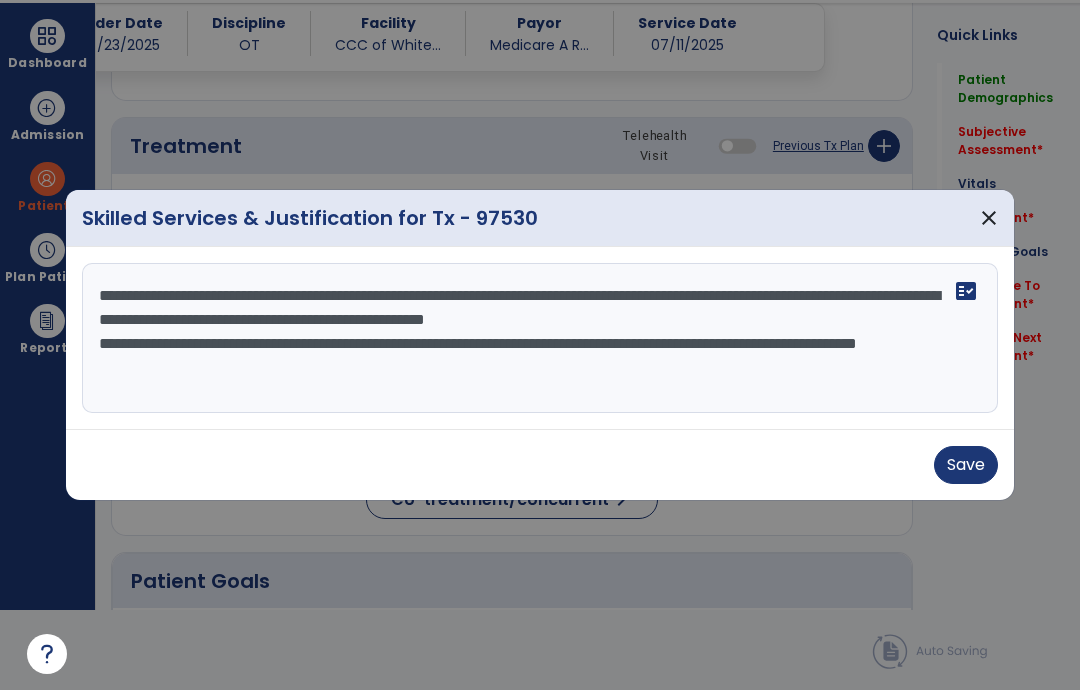 type on "**********" 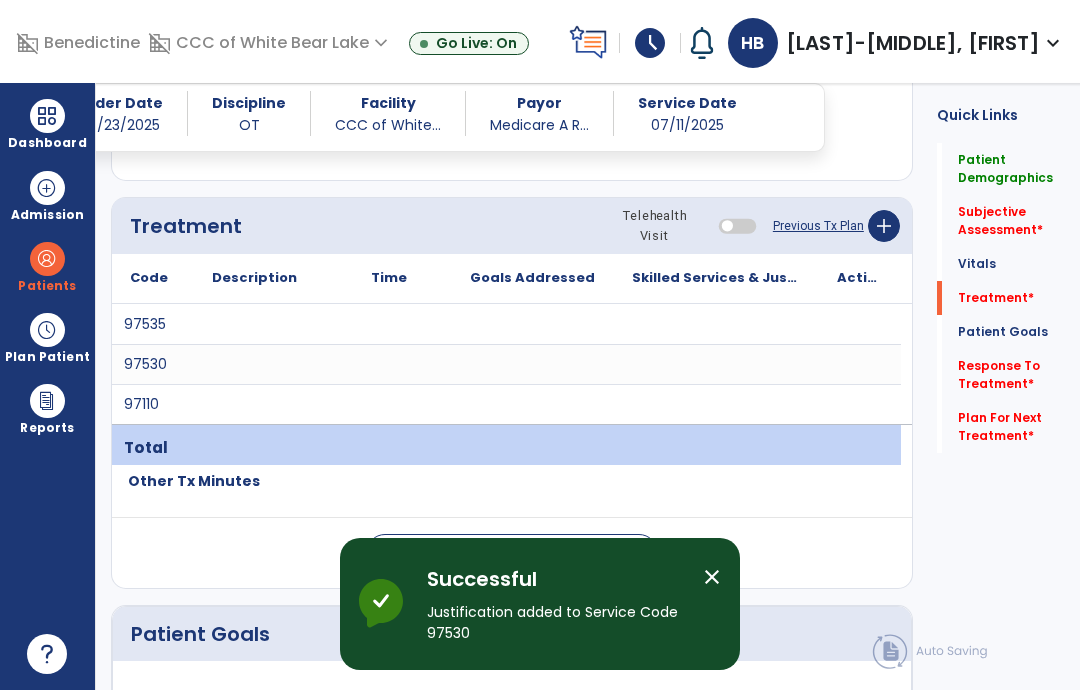 scroll, scrollTop: 80, scrollLeft: 0, axis: vertical 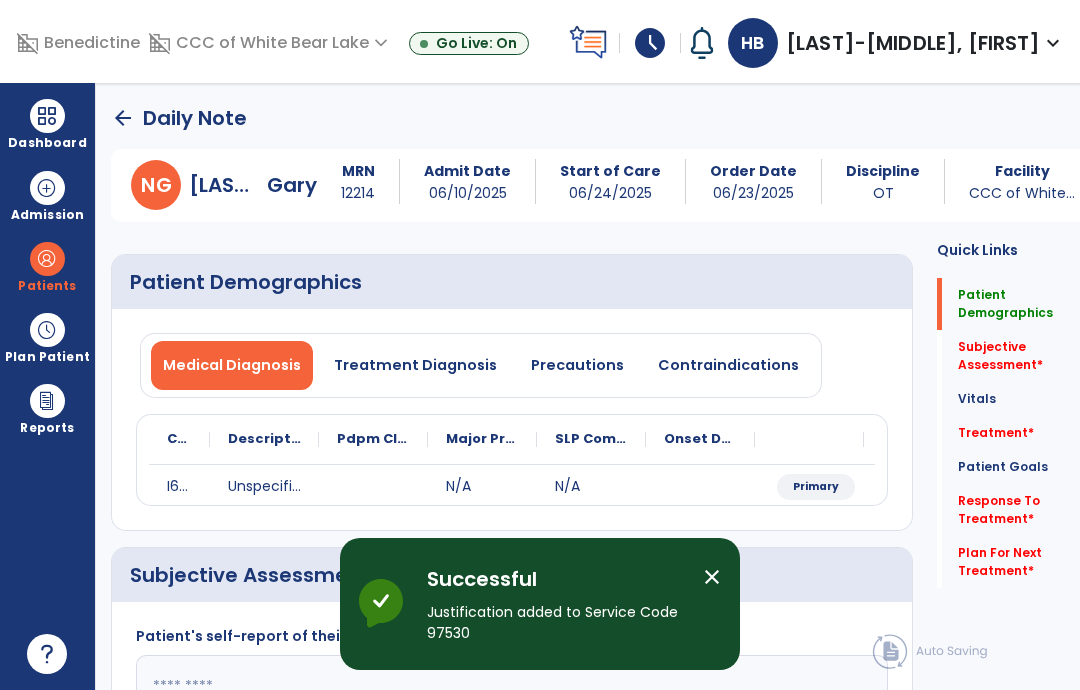 click on "Vitals   Vitals" 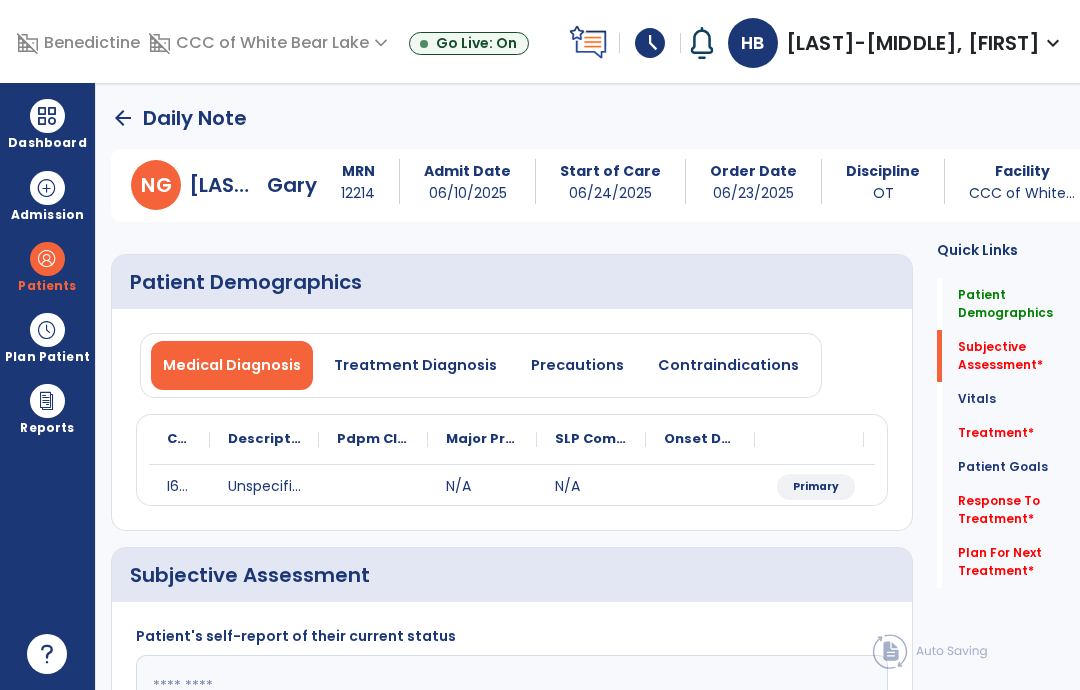 click on "Patient Goals" 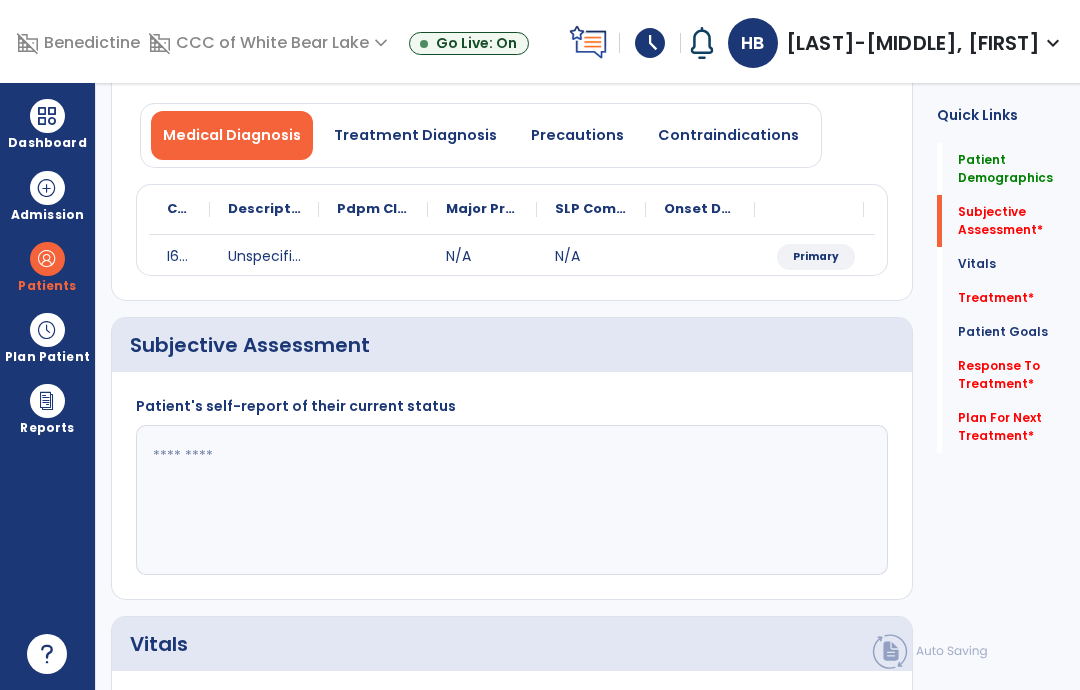 scroll, scrollTop: 73, scrollLeft: 0, axis: vertical 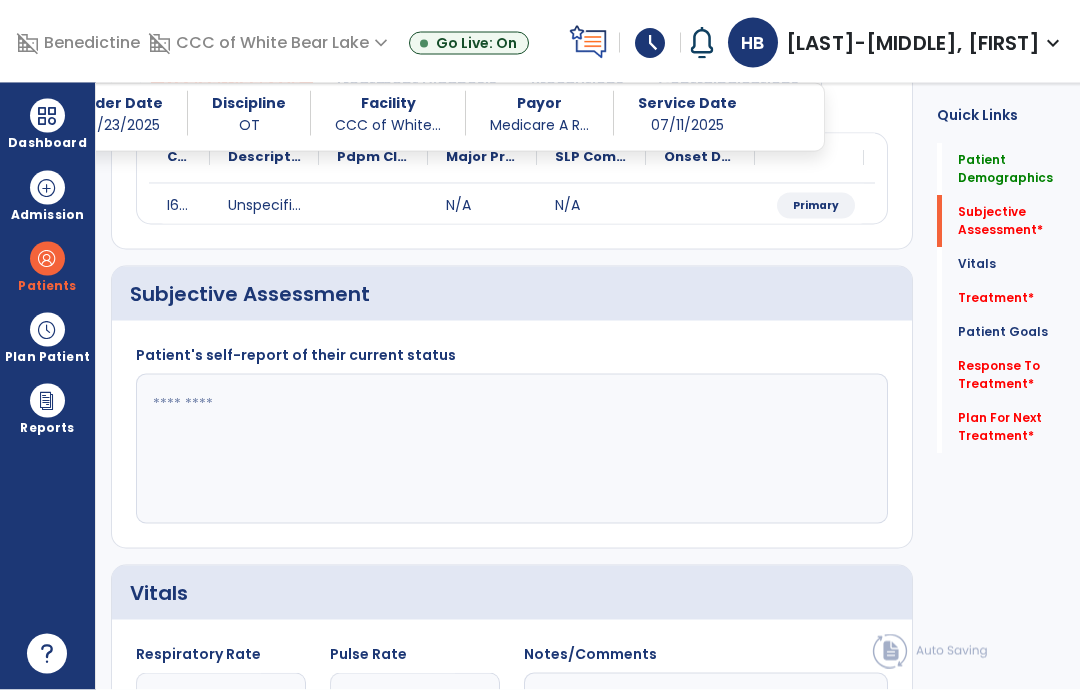 click 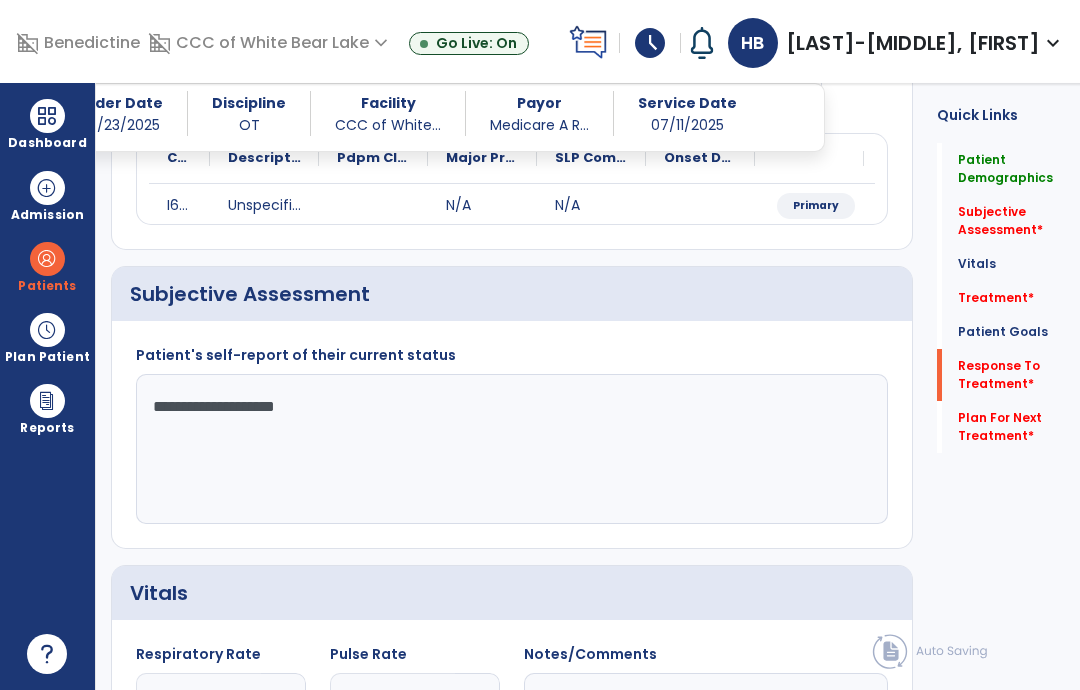 type on "**********" 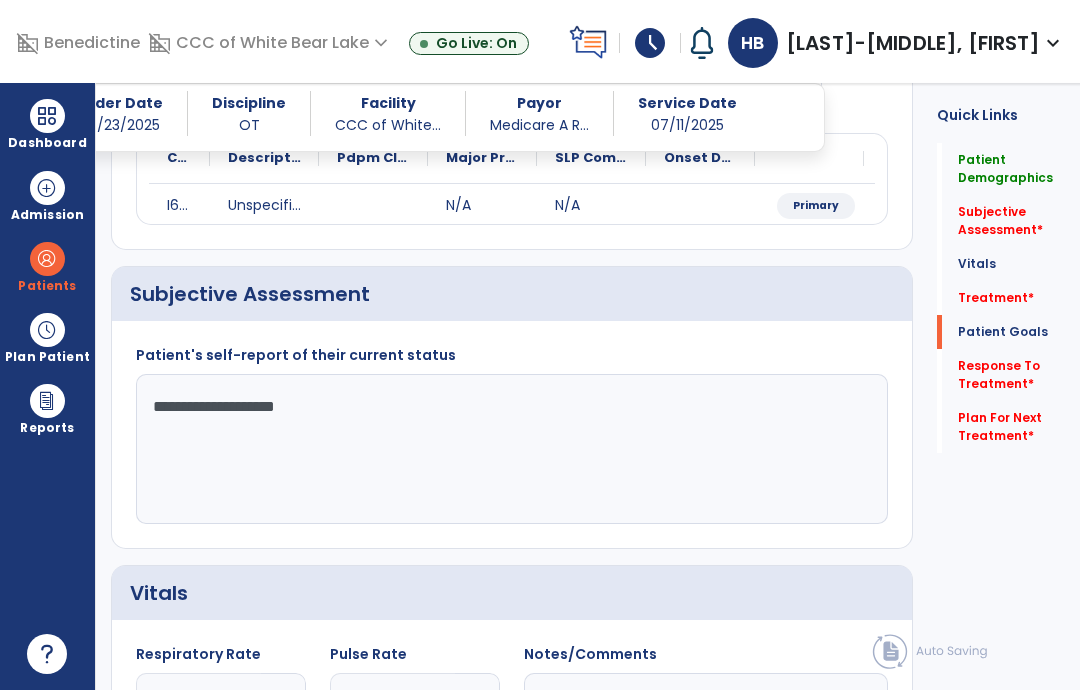 scroll, scrollTop: 2860, scrollLeft: 0, axis: vertical 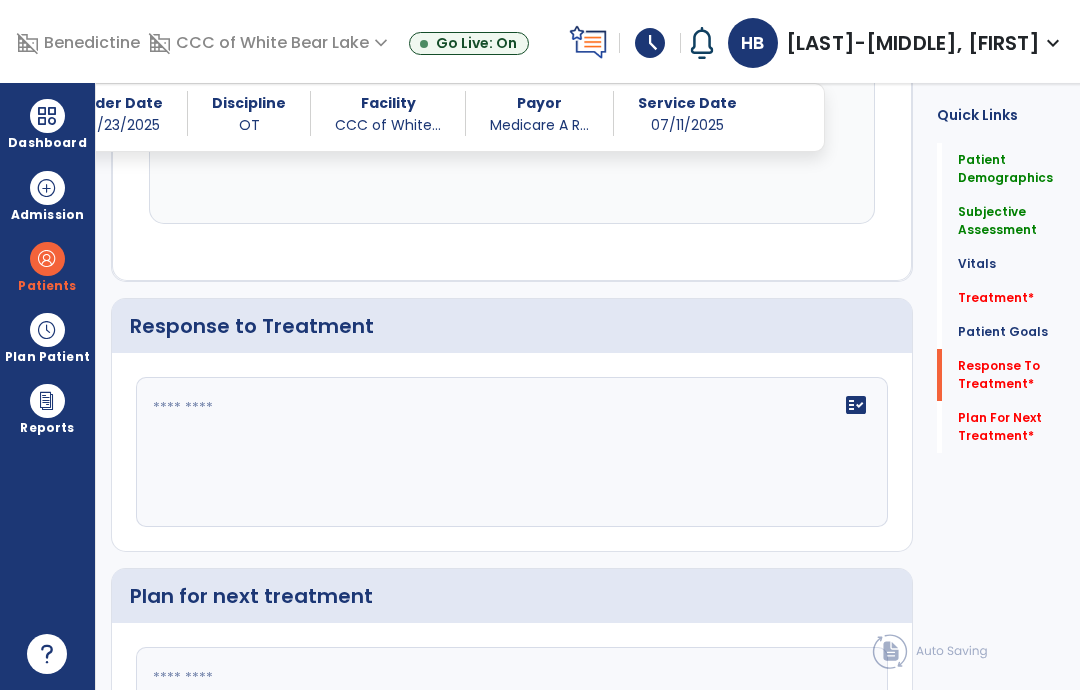 click on "Response to Treatment" 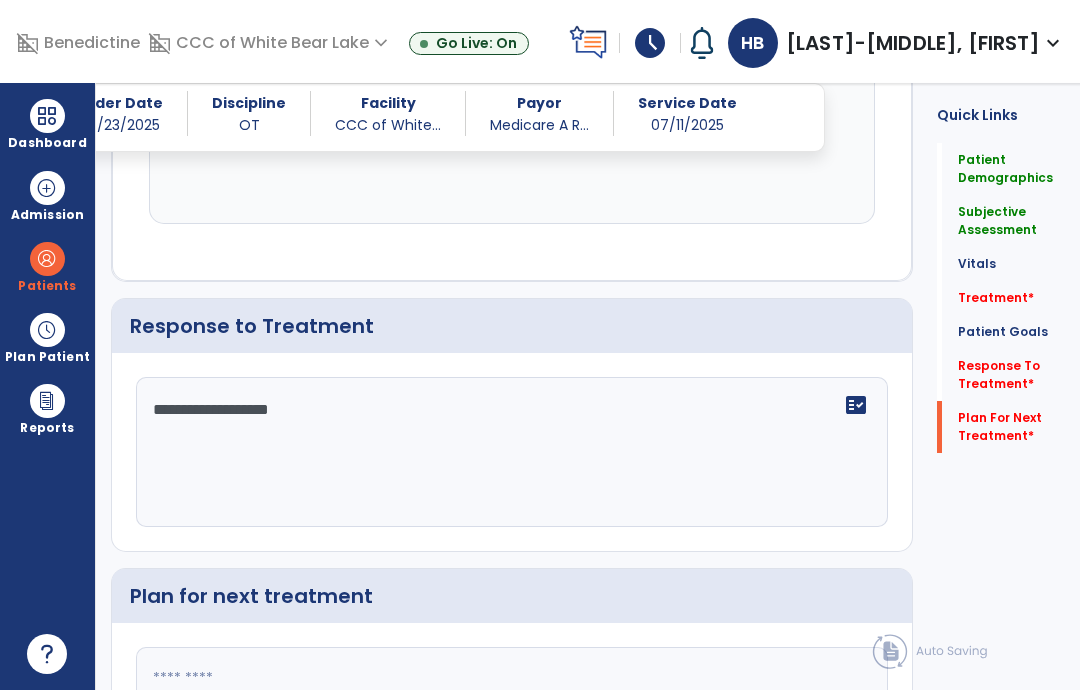 type on "**********" 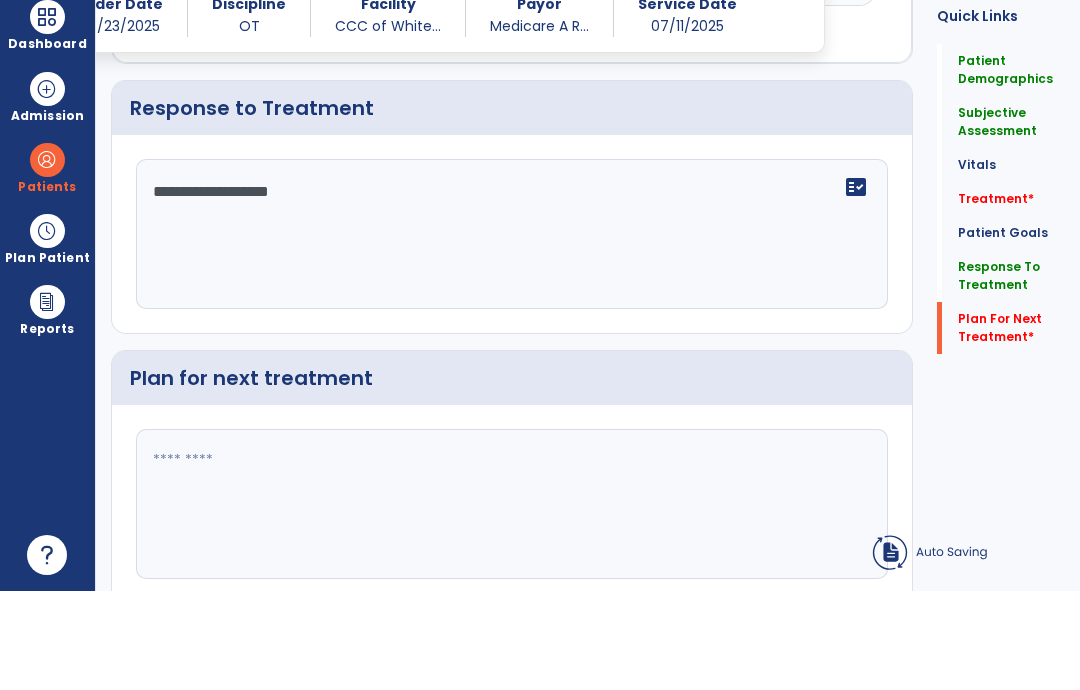 scroll, scrollTop: 2889, scrollLeft: 0, axis: vertical 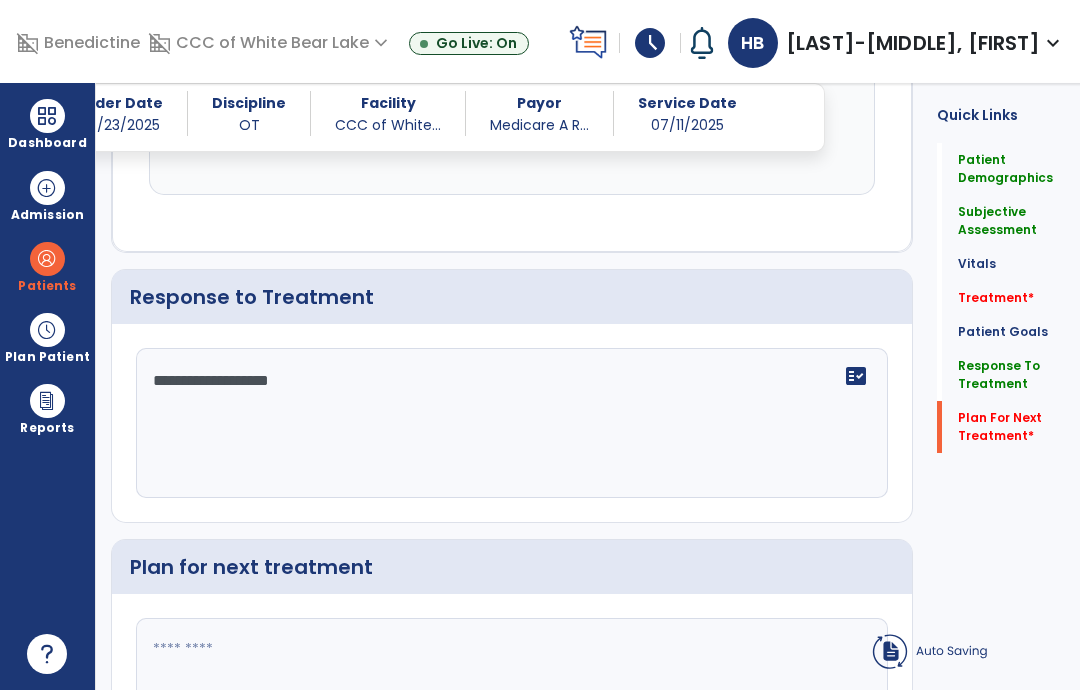 click on "Plan for next treatment" 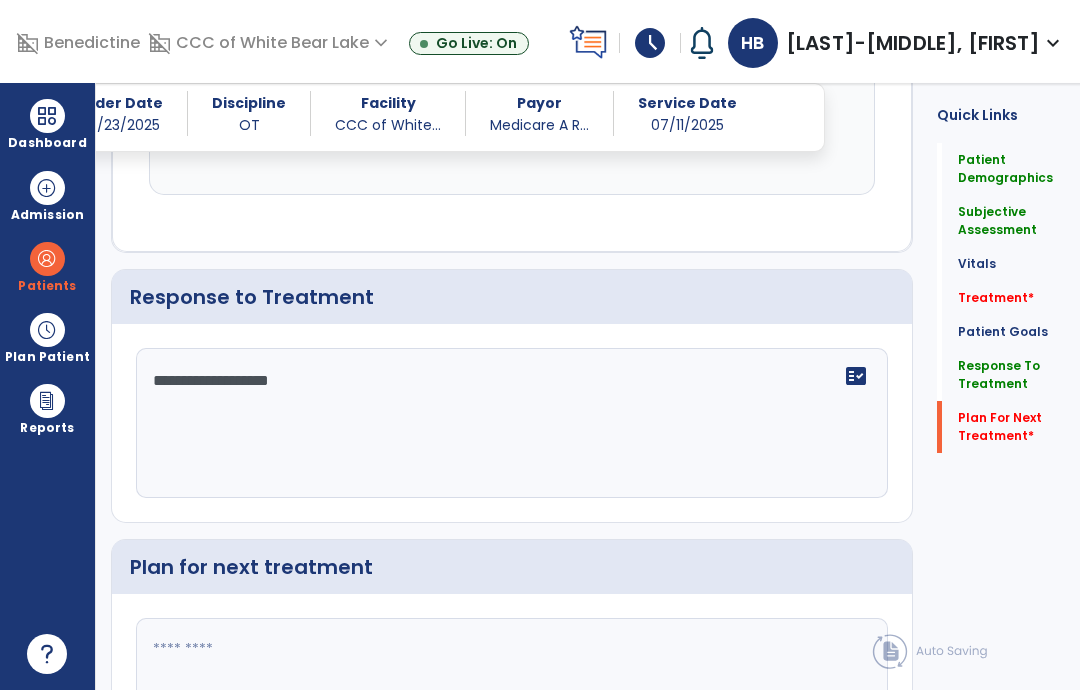click 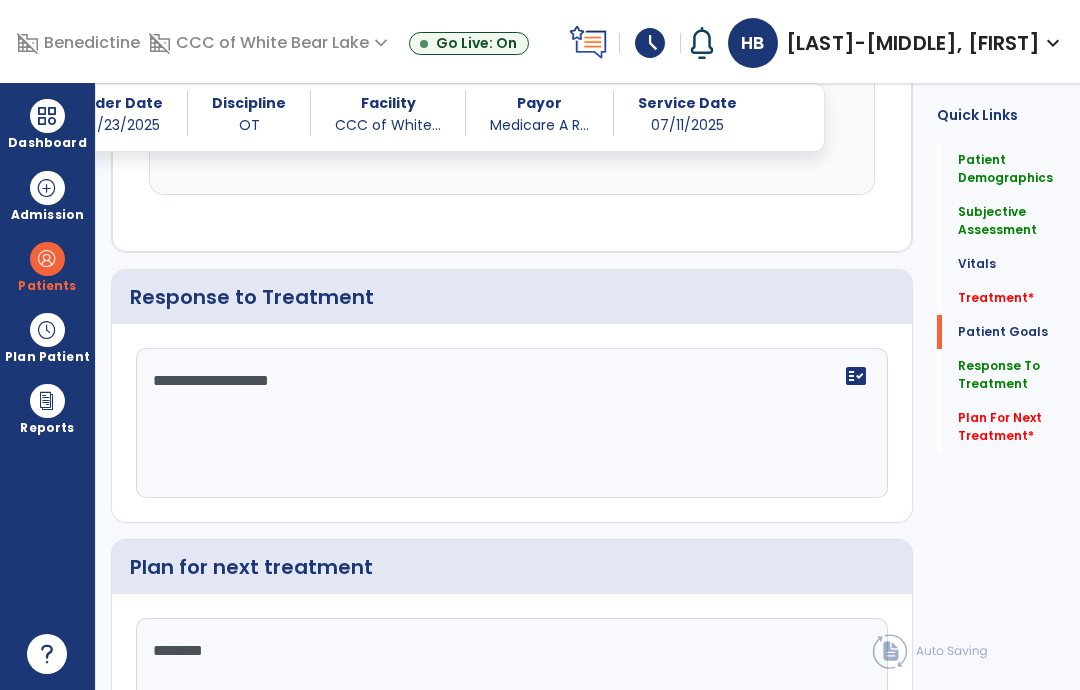 type on "********" 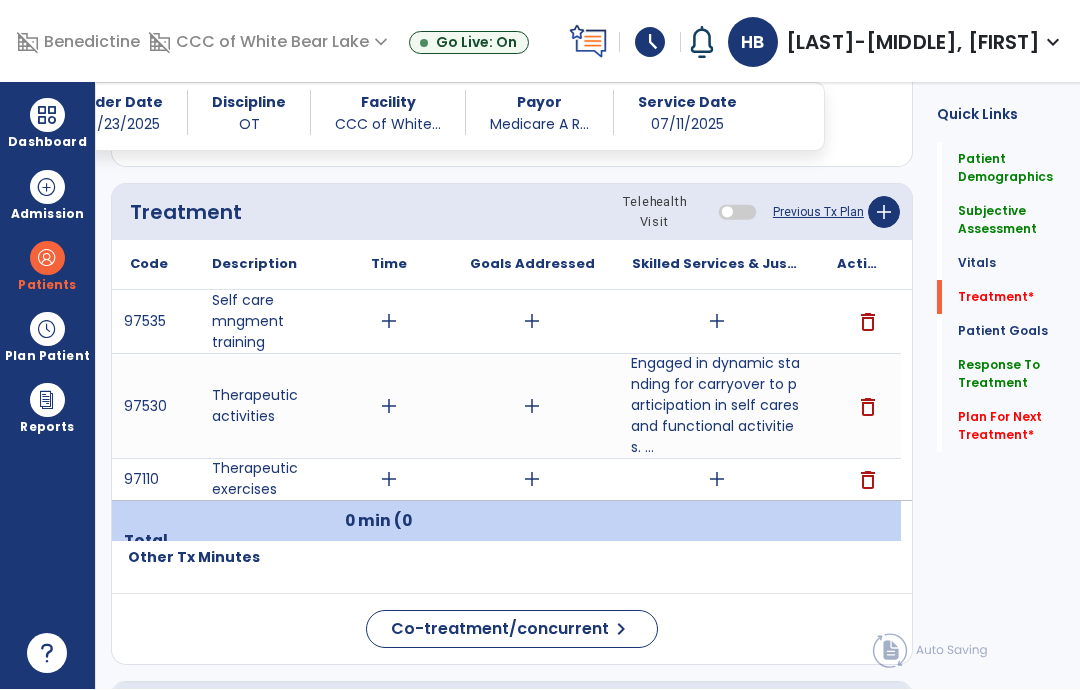 scroll, scrollTop: 1065, scrollLeft: 0, axis: vertical 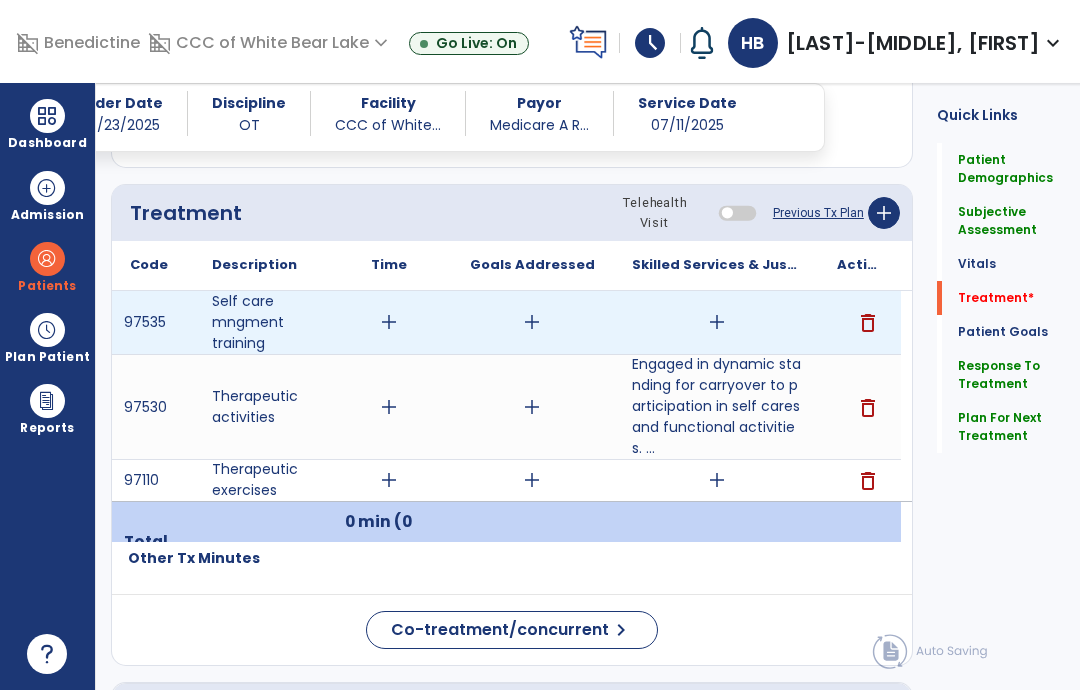 click on "delete" at bounding box center (868, 323) 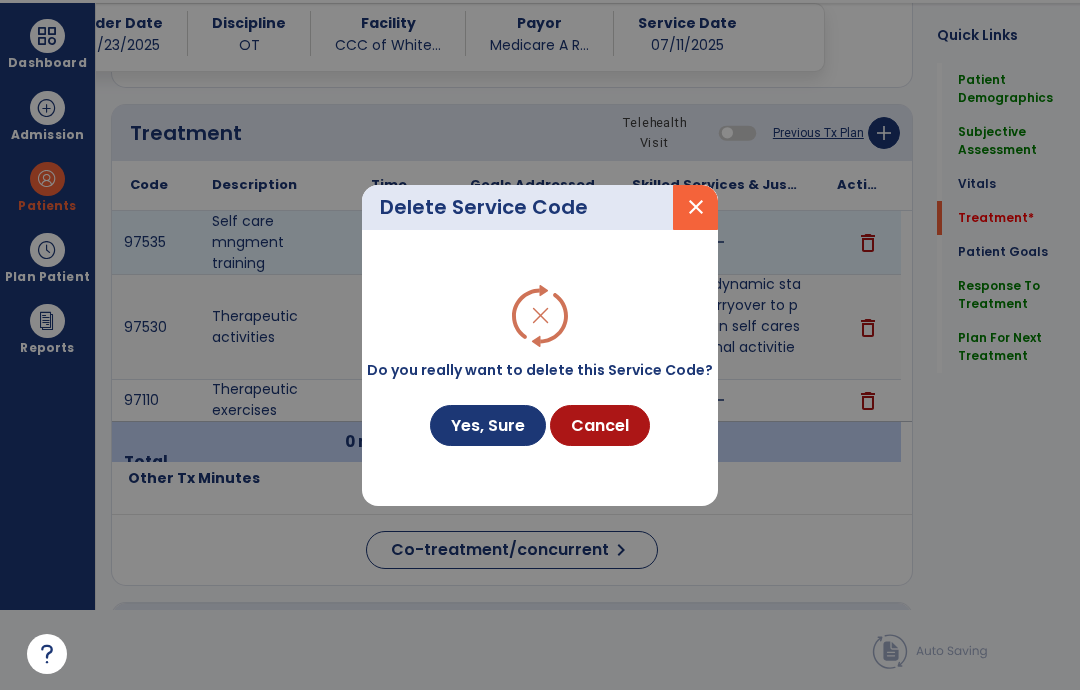 scroll, scrollTop: 0, scrollLeft: 0, axis: both 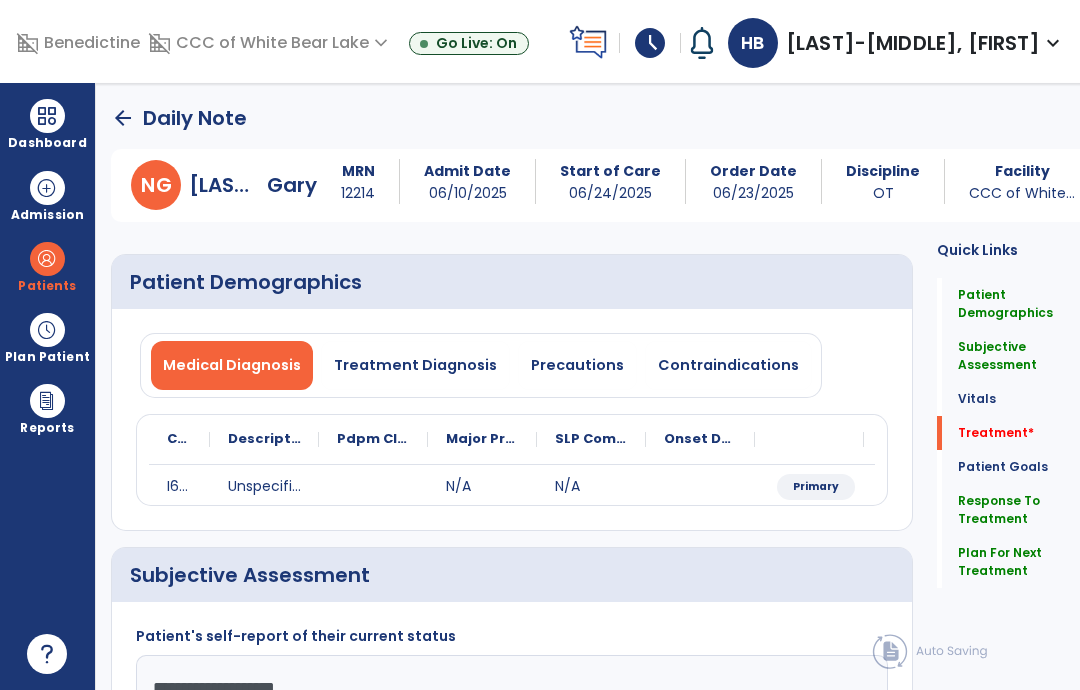 click on "Plan For Next Treatment" 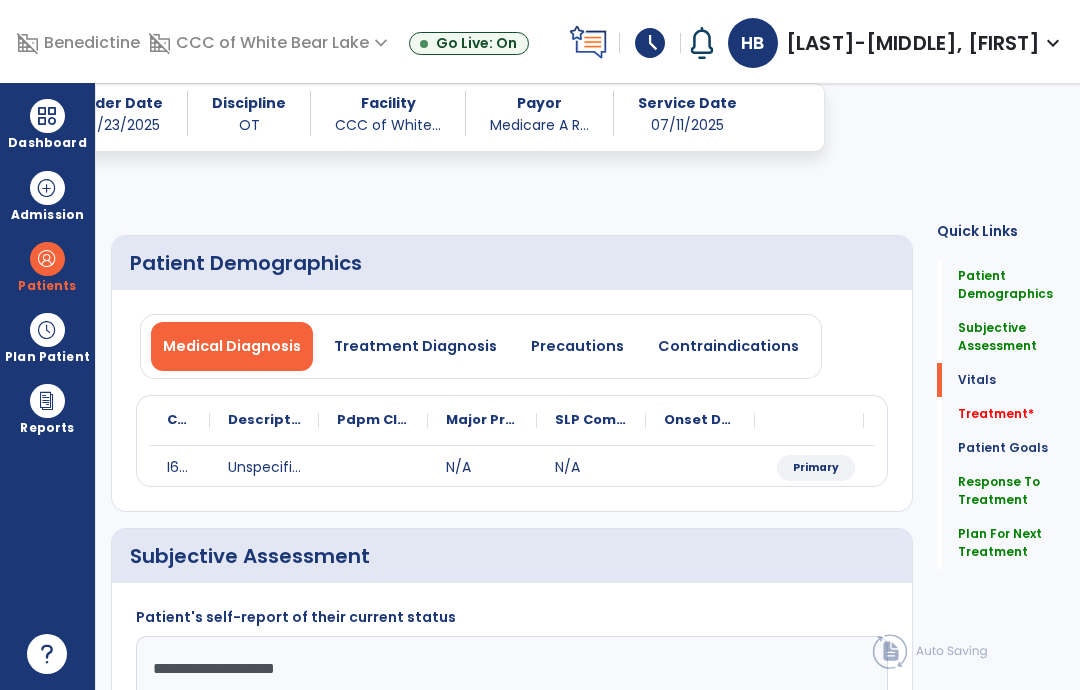 scroll, scrollTop: 1052, scrollLeft: 0, axis: vertical 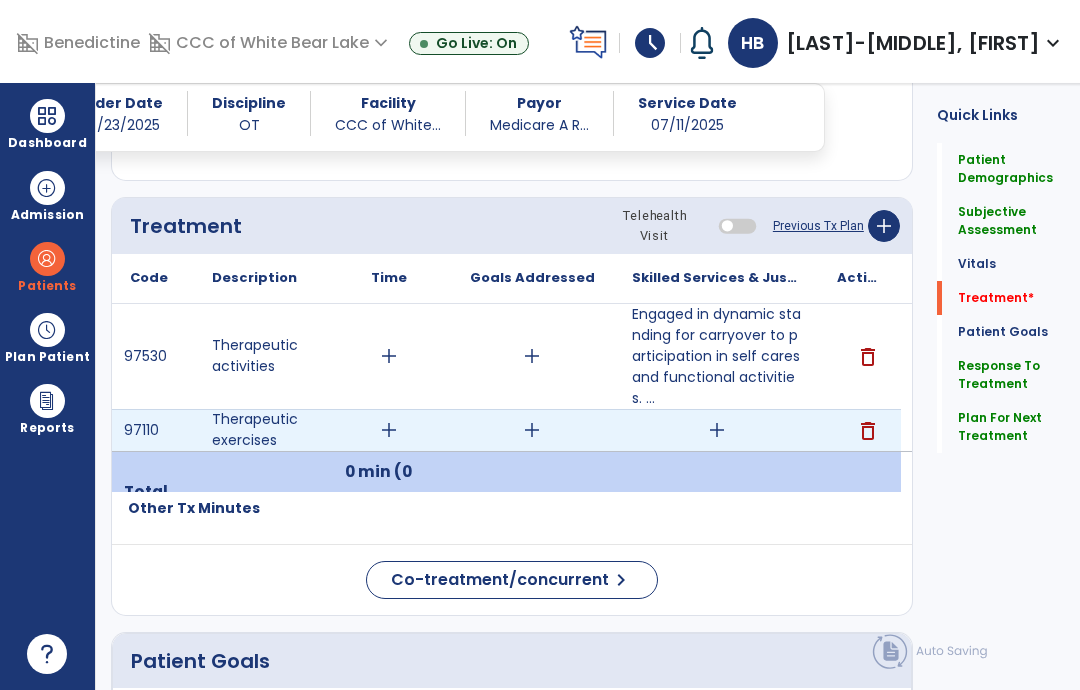 click on "add" at bounding box center [717, 430] 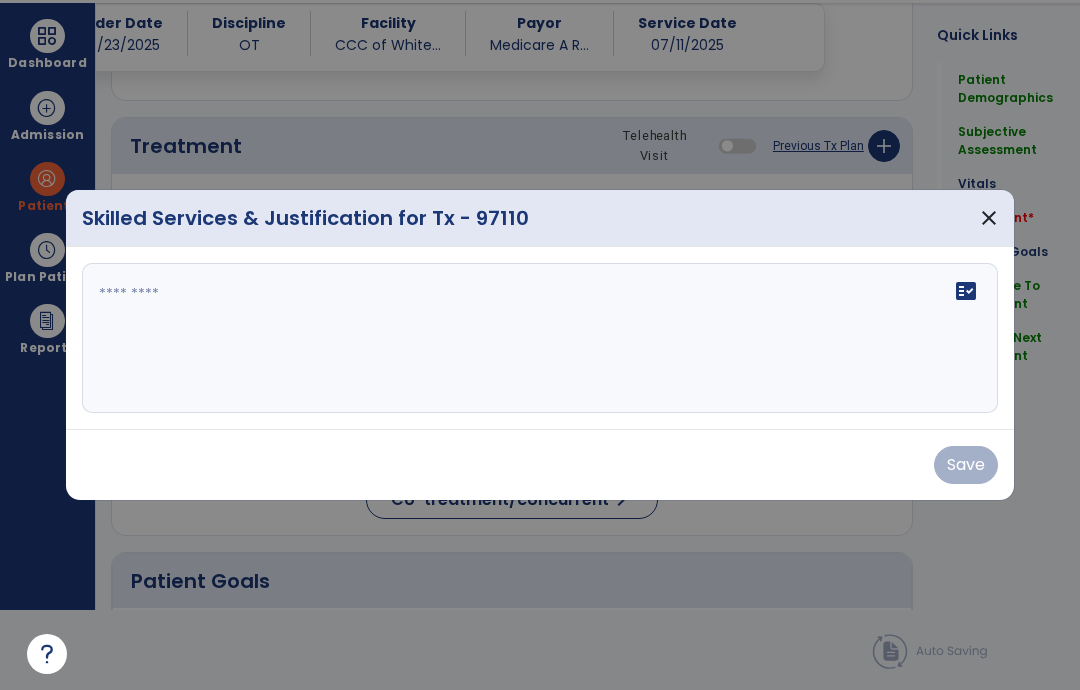 scroll, scrollTop: 0, scrollLeft: 0, axis: both 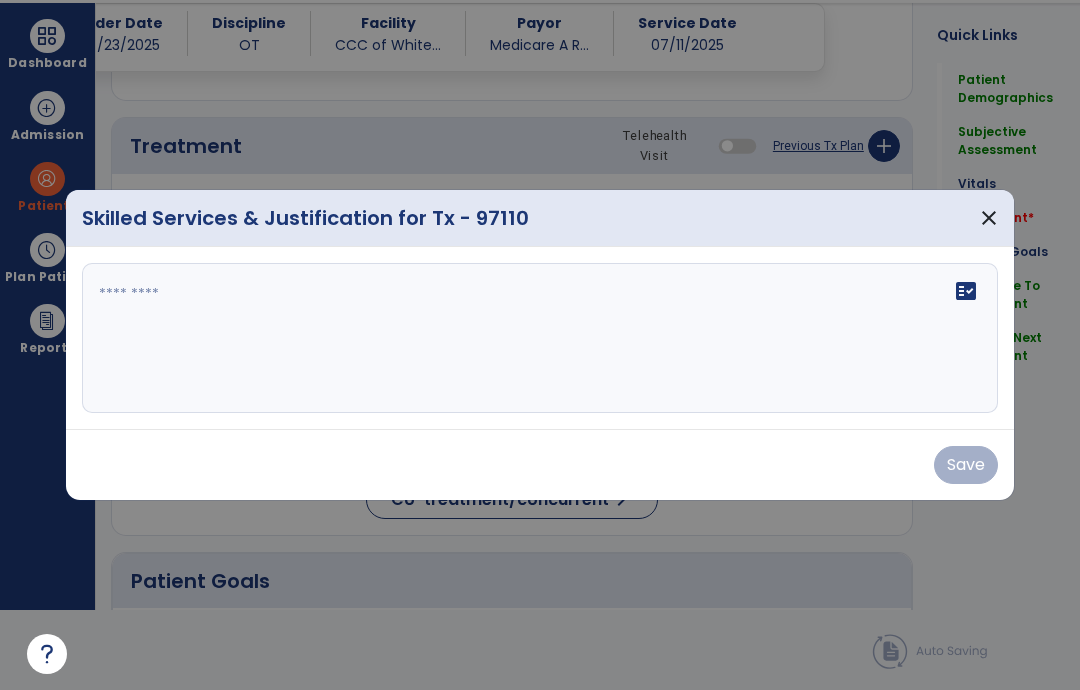click on "fact_check" at bounding box center [540, 338] 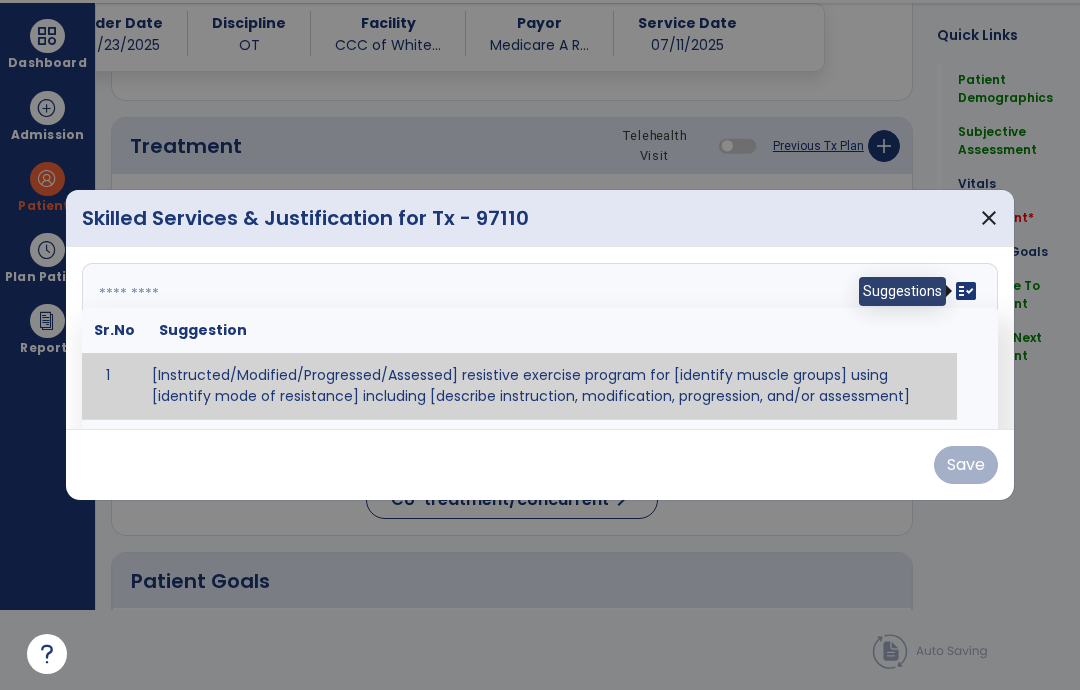 click on "fact_check" at bounding box center [966, 291] 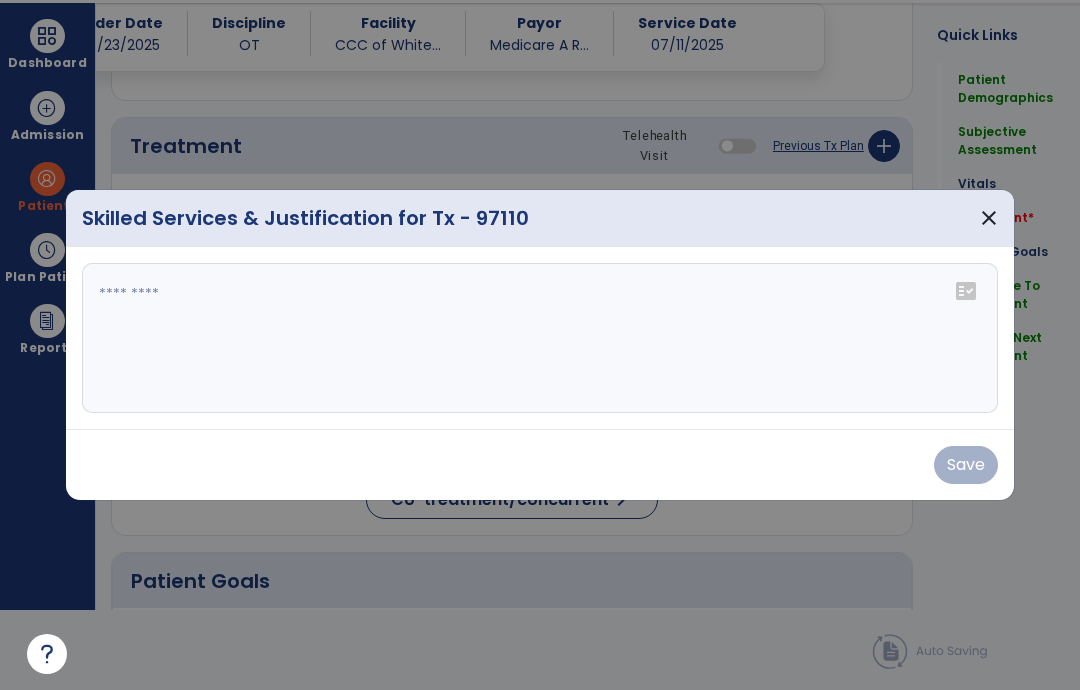 click at bounding box center [540, 338] 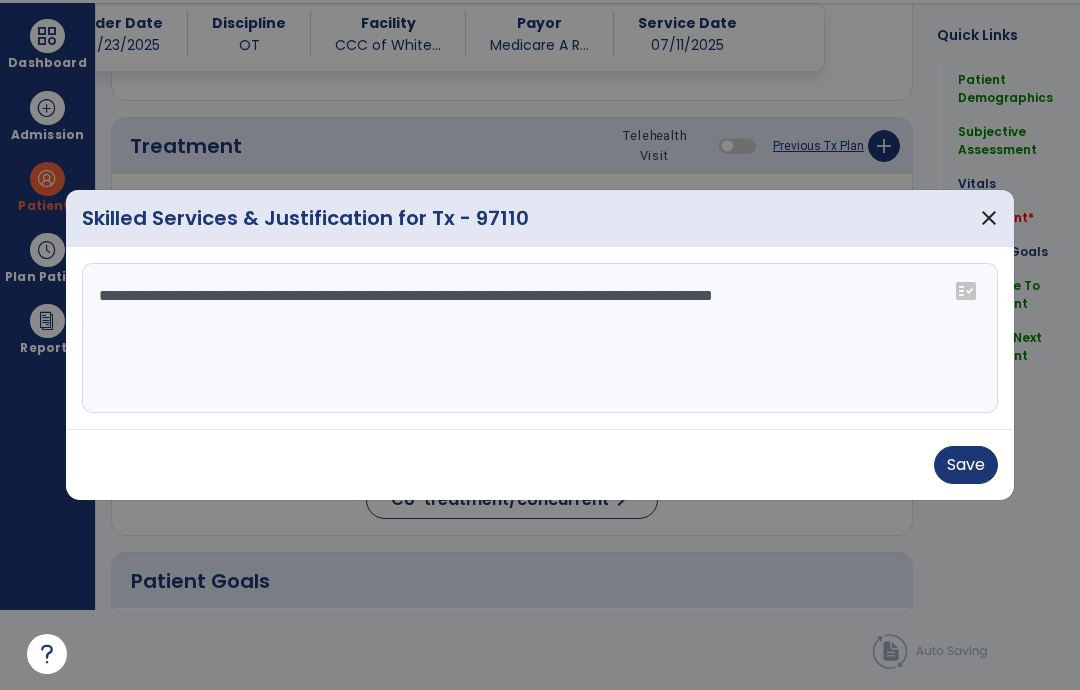 click on "**********" at bounding box center (540, 338) 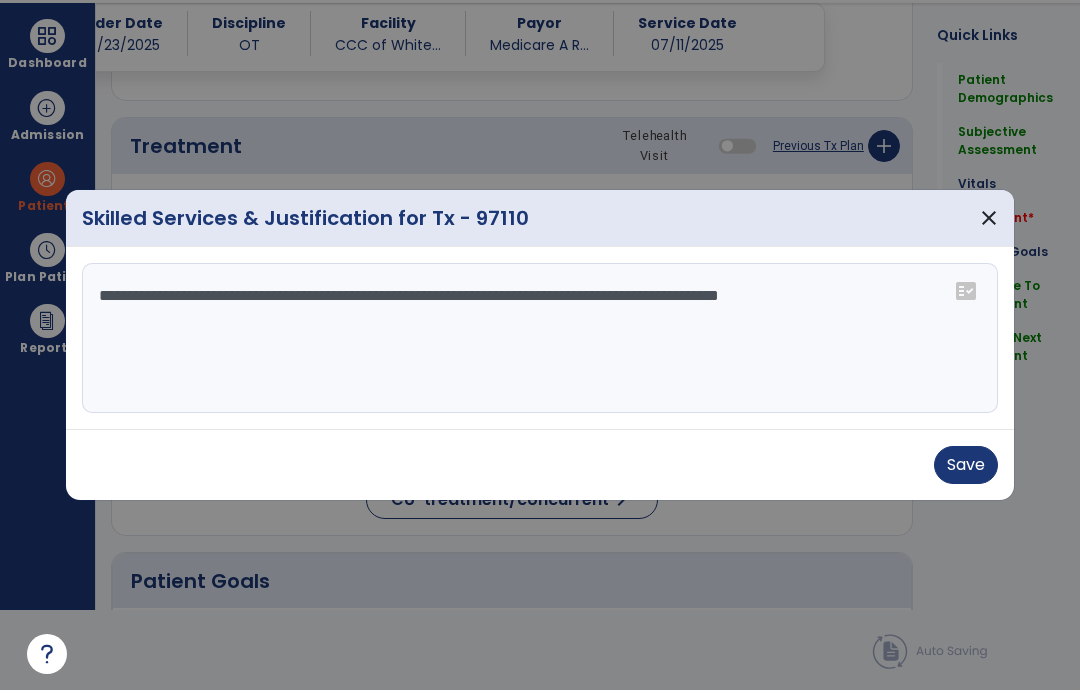 click on "**********" at bounding box center [540, 338] 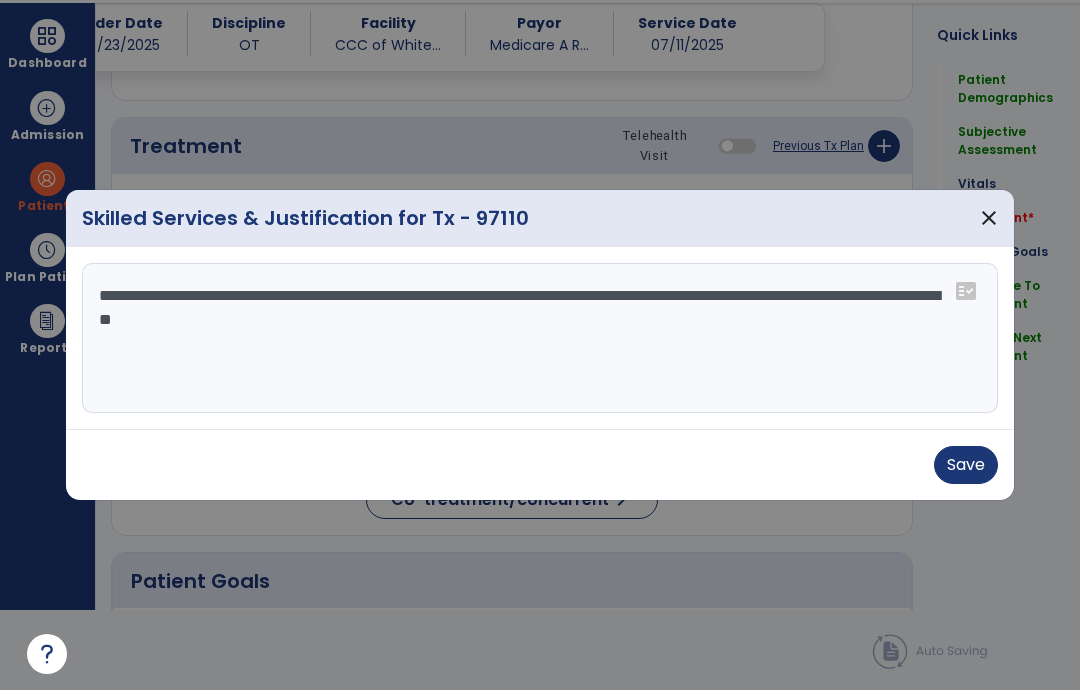 type on "**********" 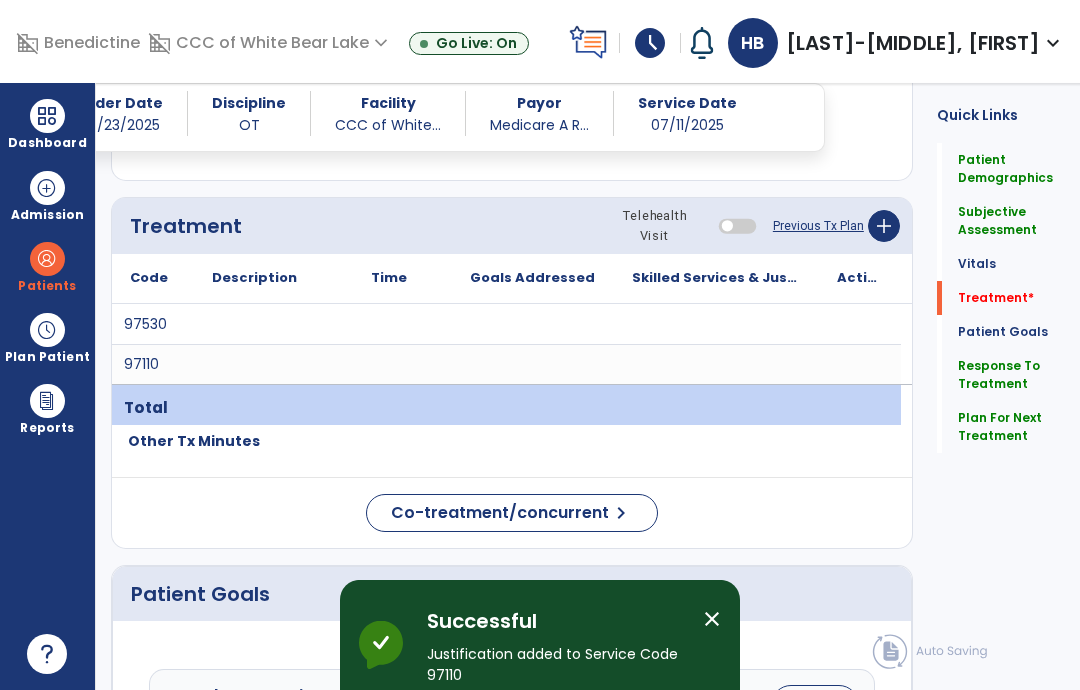 scroll, scrollTop: 80, scrollLeft: 0, axis: vertical 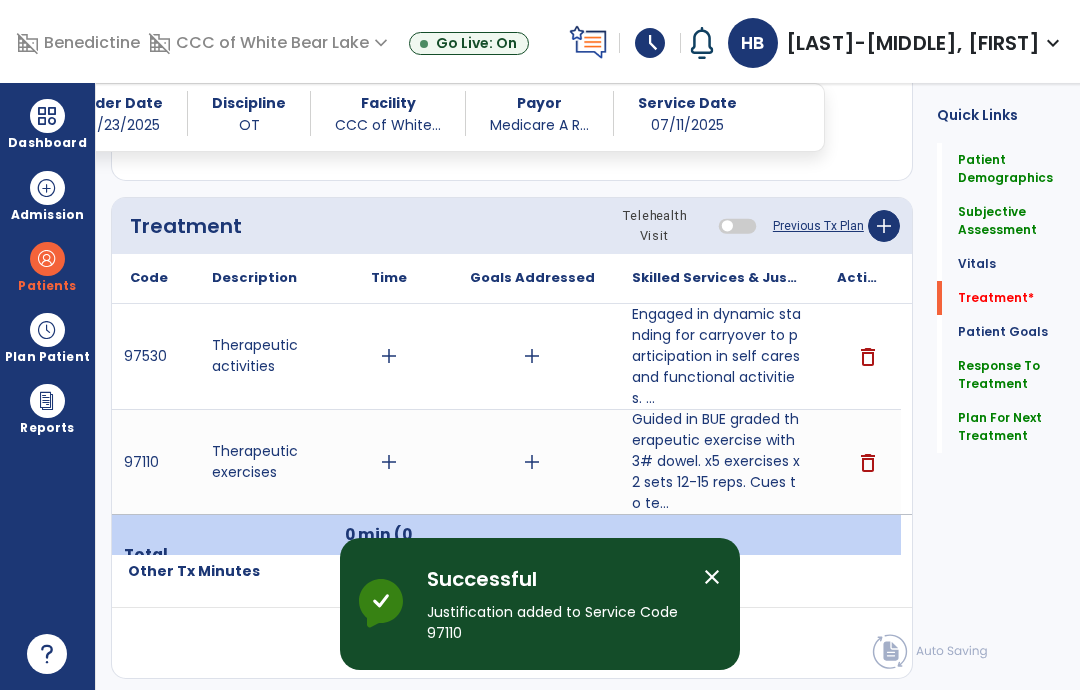 click on "add" at bounding box center (389, 356) 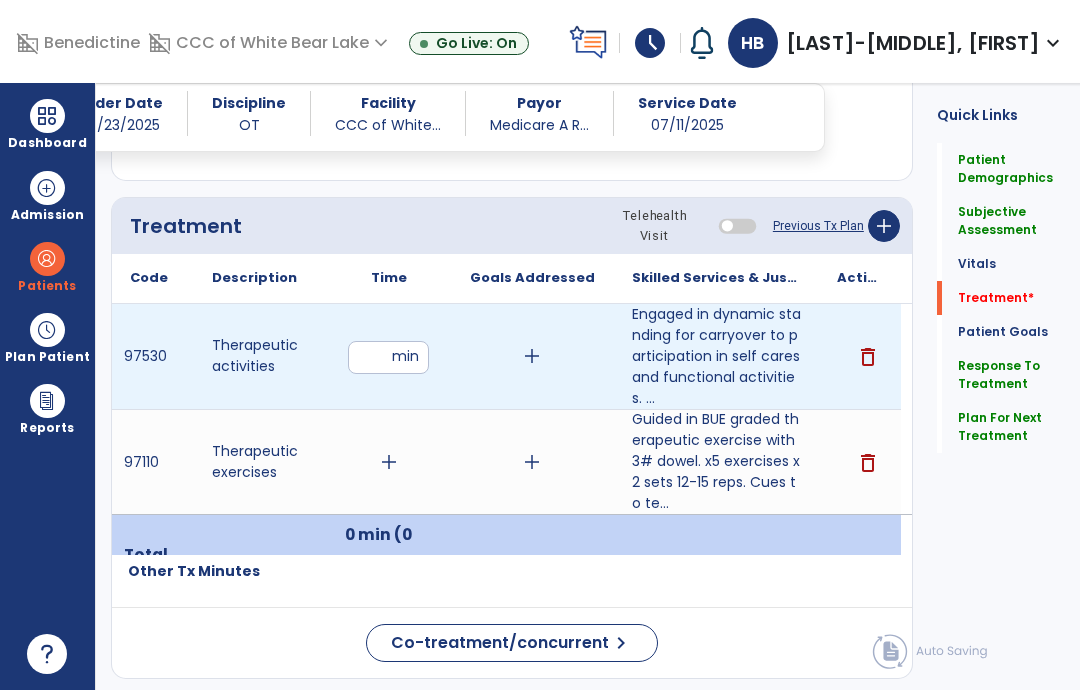 type on "**" 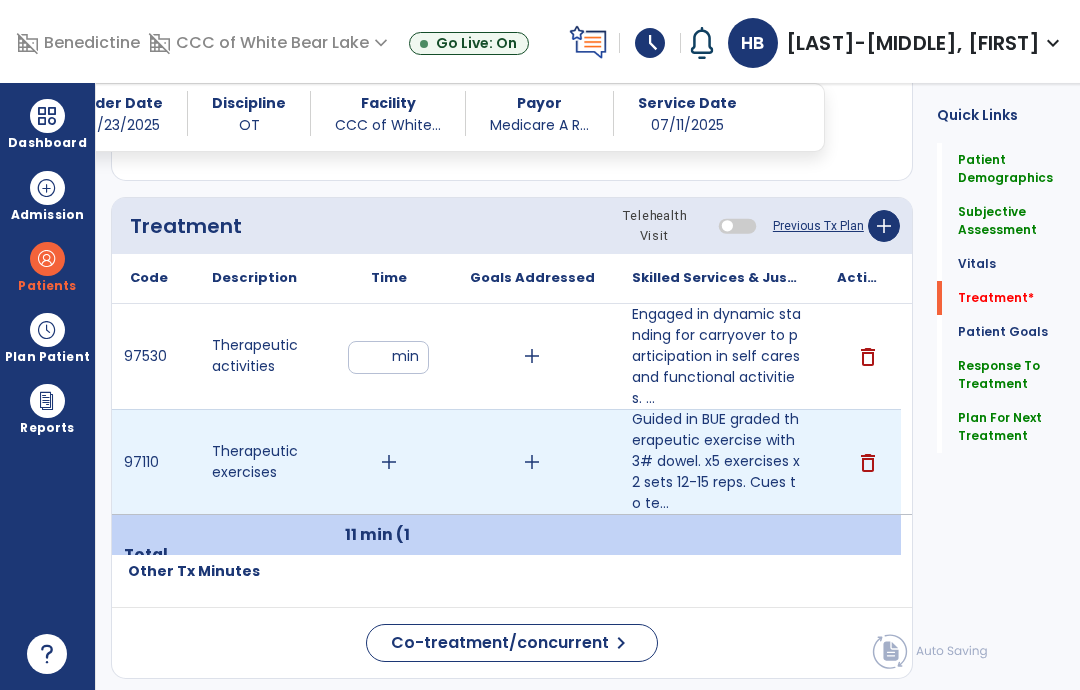 click on "add" at bounding box center (389, 462) 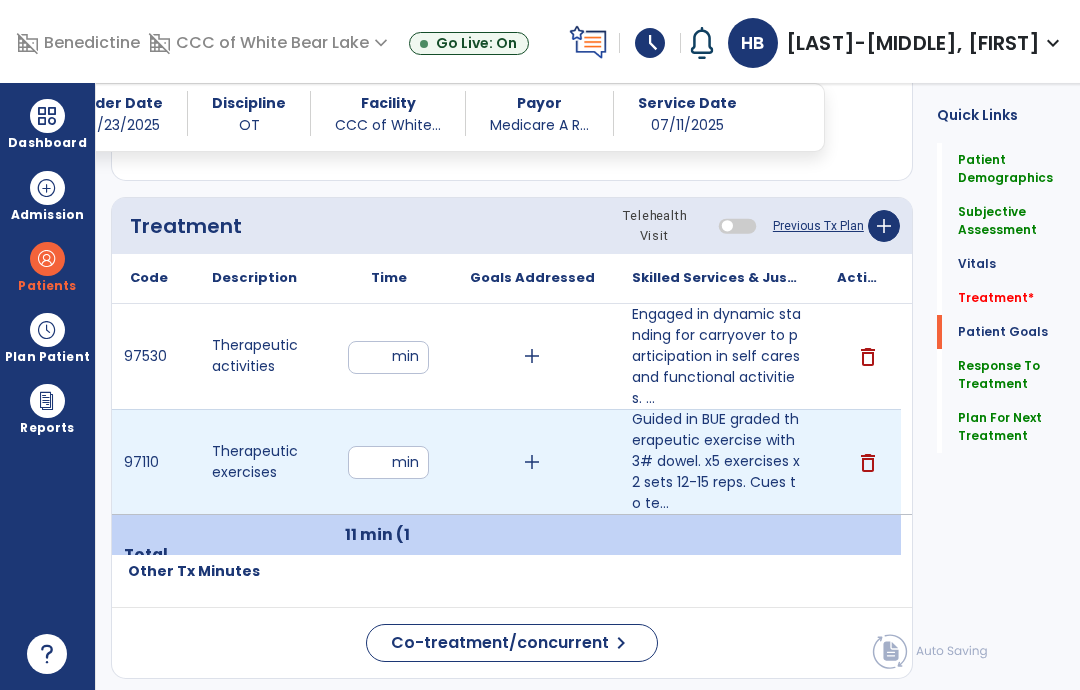 click on "Patient Goals" 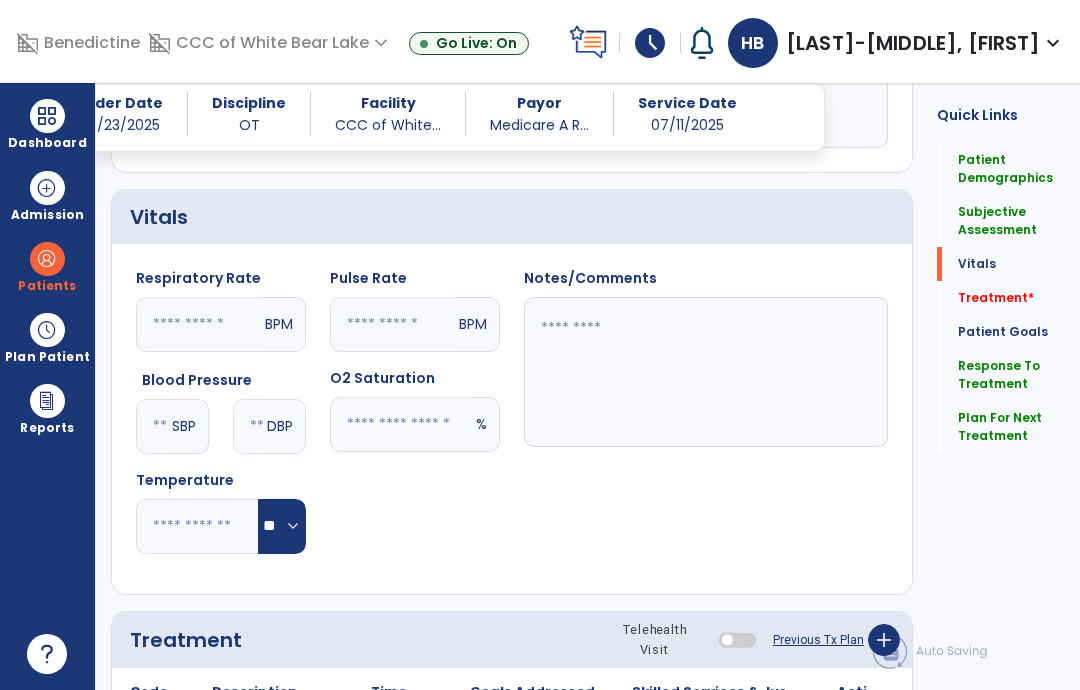scroll, scrollTop: 636, scrollLeft: 0, axis: vertical 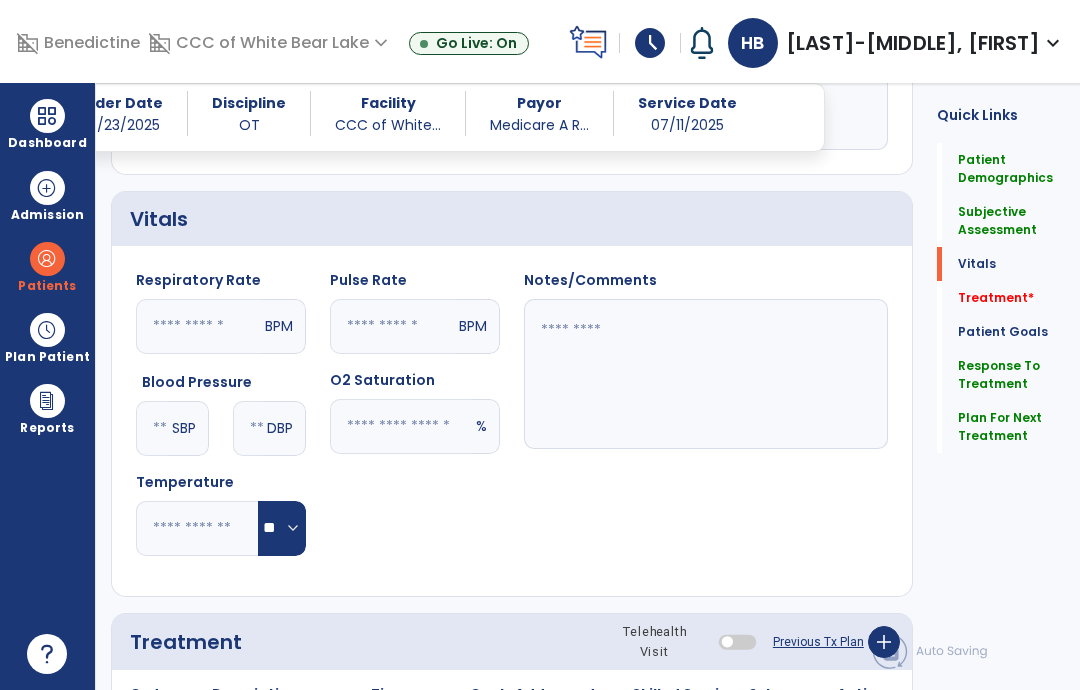 click on "Treatment   *  Treatment   *" 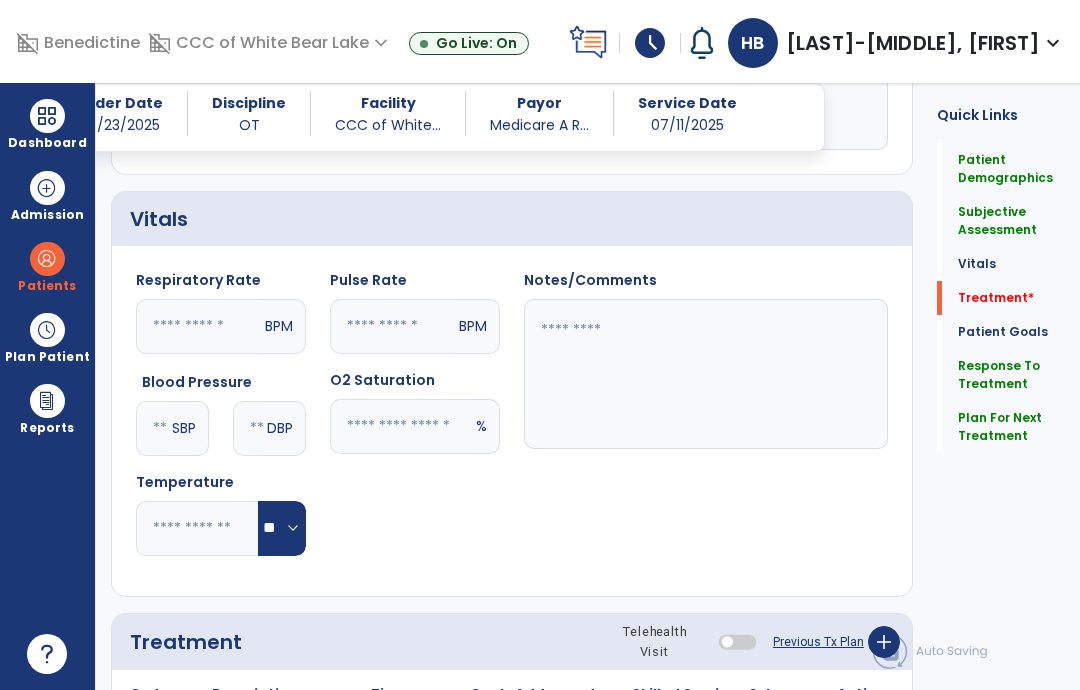 click on "Treatment   *" 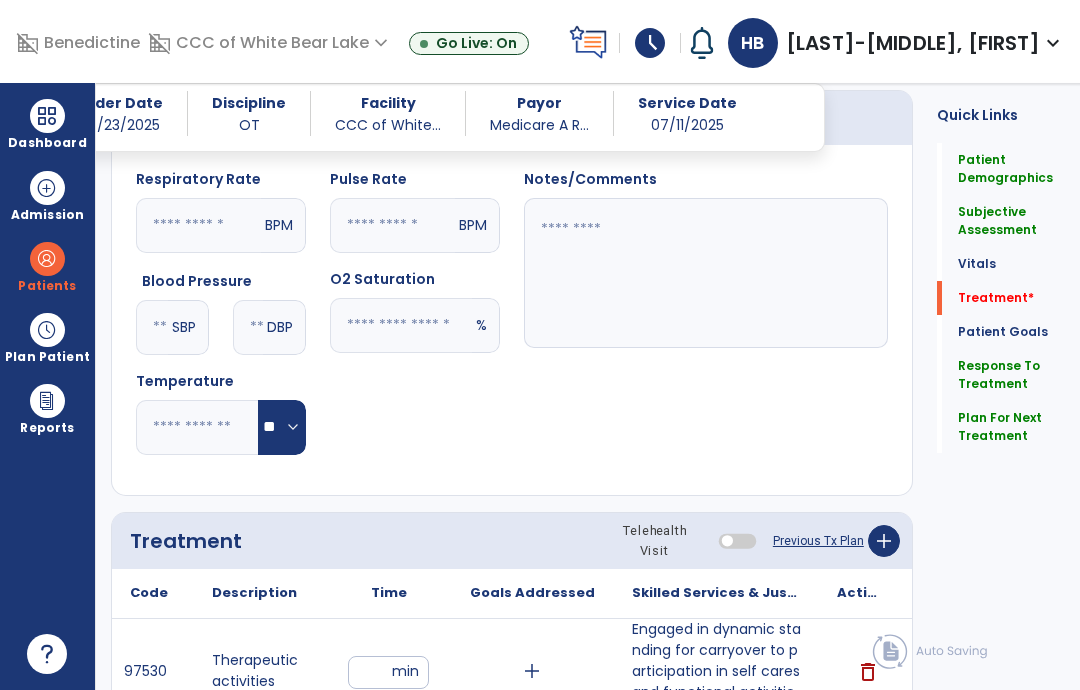 scroll, scrollTop: 1065, scrollLeft: 0, axis: vertical 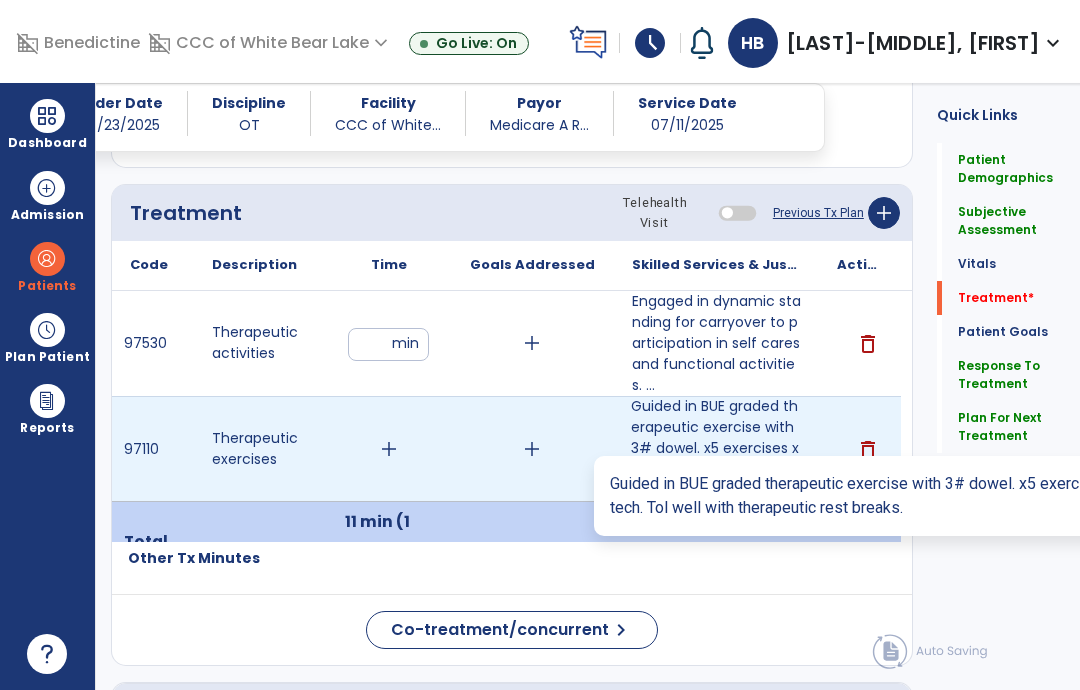 click on "Guided in BUE graded therapeutic exercise with 3# dowel. x5 exercises x2 sets 12-15 reps. Cues to te..." at bounding box center [716, 448] 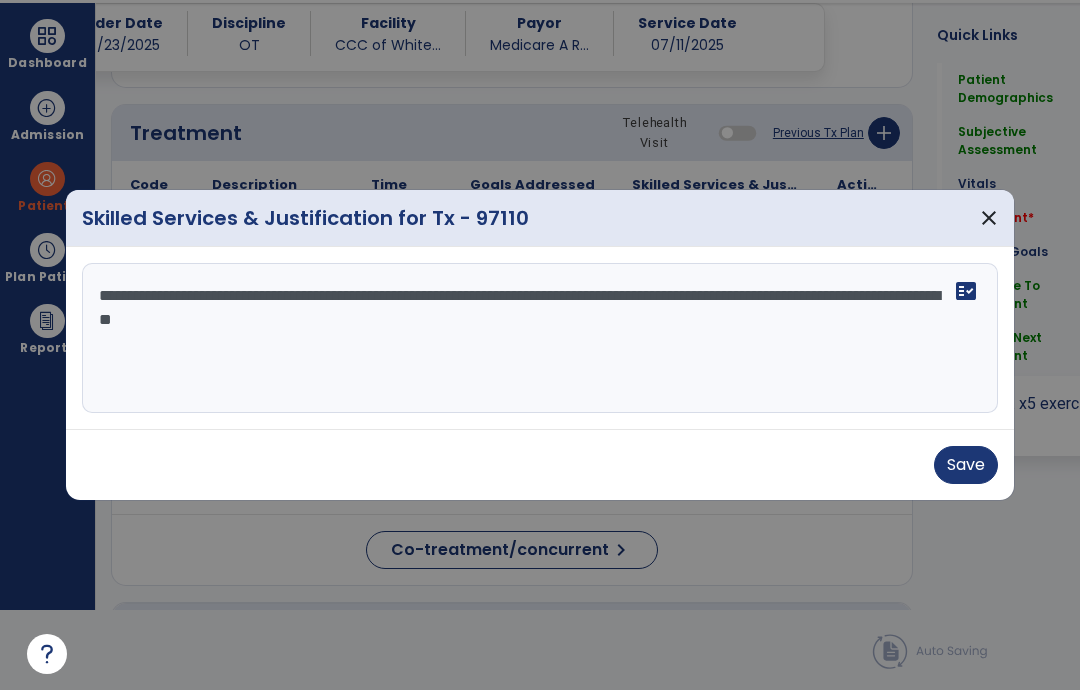 scroll, scrollTop: 0, scrollLeft: 0, axis: both 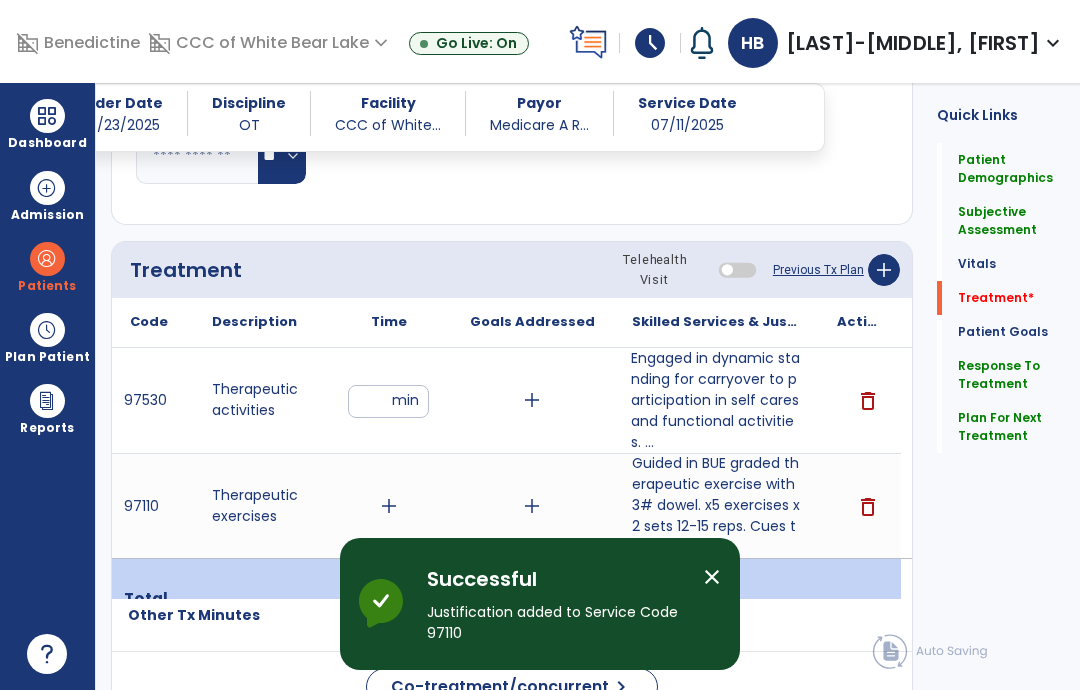 click on "Engaged in dynamic standing for carryover to participation in self cares and functional activities. ..." at bounding box center (716, 400) 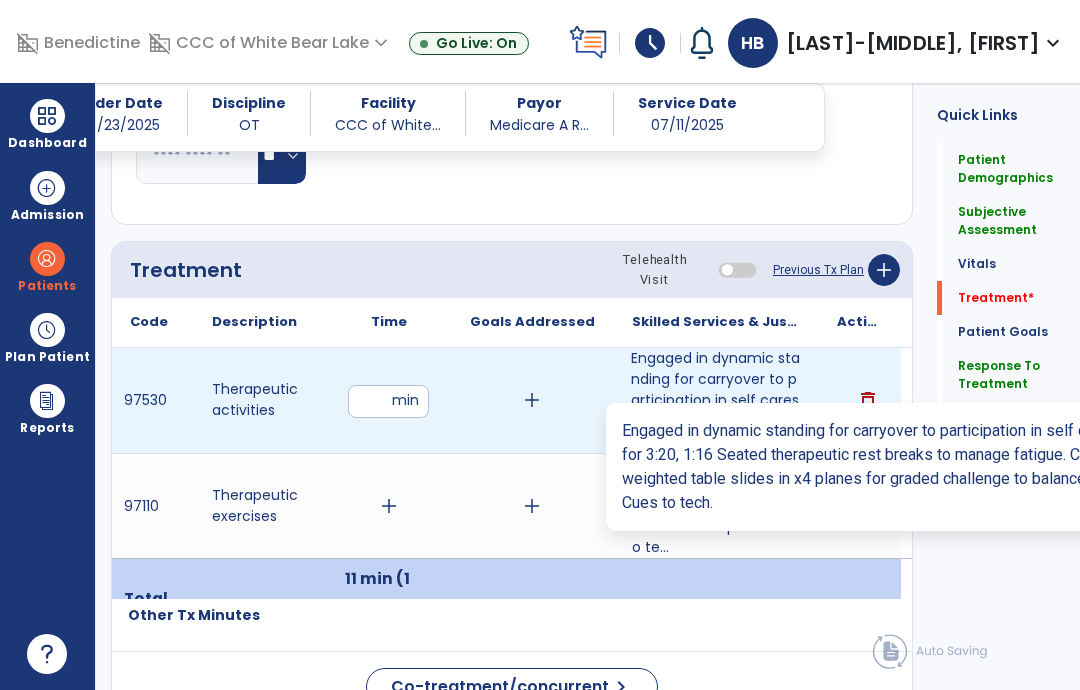 scroll, scrollTop: 0, scrollLeft: 0, axis: both 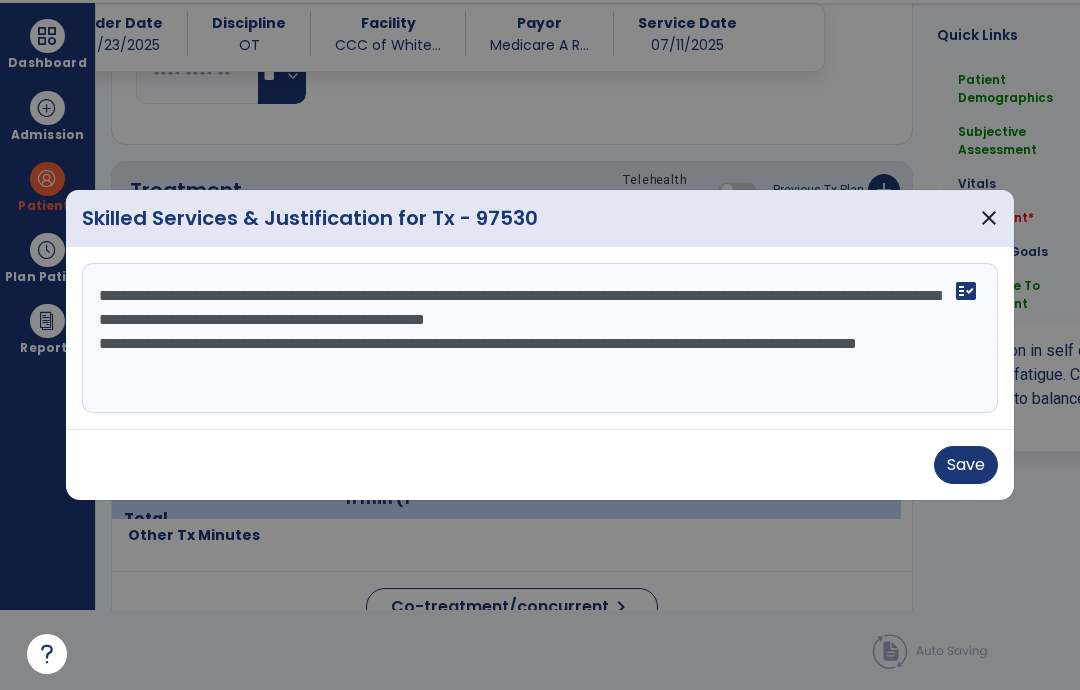 click on "**********" at bounding box center (540, 338) 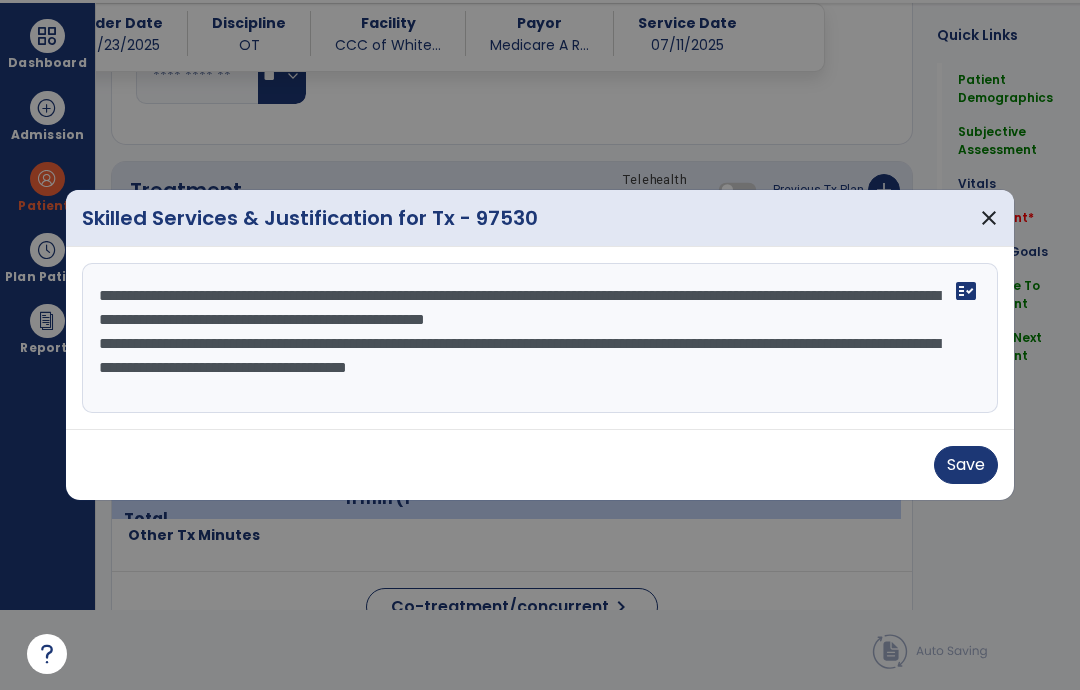 type on "**********" 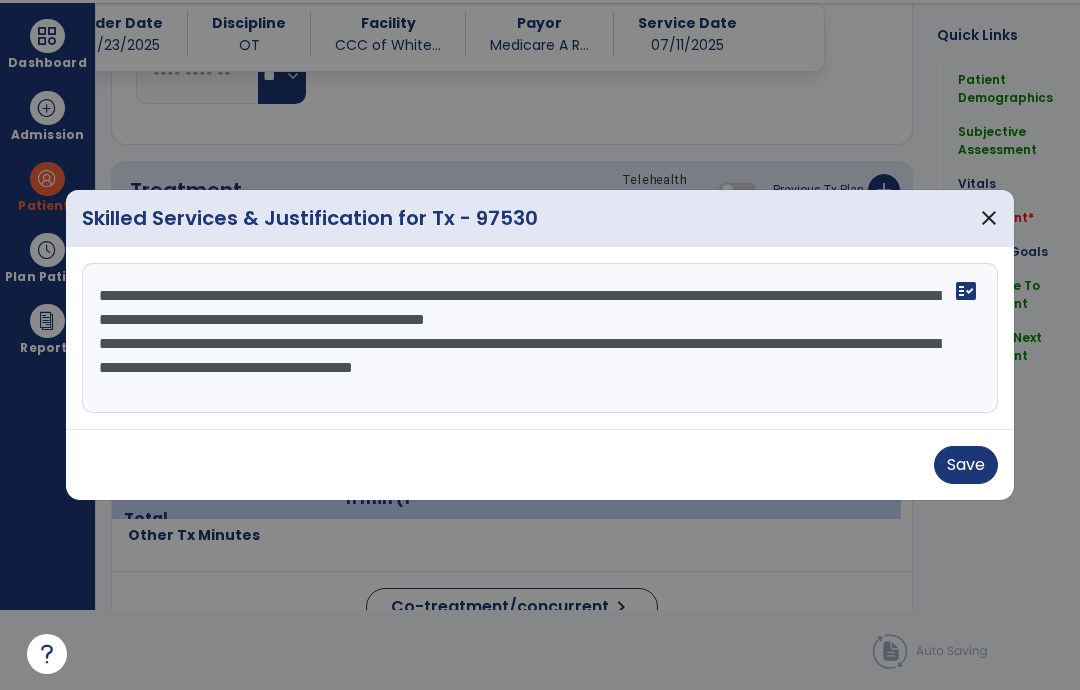 click on "Save" at bounding box center [966, 465] 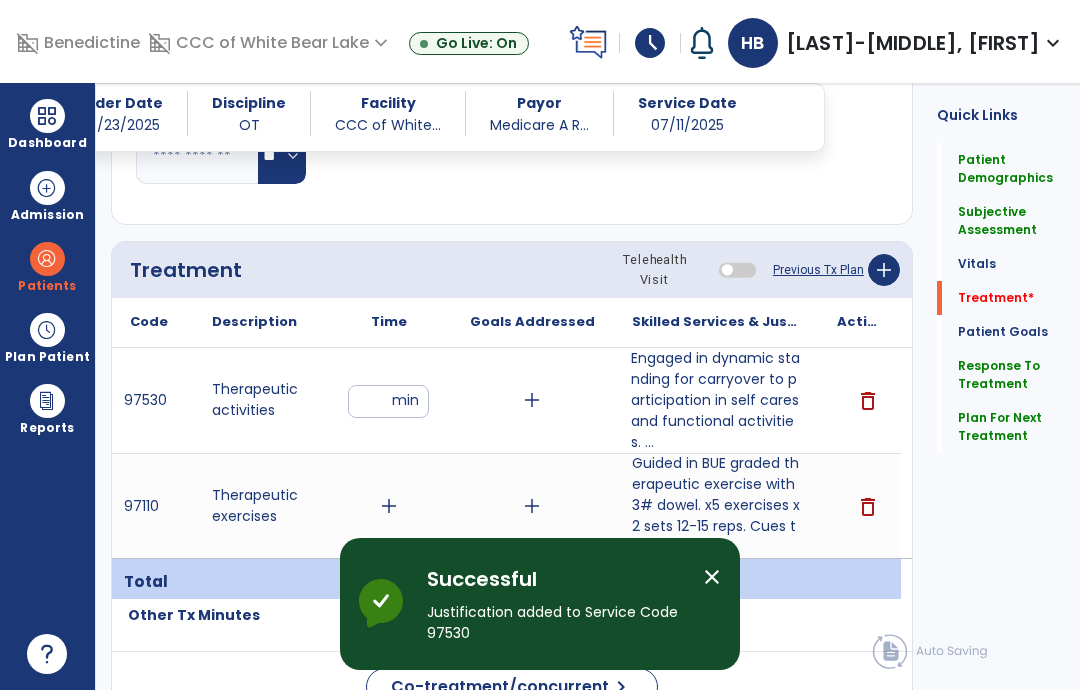 scroll, scrollTop: 80, scrollLeft: 0, axis: vertical 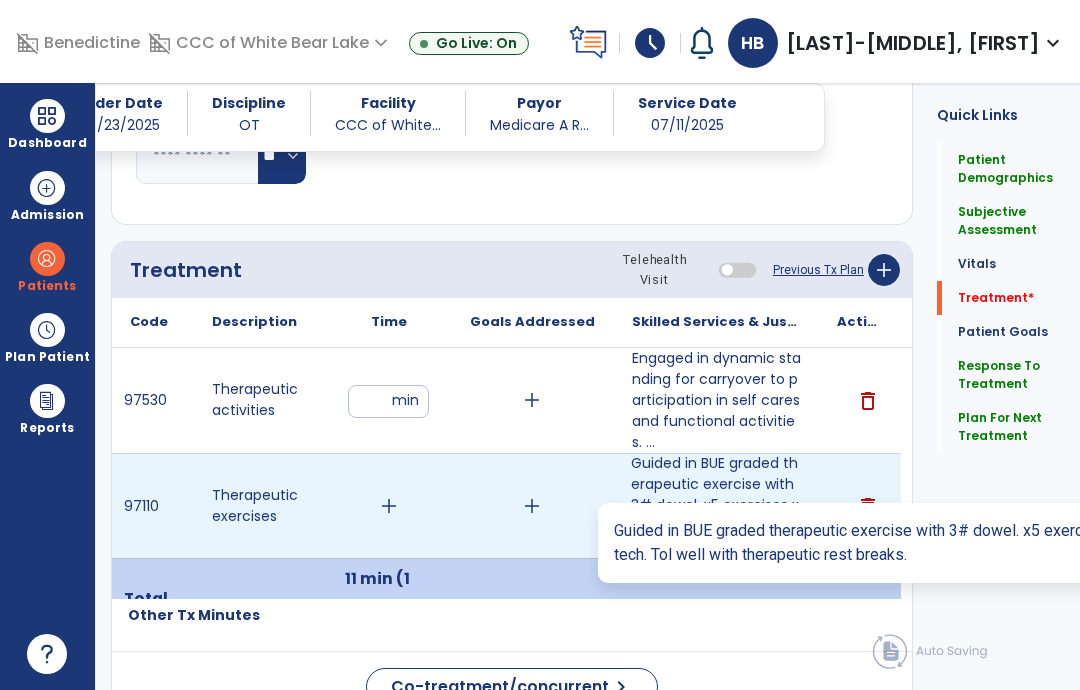 click on "Guided in BUE graded therapeutic exercise with 3# dowel. x5 exercises x2 sets 12-15 reps. Cues to te..." at bounding box center [716, 505] 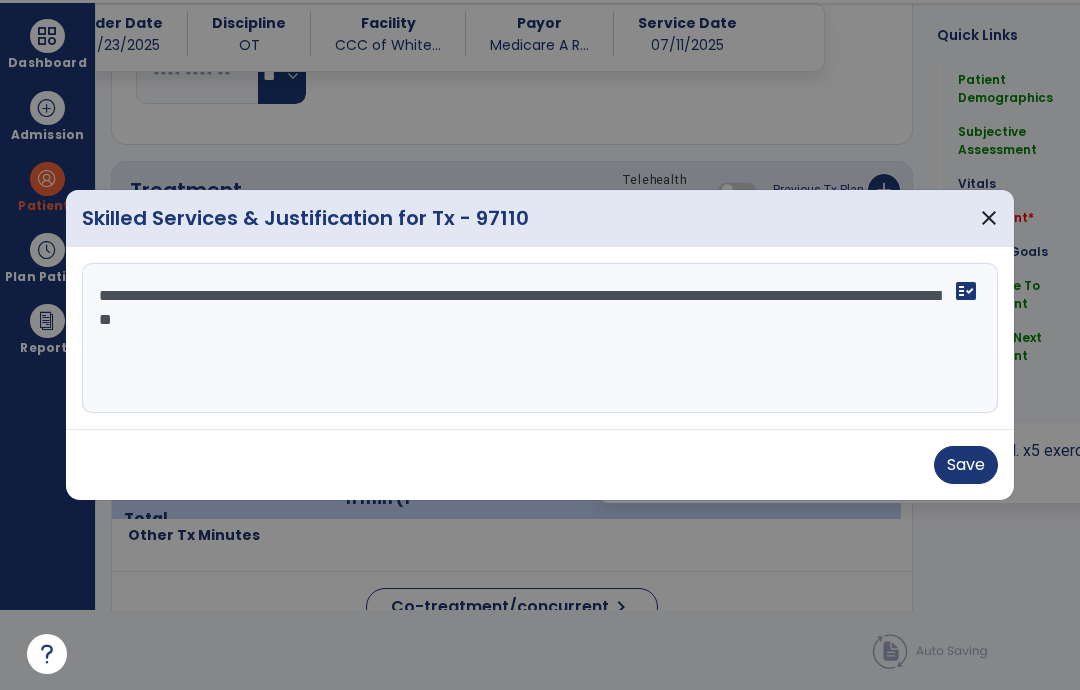 scroll, scrollTop: 0, scrollLeft: 0, axis: both 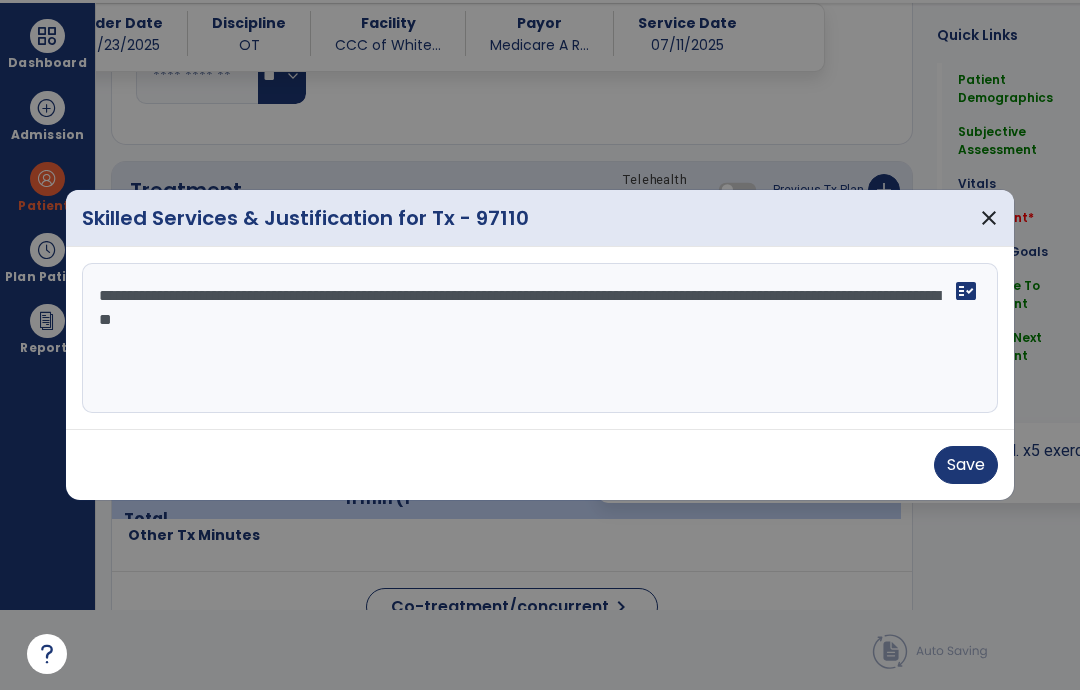 click on "**********" at bounding box center (540, 338) 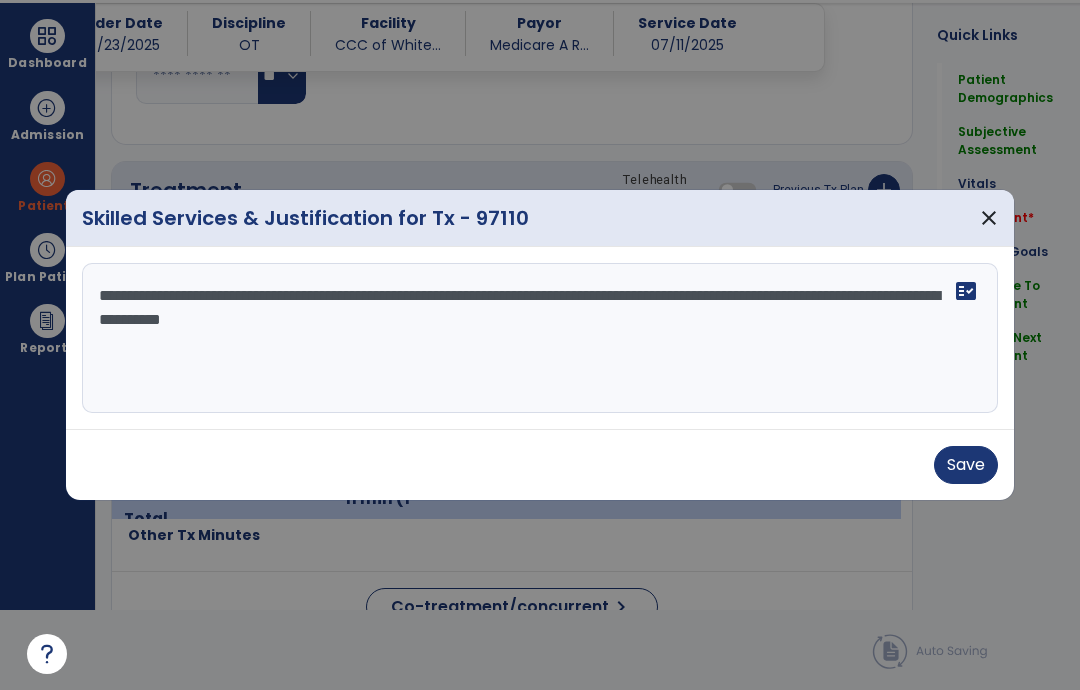 click on "**********" at bounding box center (540, 338) 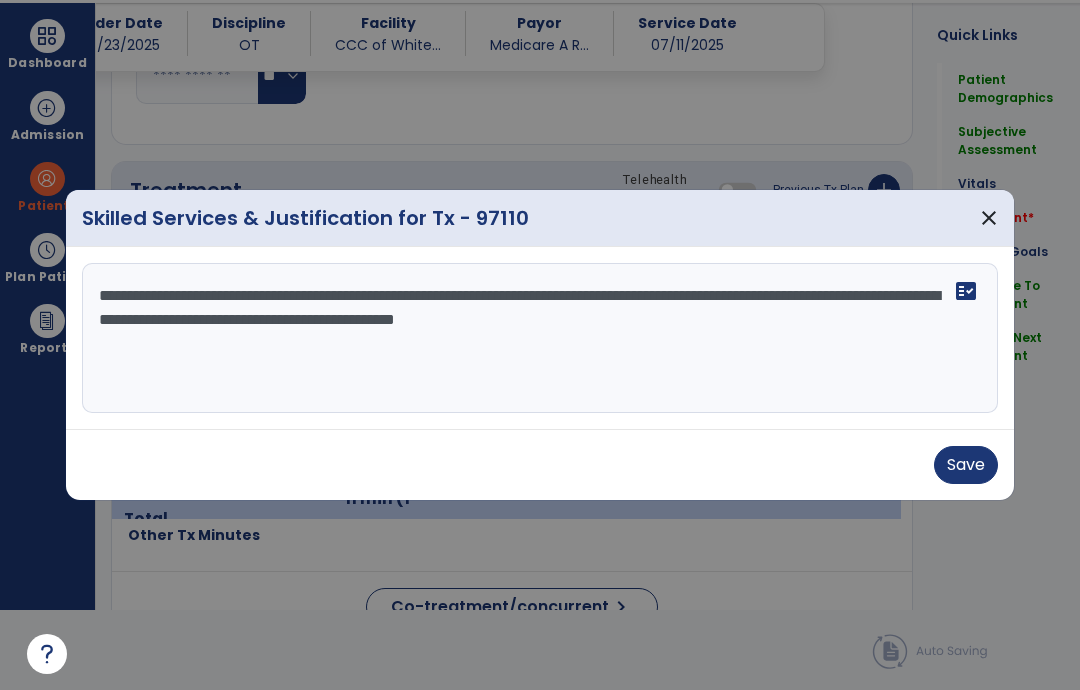 type on "**********" 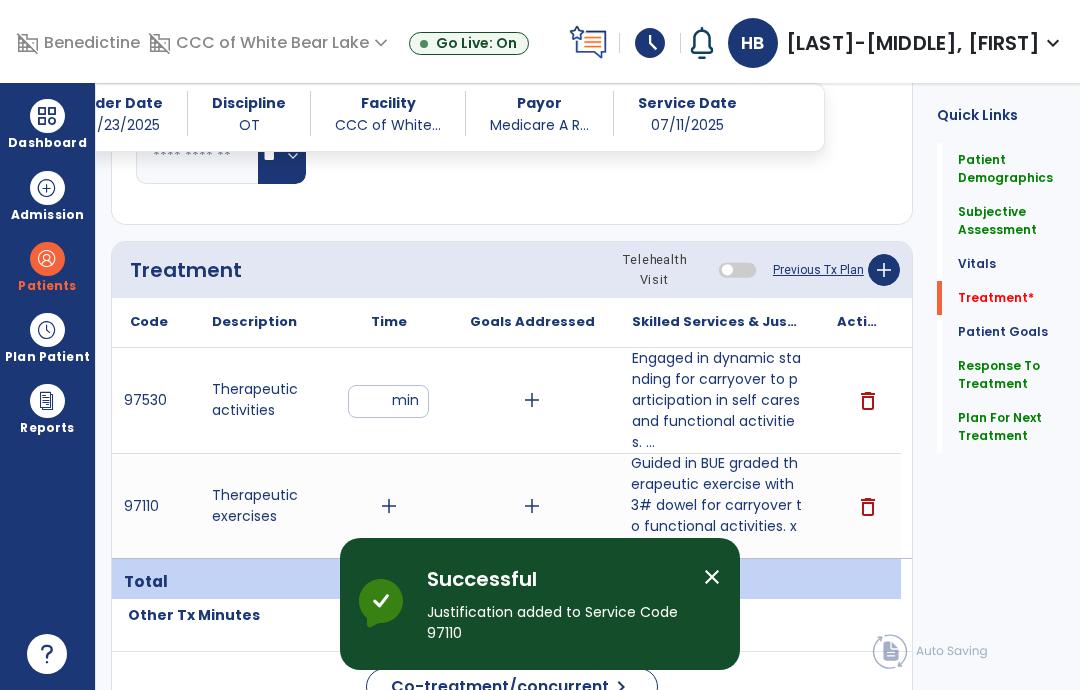 scroll, scrollTop: 80, scrollLeft: 0, axis: vertical 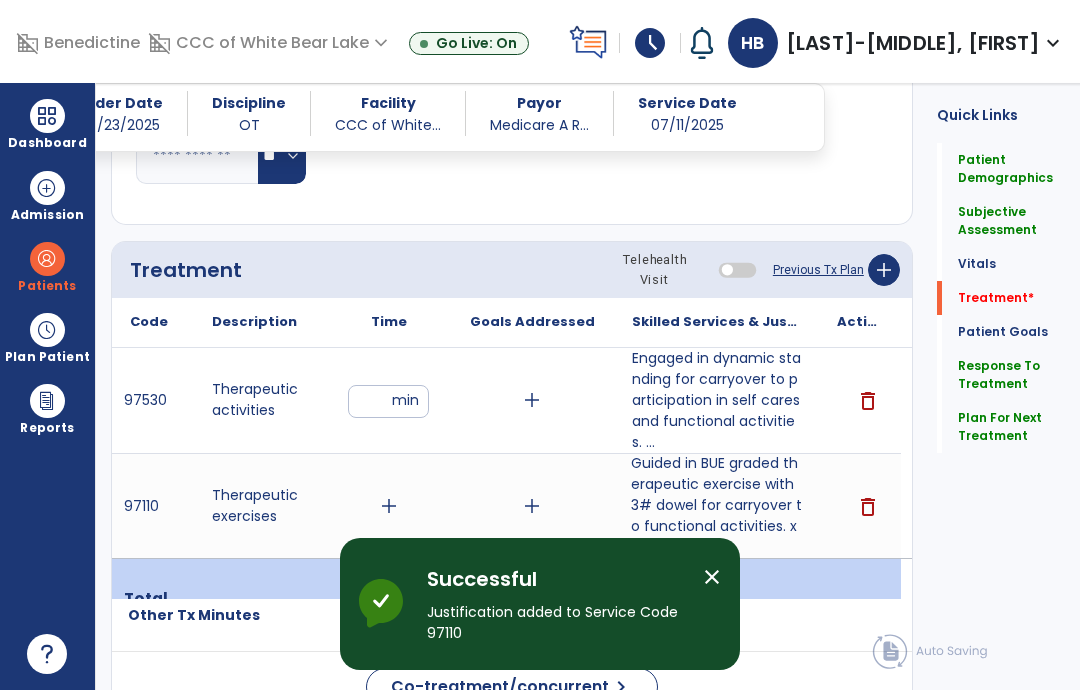 click on "add" at bounding box center (389, 506) 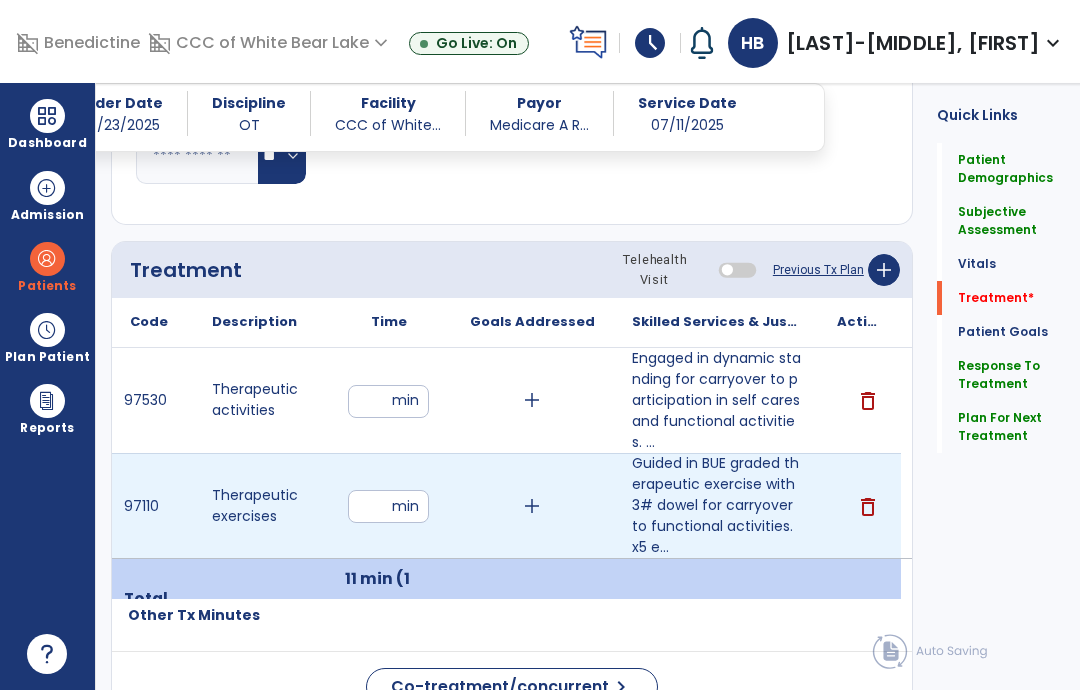 type on "**" 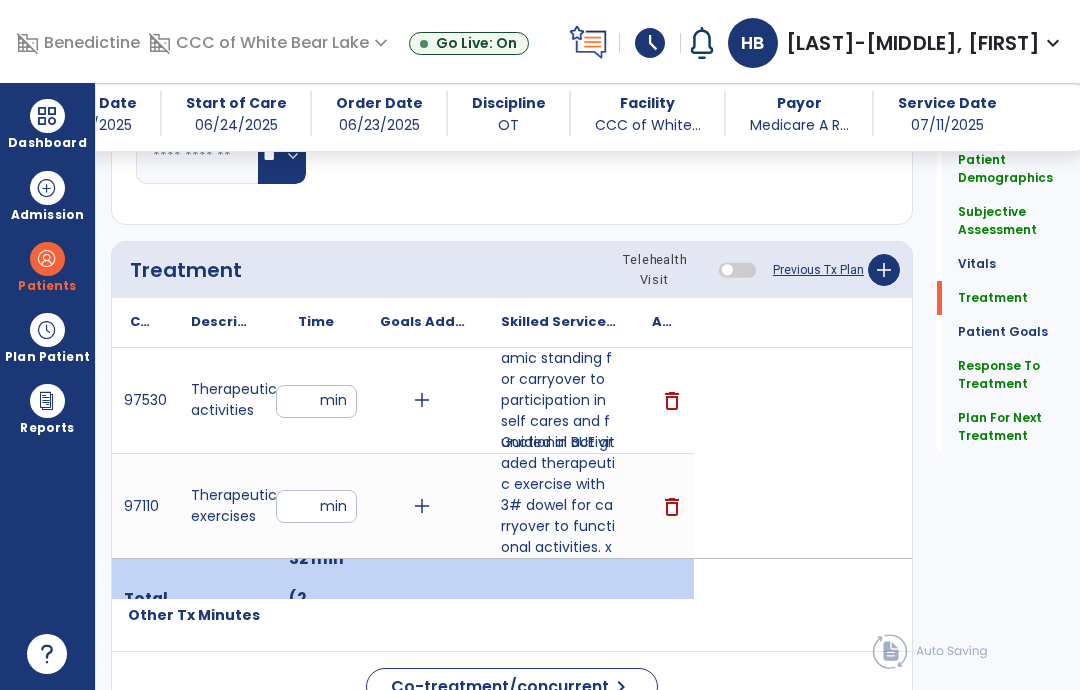 scroll, scrollTop: 0, scrollLeft: 0, axis: both 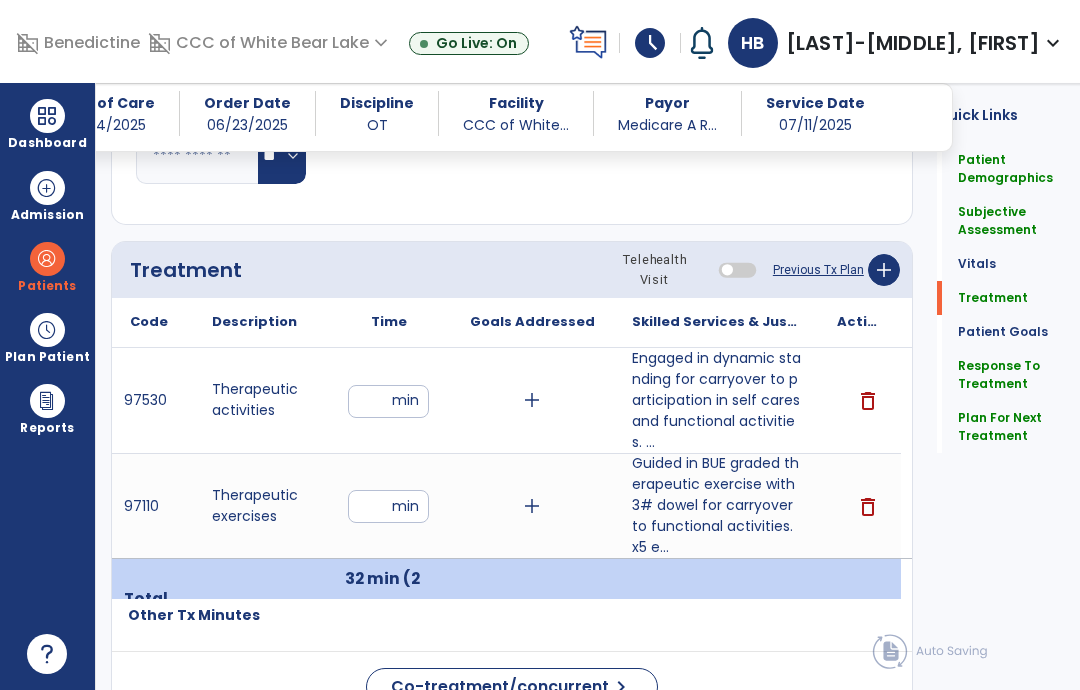 click on "**" at bounding box center [388, 401] 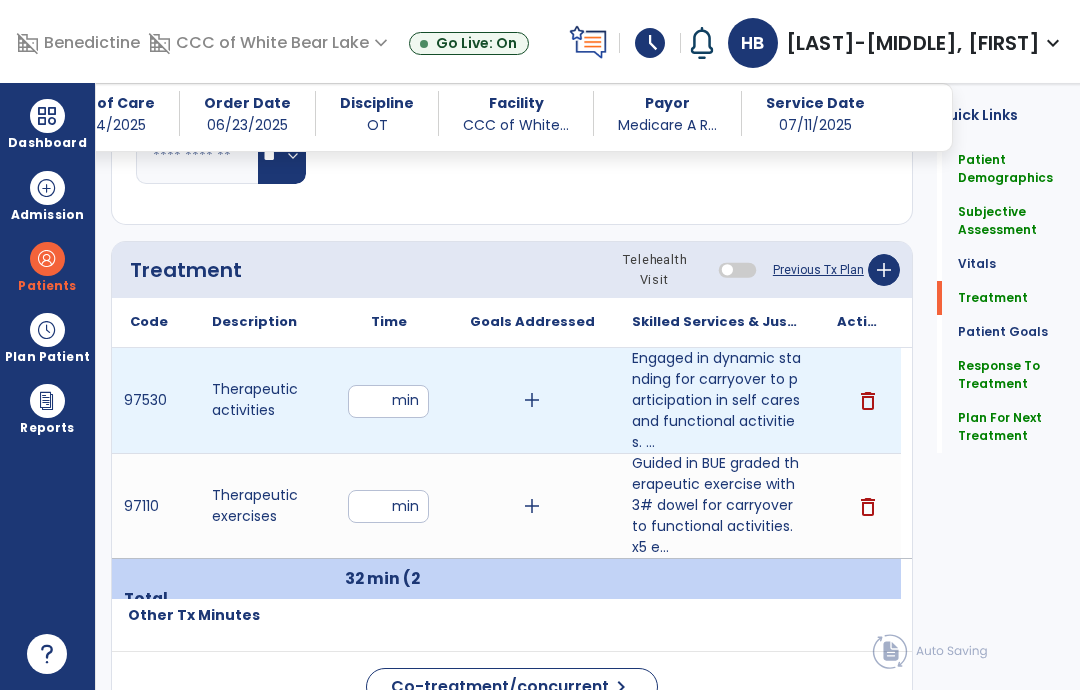 type on "**" 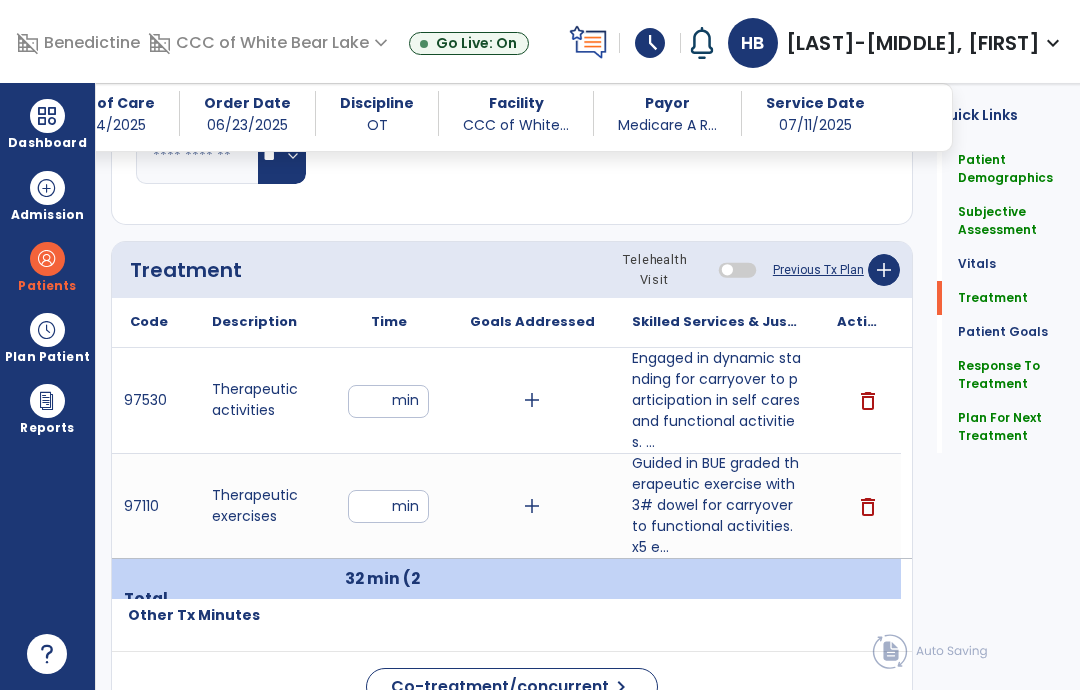 click on "Plan For Next Treatment   Plan For Next Treatment" 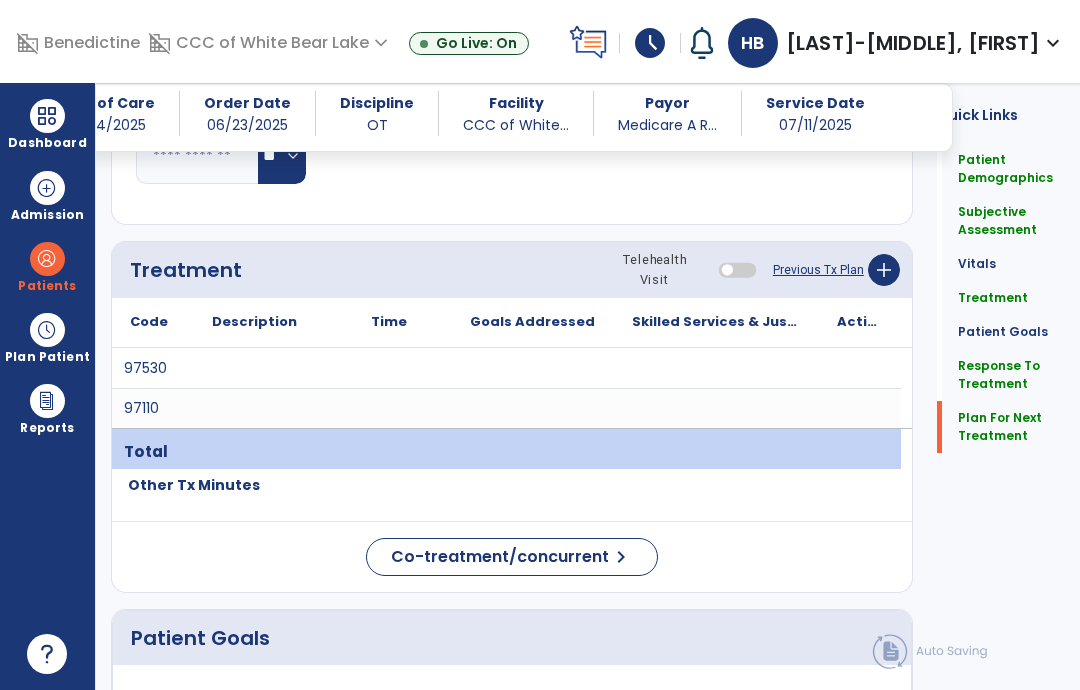 click on "Plan For Next Treatment" 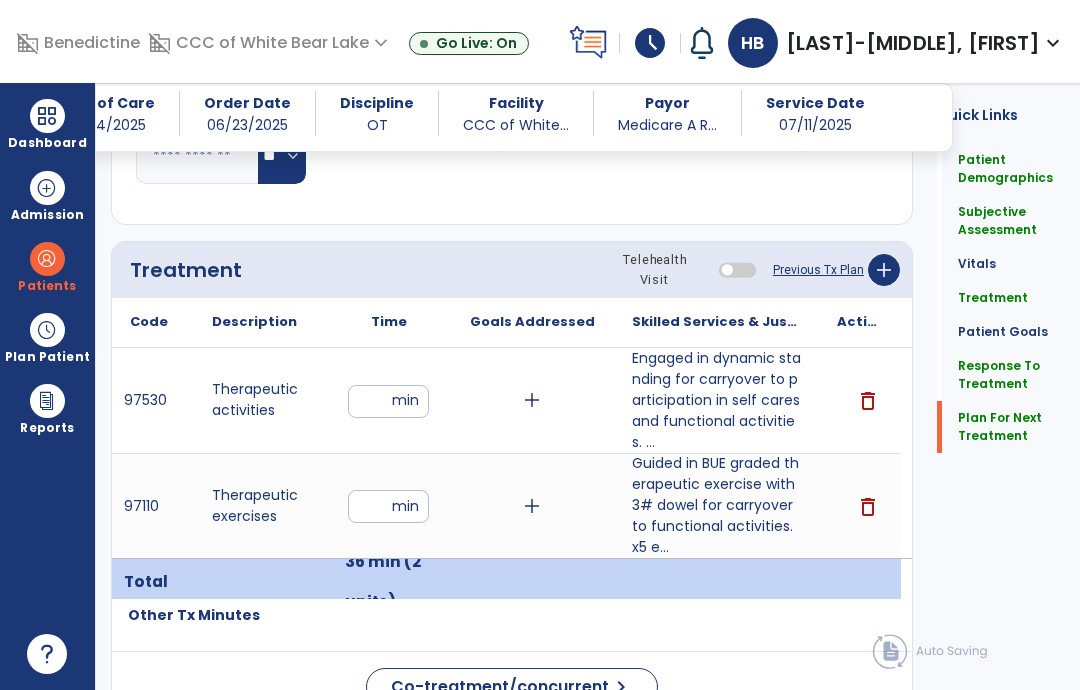 scroll, scrollTop: 80, scrollLeft: 0, axis: vertical 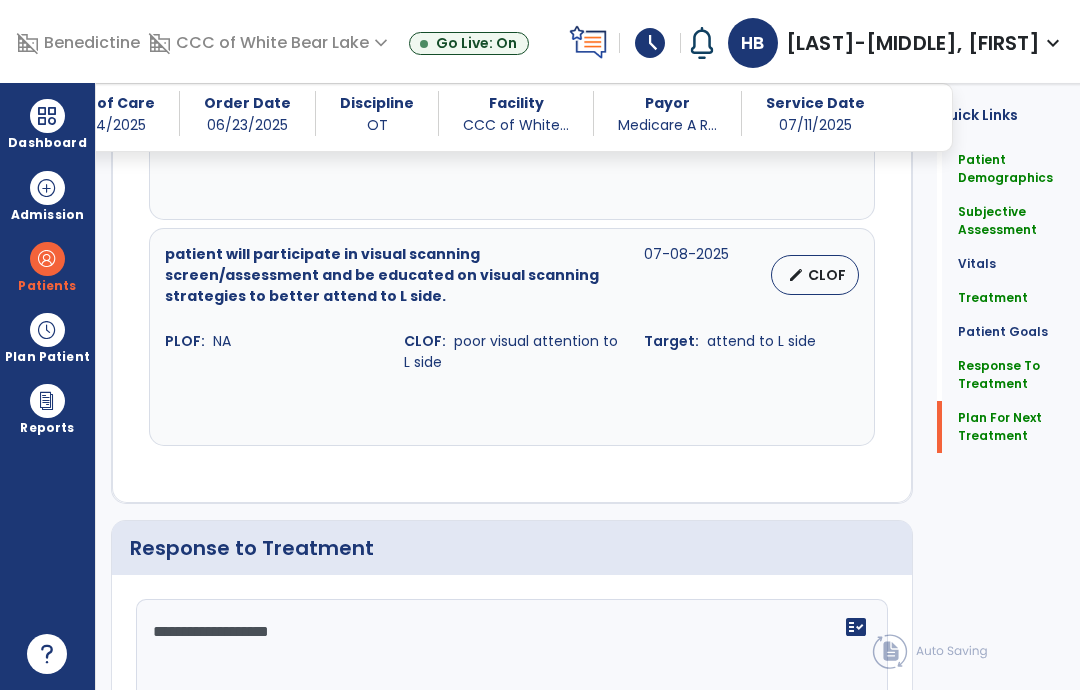 click on "Plan For Next Treatment" 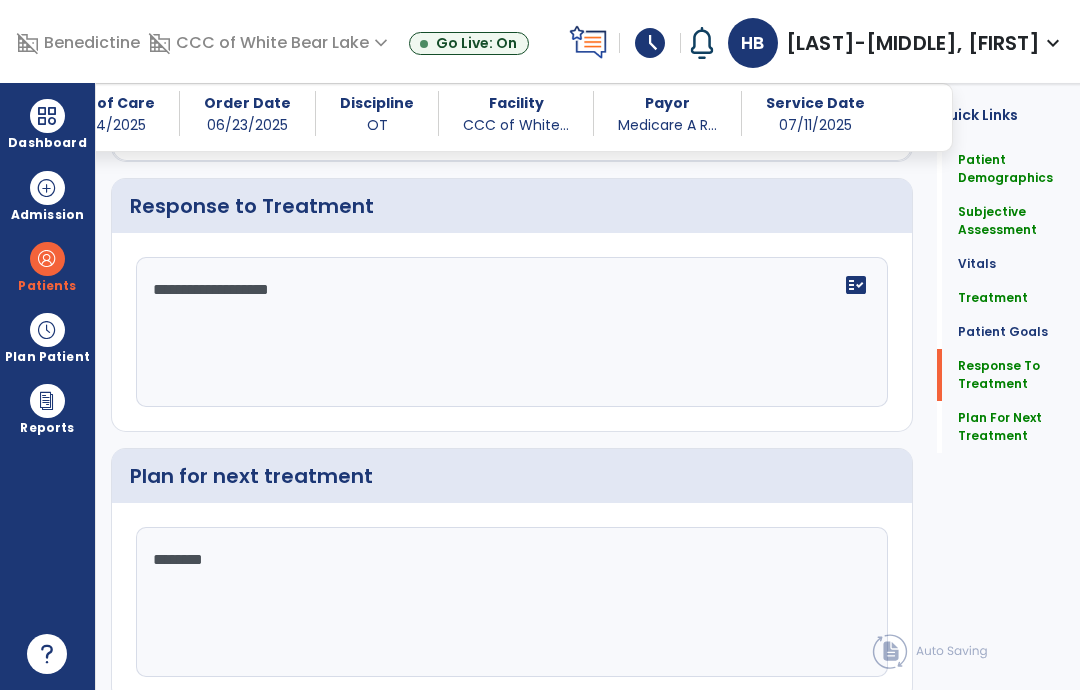 scroll, scrollTop: 2979, scrollLeft: 0, axis: vertical 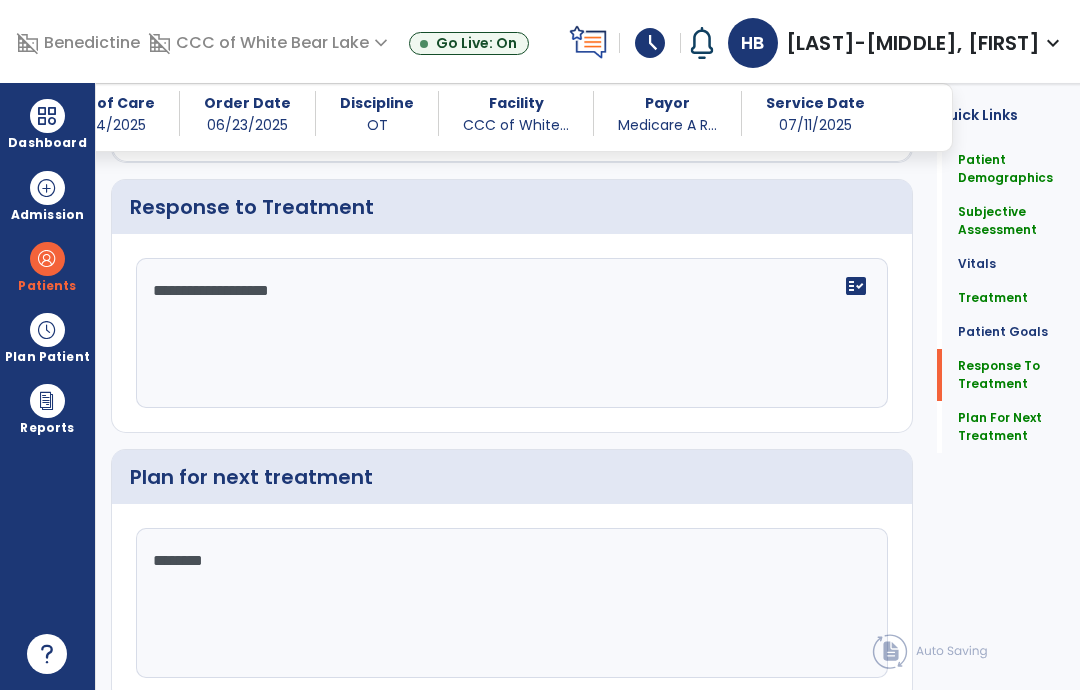 click on "Sign Doc  chevron_right" 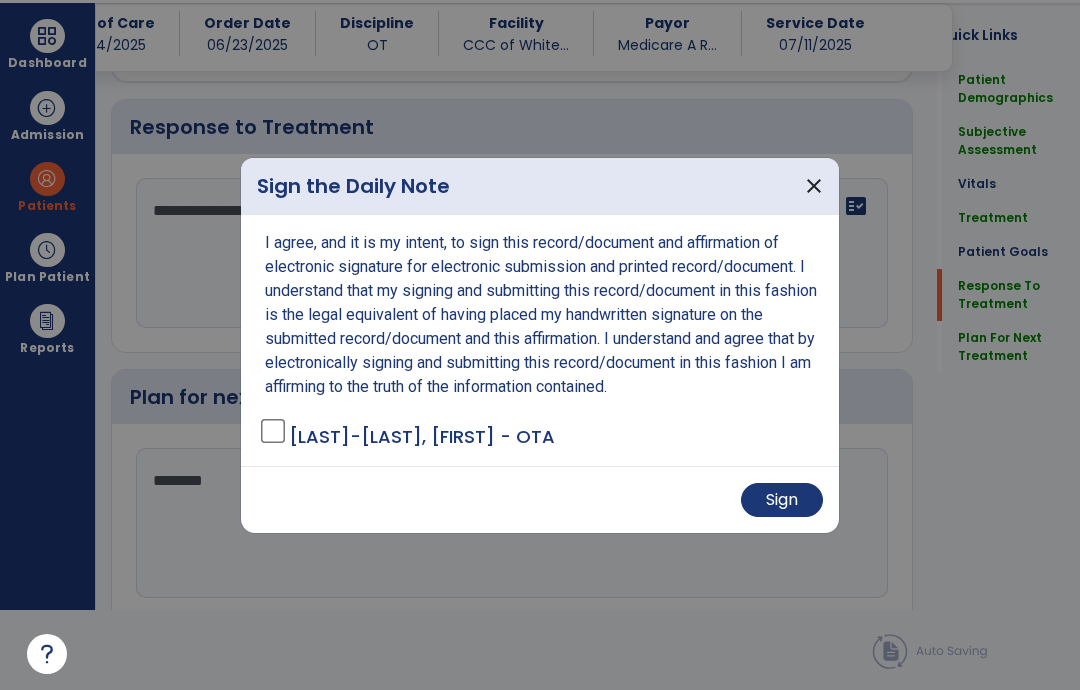 click on "Sign" at bounding box center (782, 500) 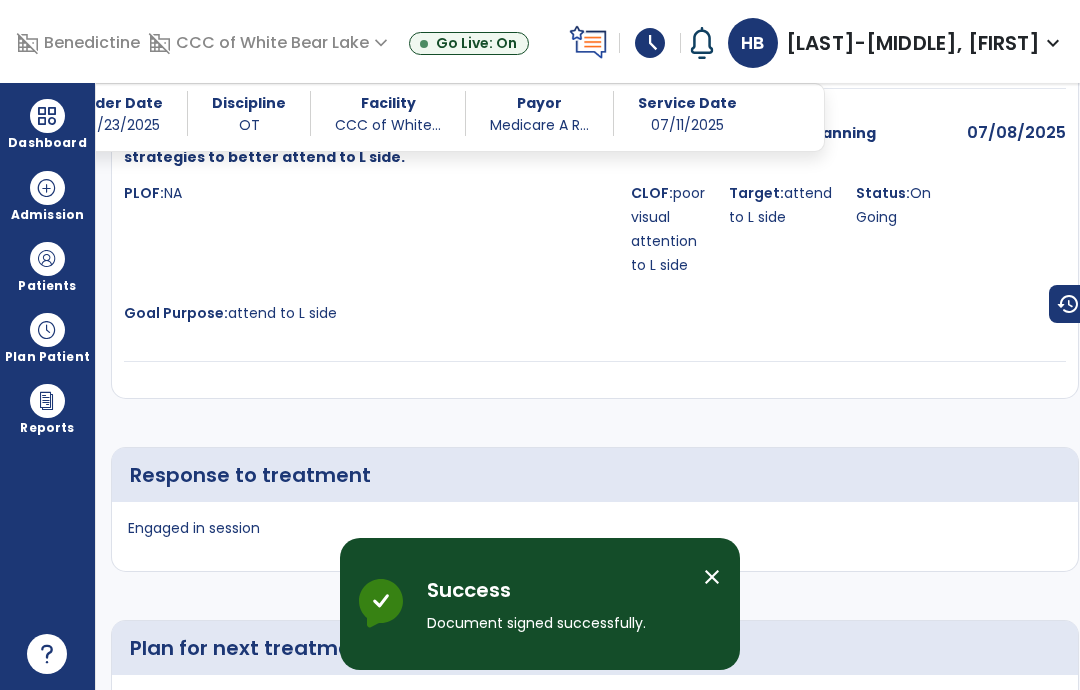 scroll, scrollTop: 80, scrollLeft: 0, axis: vertical 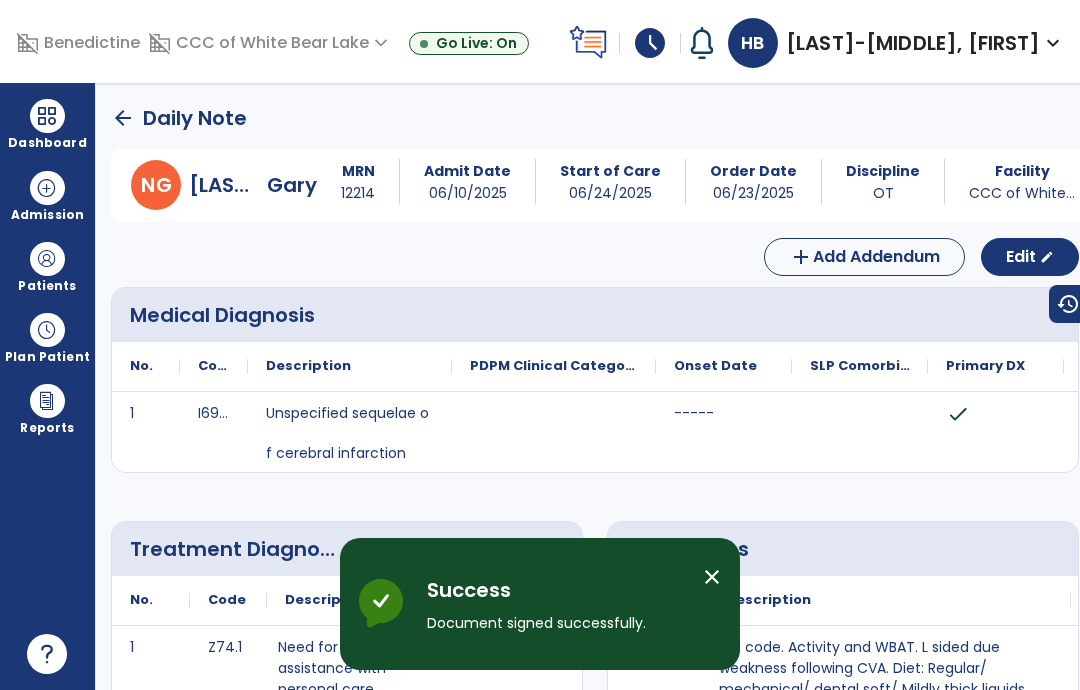click on "arrow_back" 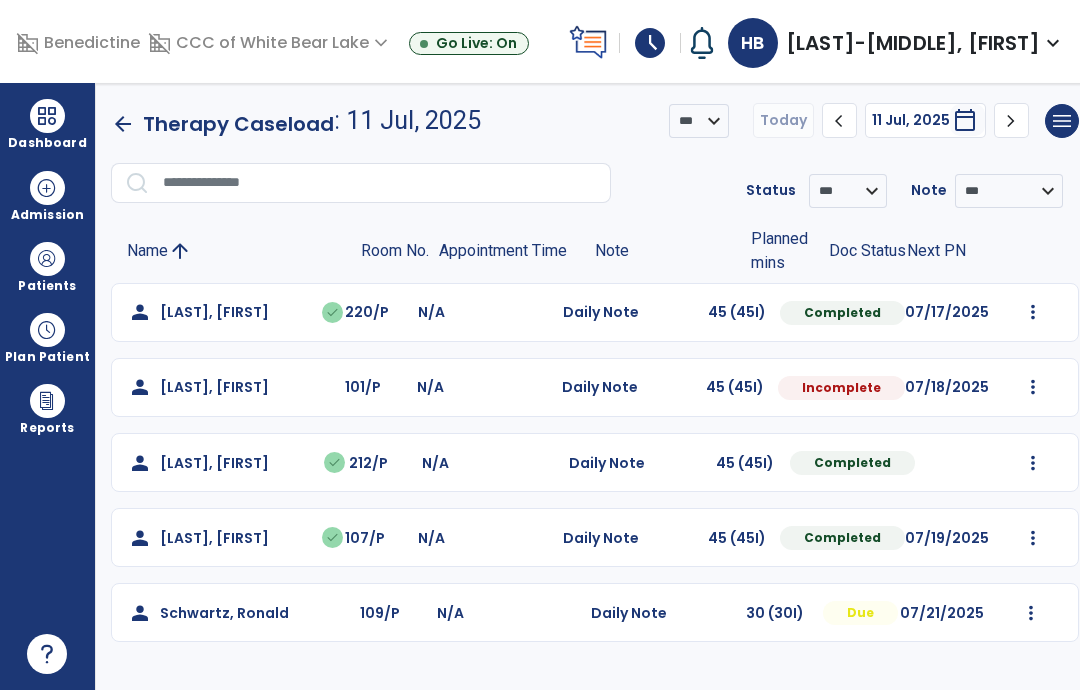scroll, scrollTop: 0, scrollLeft: 0, axis: both 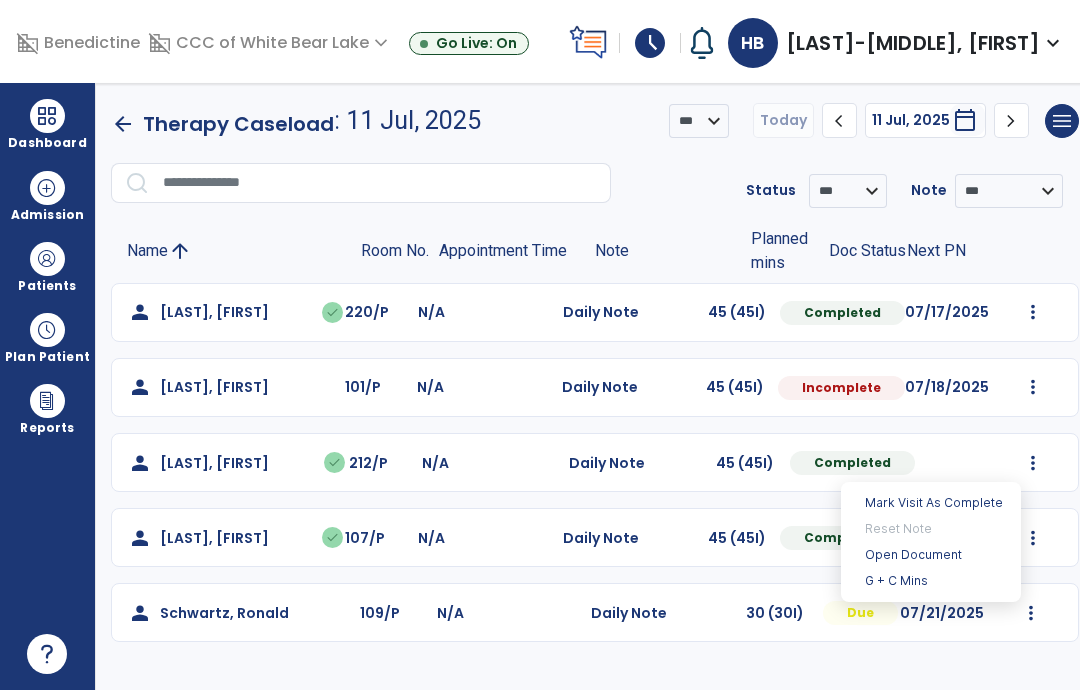 click on "Open Document" at bounding box center [931, 555] 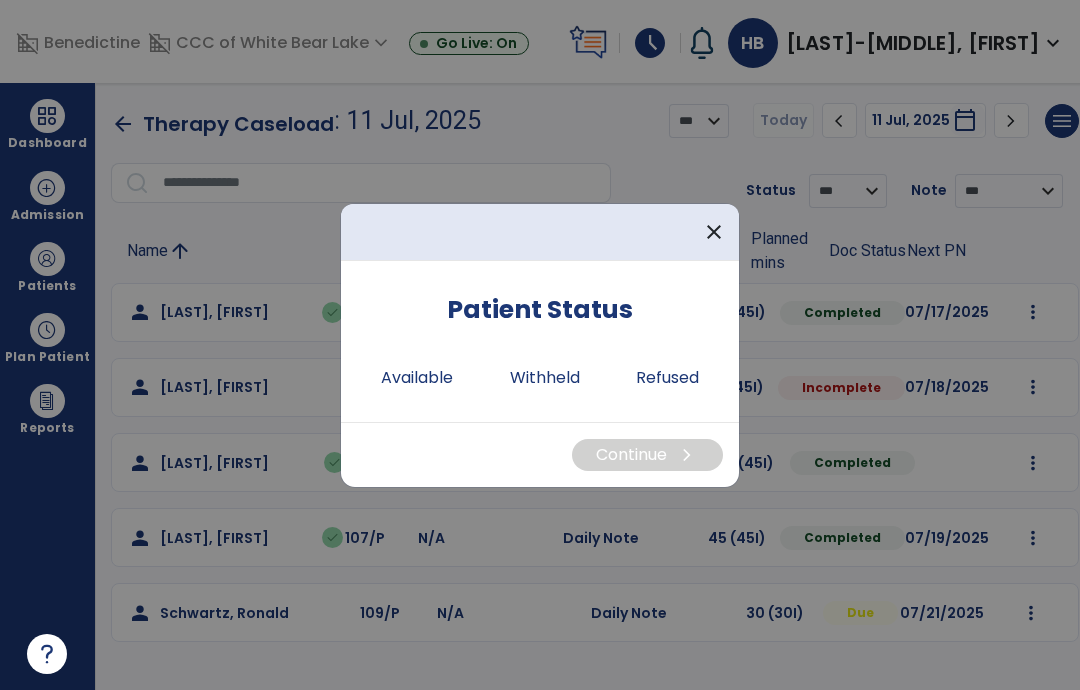click on "Available" at bounding box center (417, 378) 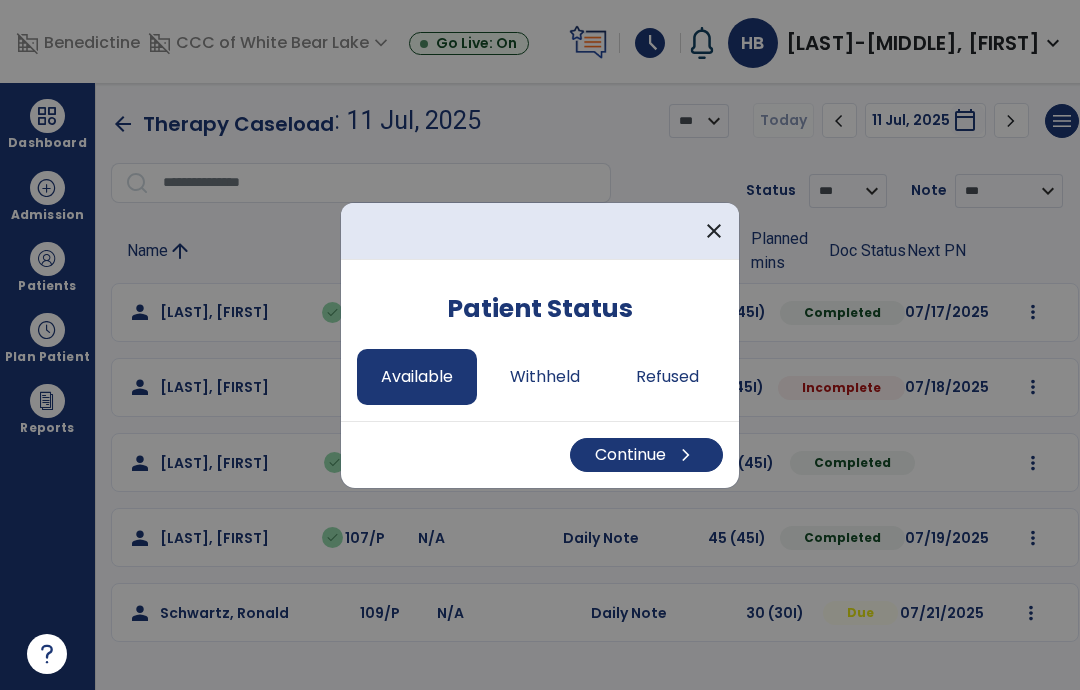click on "Continue   chevron_right" at bounding box center [646, 455] 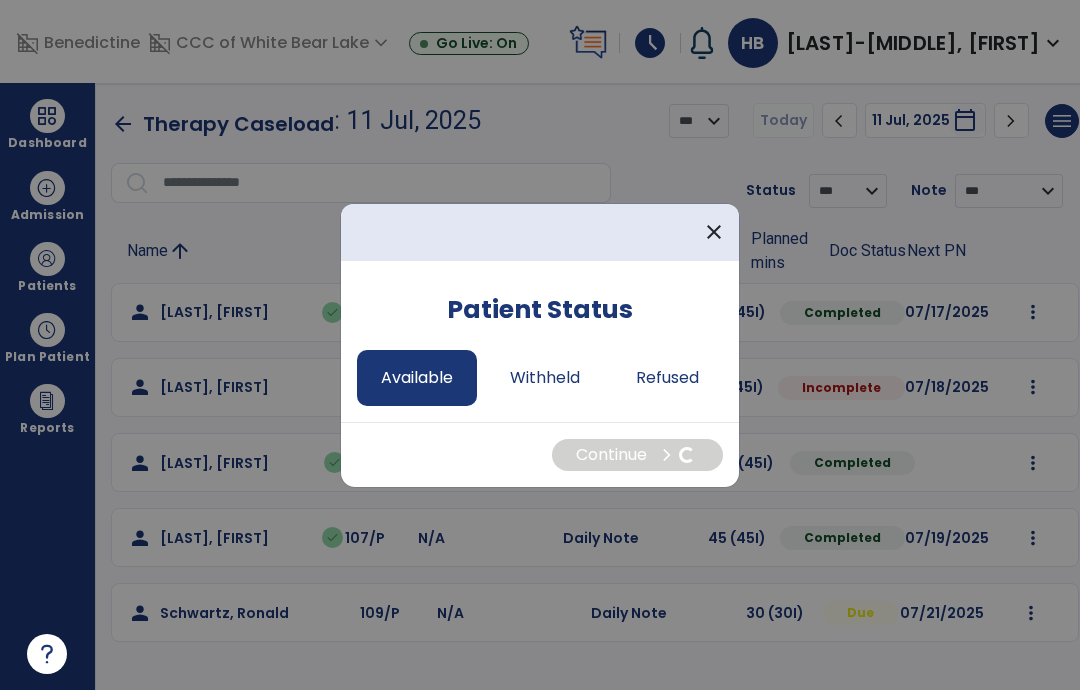 select on "*" 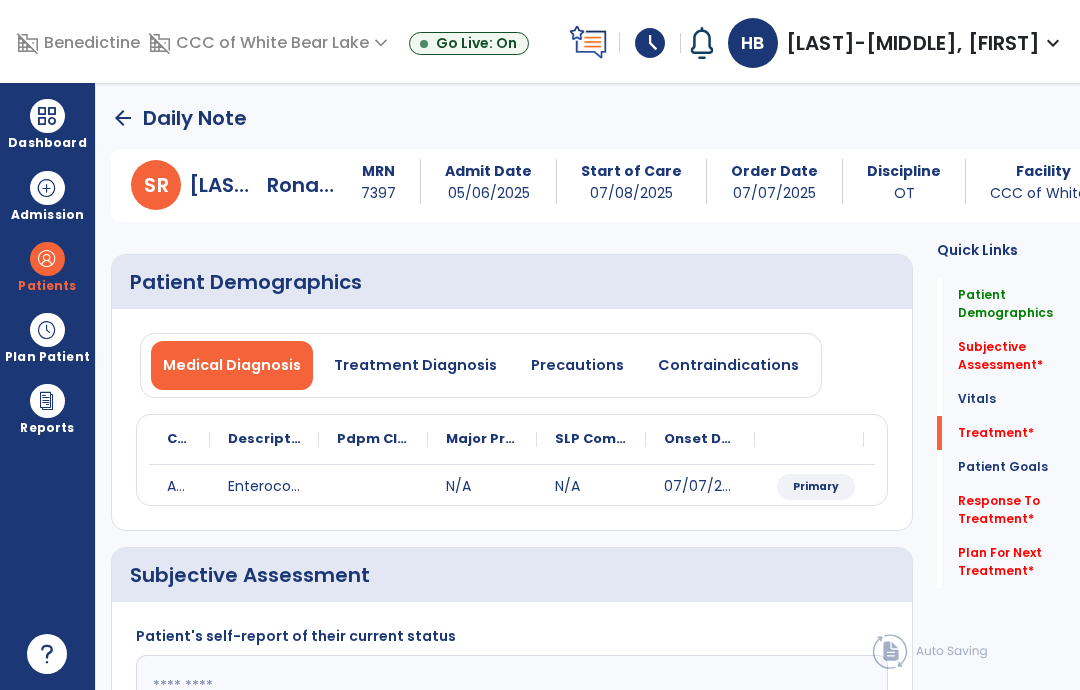 click on "Plan For Next Treatment   *" 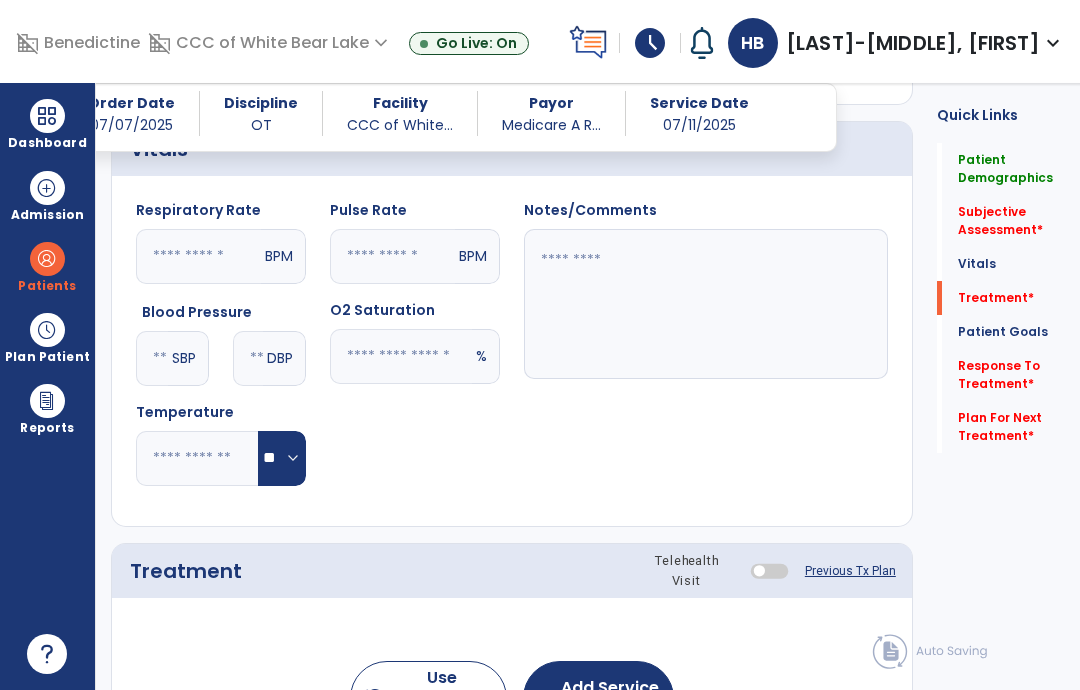 scroll, scrollTop: 80, scrollLeft: 0, axis: vertical 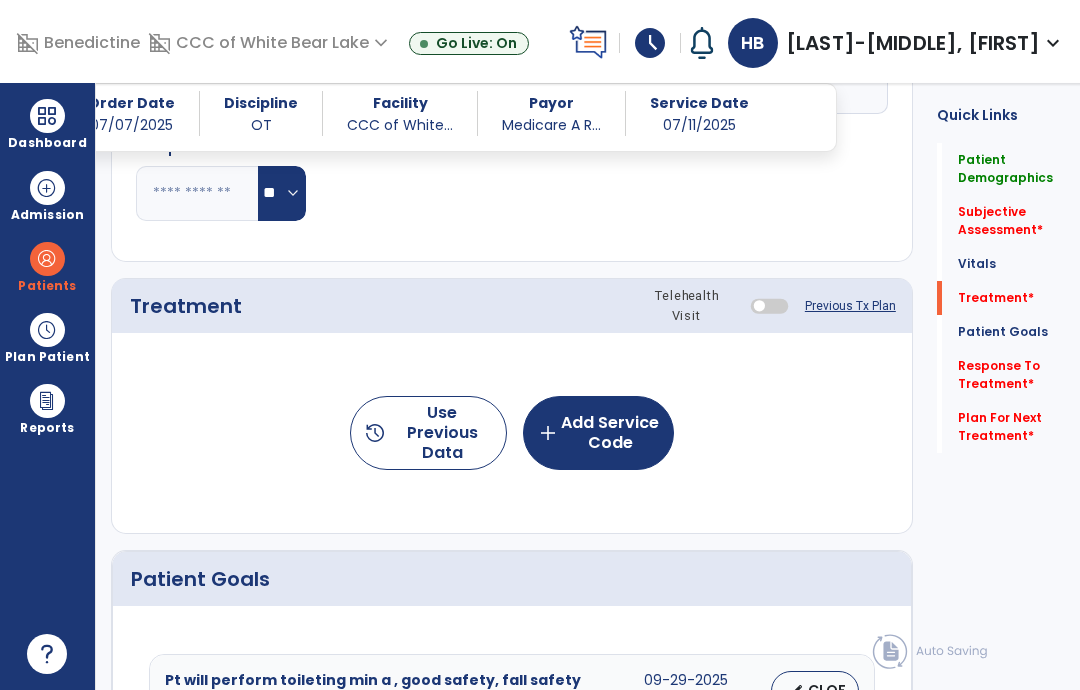 click on "Previous Tx Plan" 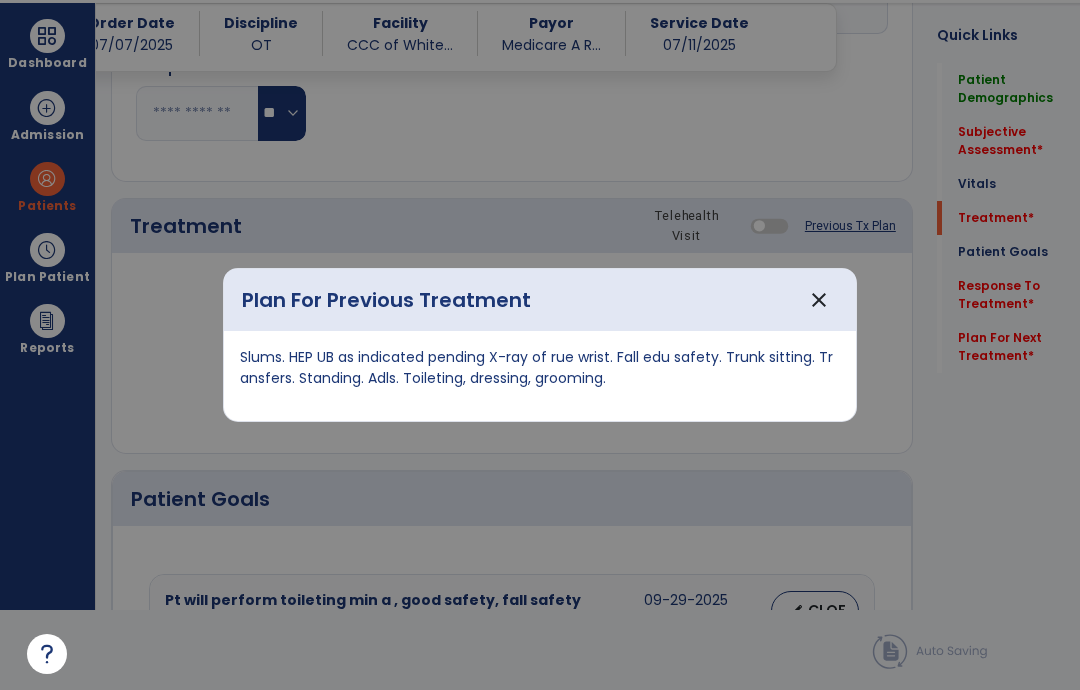 scroll, scrollTop: 0, scrollLeft: 0, axis: both 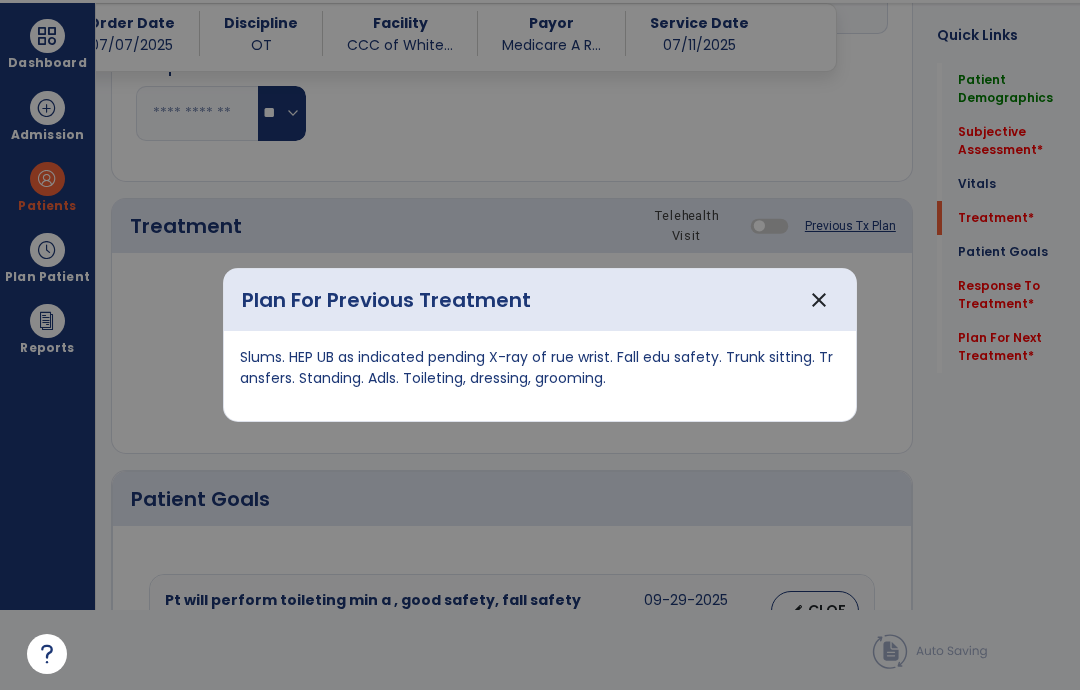 click on "close" at bounding box center (819, 300) 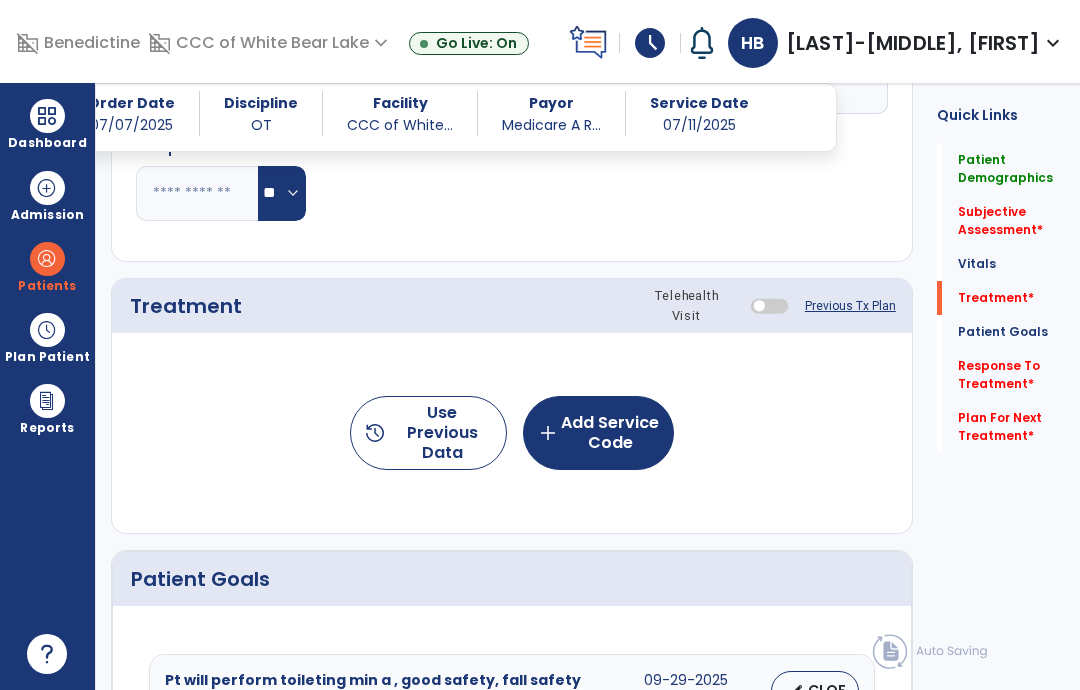 click on "Quick Links  Patient Demographics   Patient Demographics   Subjective Assessment   *  Subjective Assessment   *  Vitals   Vitals   Treatment   *  Treatment   *  Patient Goals   Patient Goals   Response To Treatment   *  Response To Treatment   *  Plan For Next Treatment   *  Plan For Next Treatment   *" 